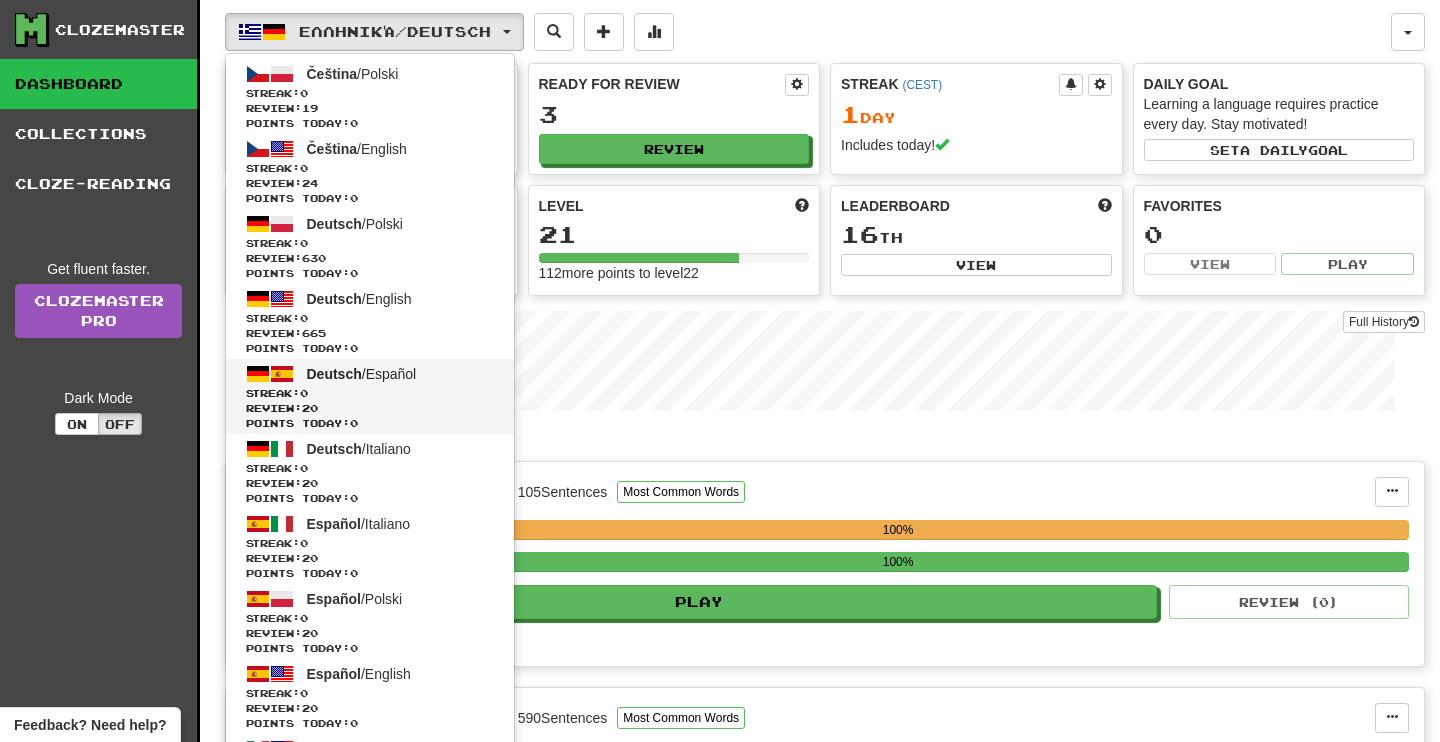 scroll, scrollTop: 0, scrollLeft: 0, axis: both 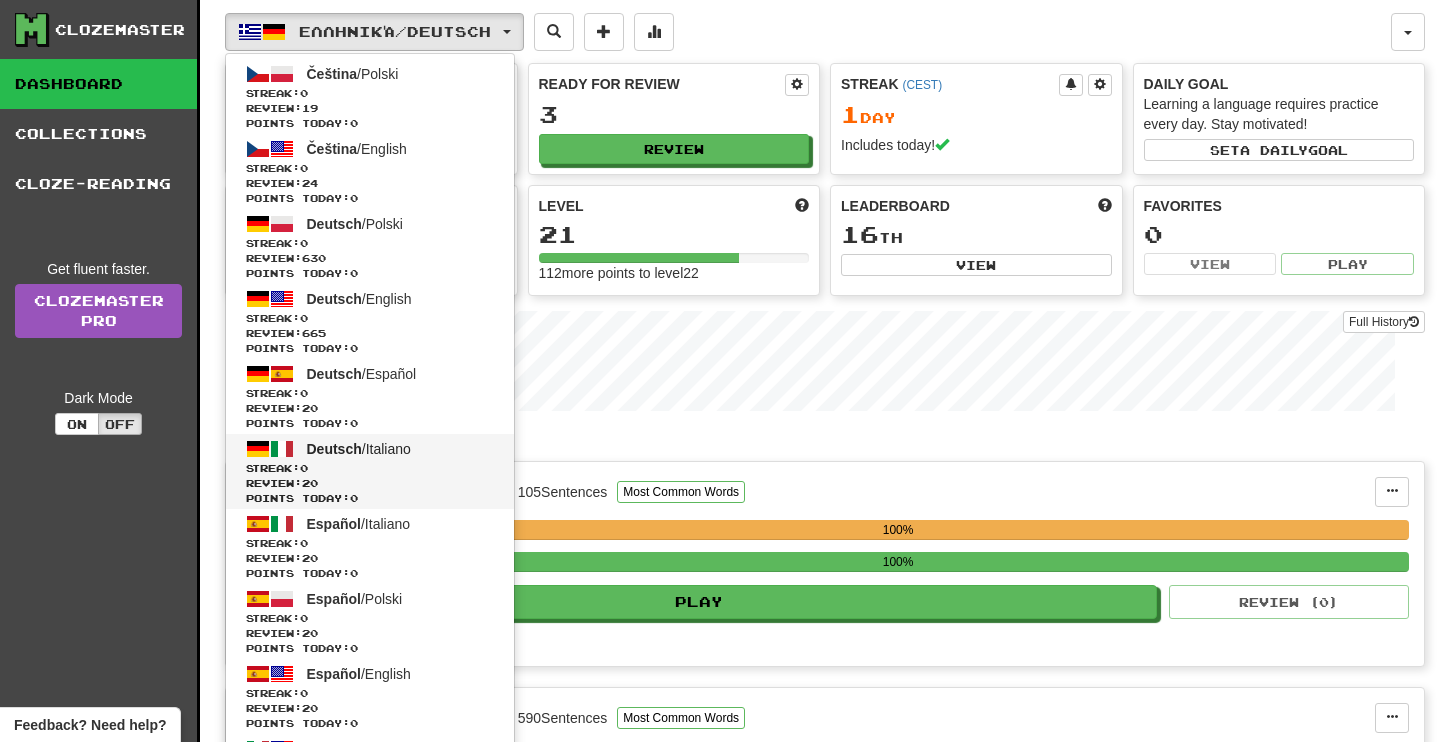 click on "Streak:  0" at bounding box center [370, 468] 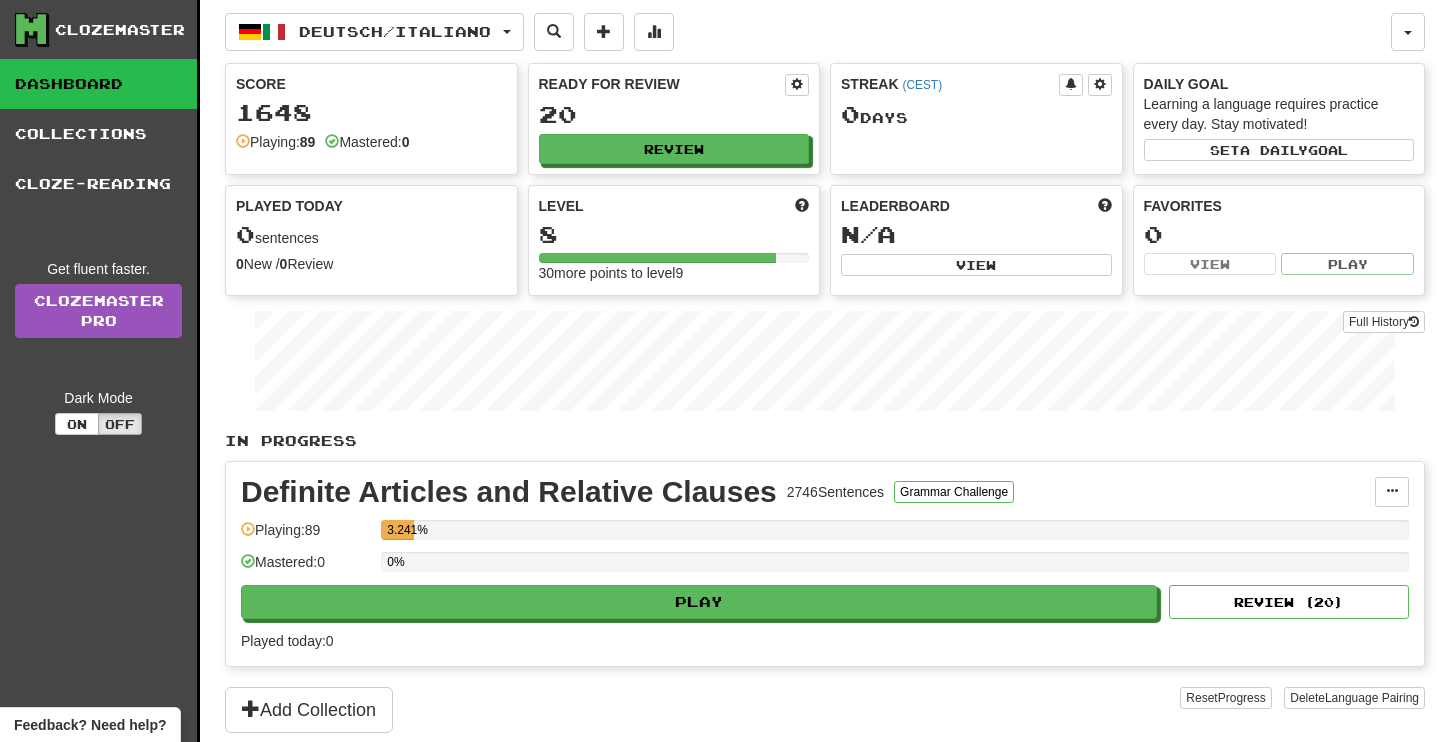 scroll, scrollTop: 0, scrollLeft: 0, axis: both 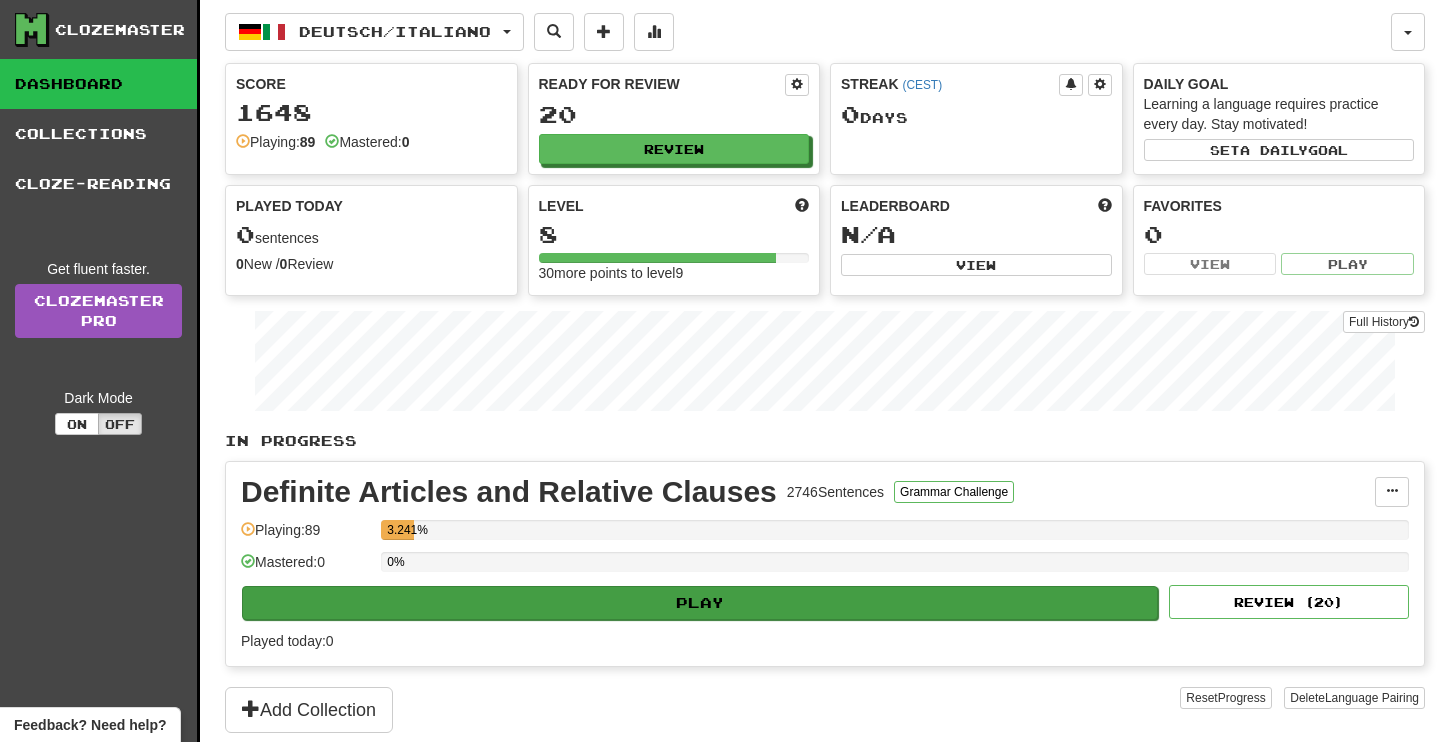 click on "Play" at bounding box center [700, 603] 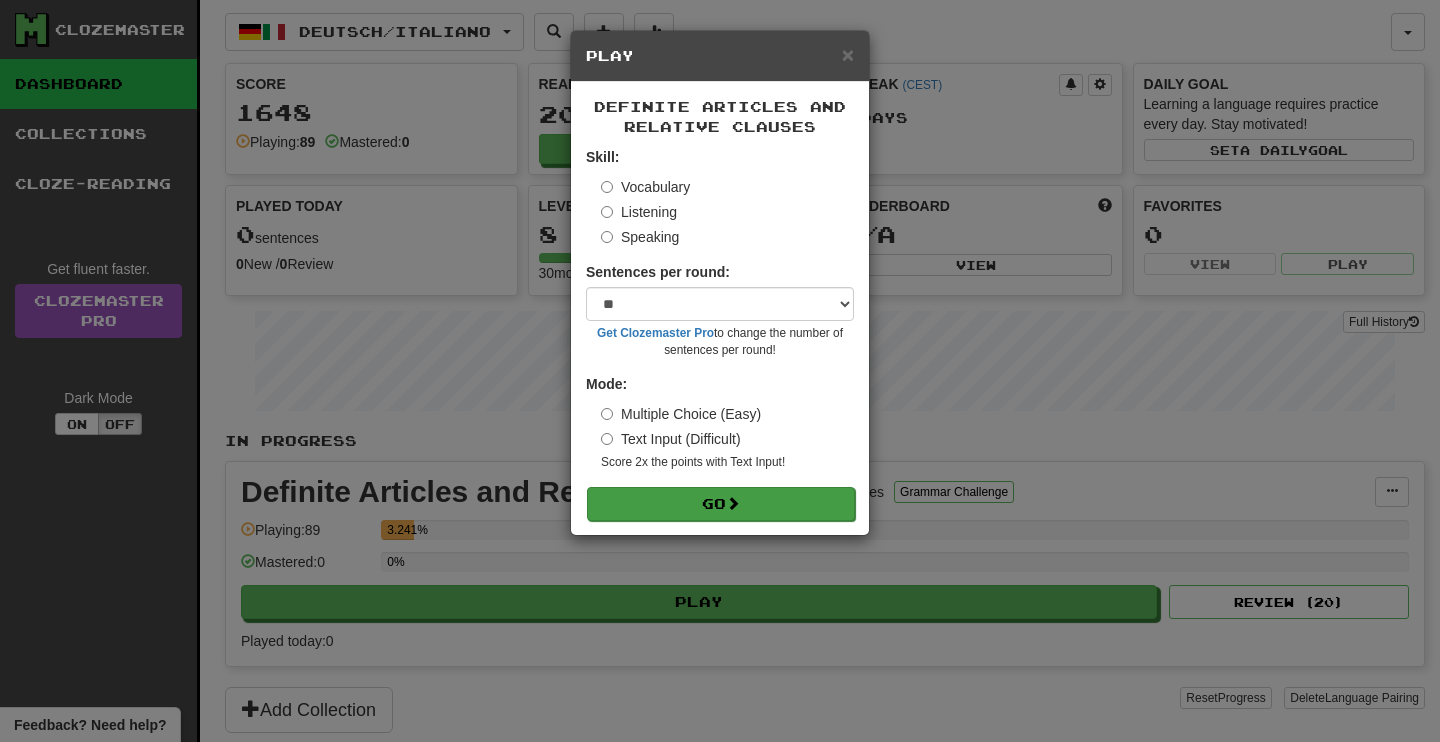 click on "Go" at bounding box center (721, 504) 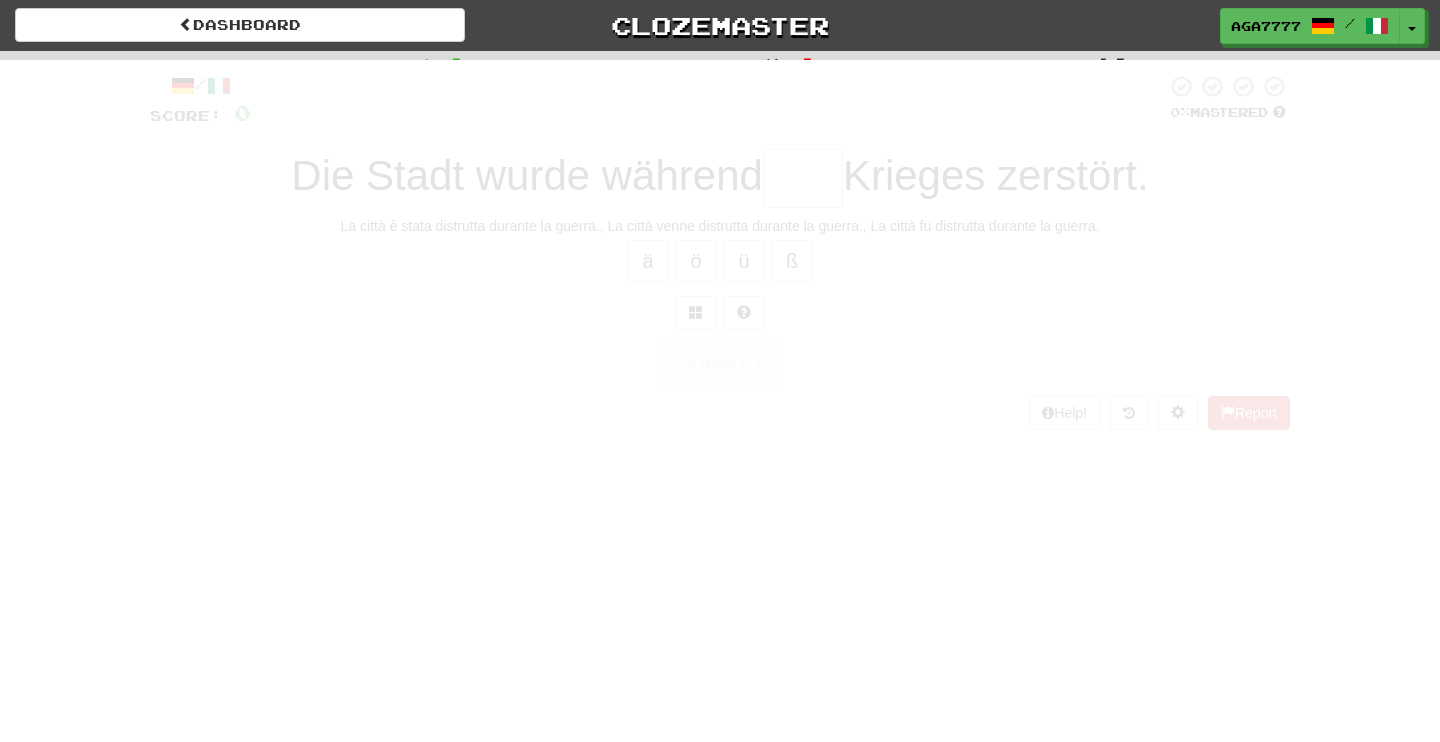 scroll, scrollTop: 0, scrollLeft: 0, axis: both 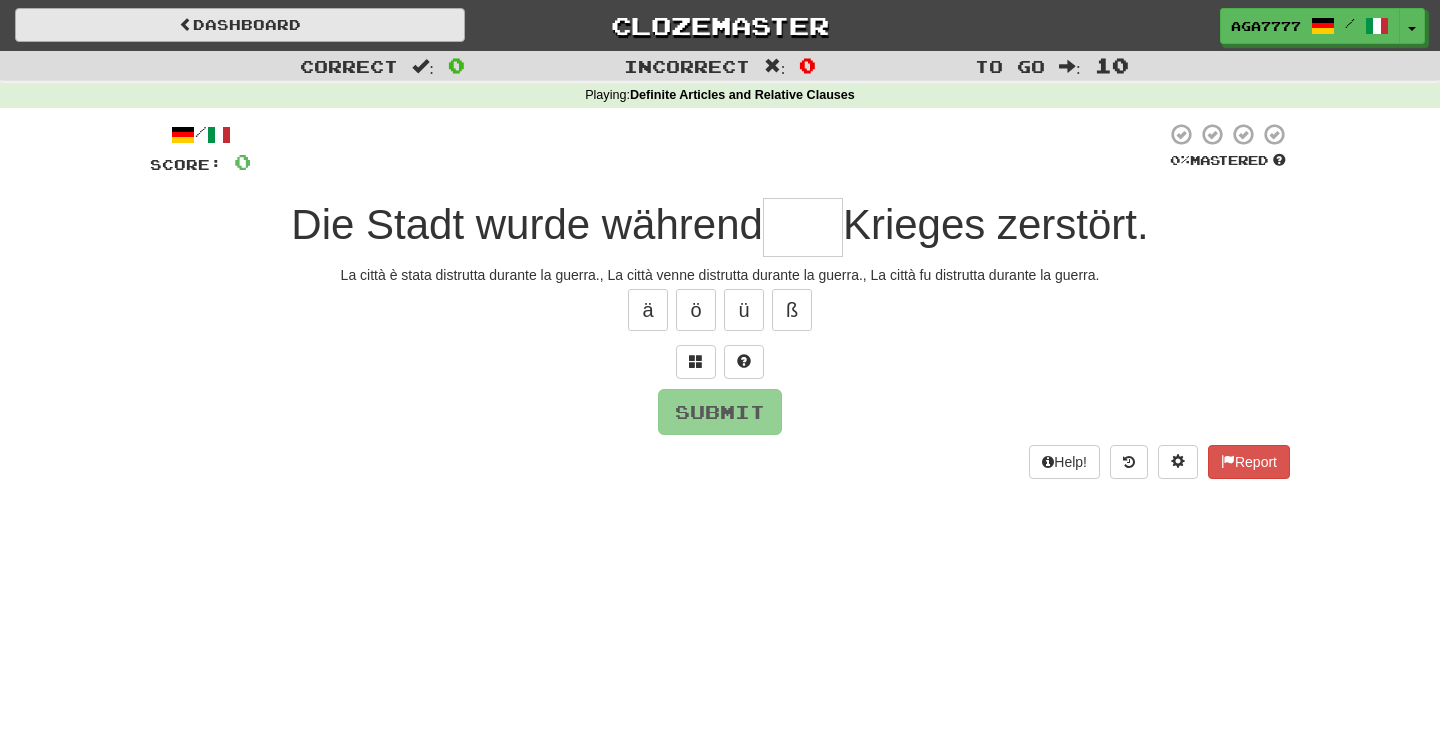 click on "Dashboard" at bounding box center [240, 25] 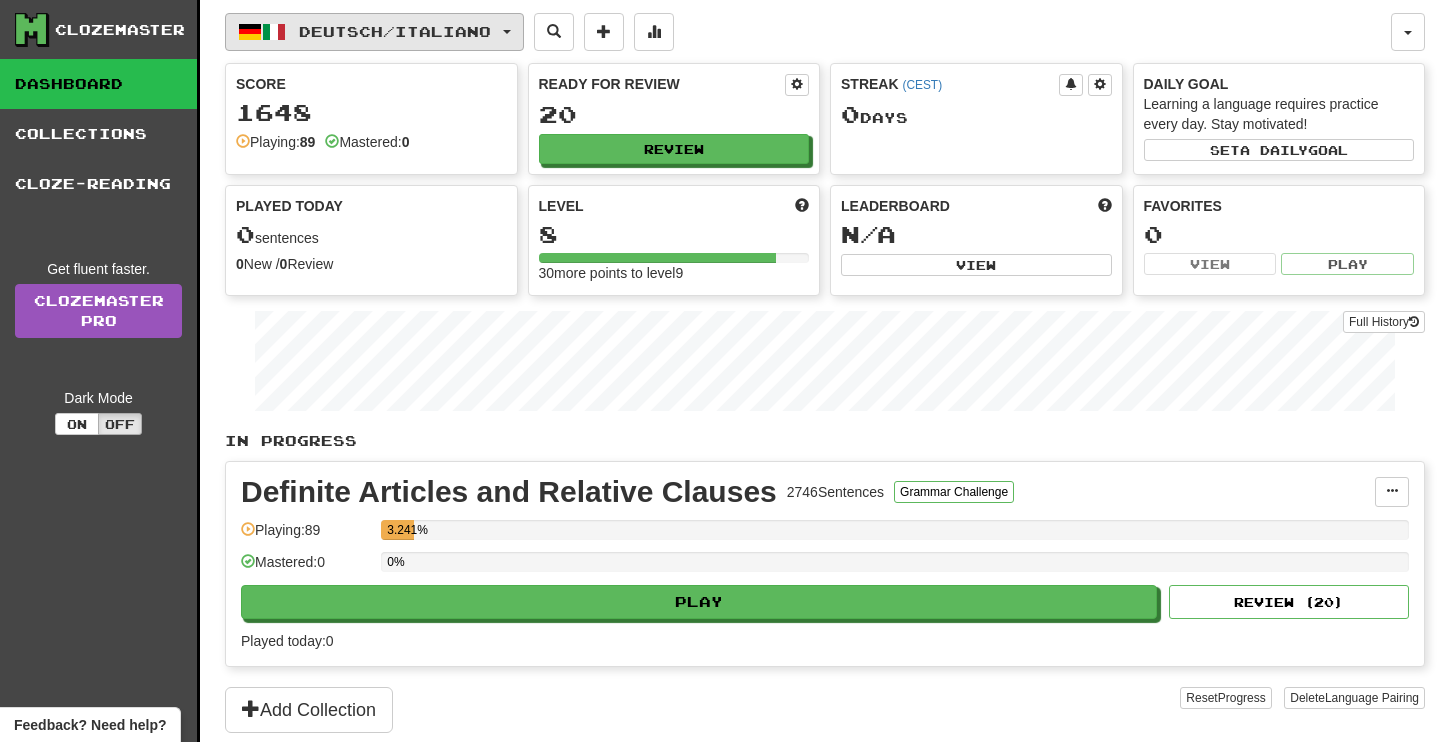 scroll, scrollTop: 0, scrollLeft: 0, axis: both 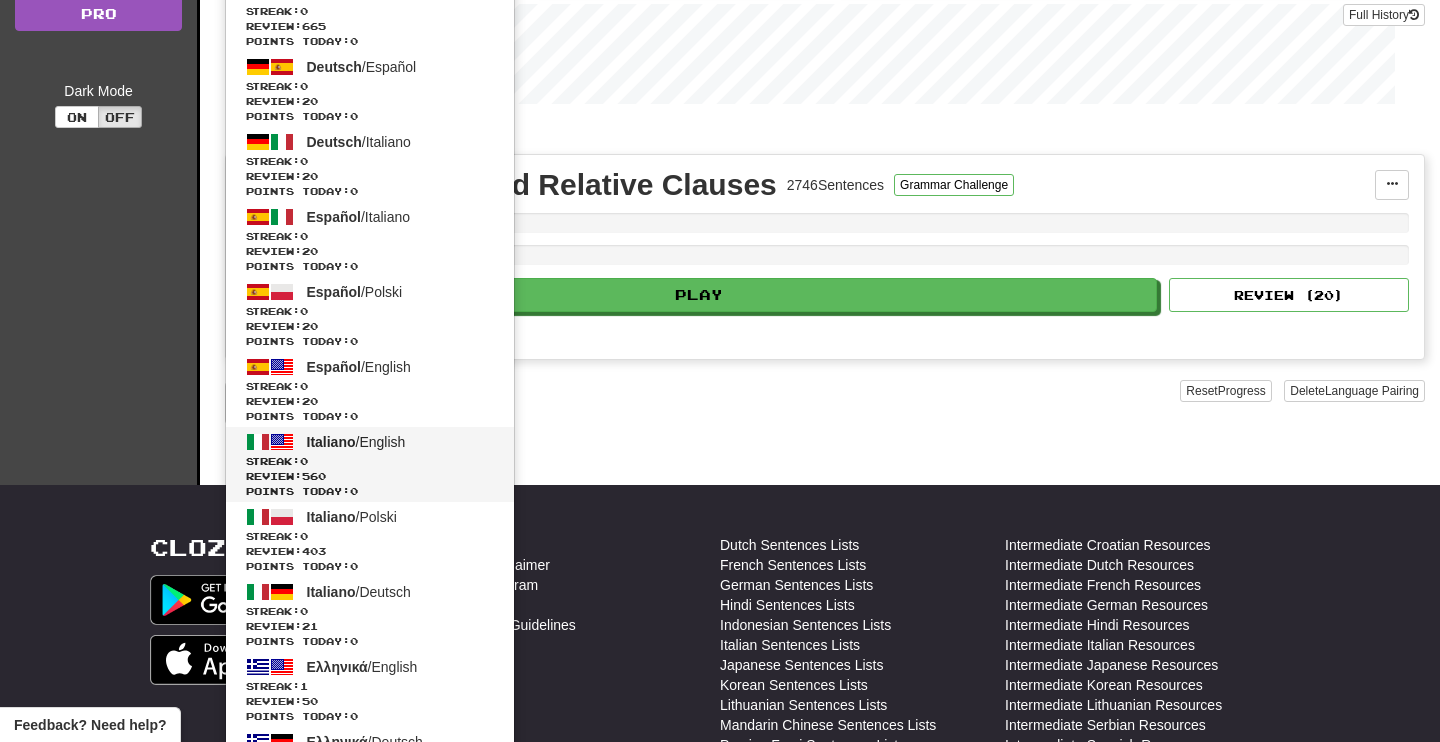 click on "Streak:  0" at bounding box center (370, 461) 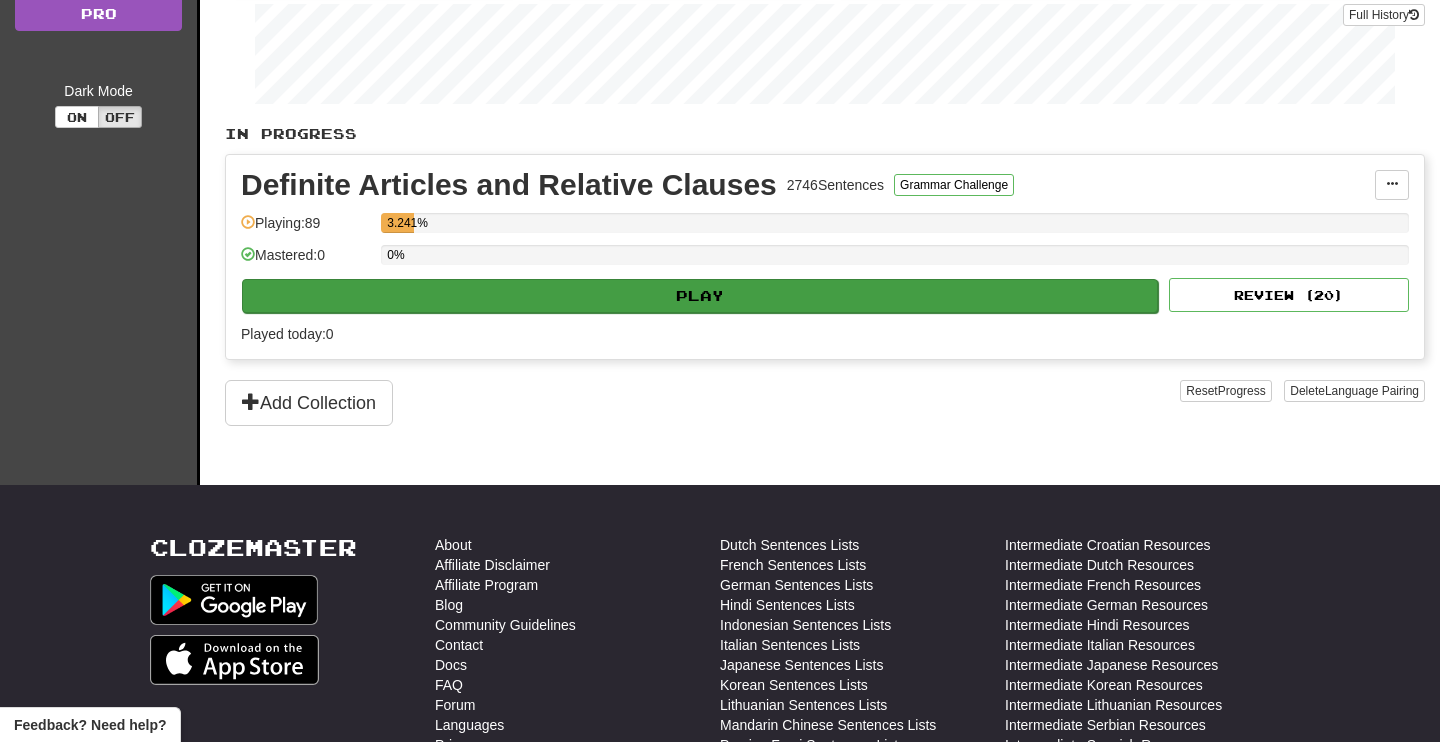 click on "Play" at bounding box center (700, 296) 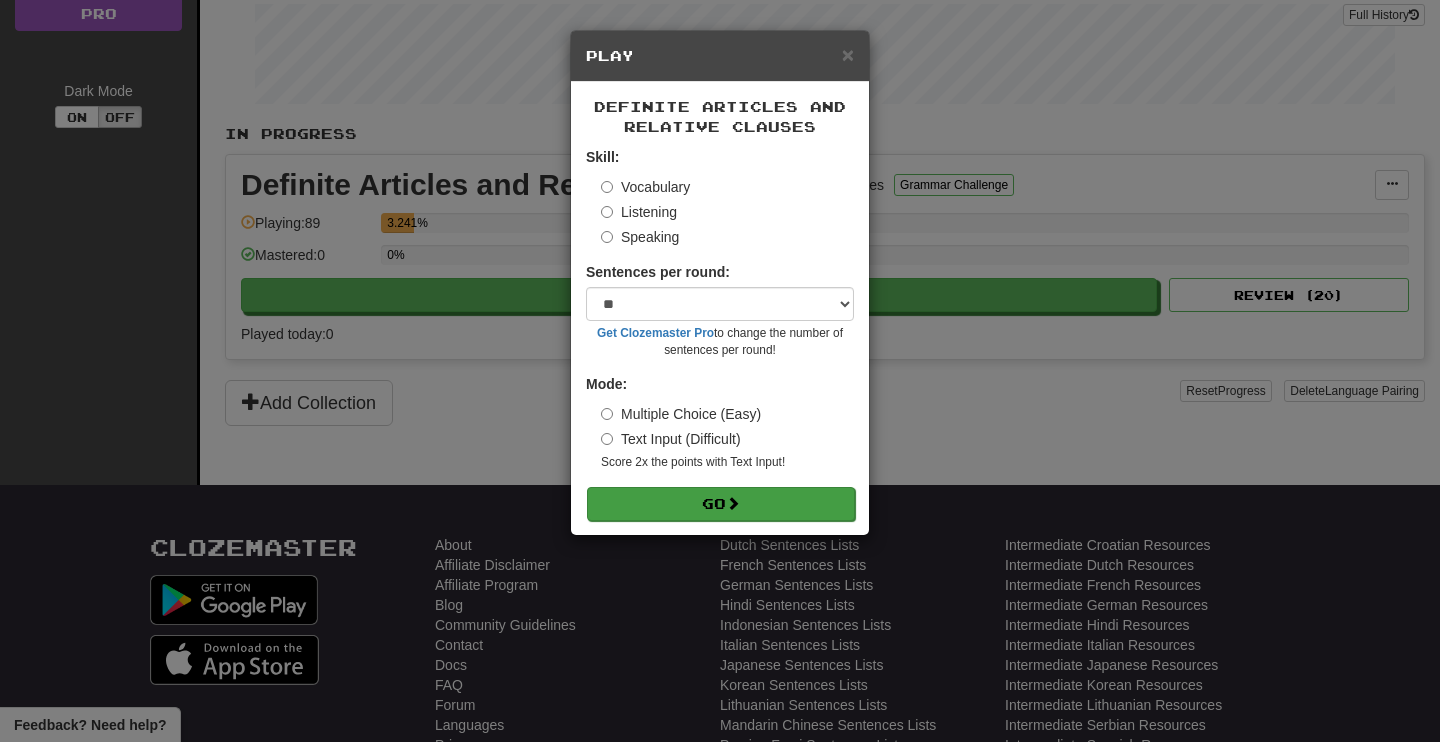 click on "Go" at bounding box center (721, 504) 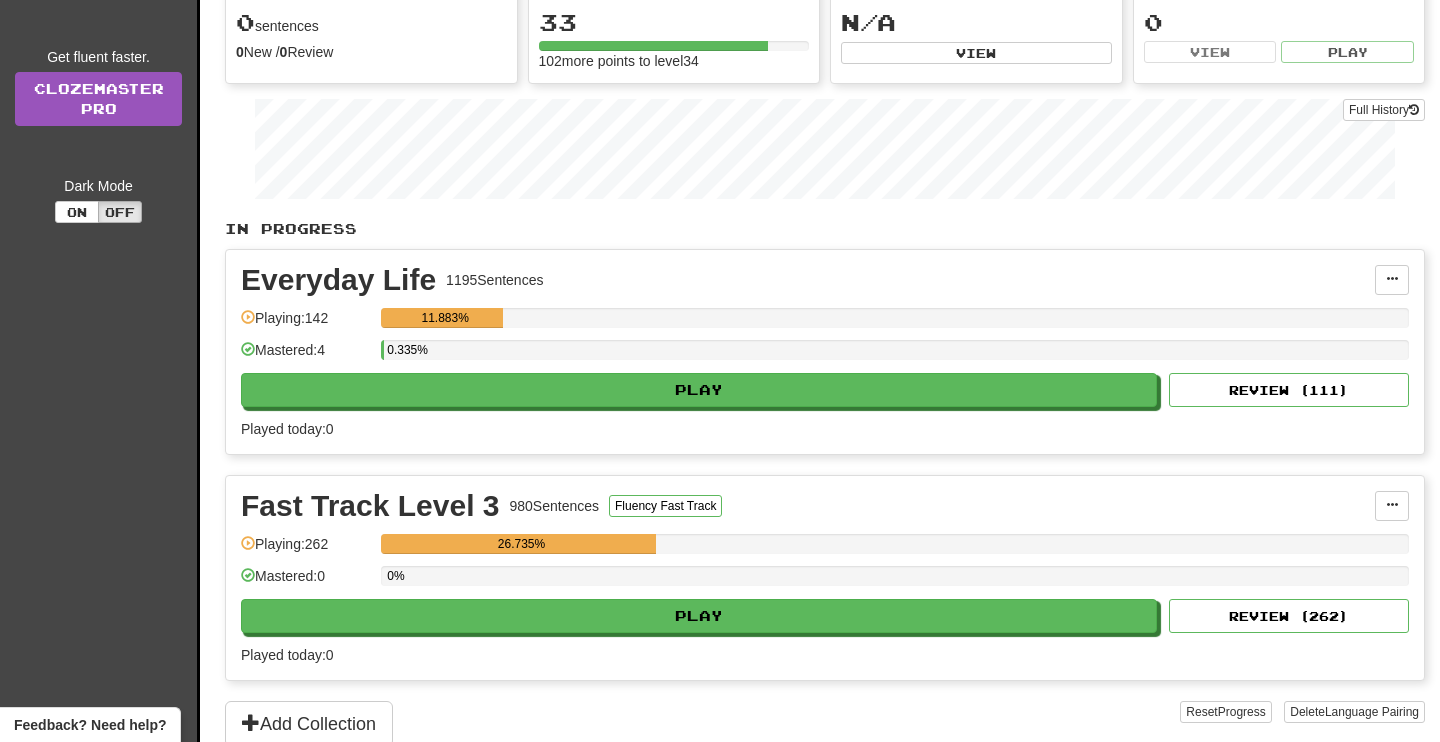 scroll, scrollTop: 275, scrollLeft: 0, axis: vertical 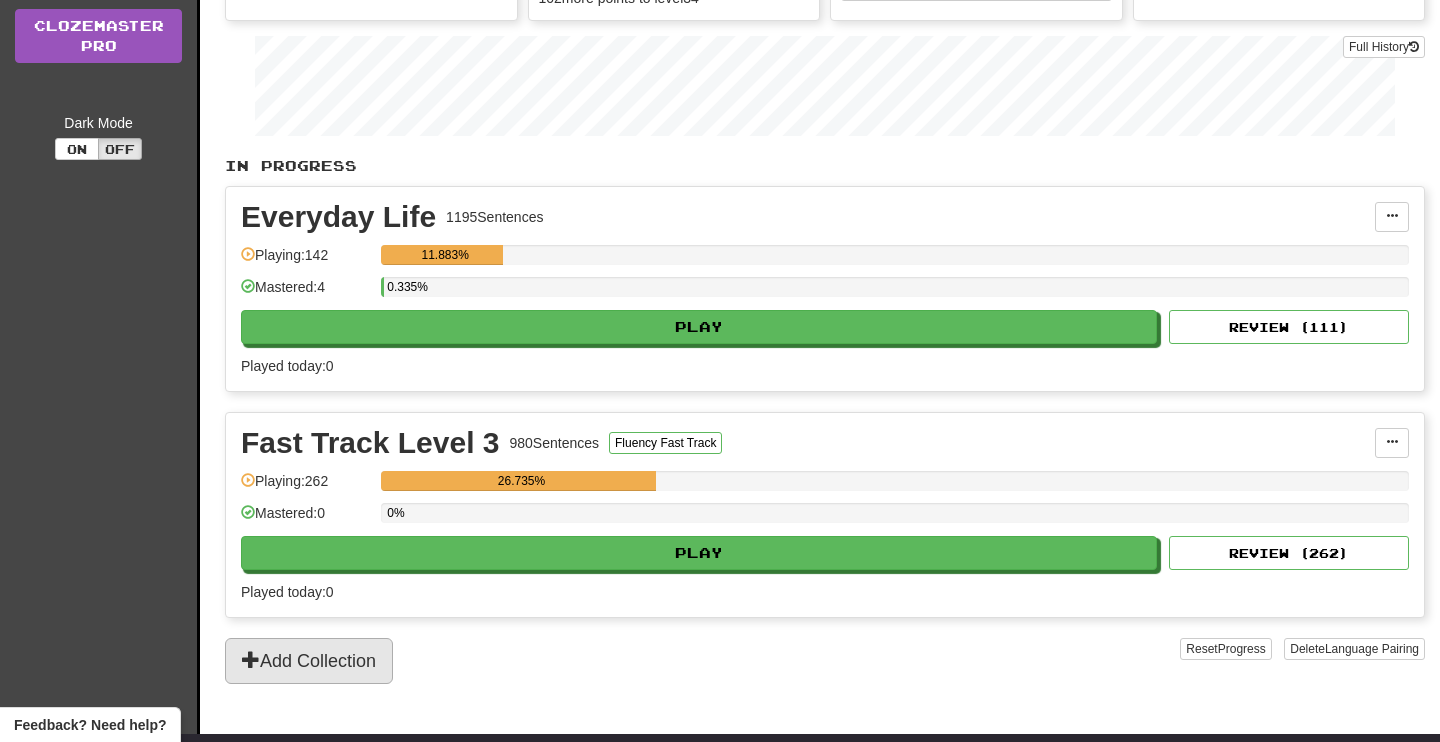 click on "Add Collection" at bounding box center [309, 661] 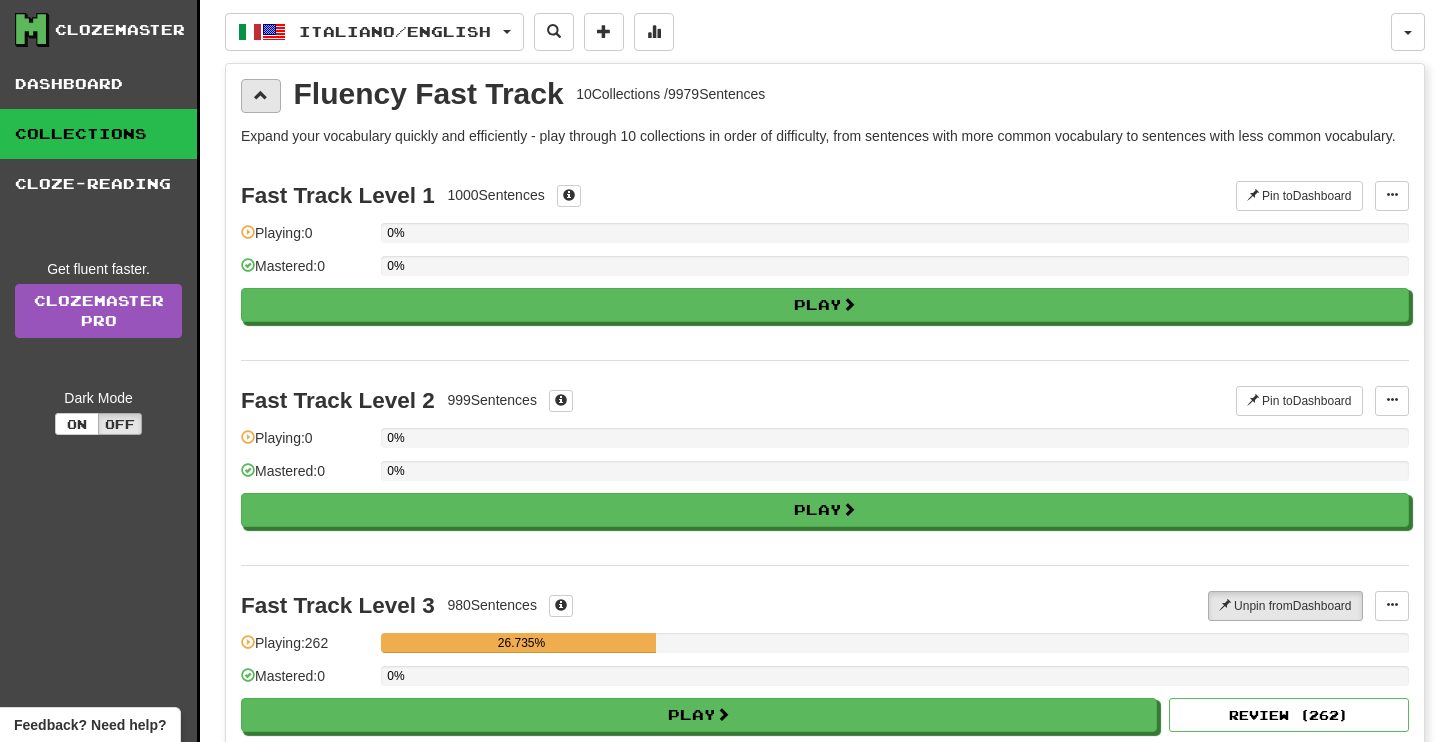 scroll, scrollTop: 0, scrollLeft: 0, axis: both 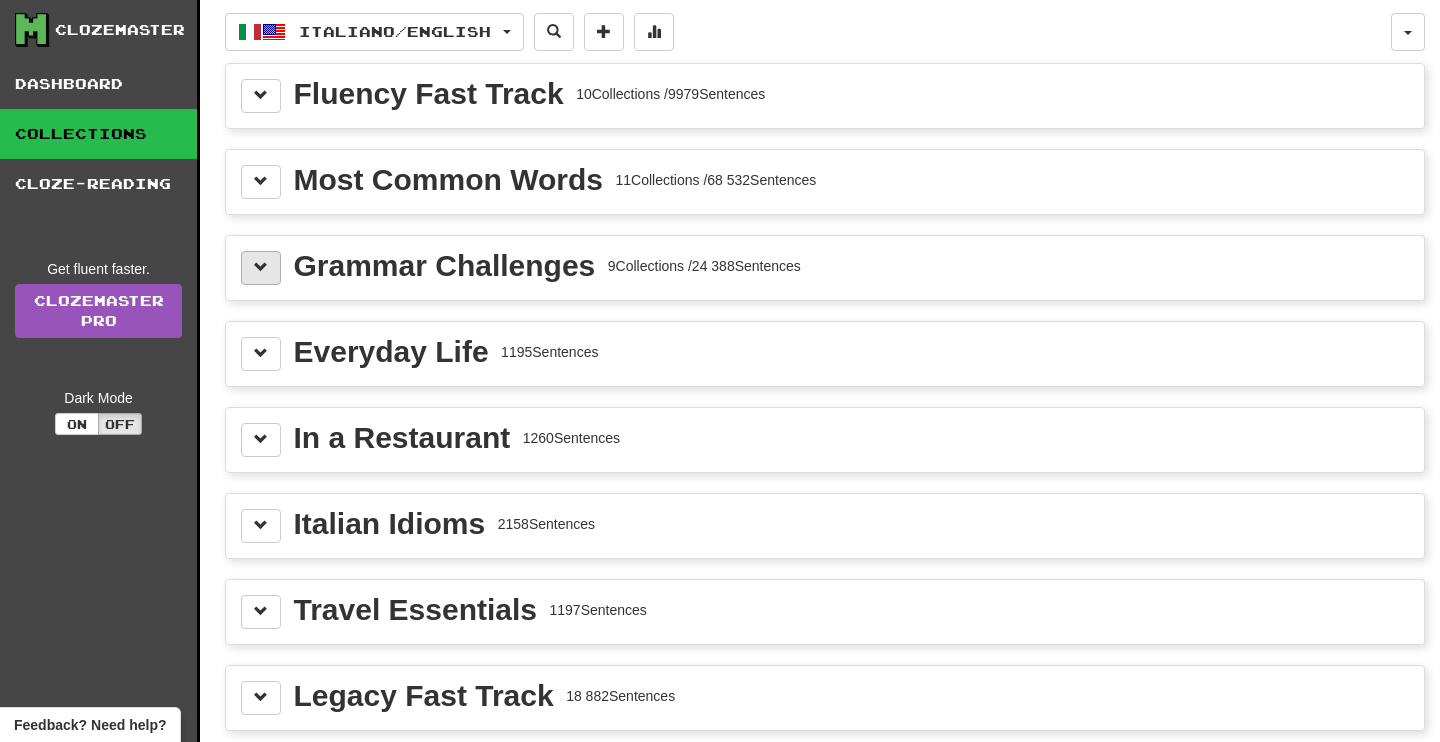 click at bounding box center (261, 267) 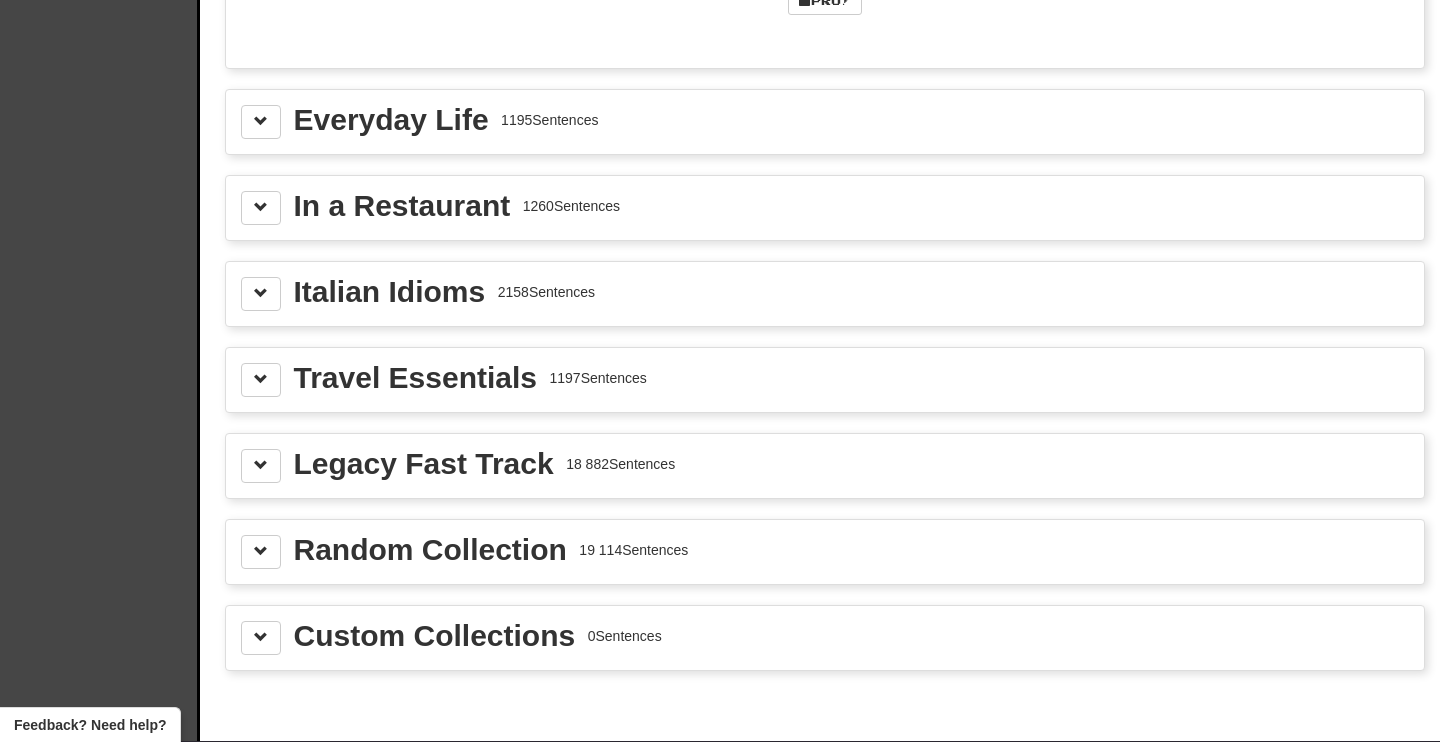 scroll, scrollTop: 2523, scrollLeft: 0, axis: vertical 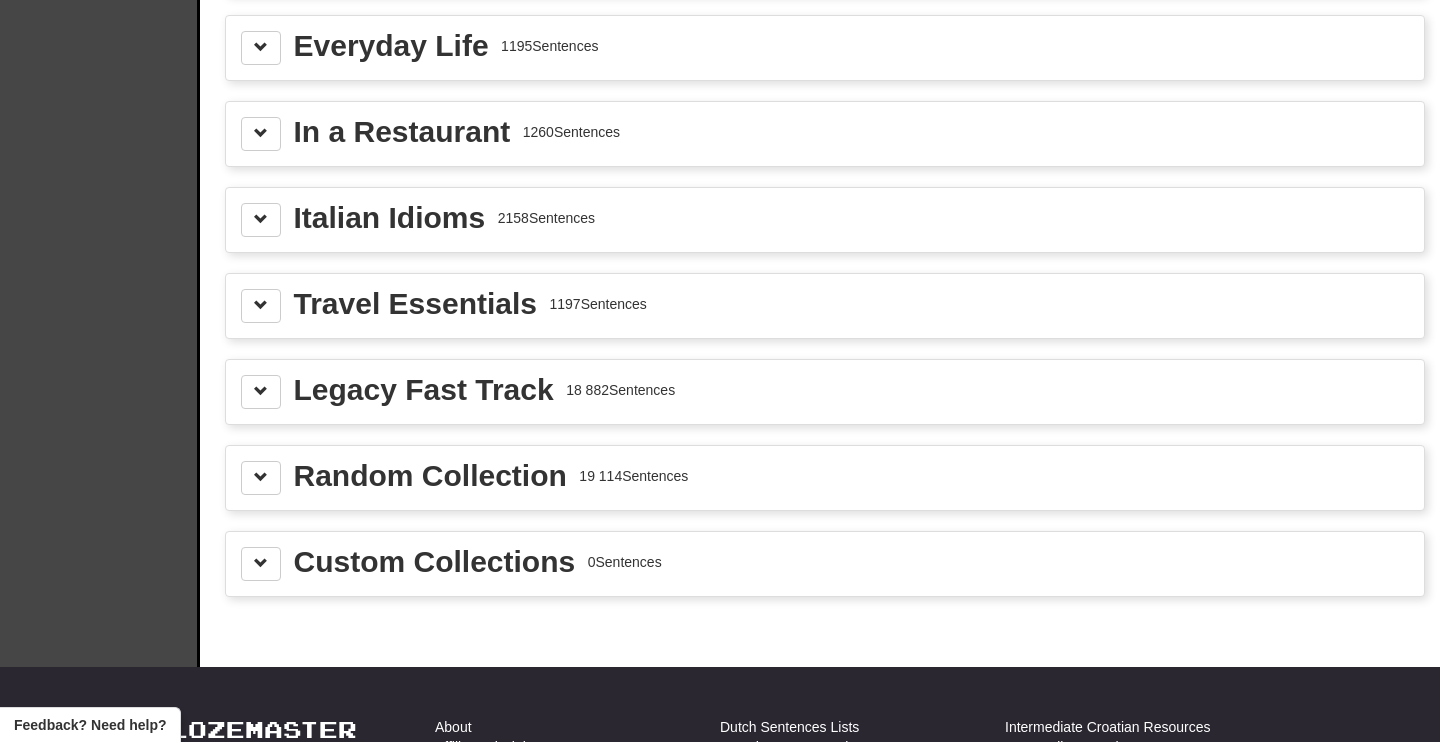 click on "Italian Idioms 2158  Sentences" at bounding box center [825, 220] 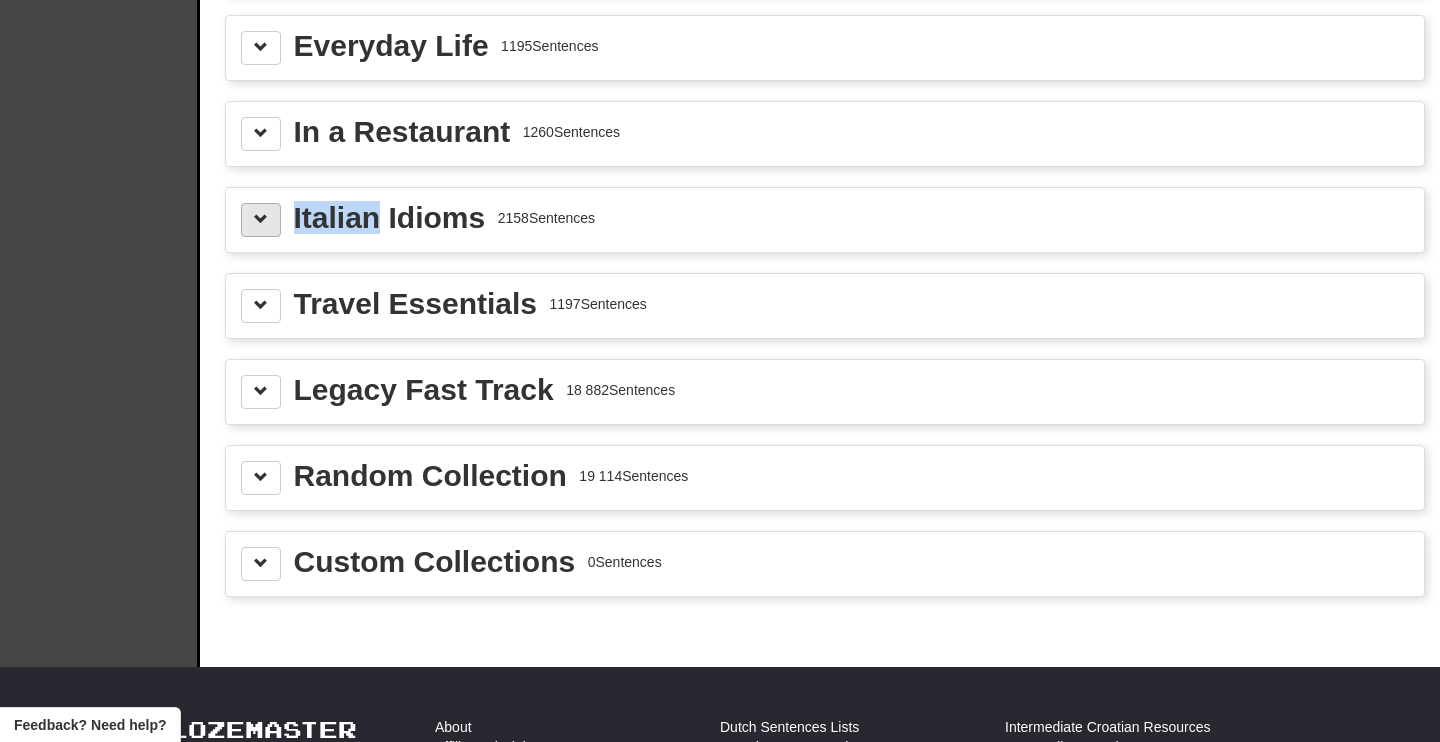 click at bounding box center [261, 219] 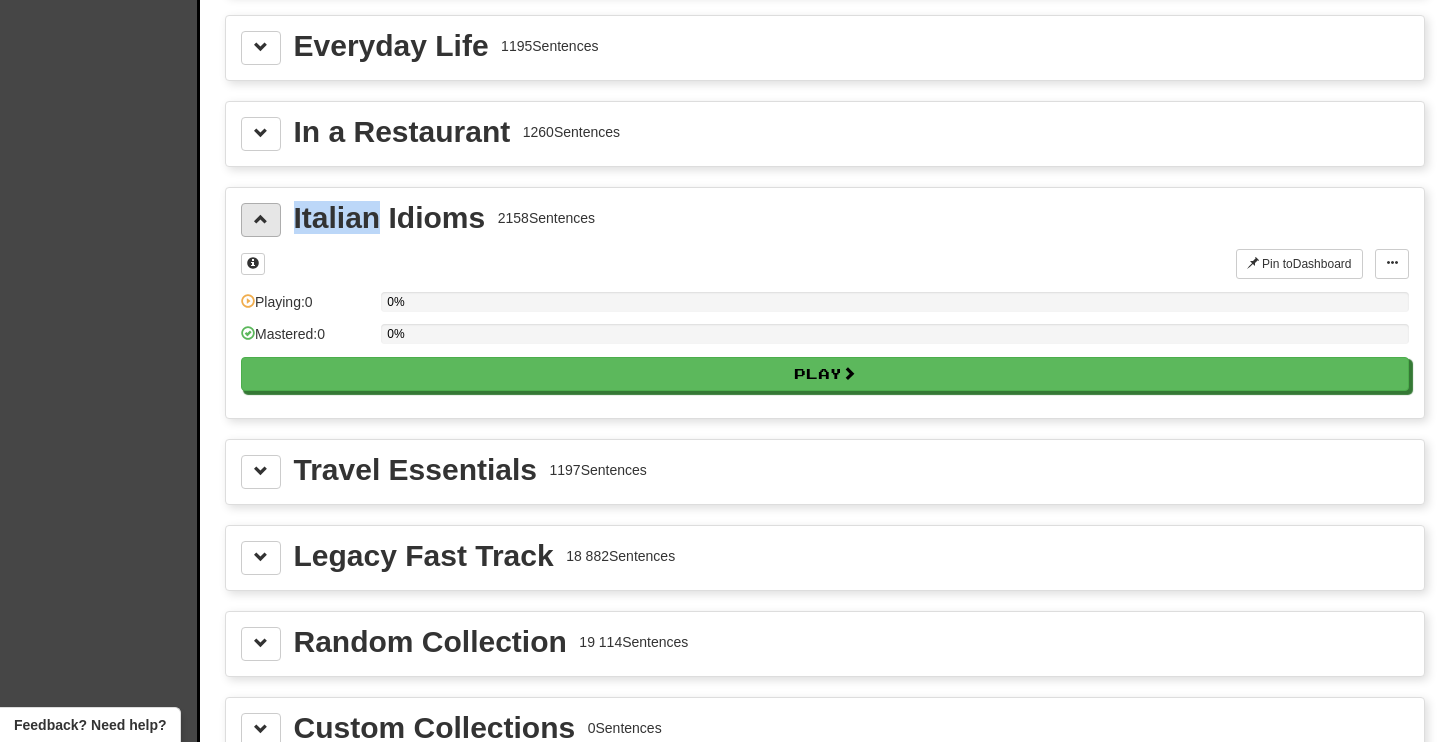 click at bounding box center (261, 219) 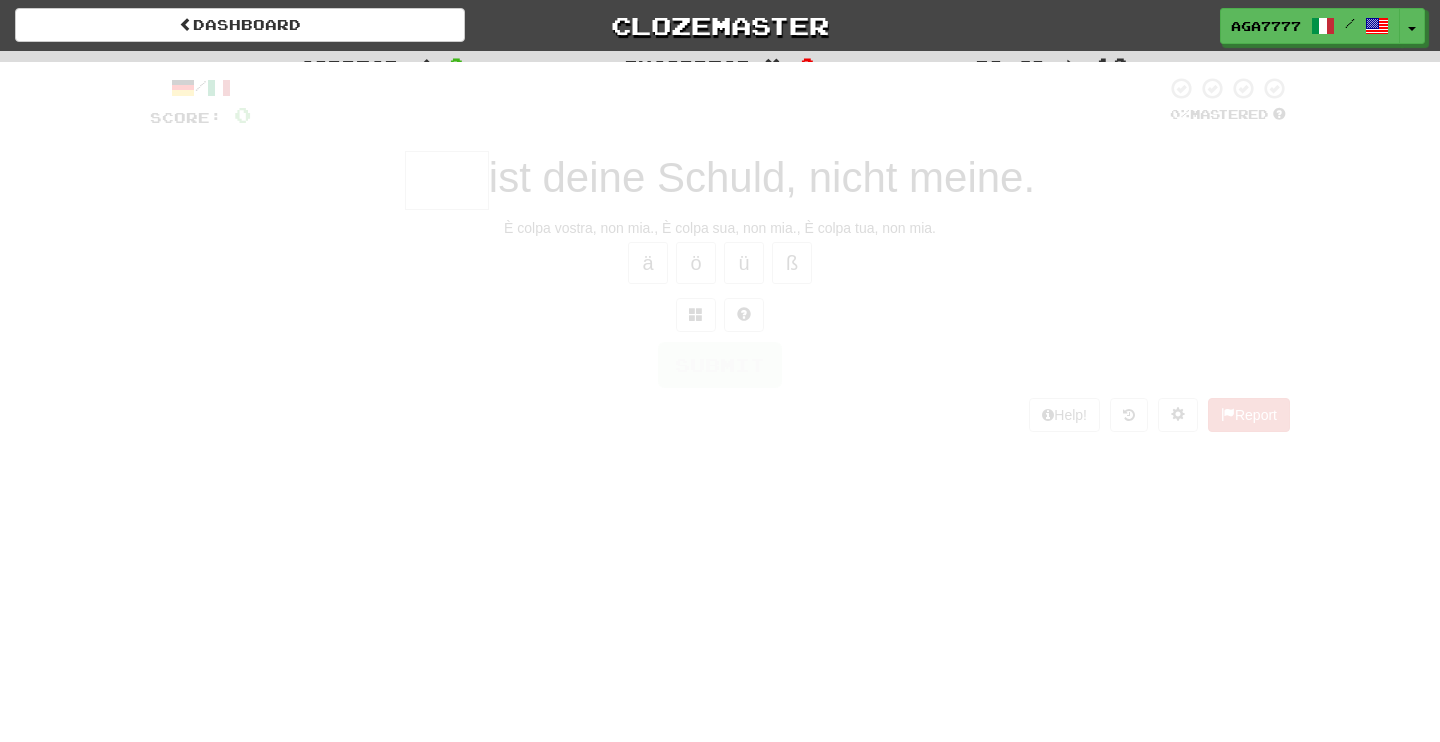 scroll, scrollTop: 0, scrollLeft: 0, axis: both 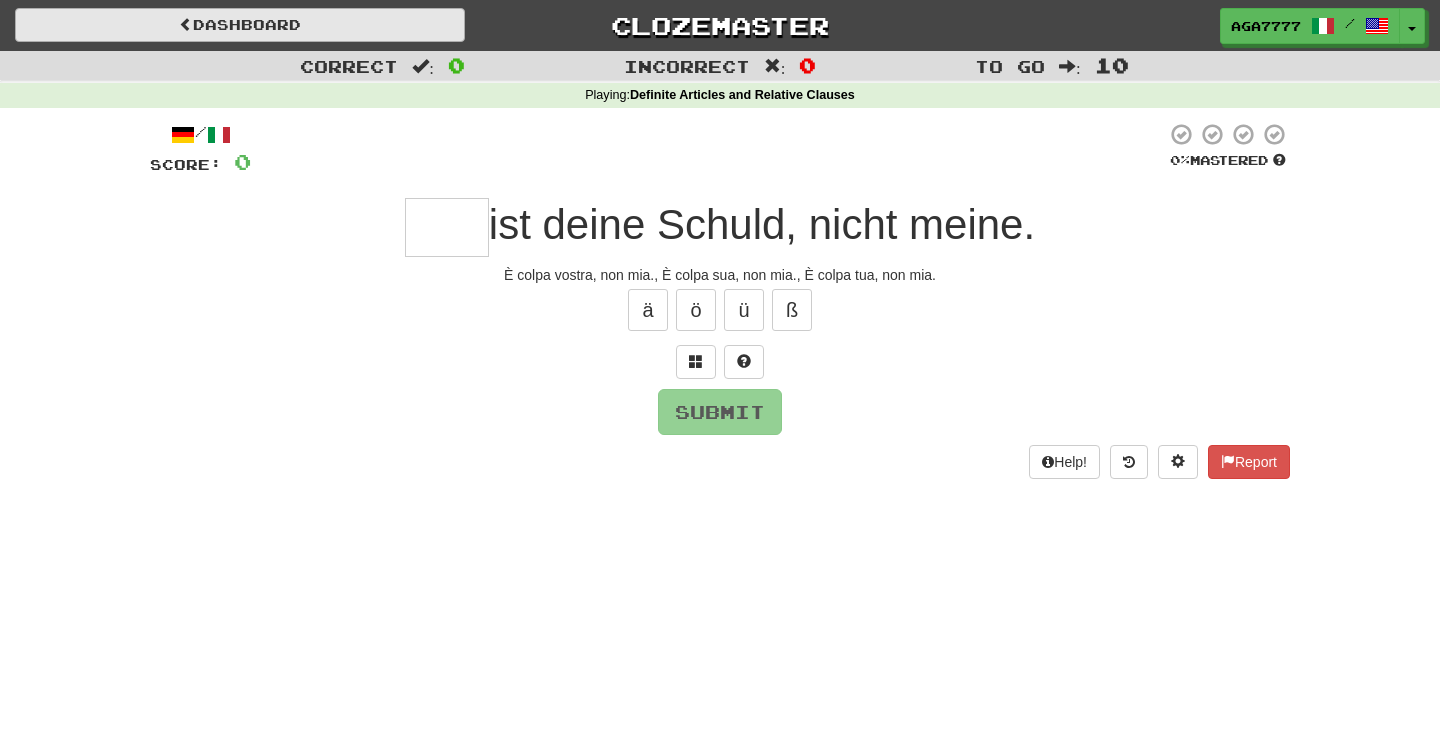 click on "Dashboard" at bounding box center (240, 25) 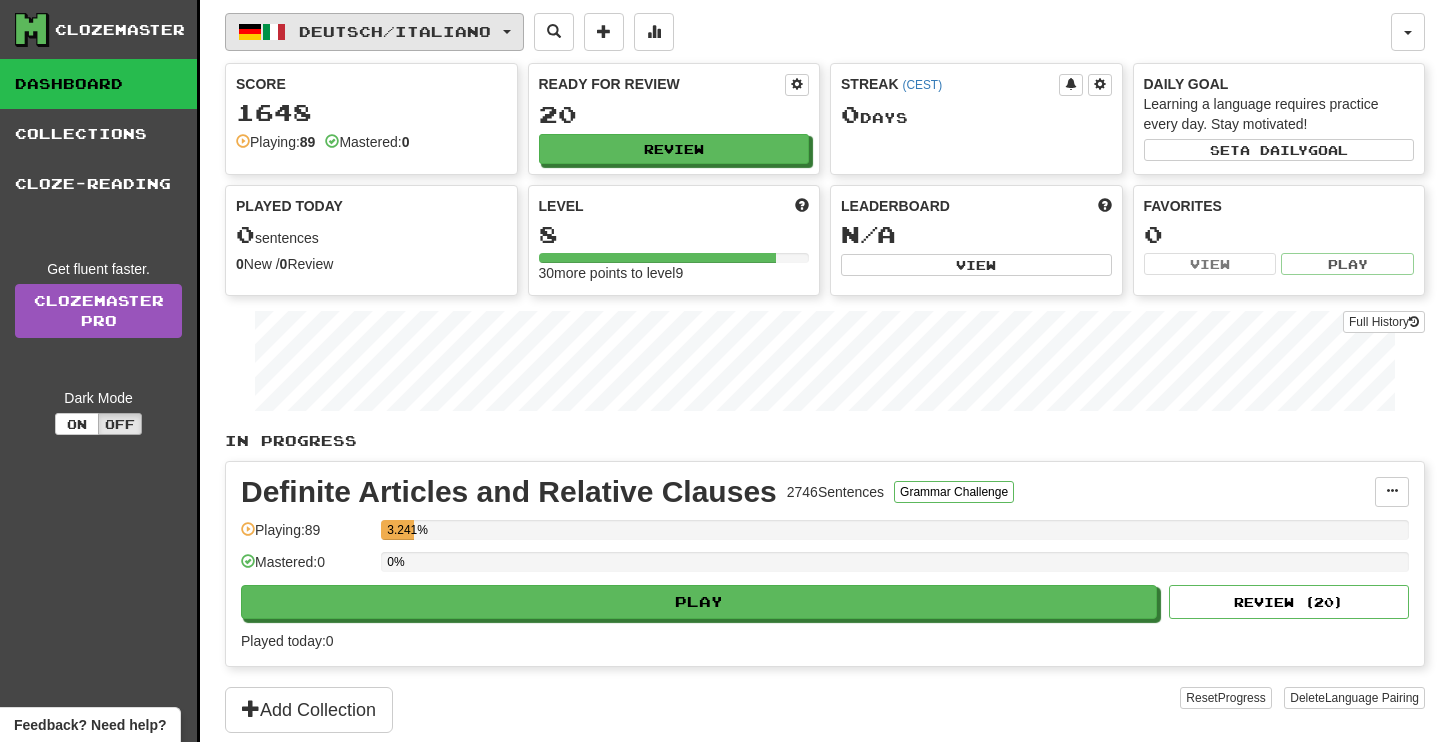 scroll, scrollTop: 0, scrollLeft: 0, axis: both 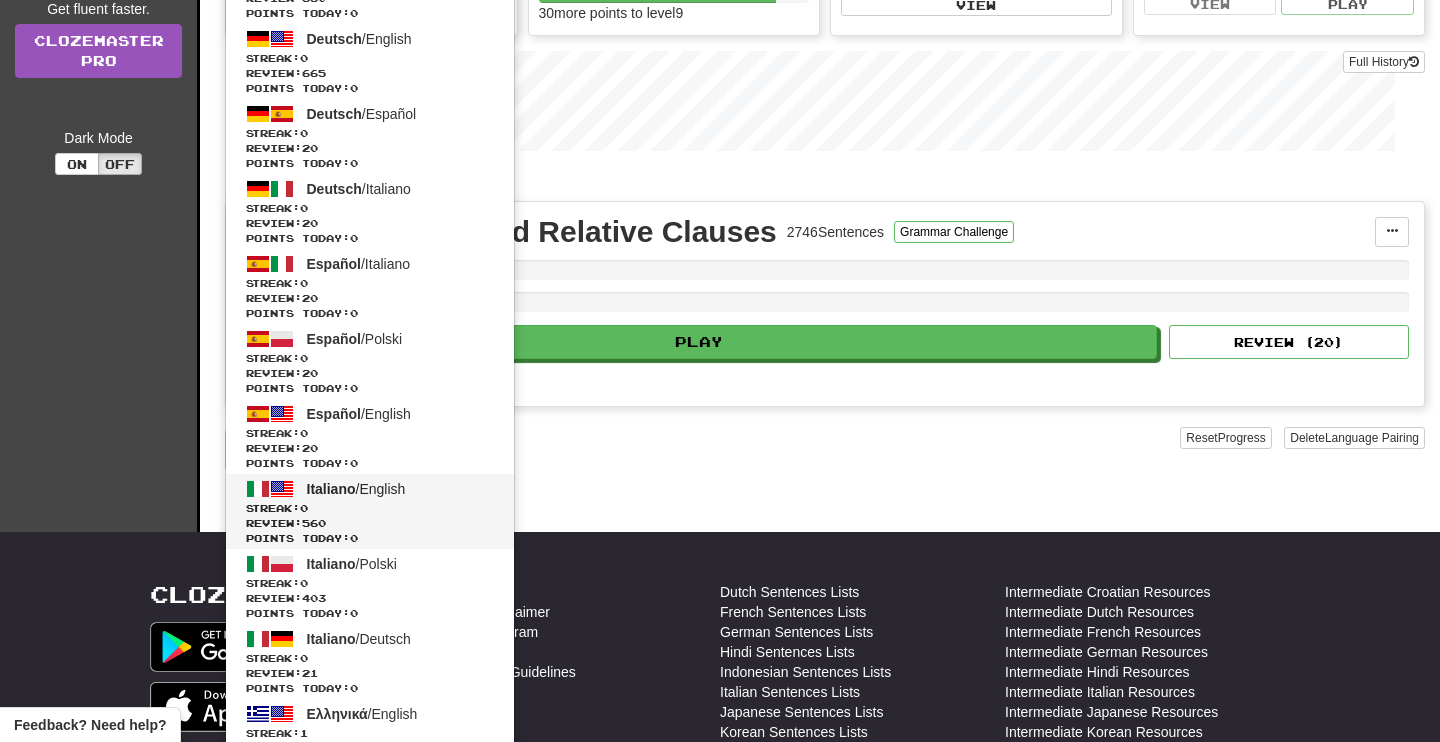 click on "Streak:  0" at bounding box center [370, 508] 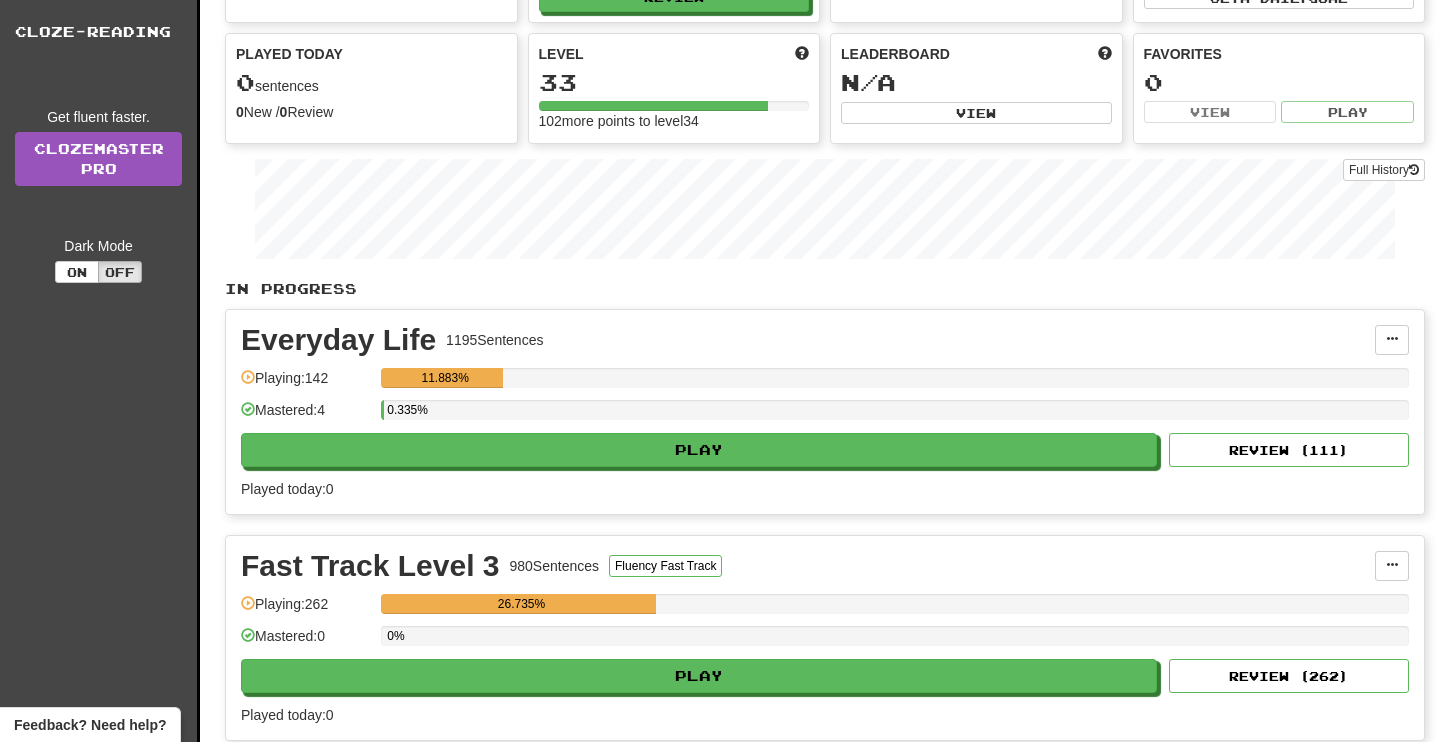 scroll, scrollTop: 173, scrollLeft: 0, axis: vertical 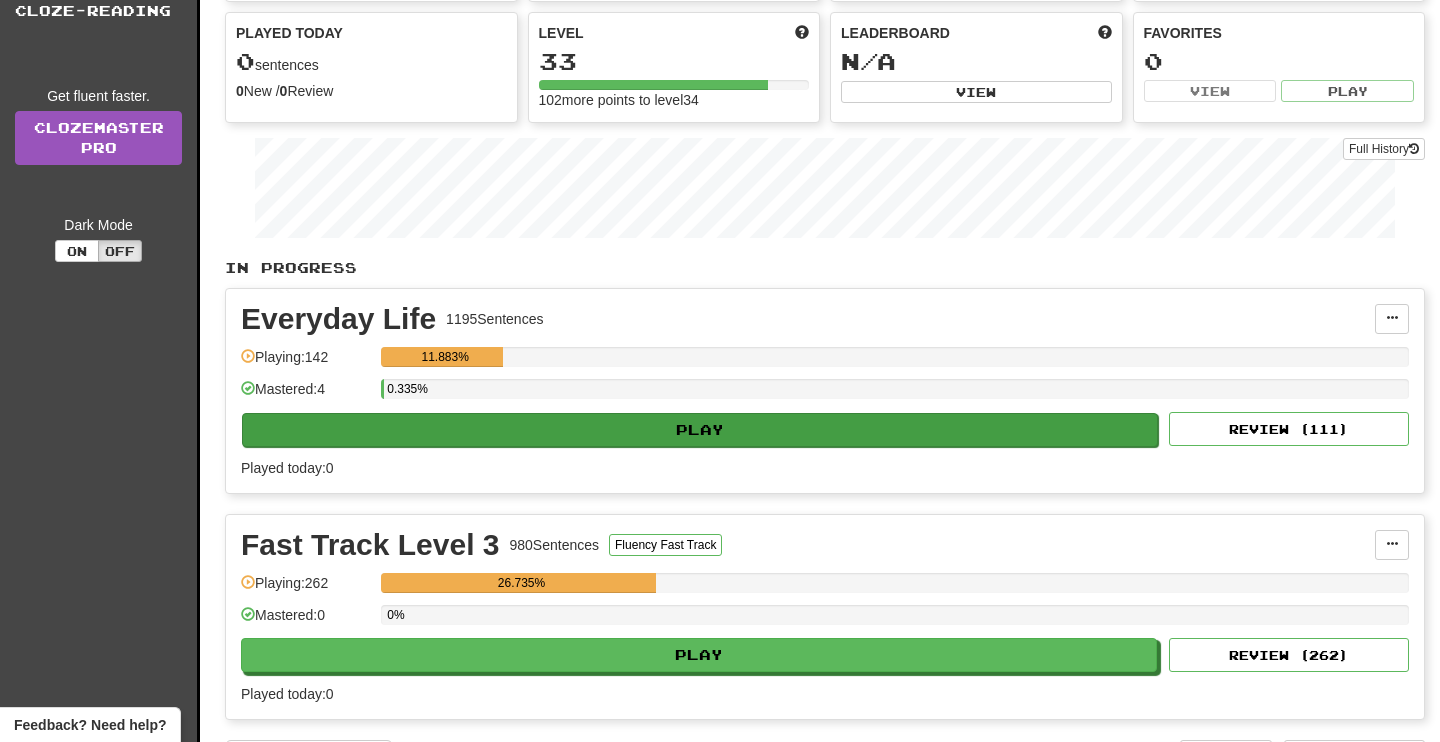 click on "Play" at bounding box center [700, 430] 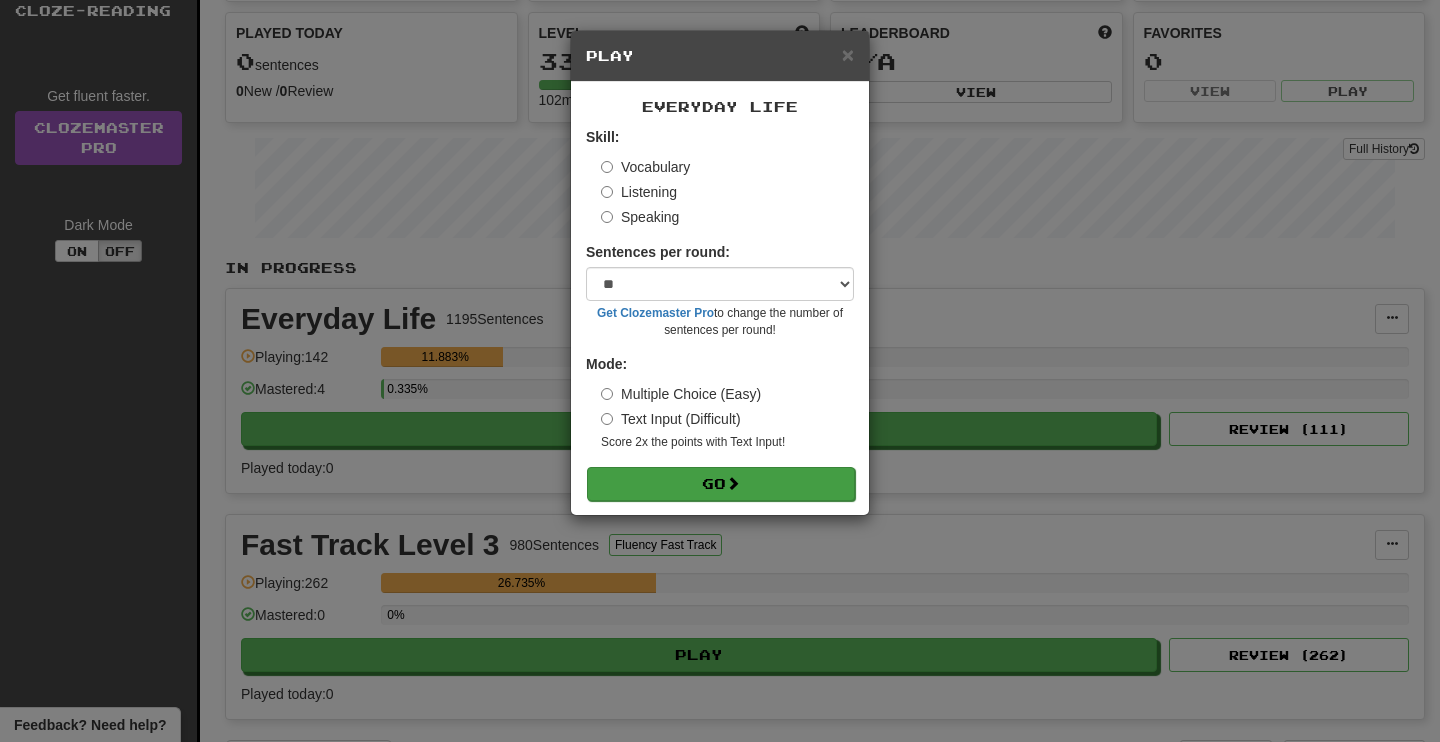click on "Go" at bounding box center (721, 484) 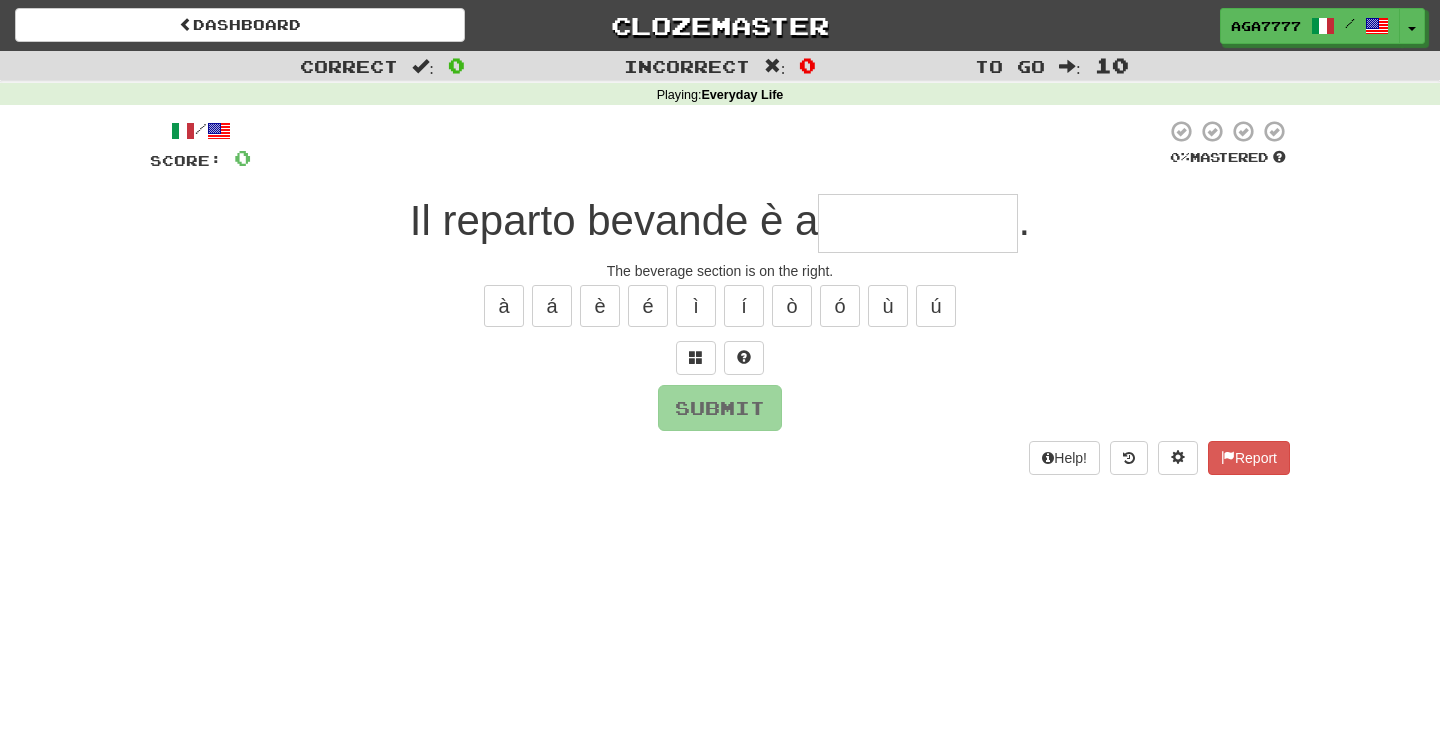 scroll, scrollTop: 0, scrollLeft: 0, axis: both 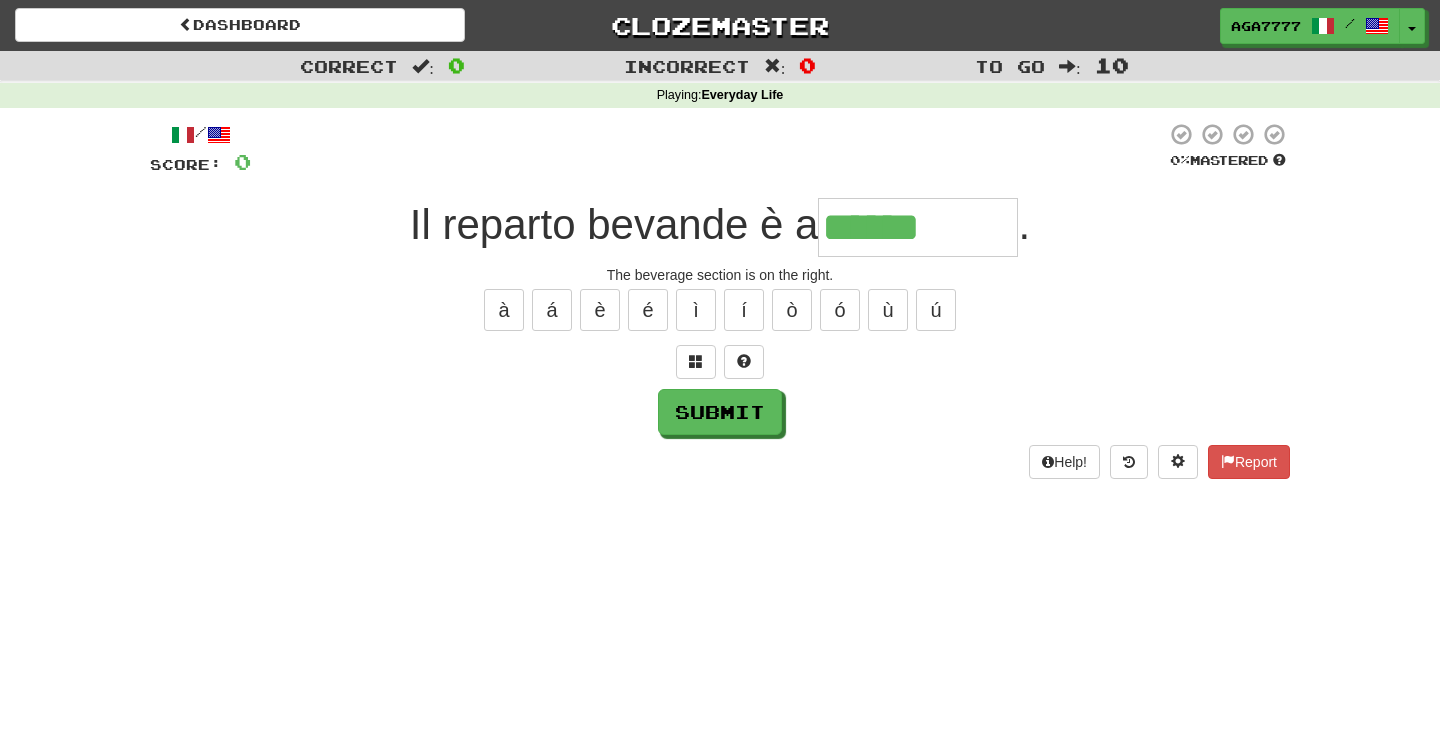 type on "******" 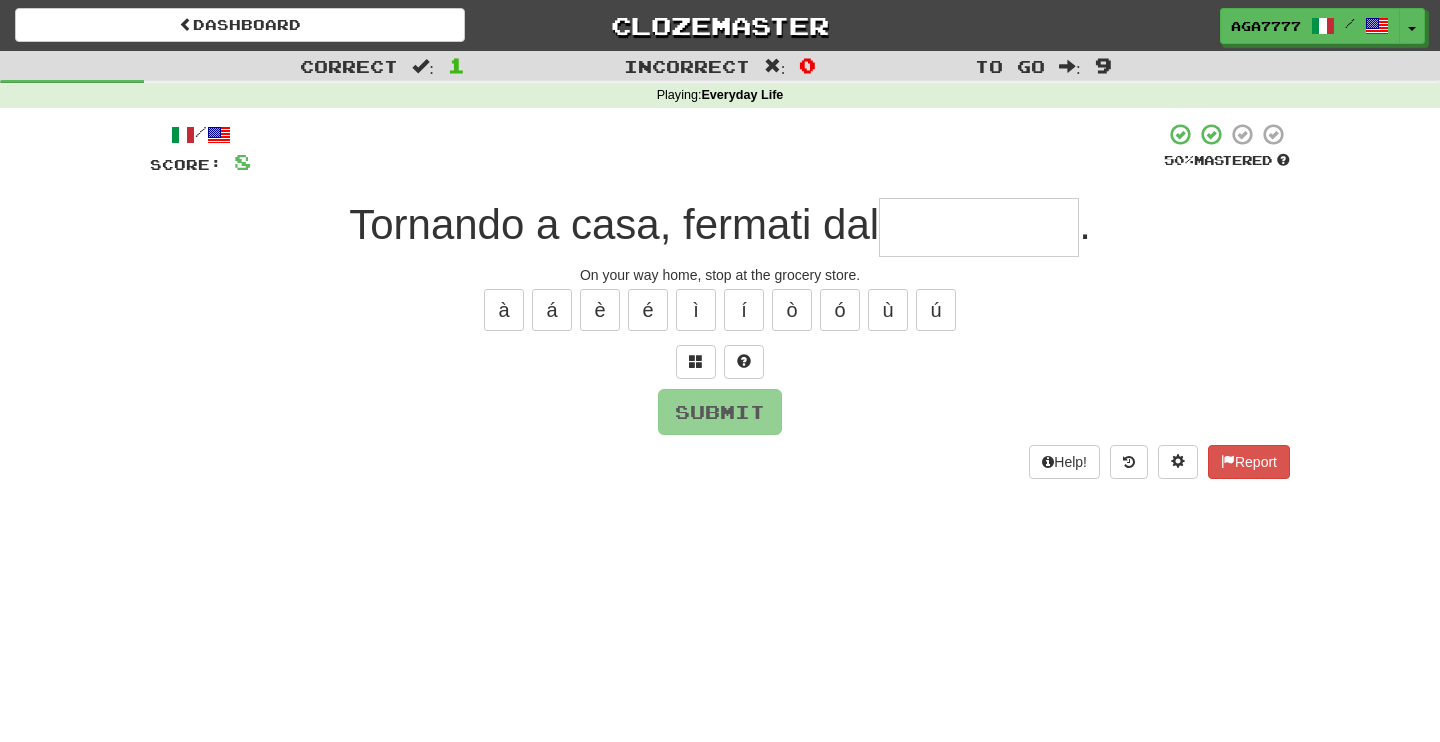 type on "*" 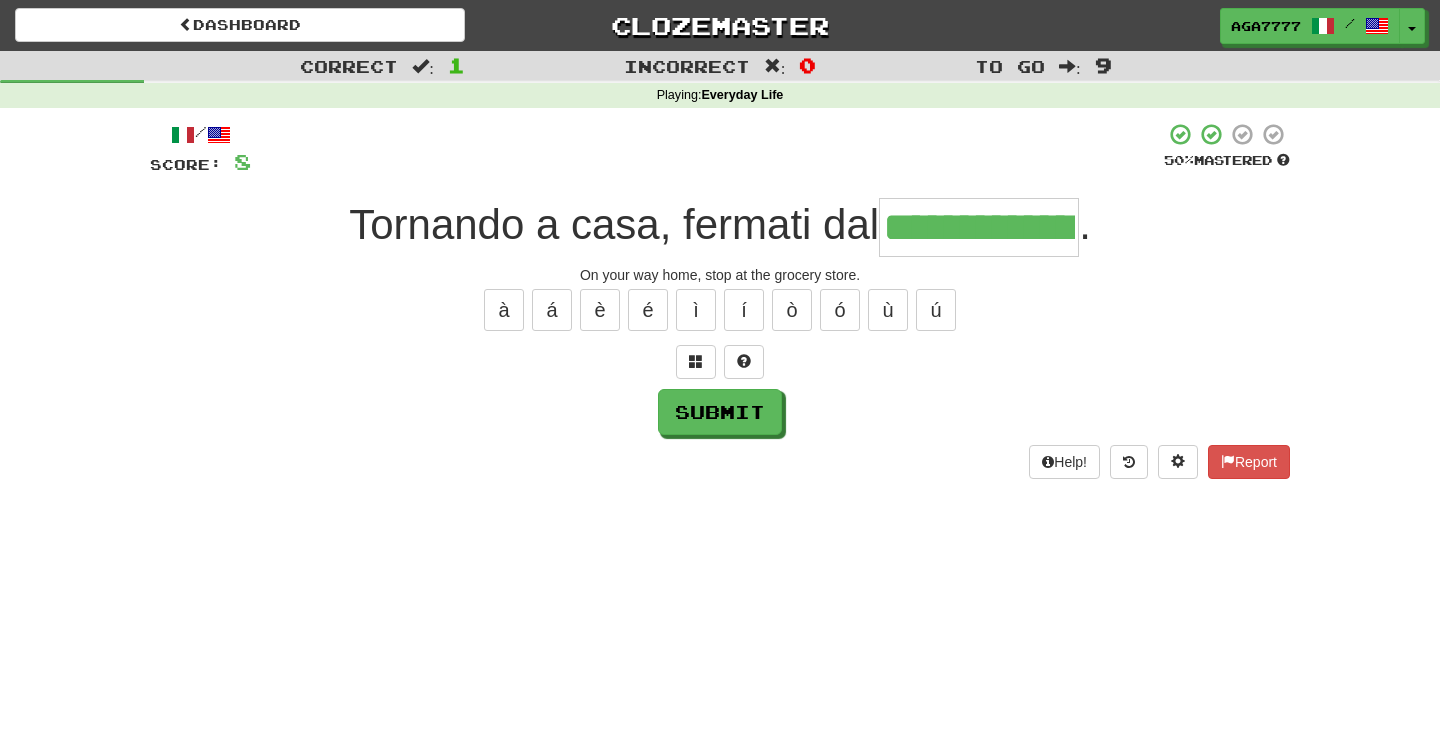 type on "**********" 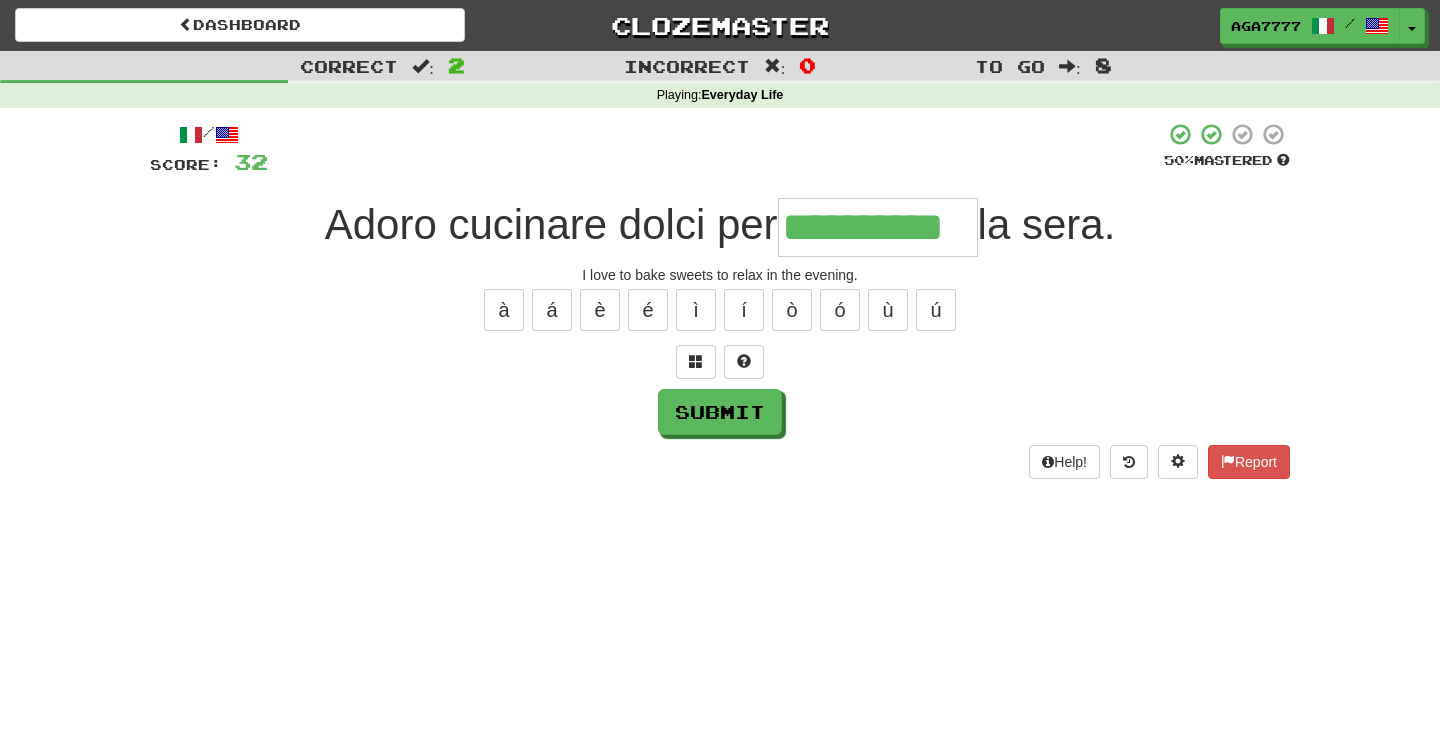 type on "**********" 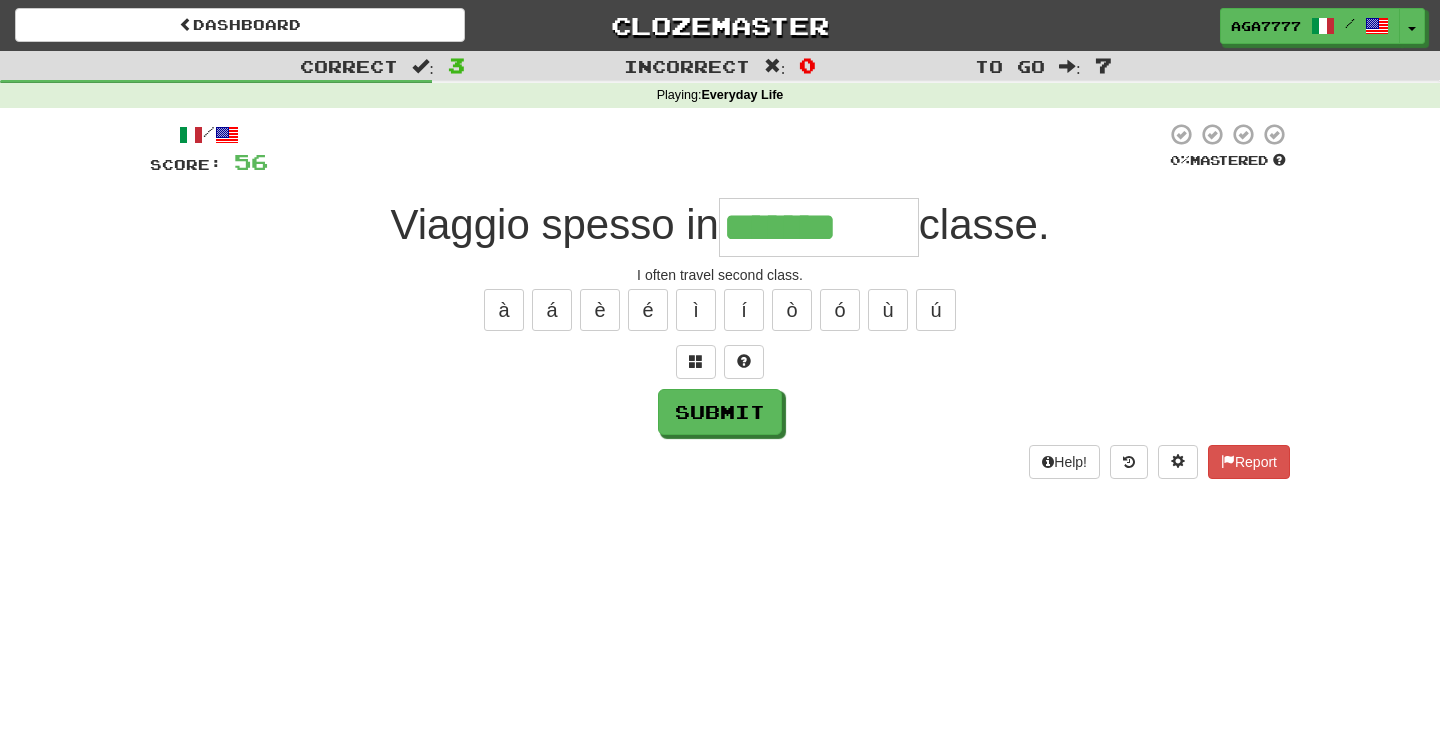 type on "*******" 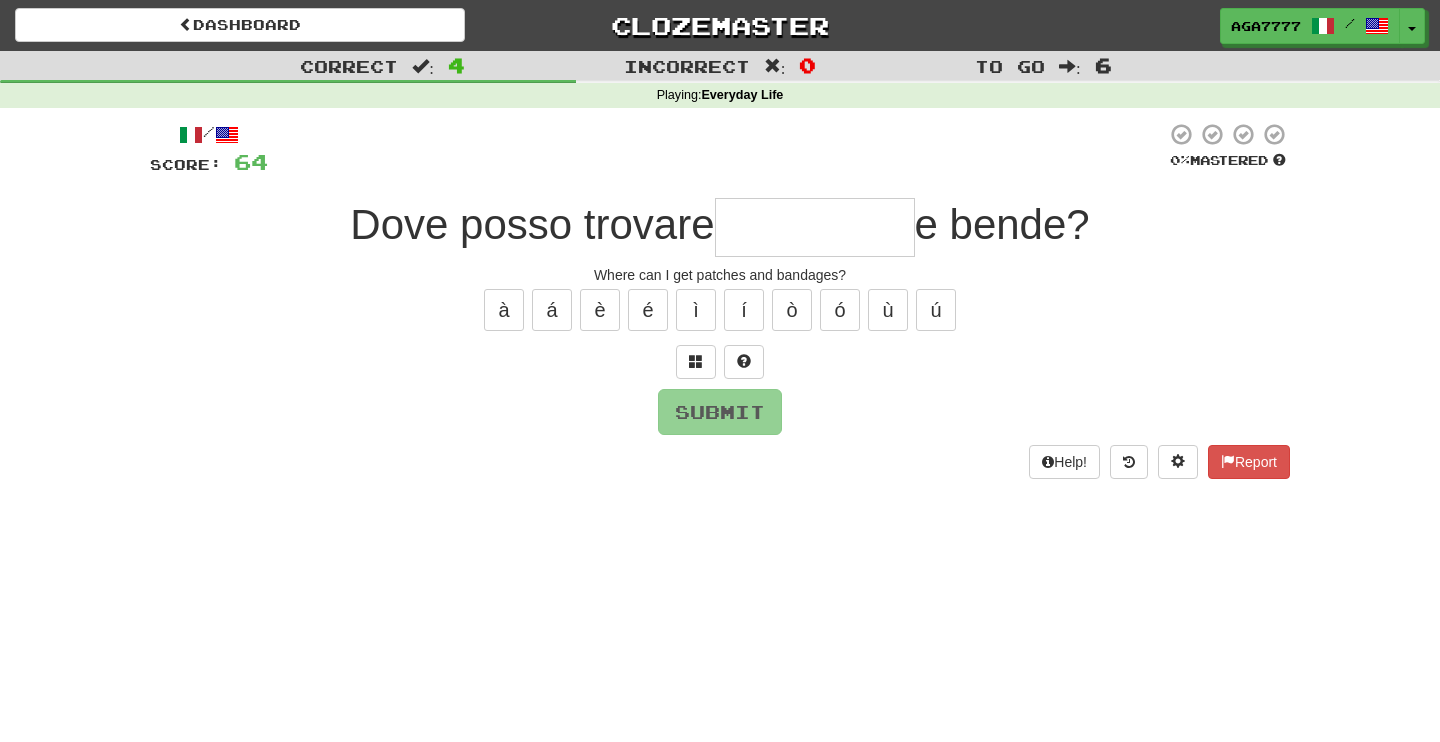 type on "*" 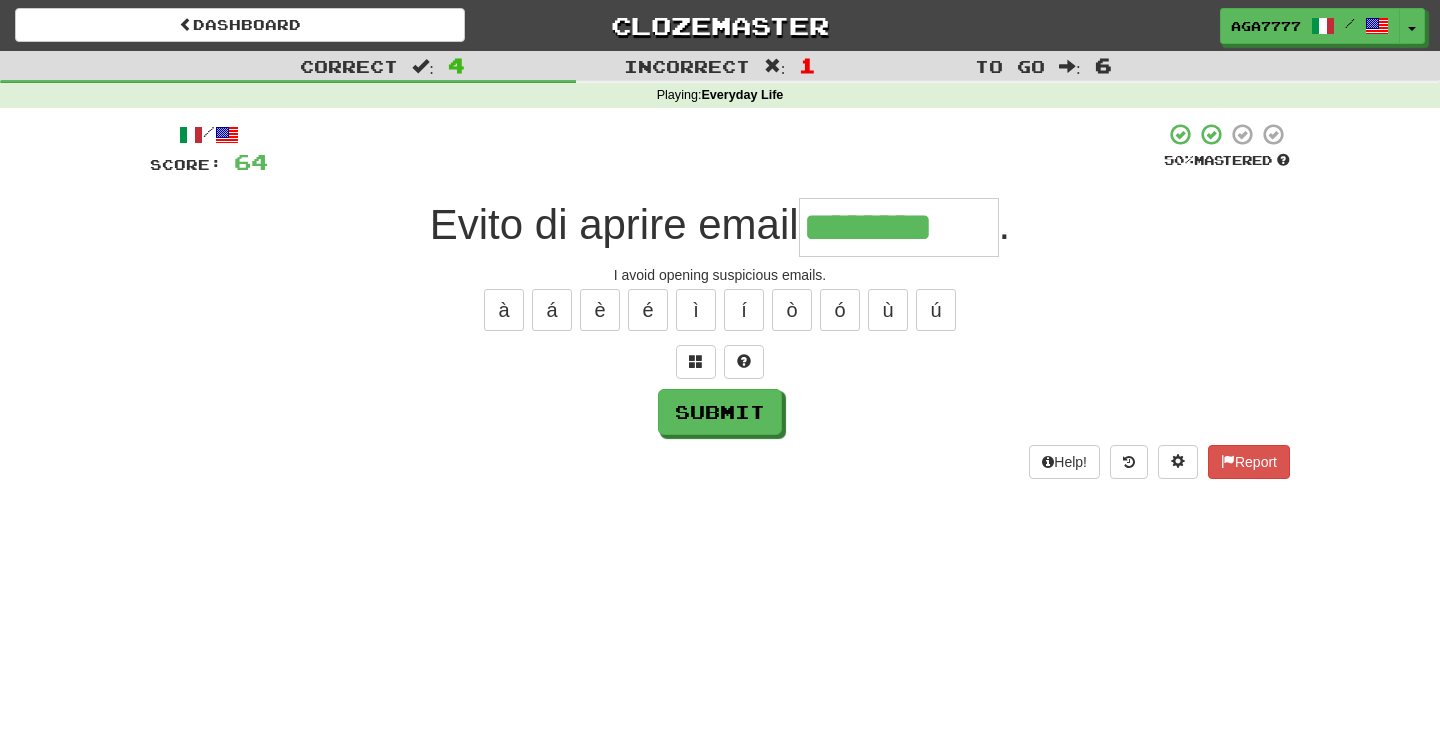type on "********" 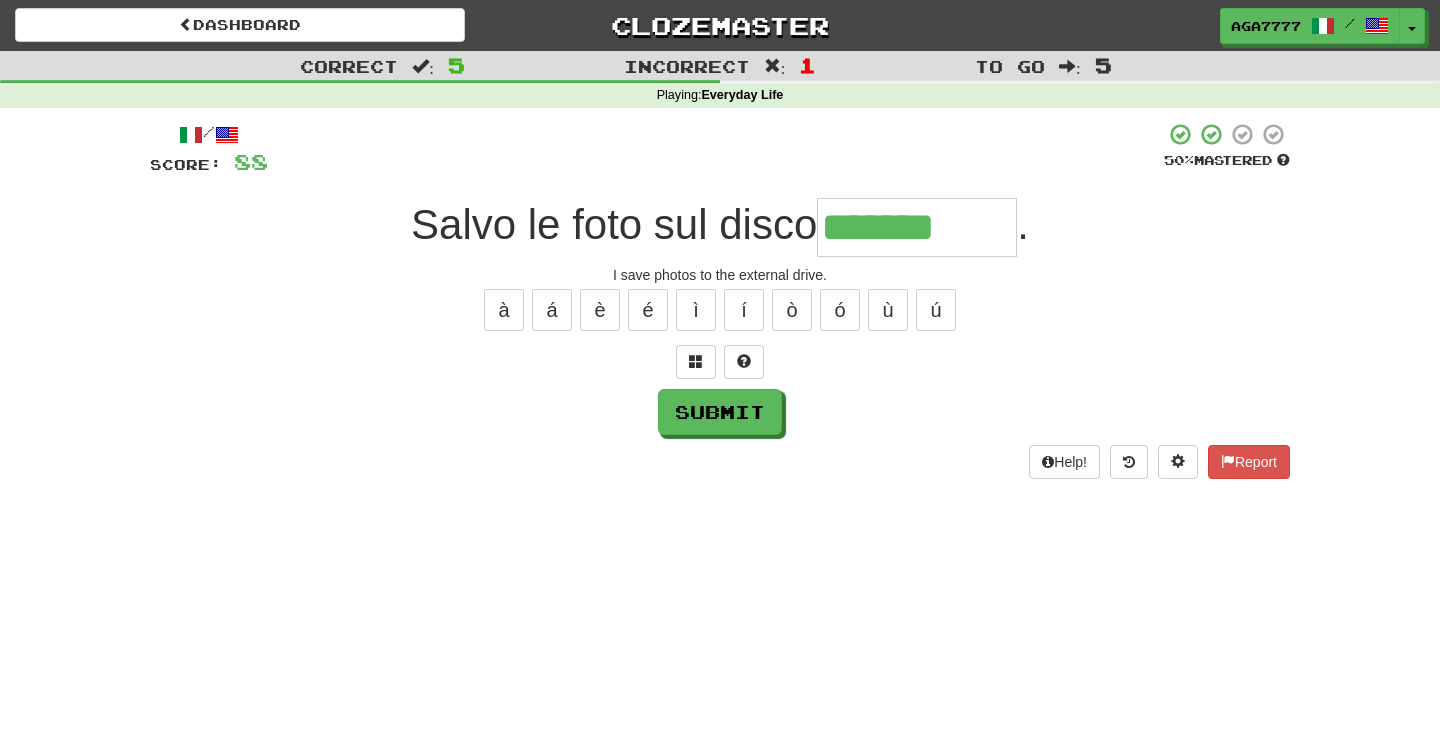 type on "*******" 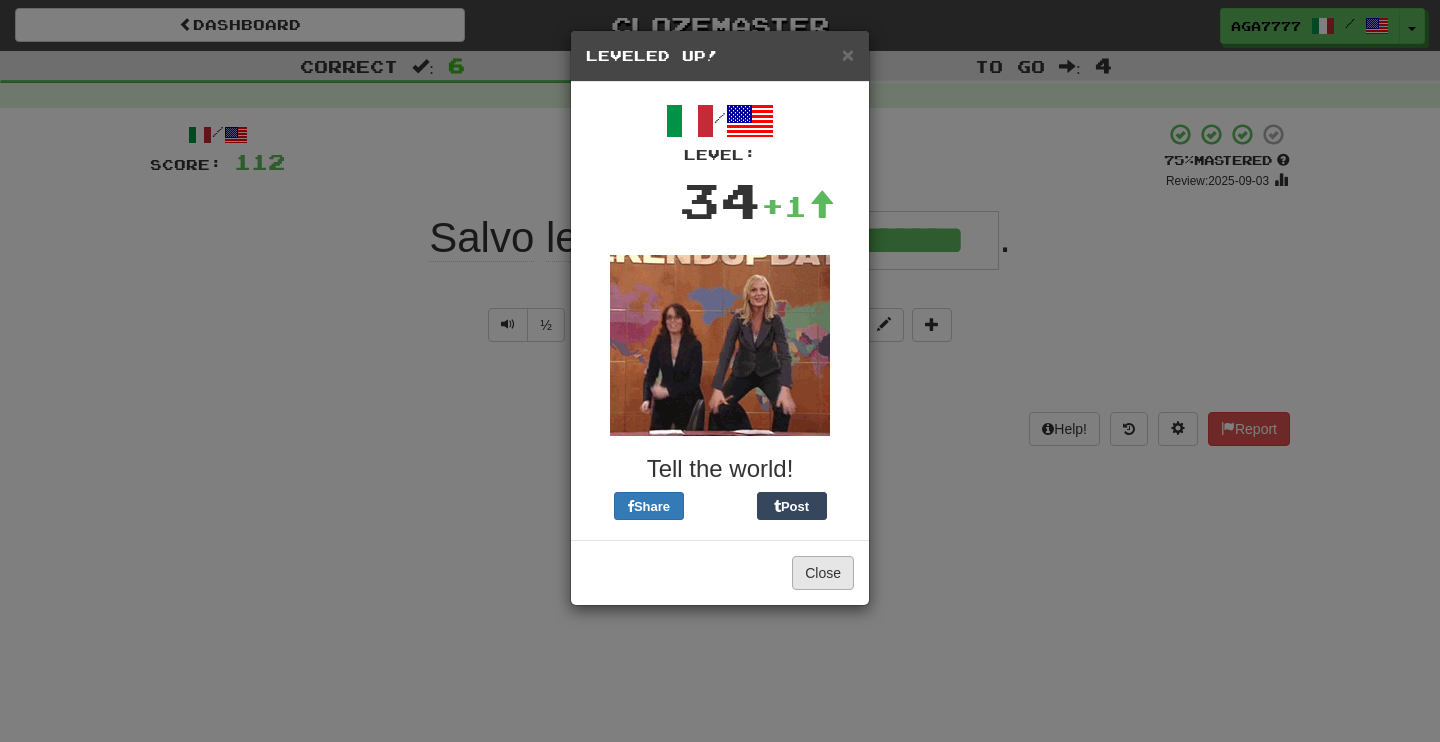 click on "Close" at bounding box center (823, 573) 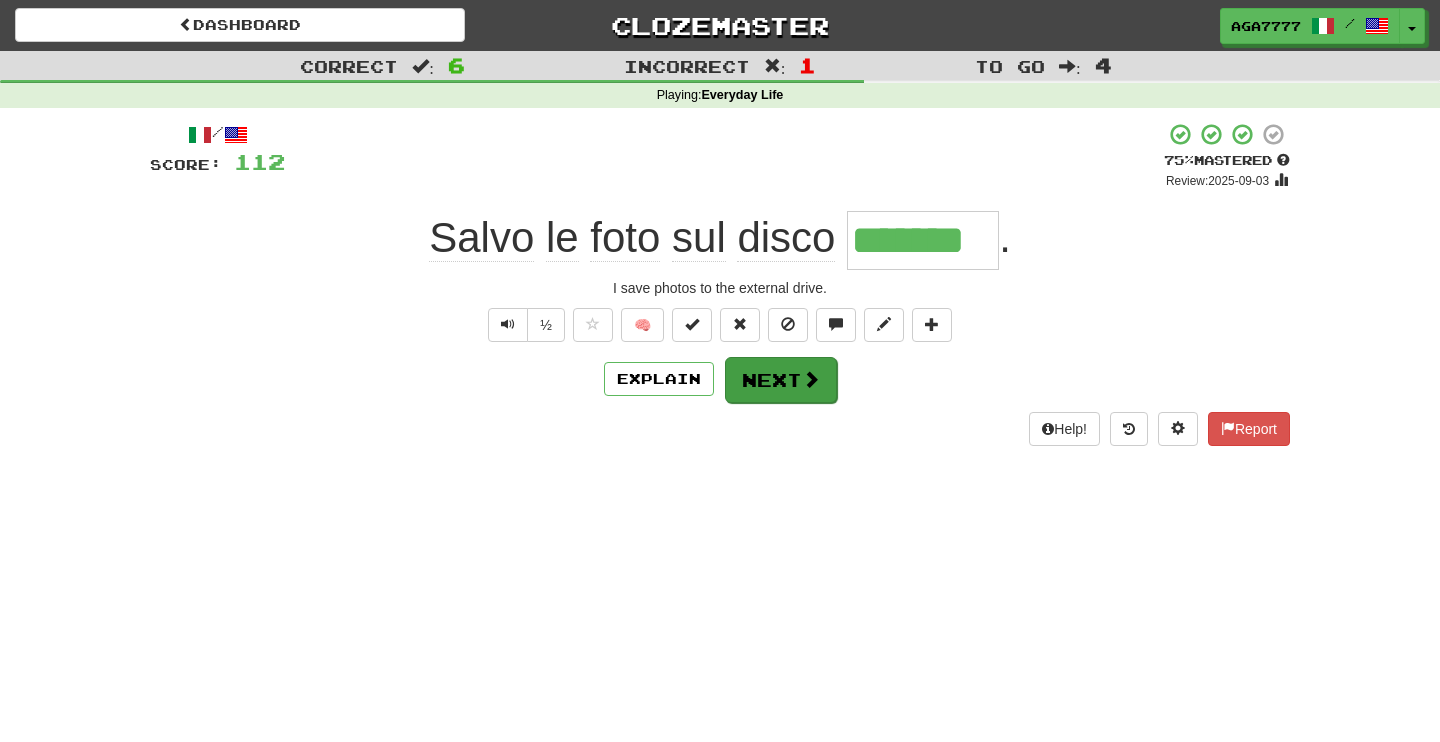 click on "Next" at bounding box center (781, 380) 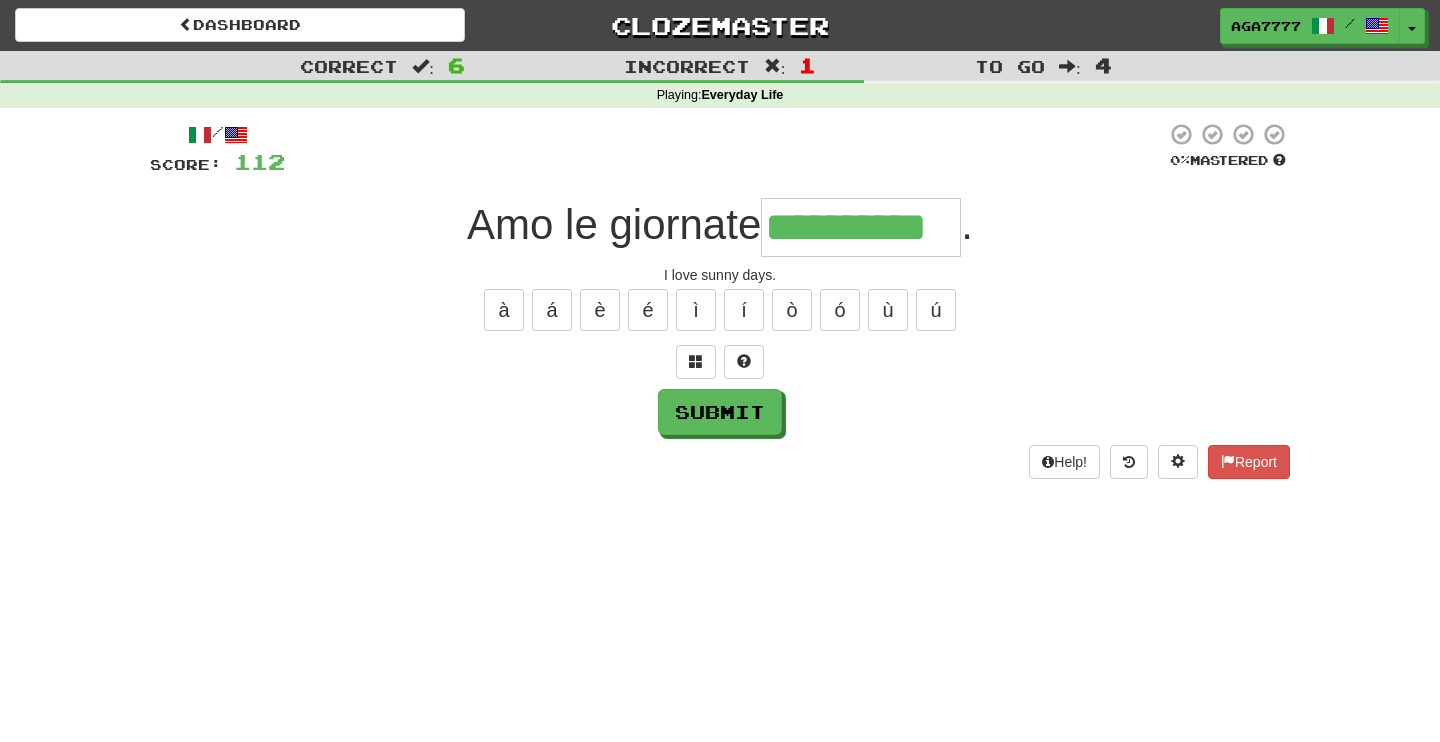 type on "**********" 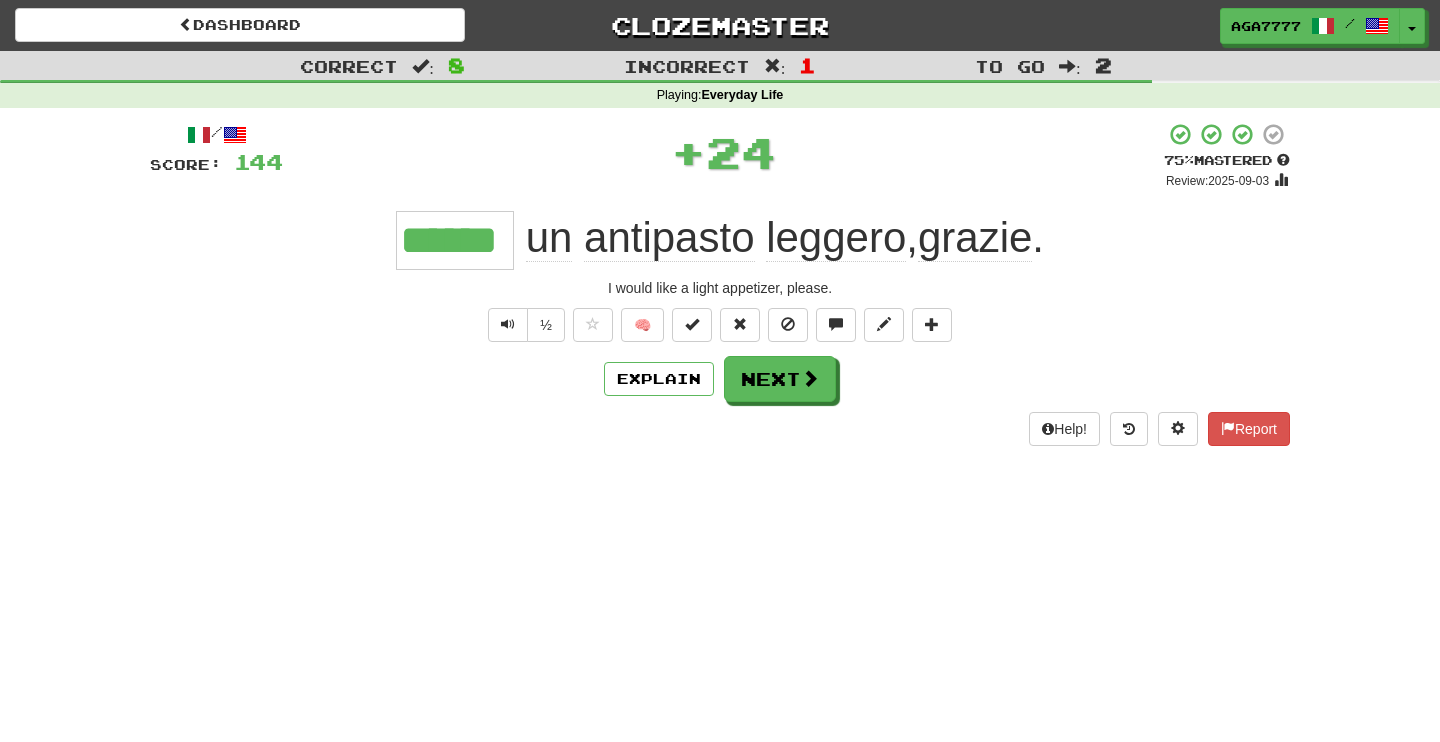 type on "******" 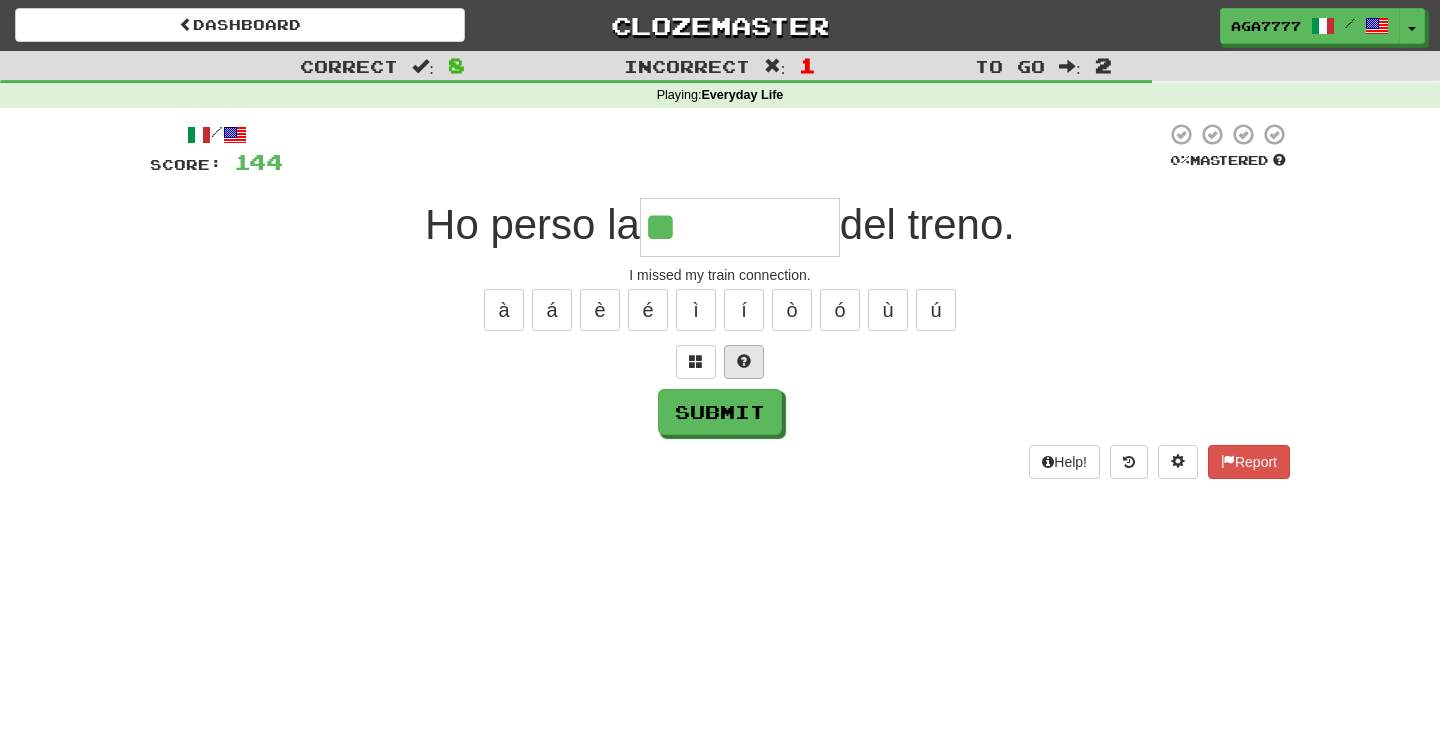 click at bounding box center [744, 361] 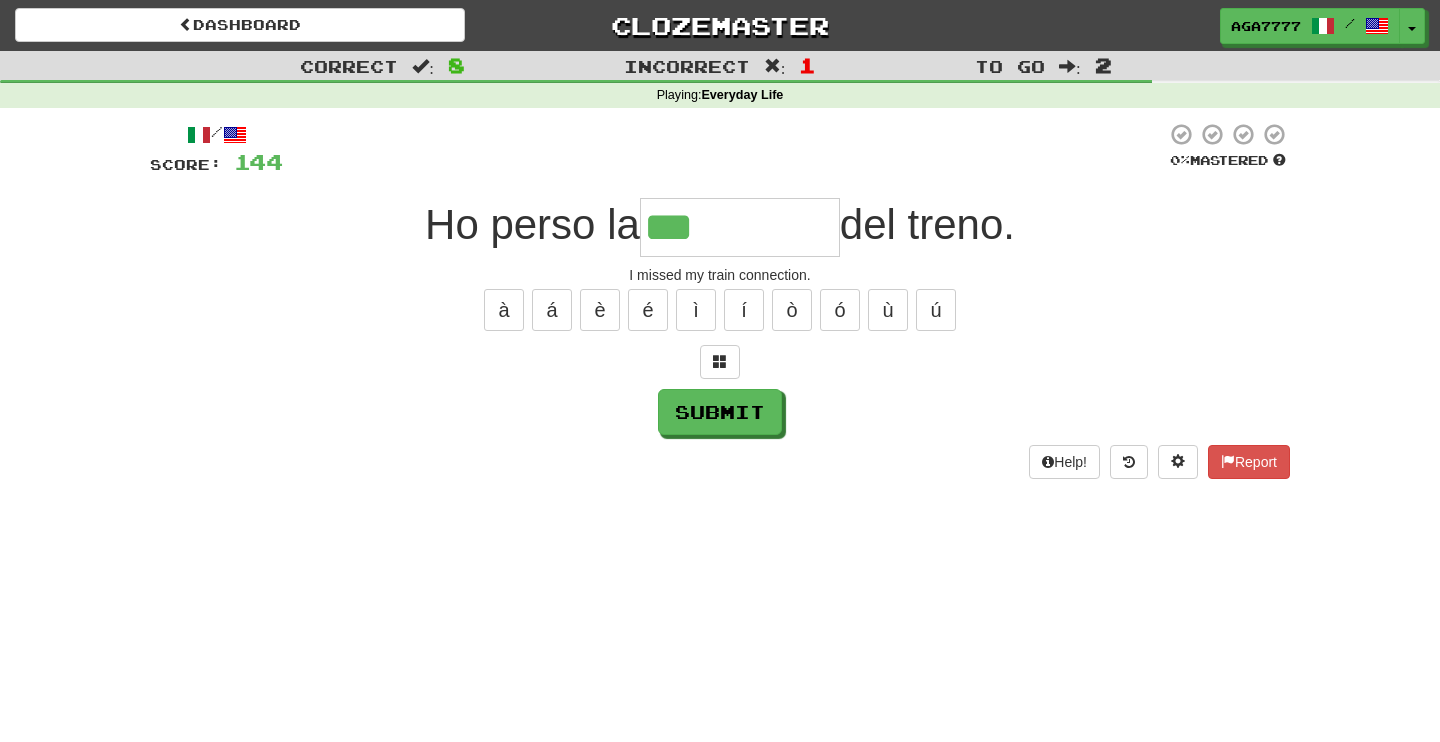 type on "**********" 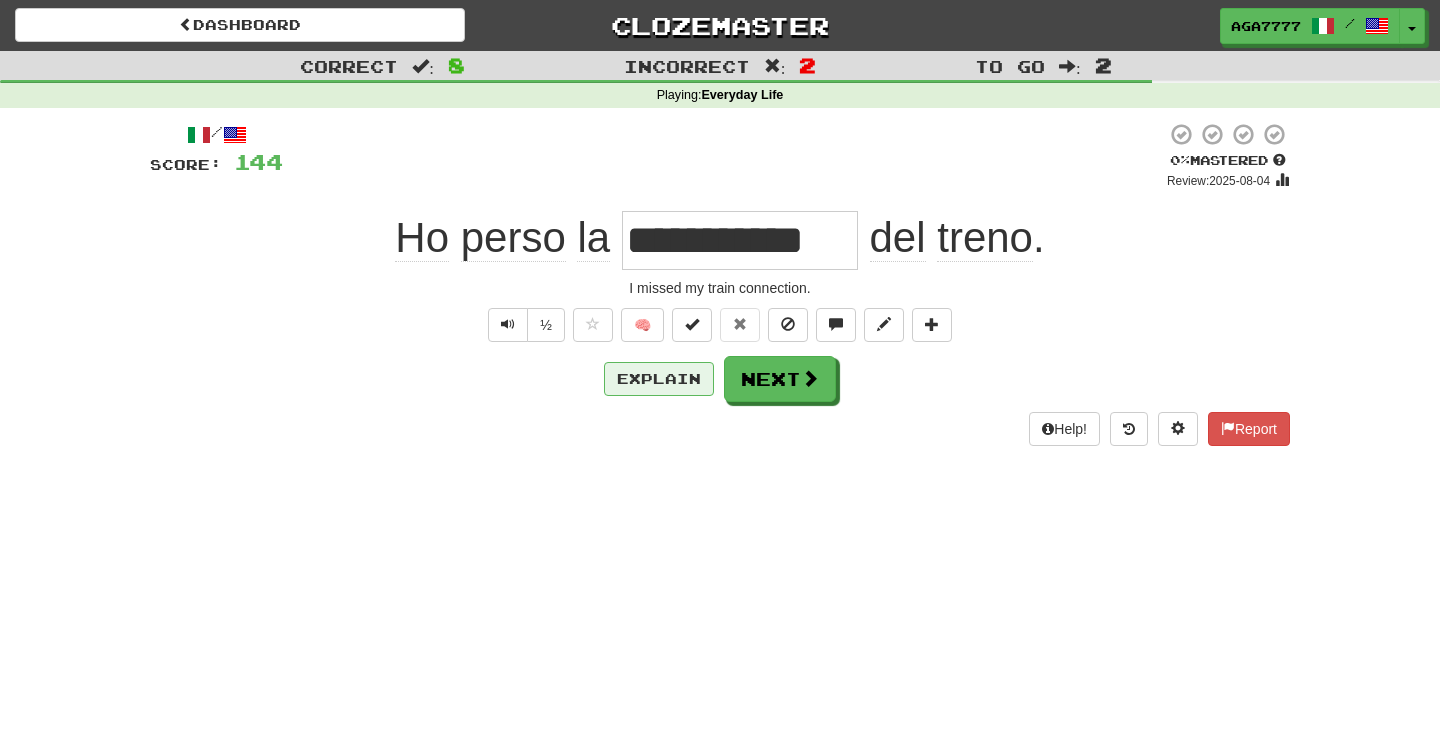 click on "Explain" at bounding box center [659, 379] 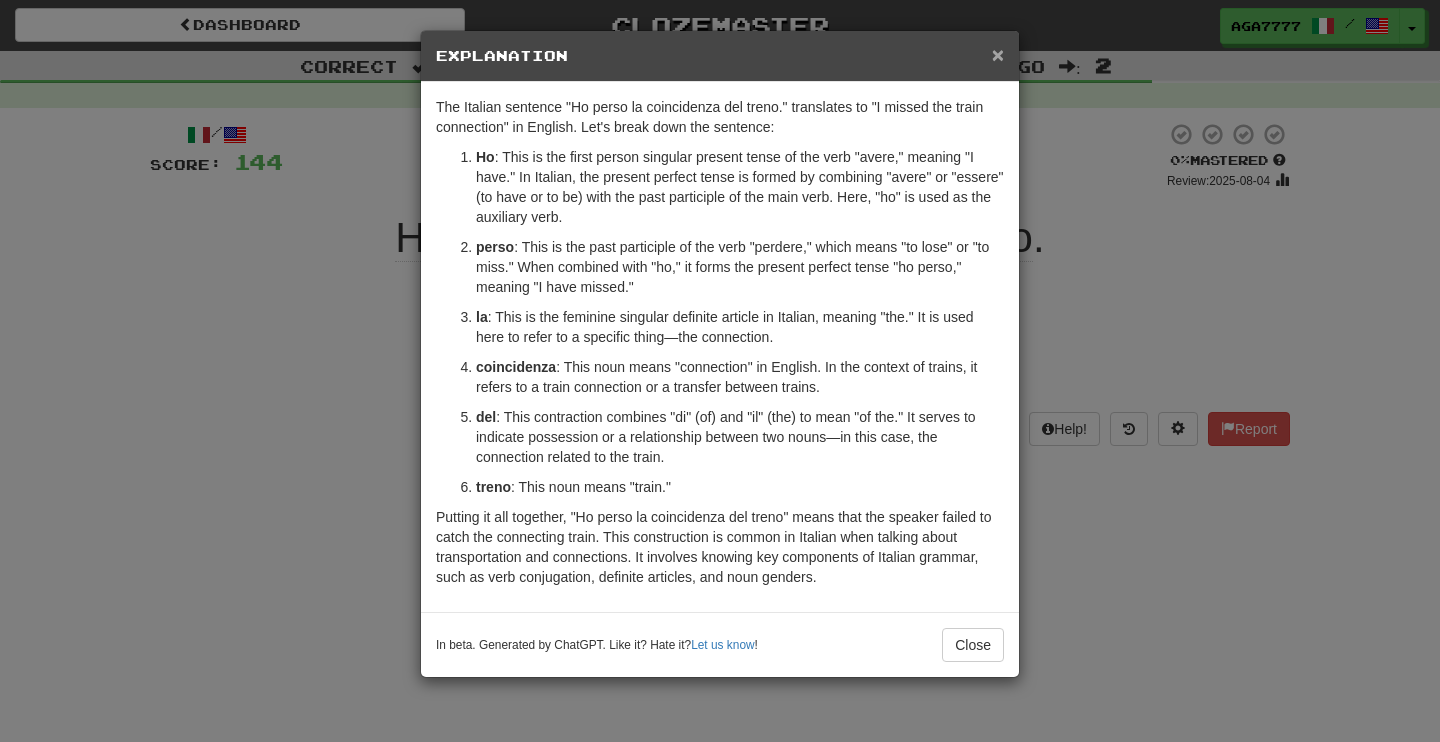 click on "×" at bounding box center (998, 54) 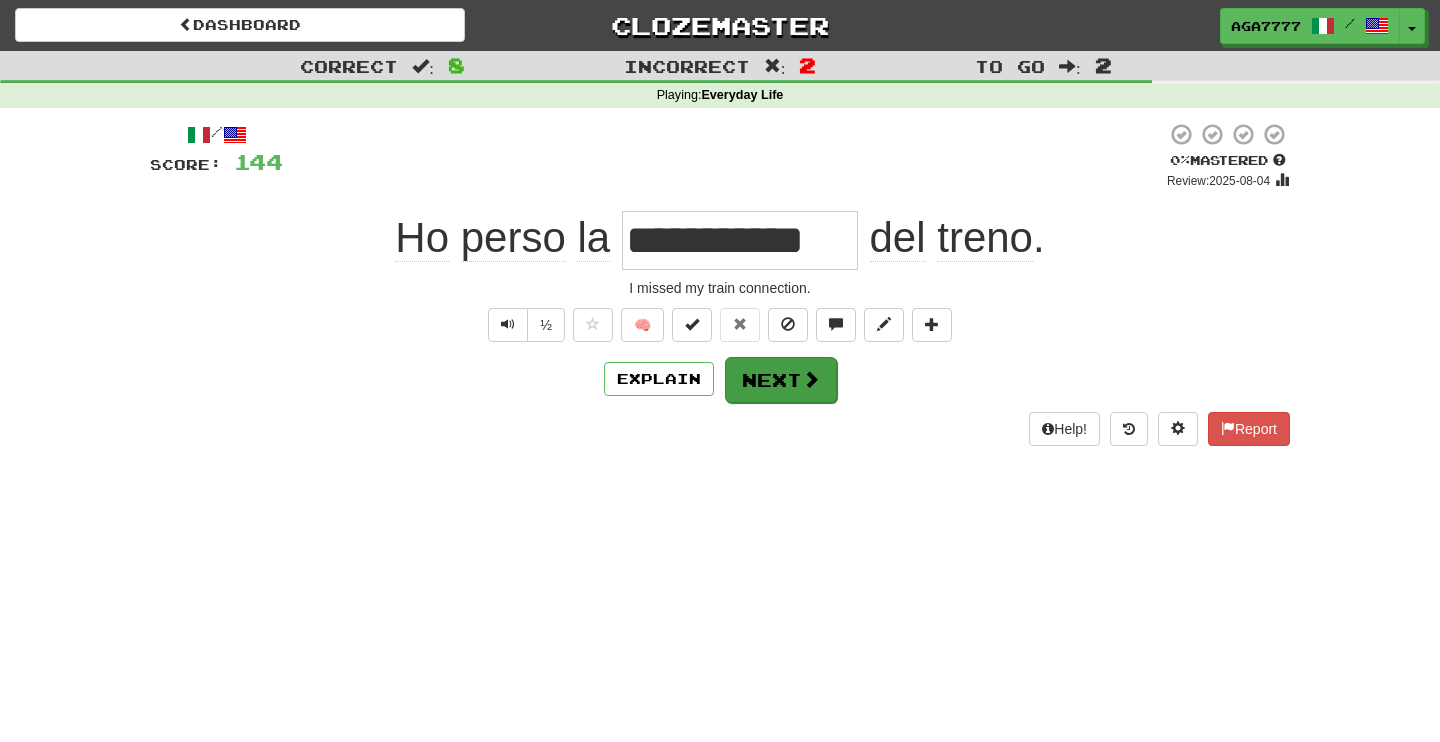 click on "Next" at bounding box center [781, 380] 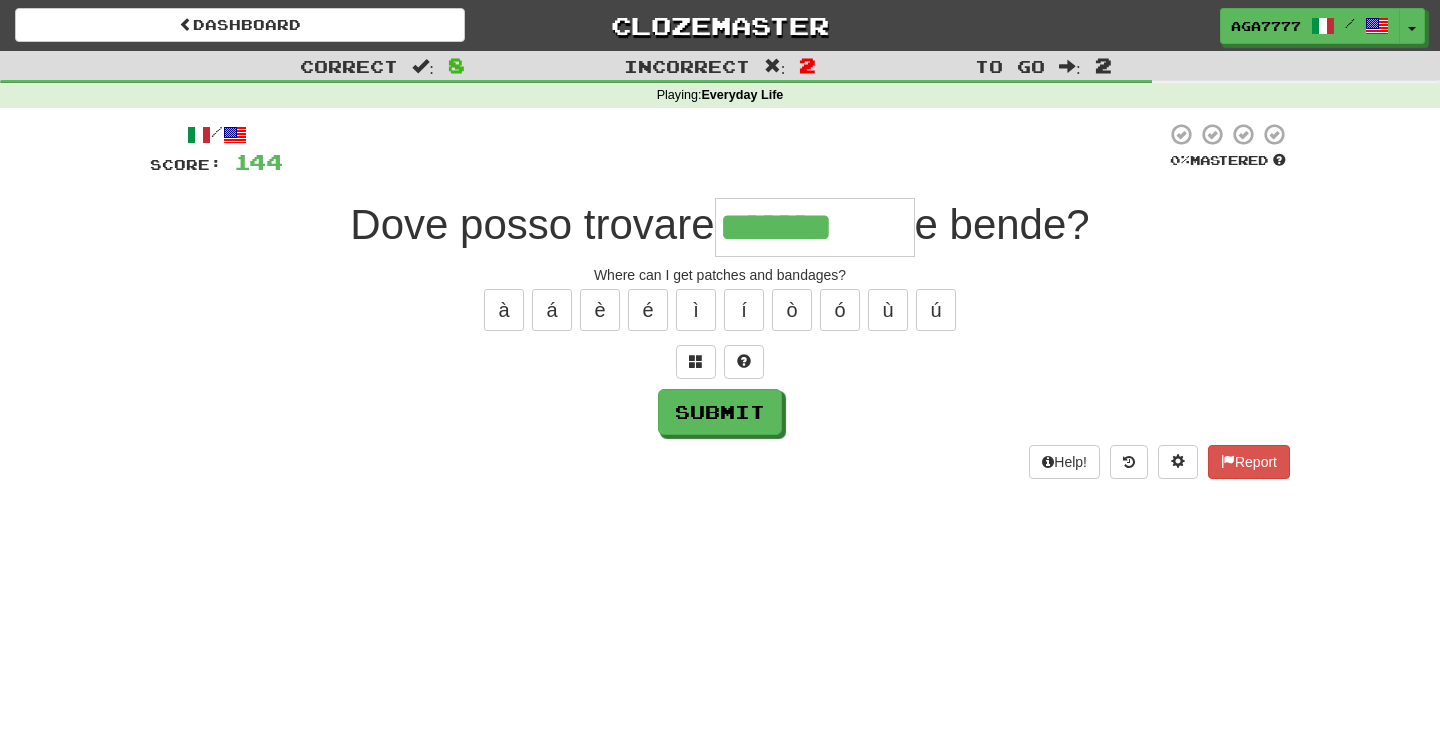 type on "*******" 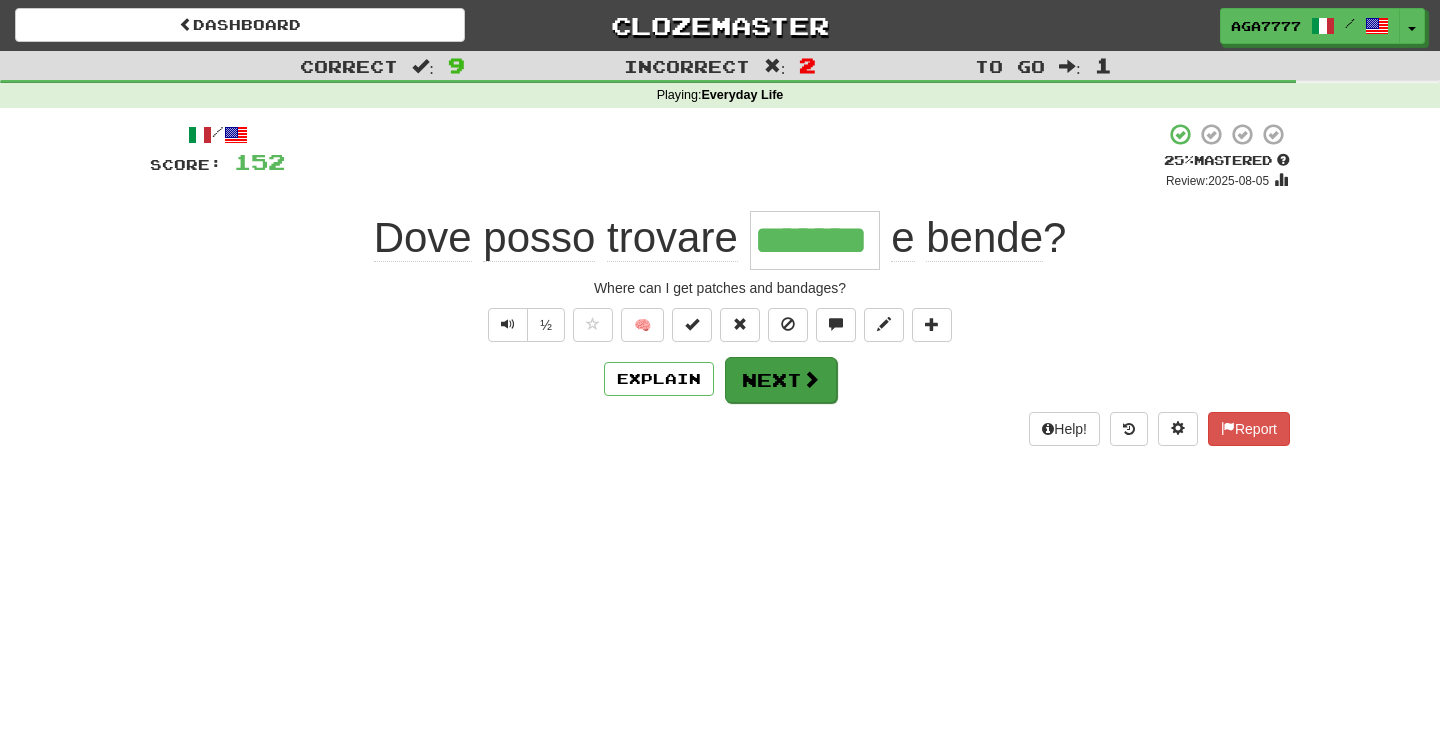 click on "Next" at bounding box center [781, 380] 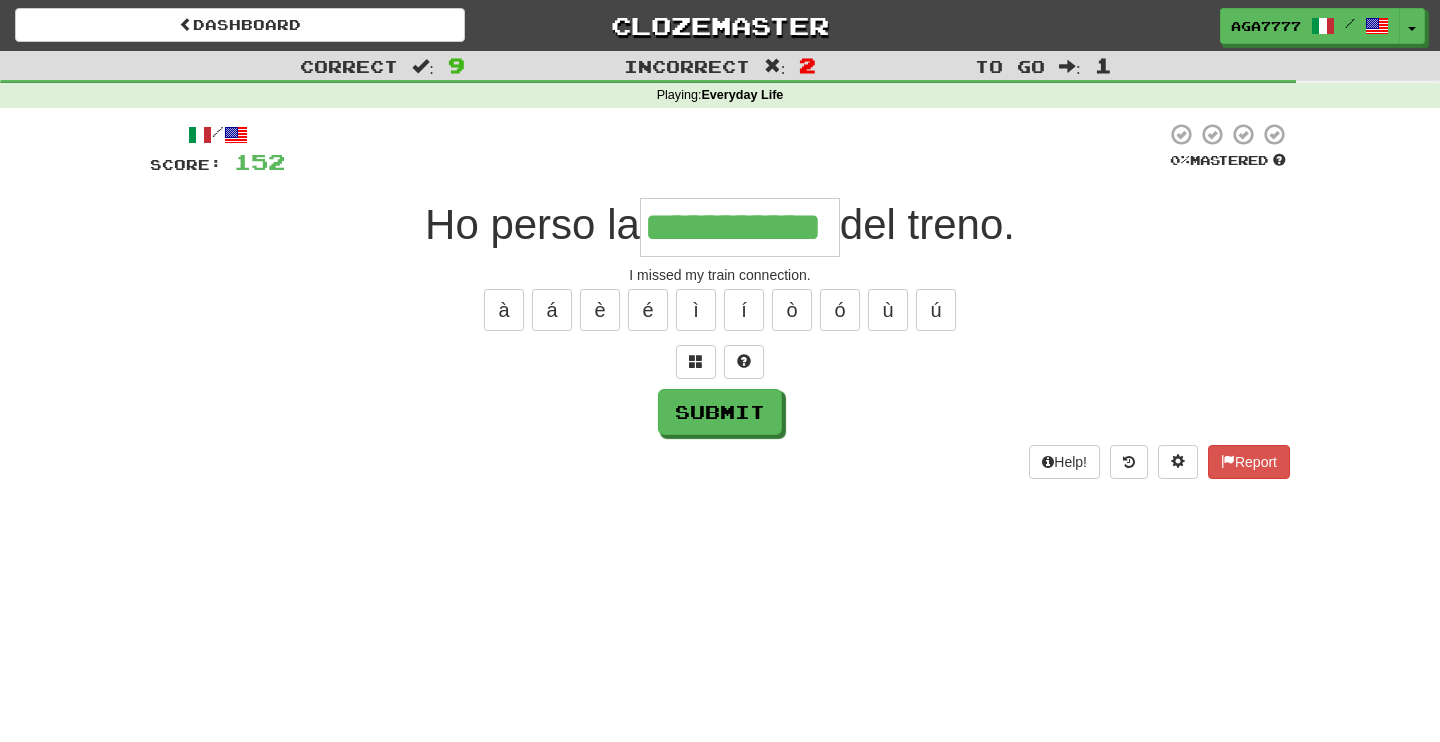 type on "**********" 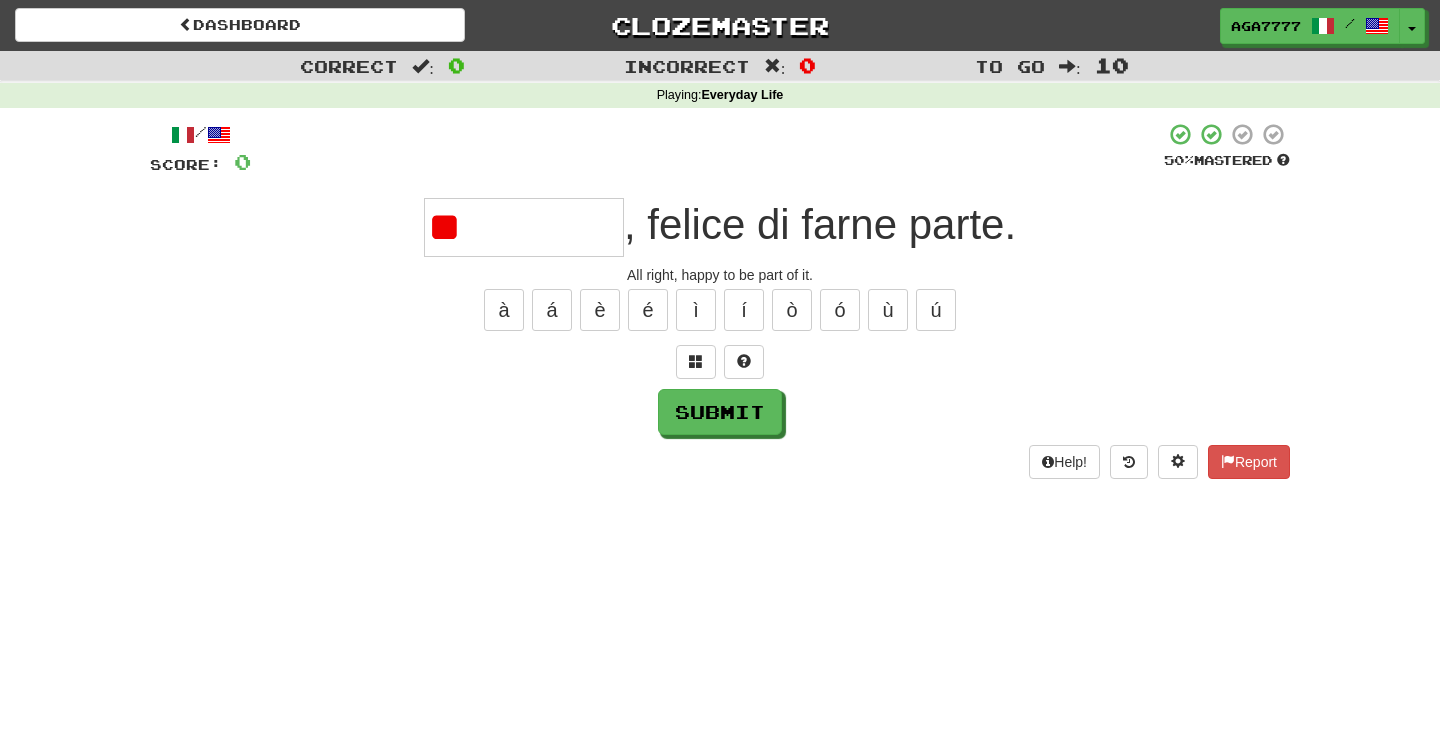type on "*" 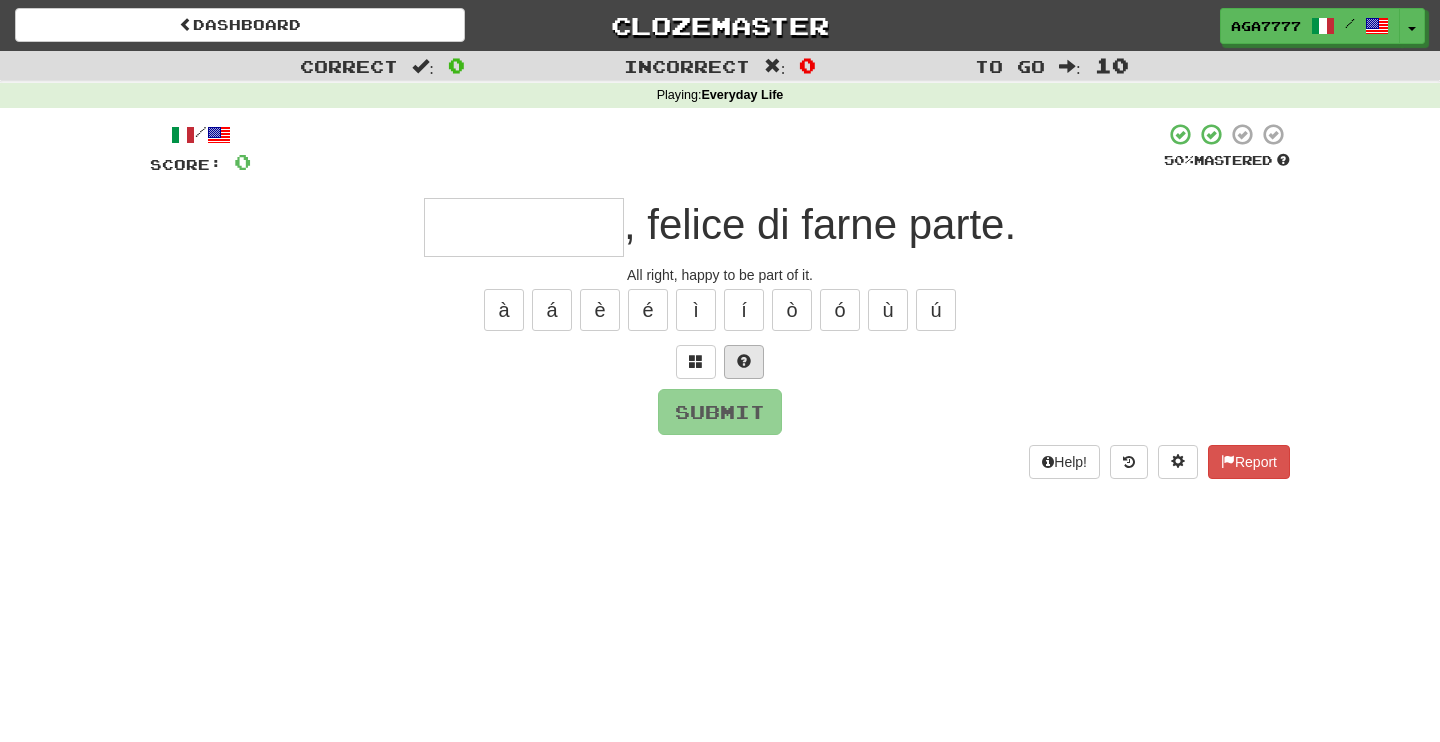 click at bounding box center (744, 362) 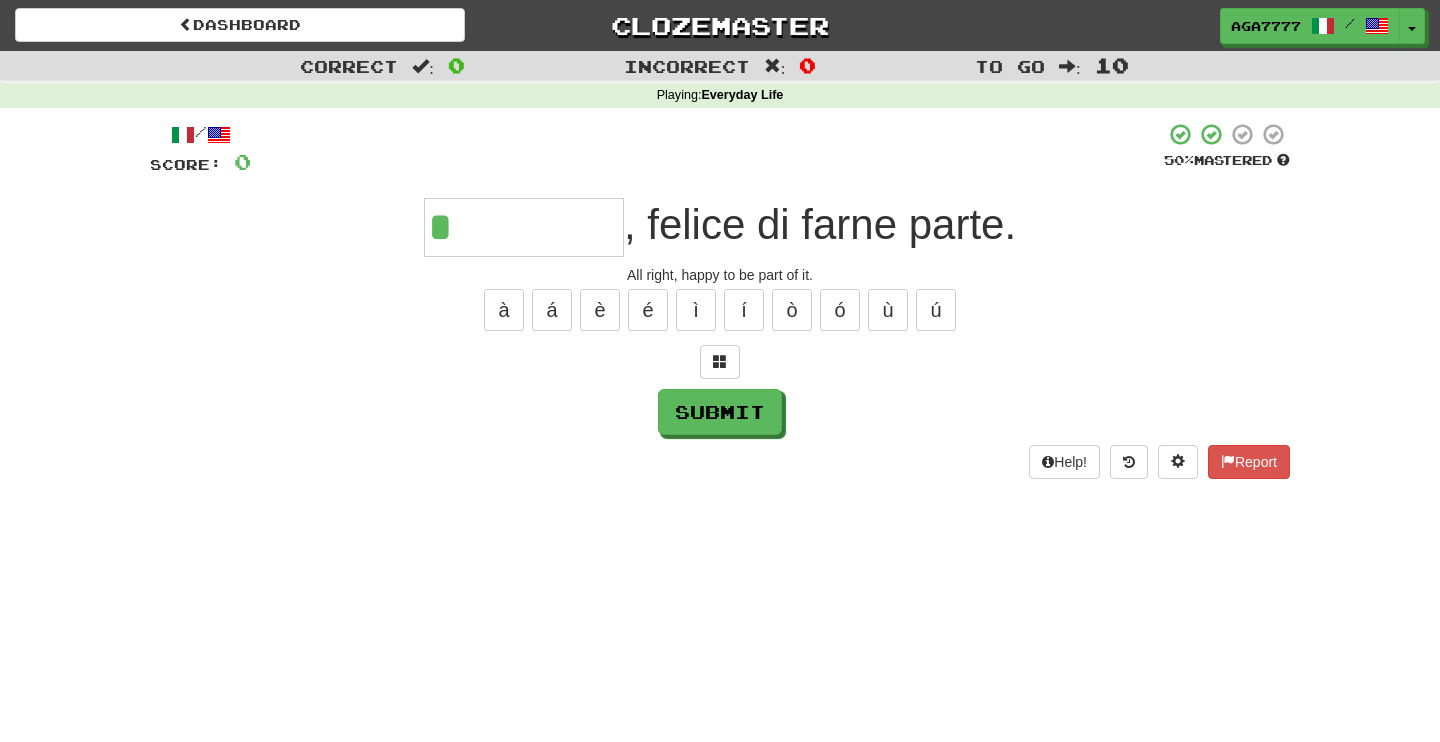 type on "*********" 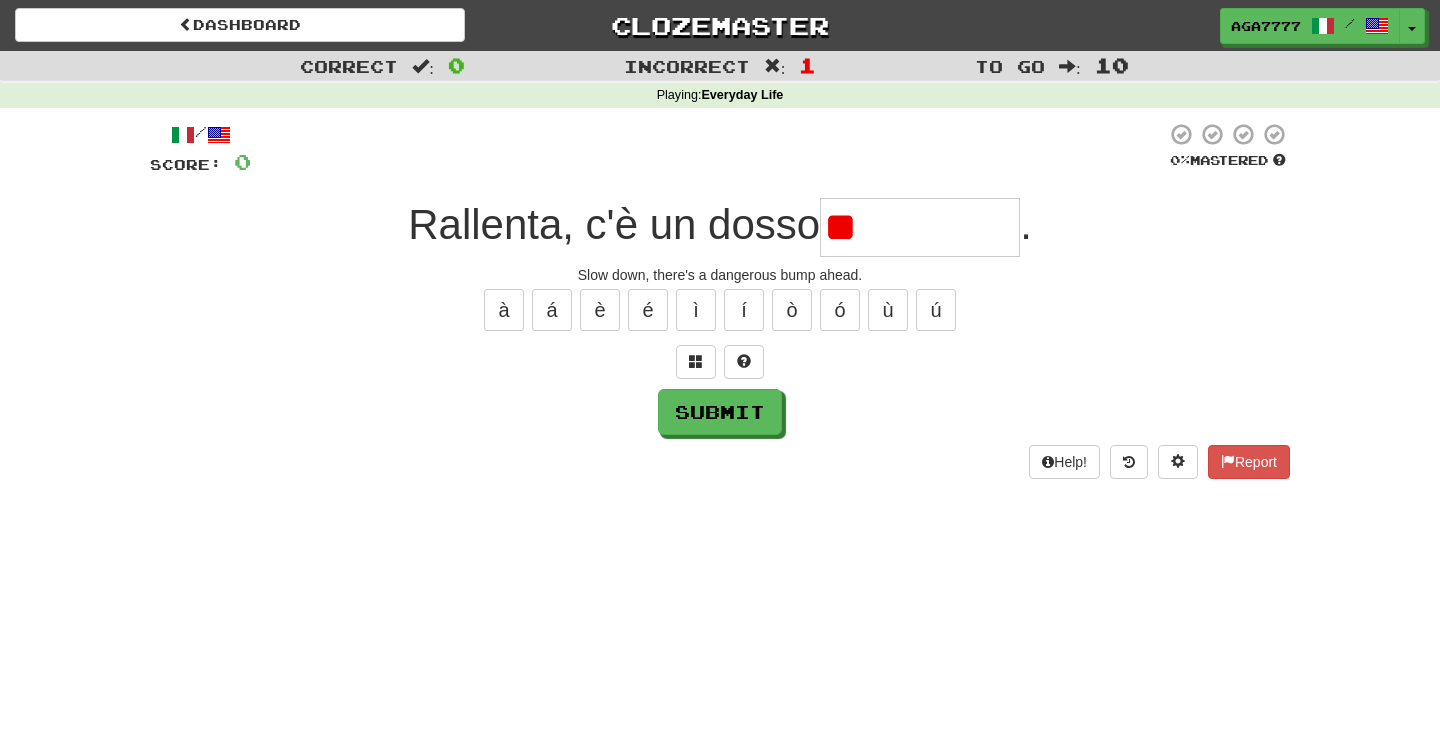 type on "*" 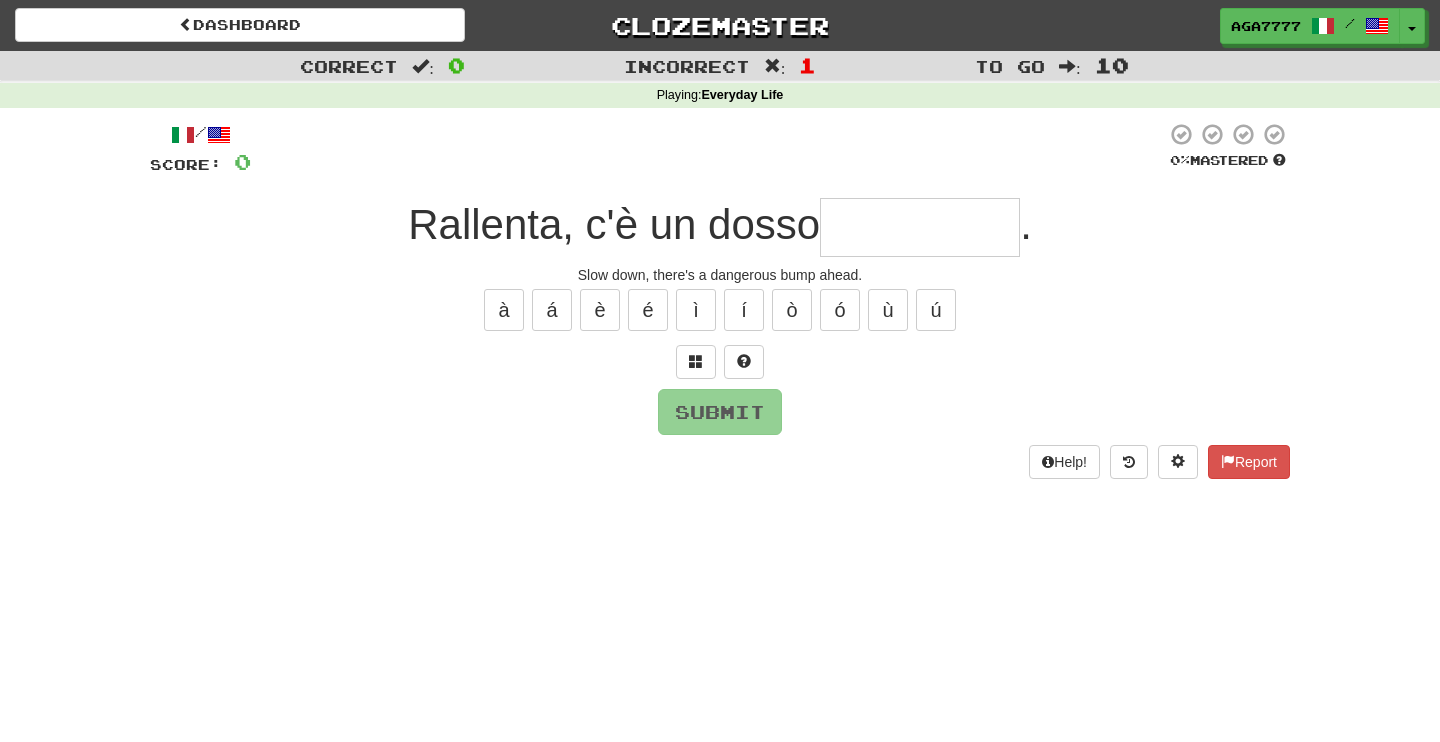 type on "*" 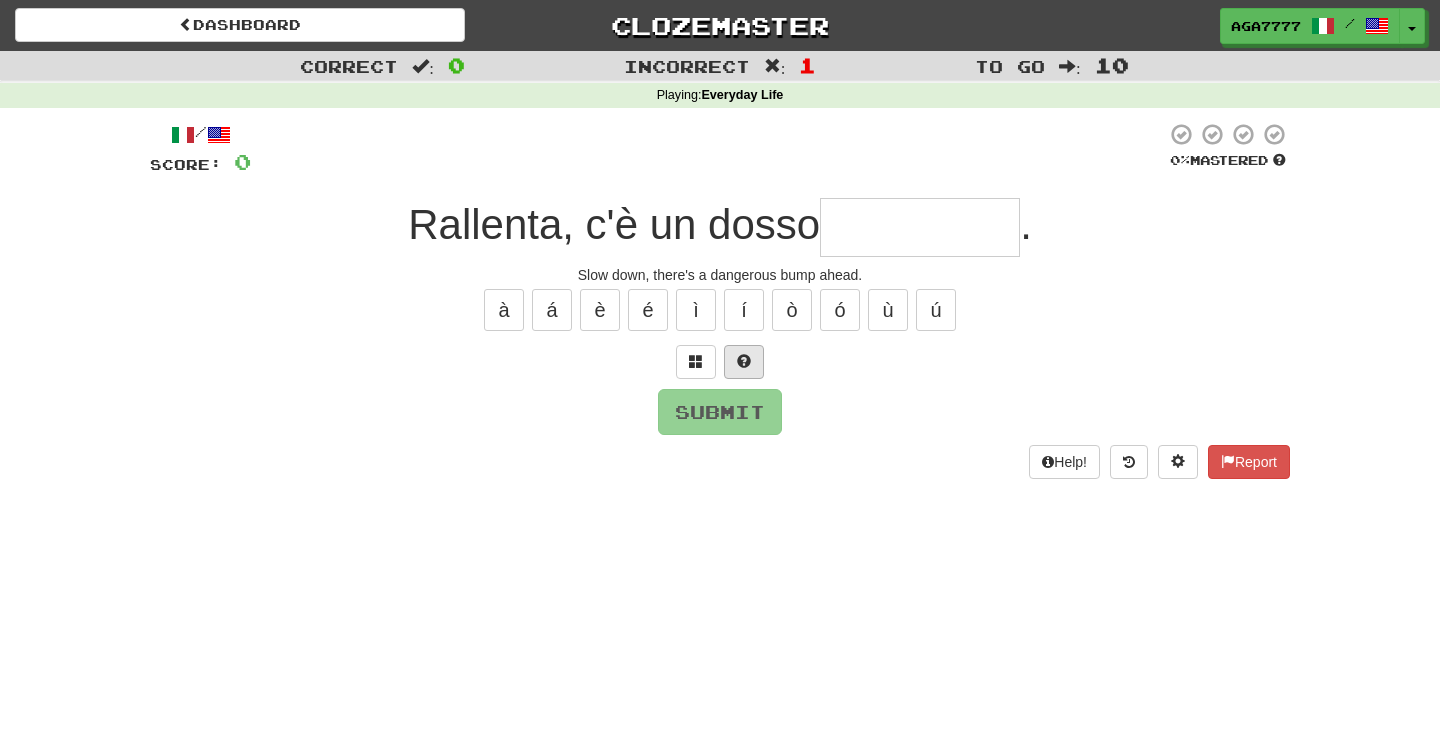 click at bounding box center [744, 362] 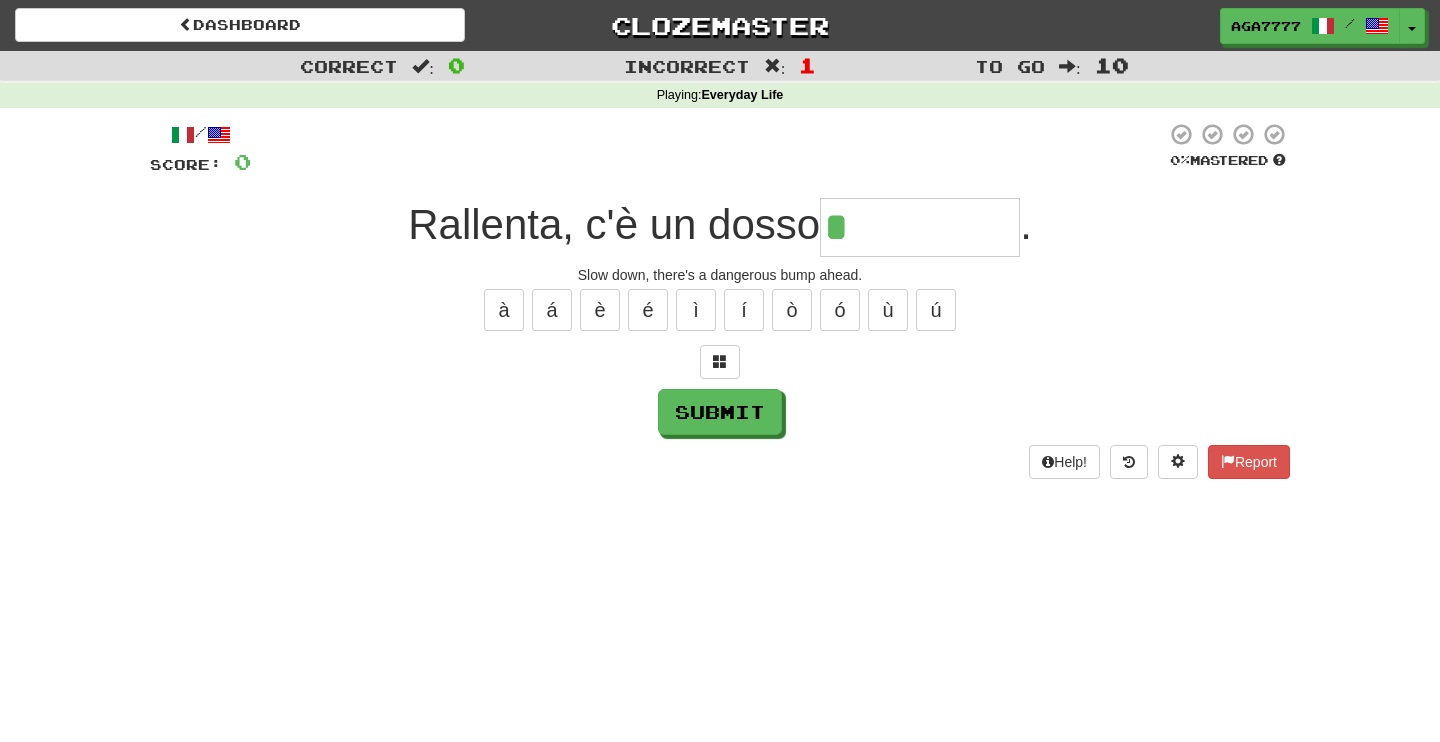 type on "**********" 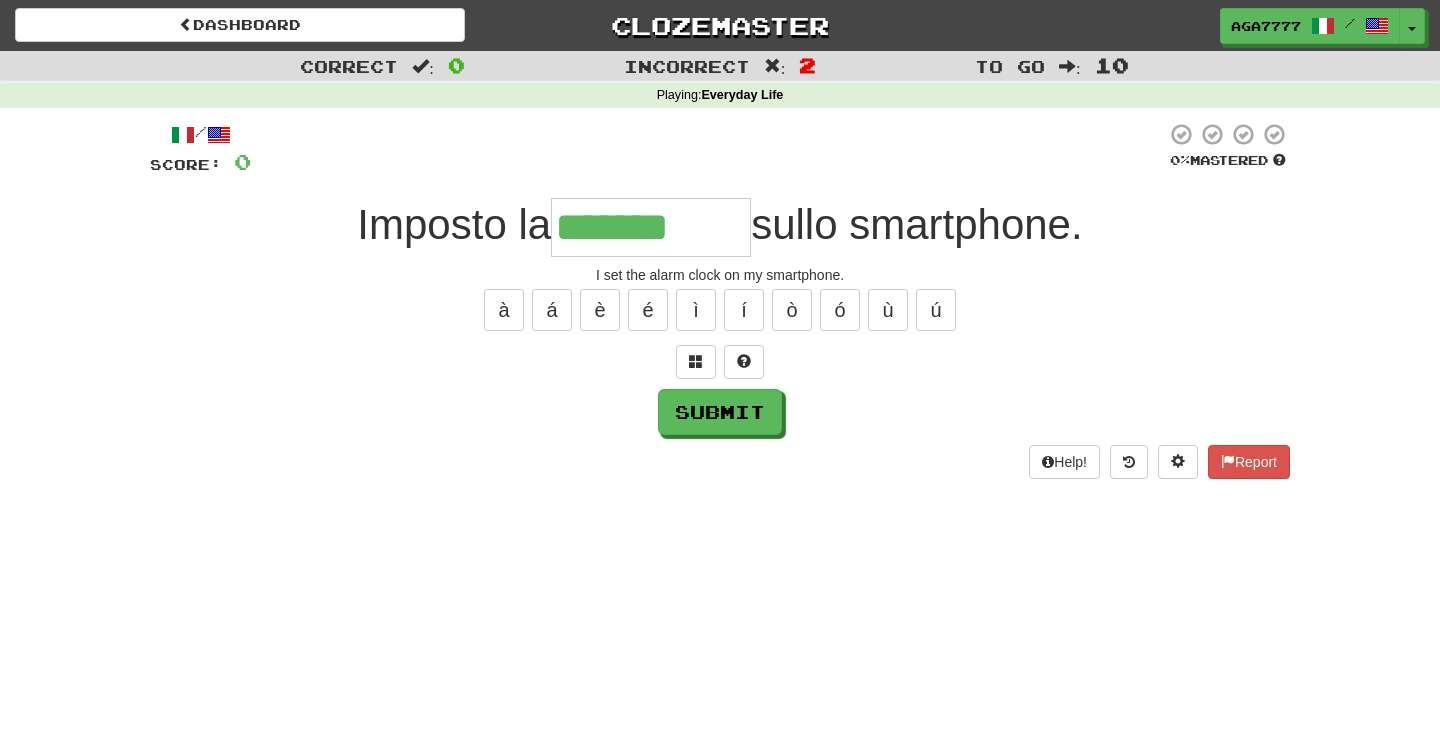 type on "*******" 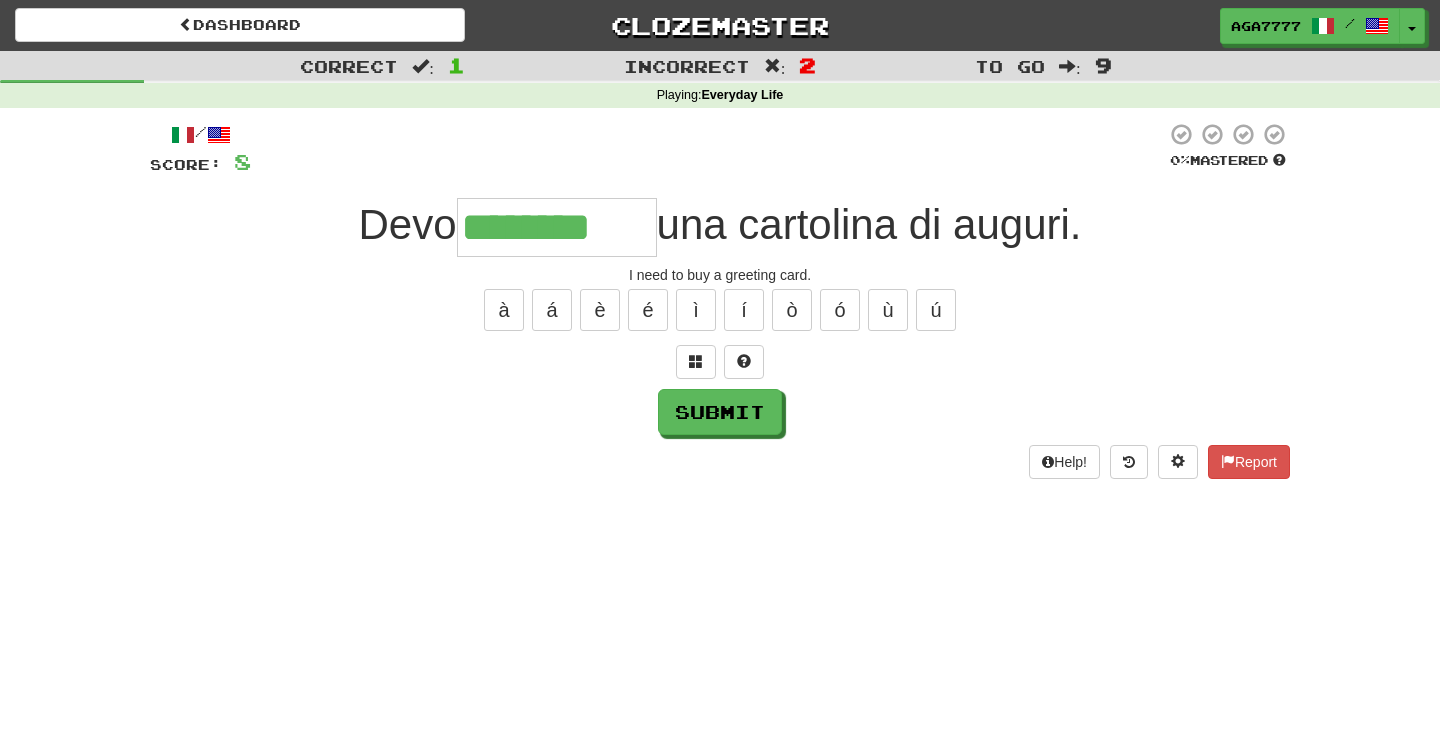 type on "********" 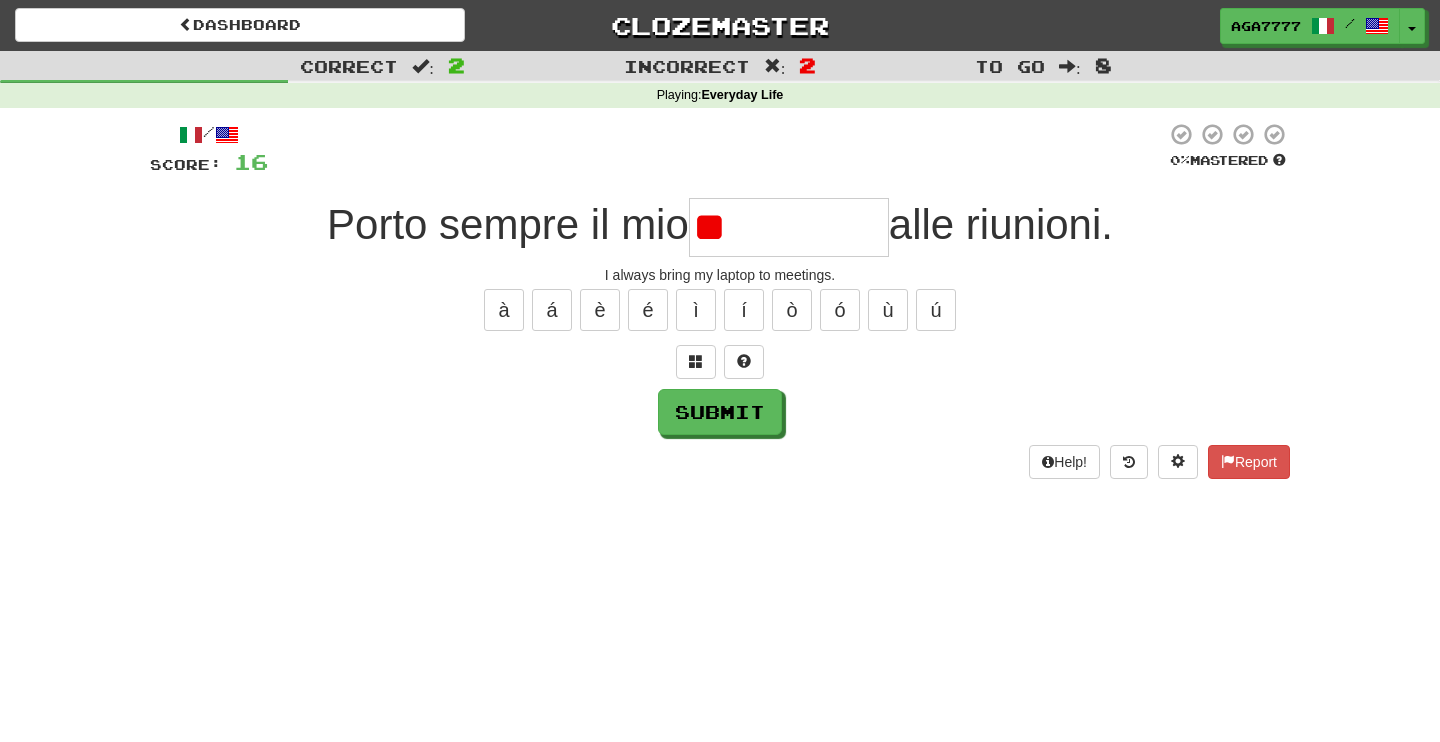 type on "*" 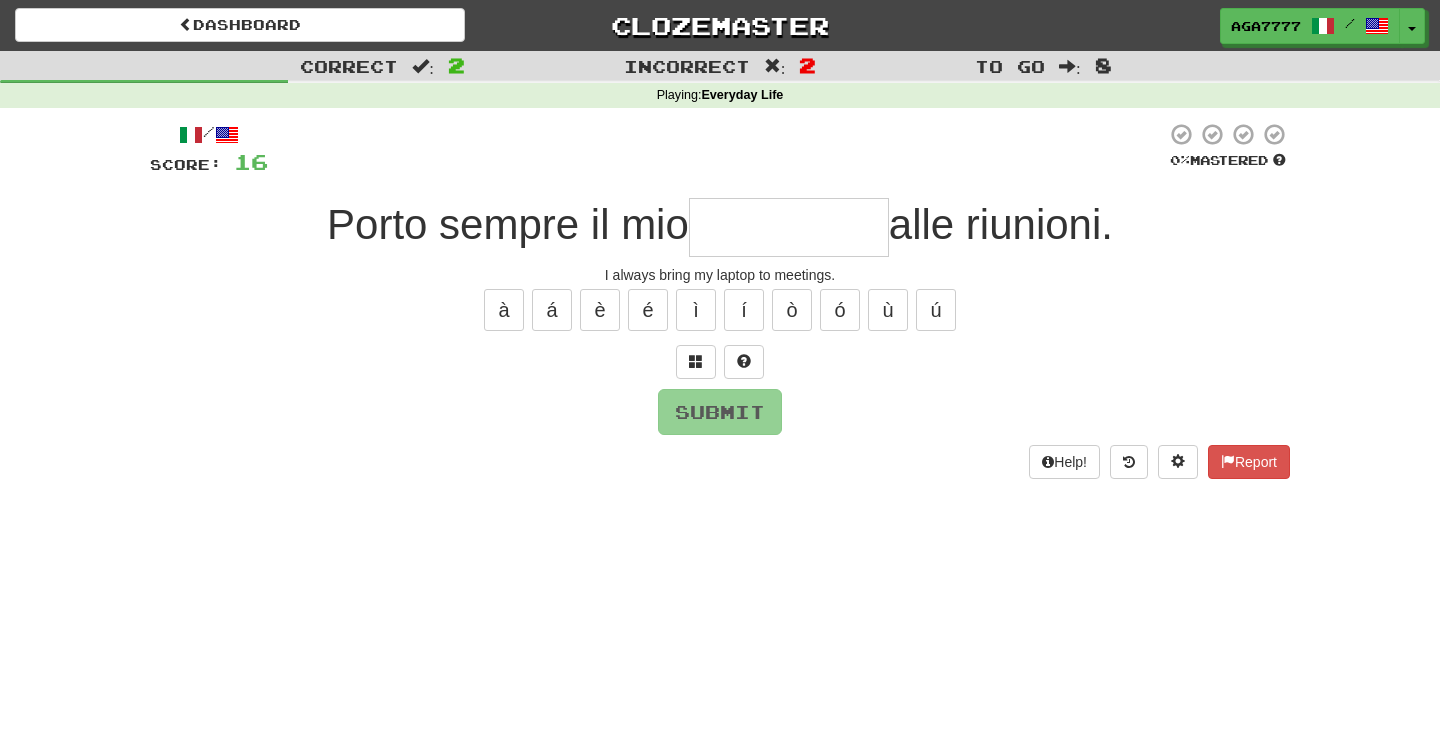type on "*" 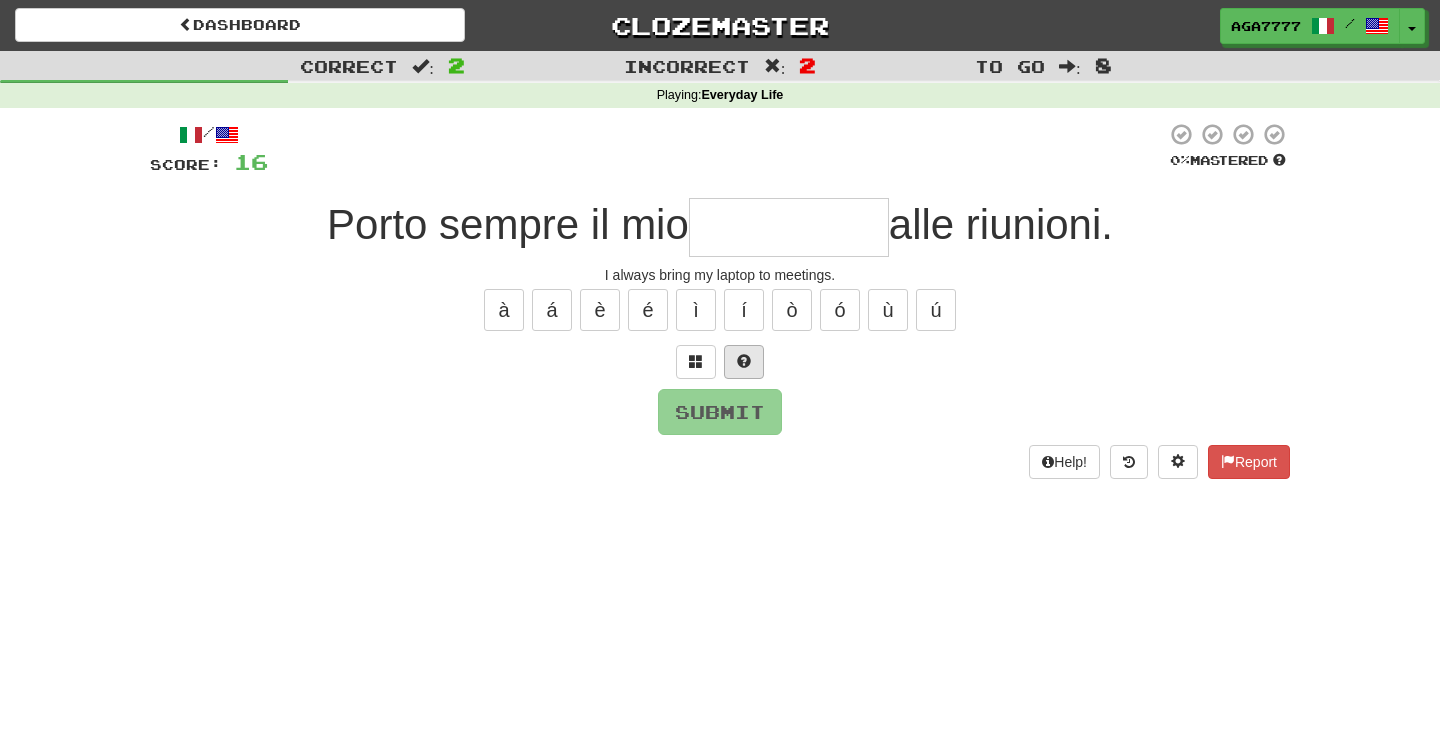 click at bounding box center (744, 361) 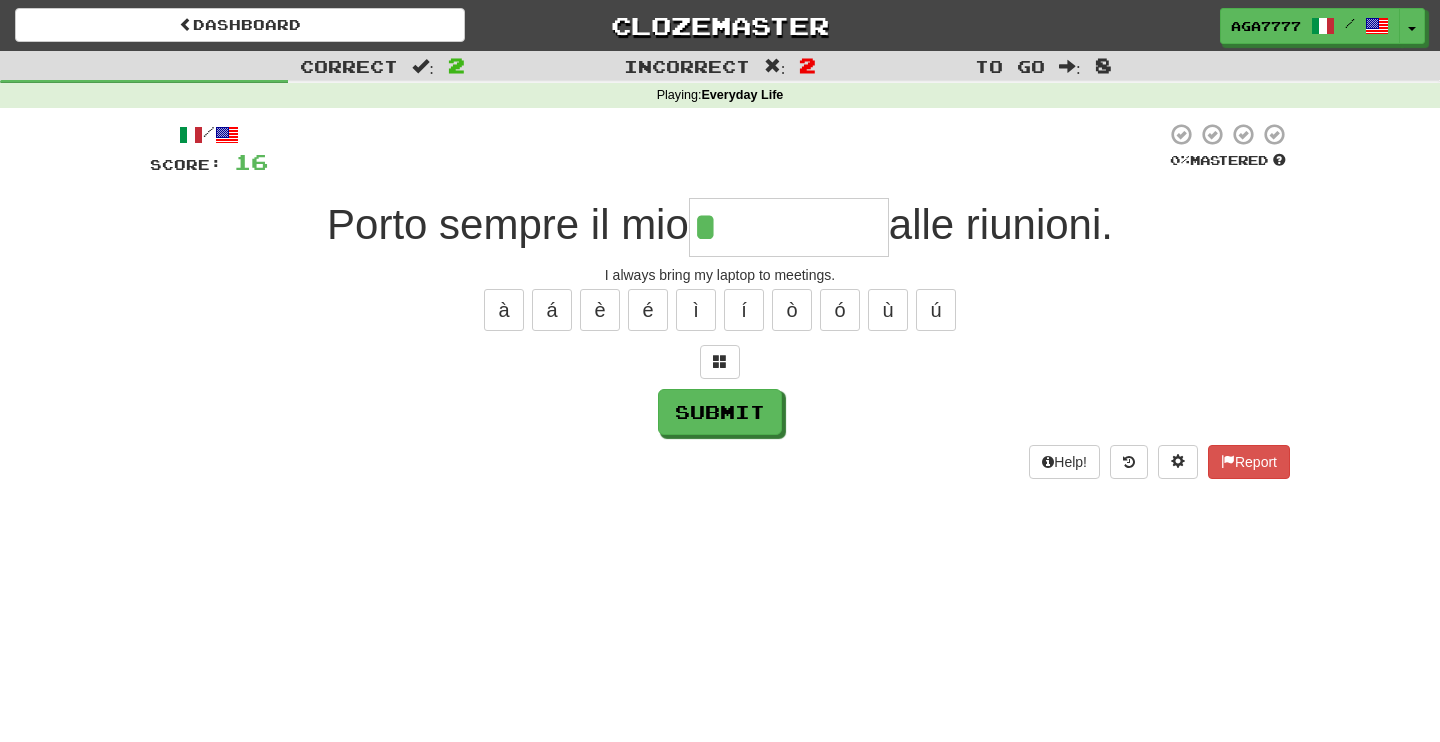type on "*********" 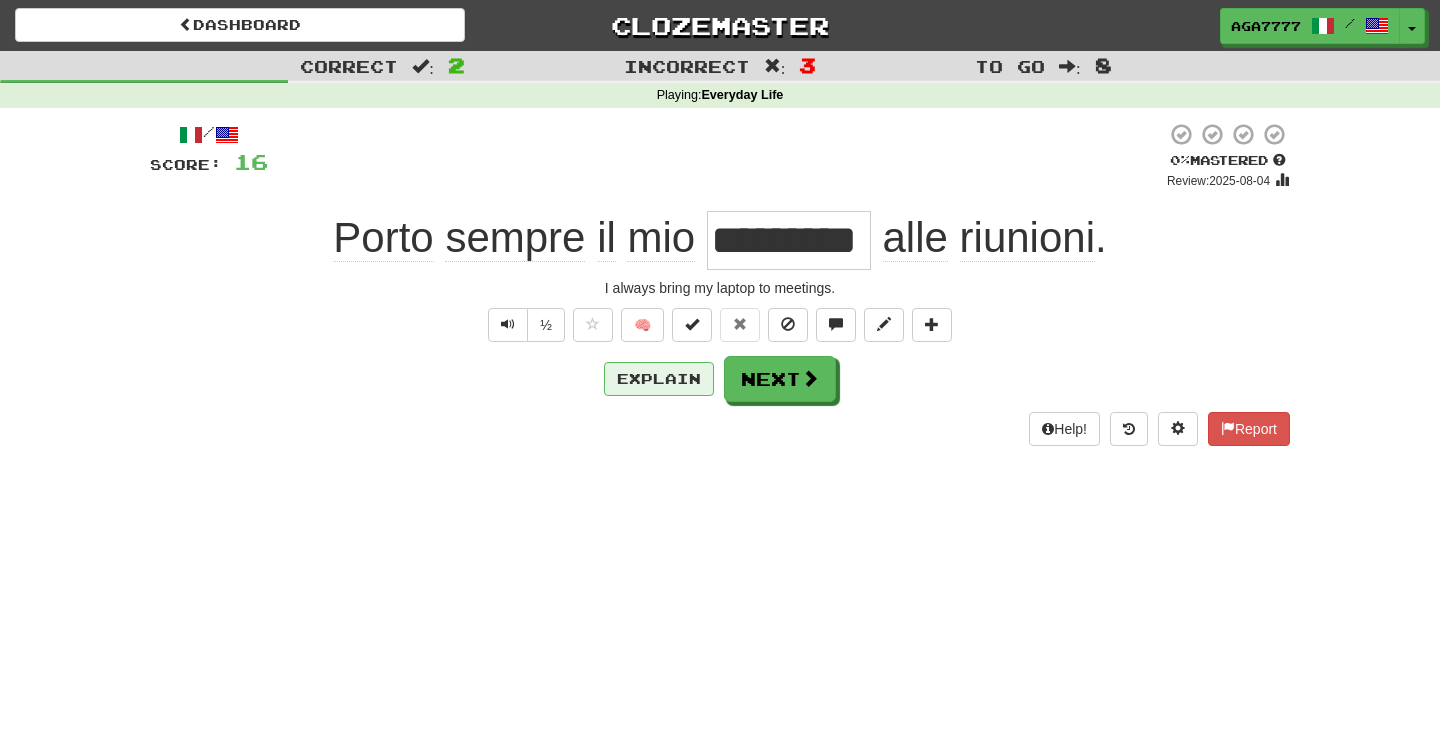 click on "Explain" at bounding box center [659, 379] 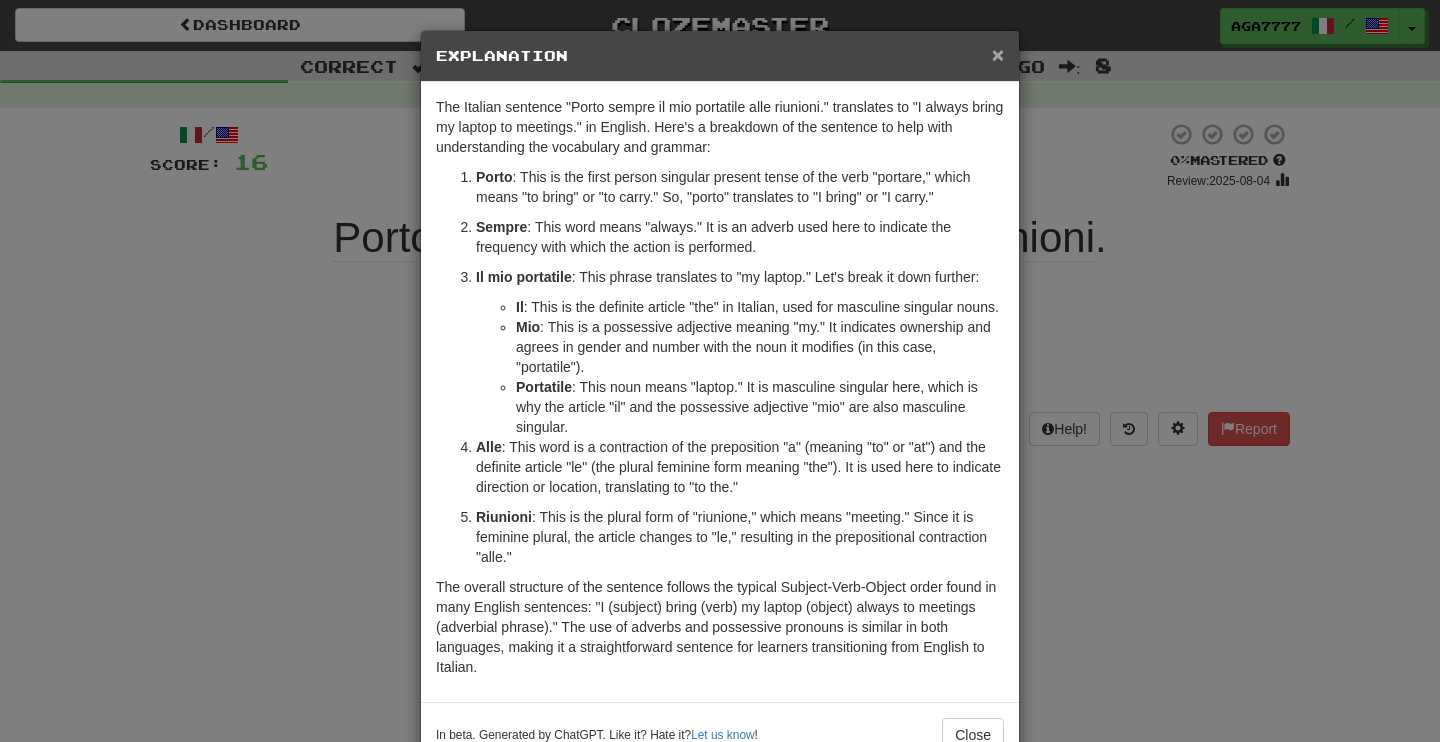 click on "×" at bounding box center (998, 54) 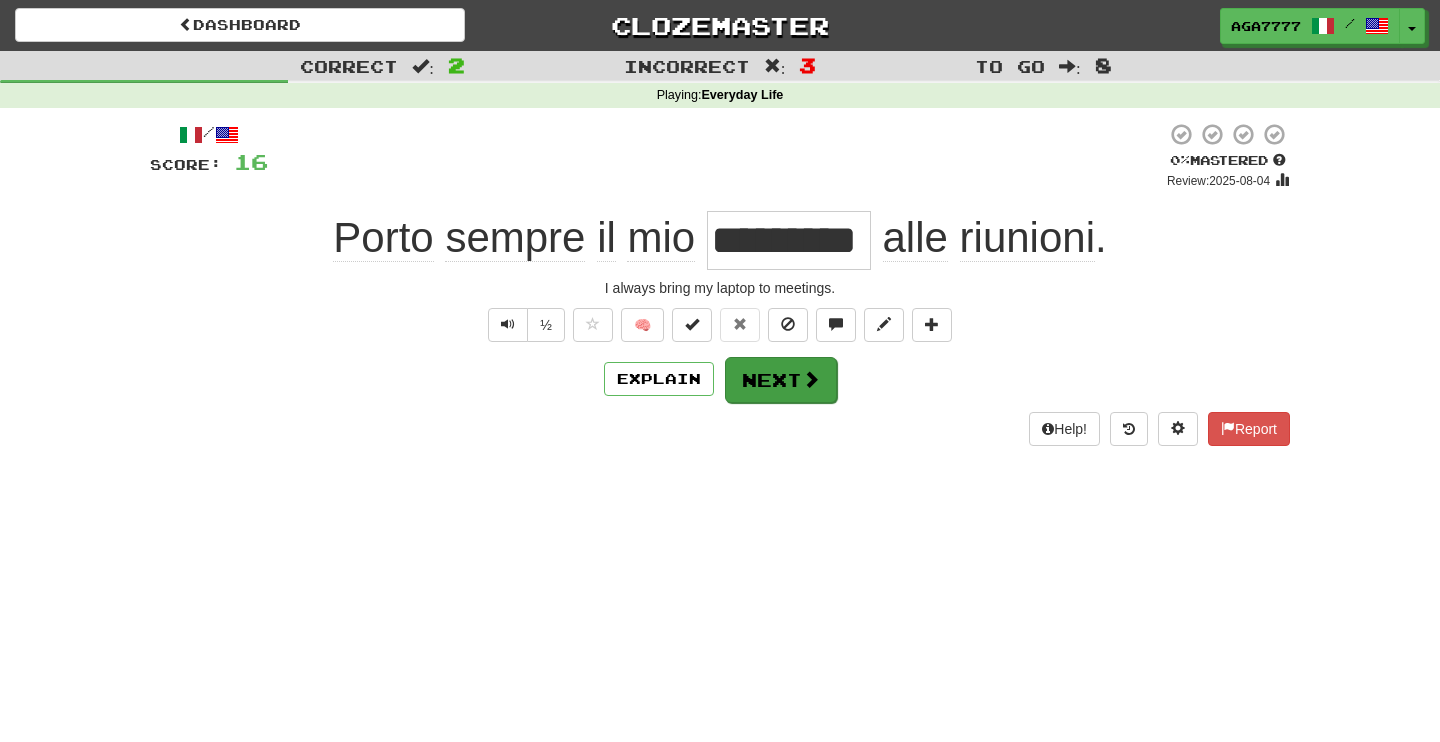 click at bounding box center [811, 379] 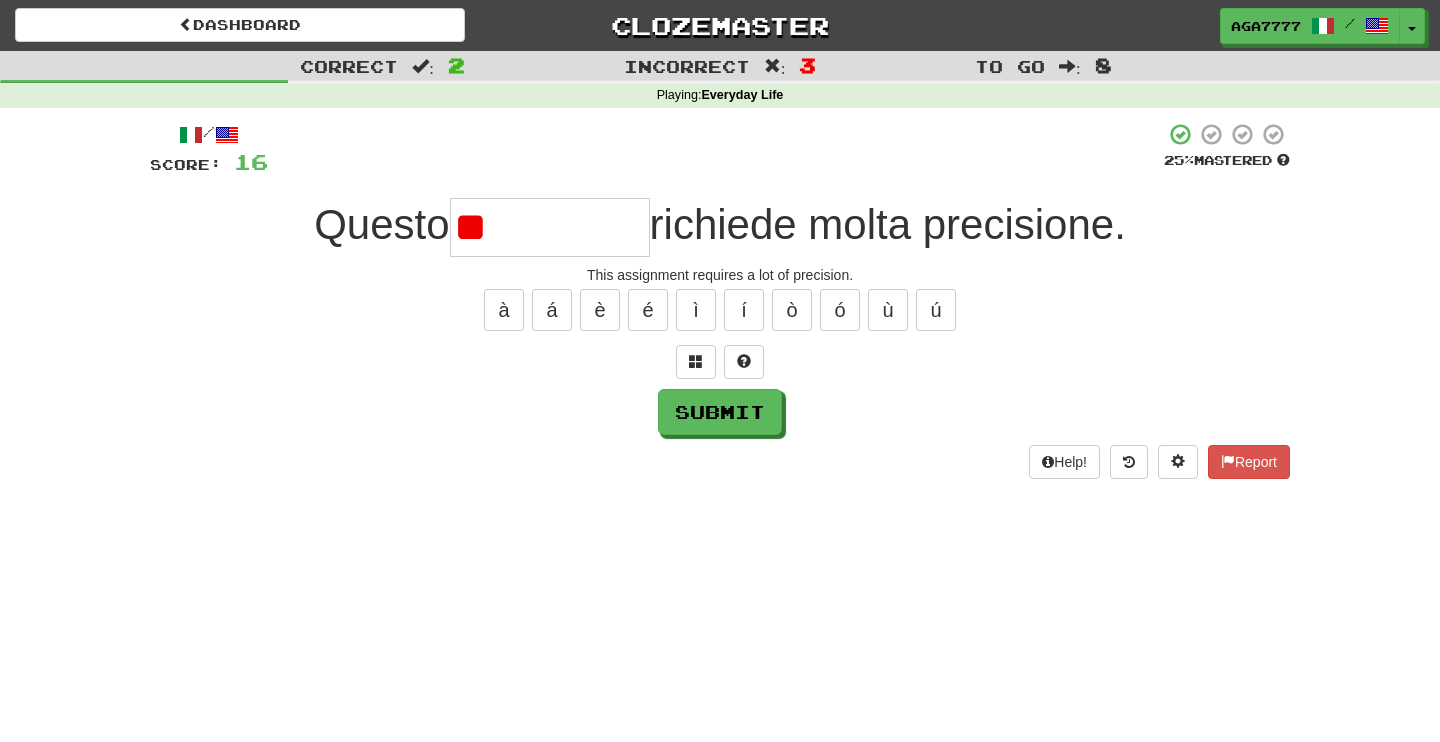 type on "*" 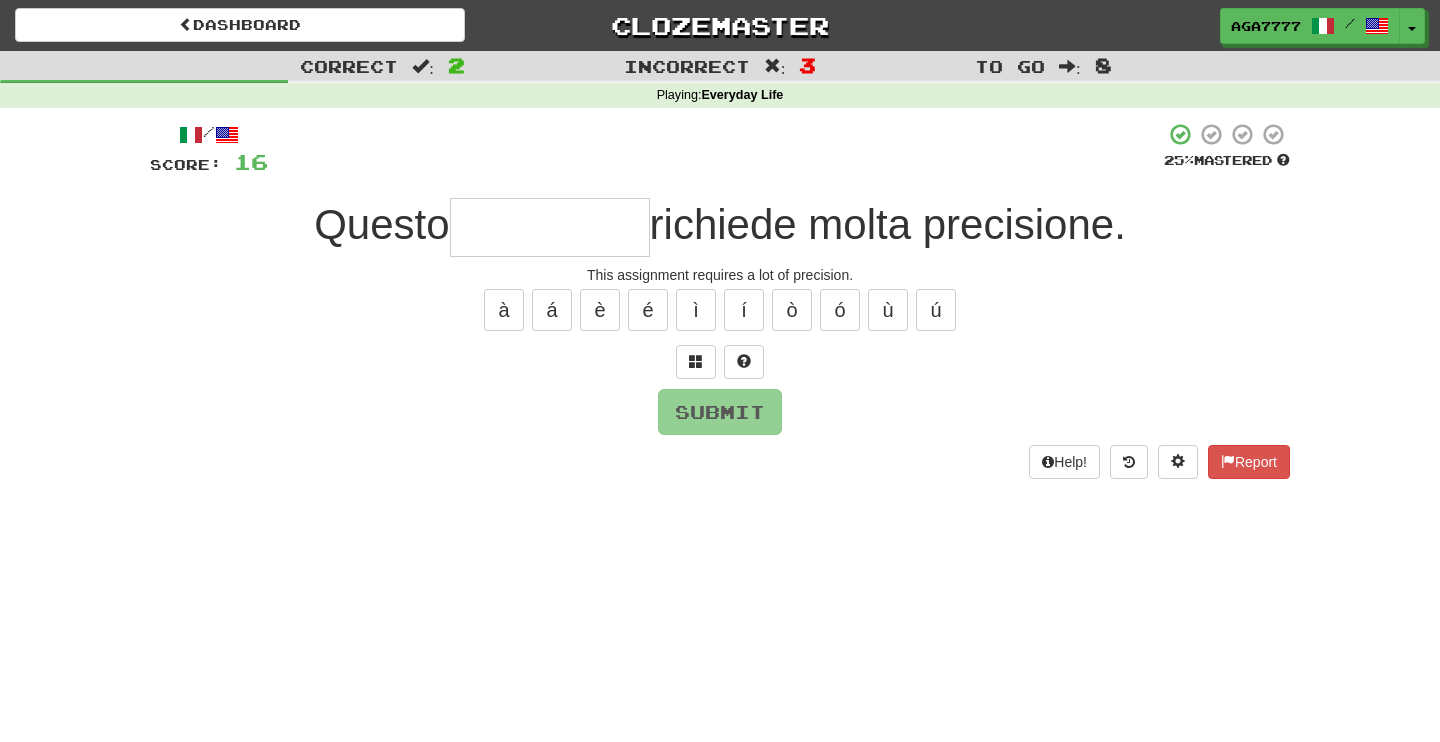 type on "********" 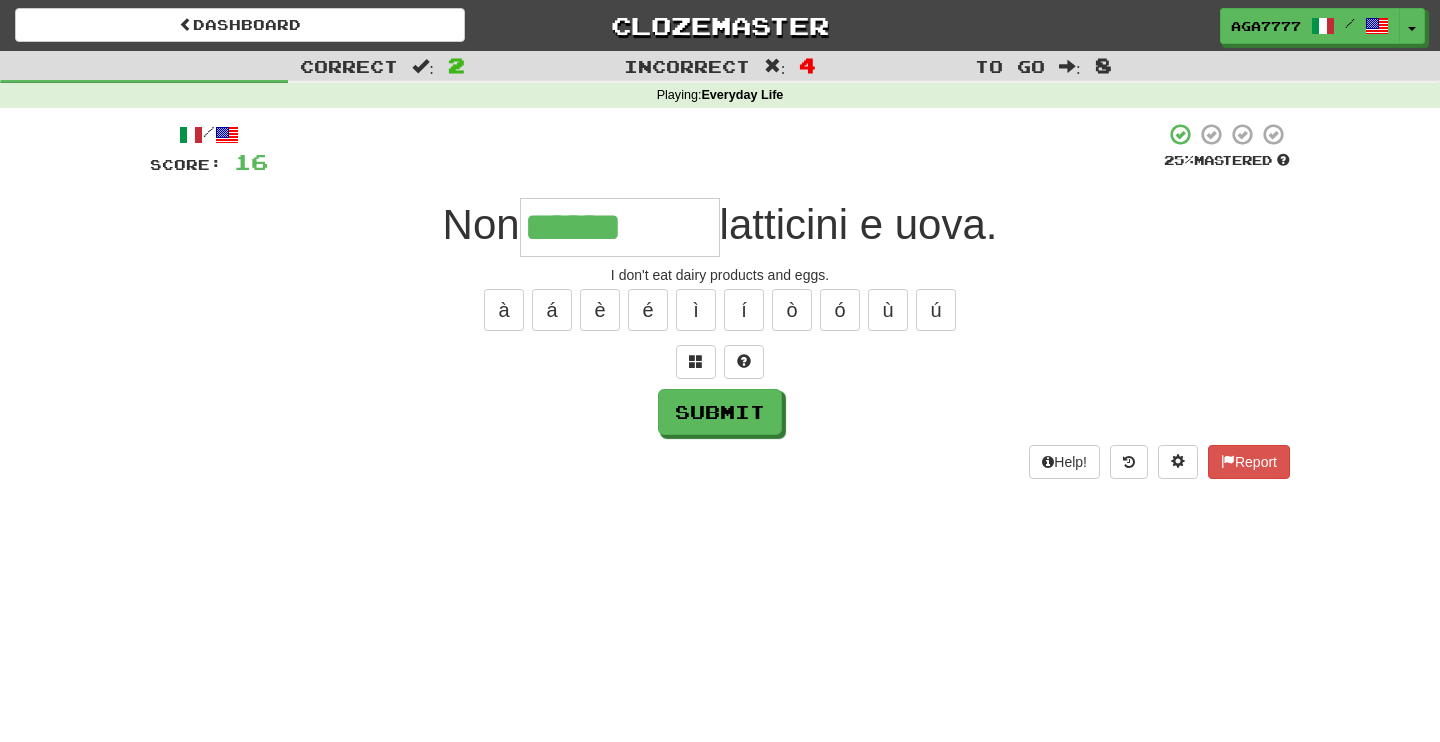 type on "******" 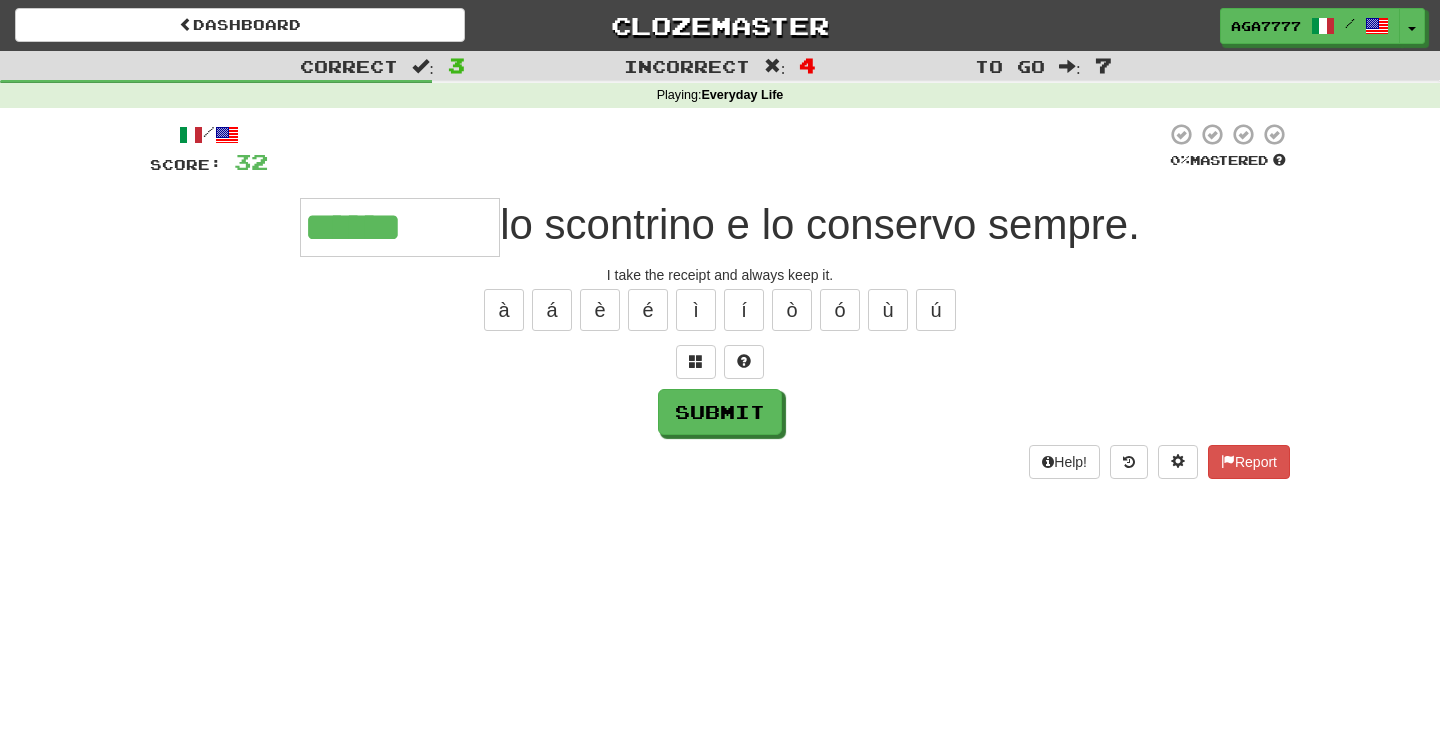 type on "******" 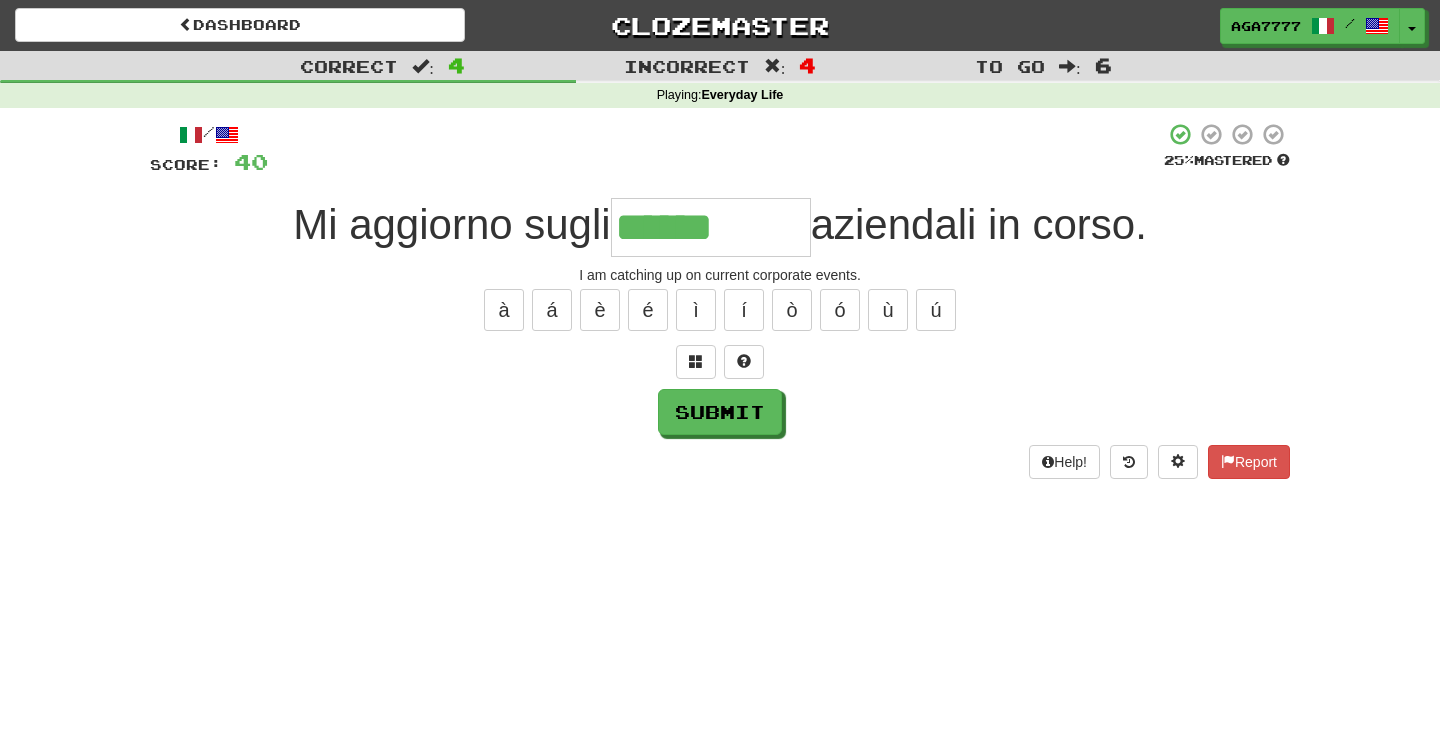 type on "******" 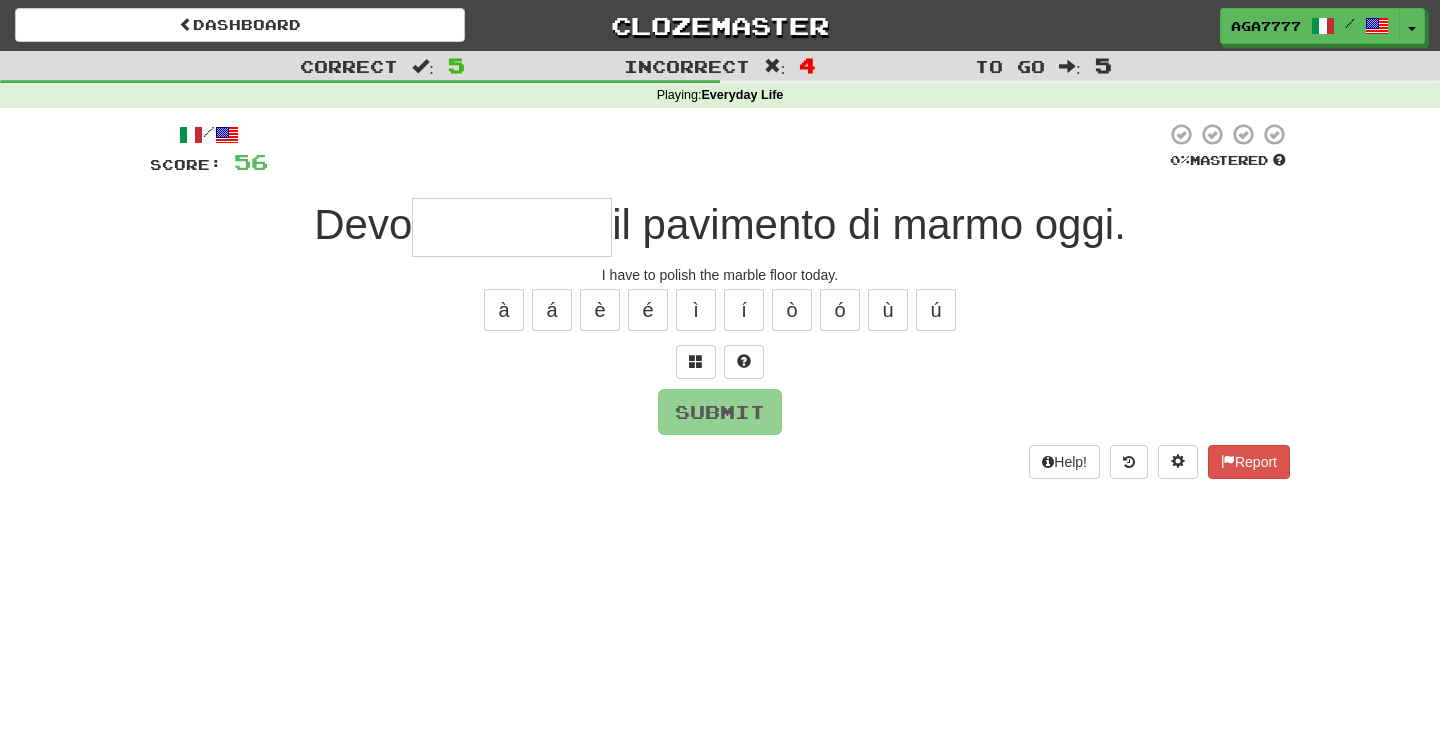 type on "*" 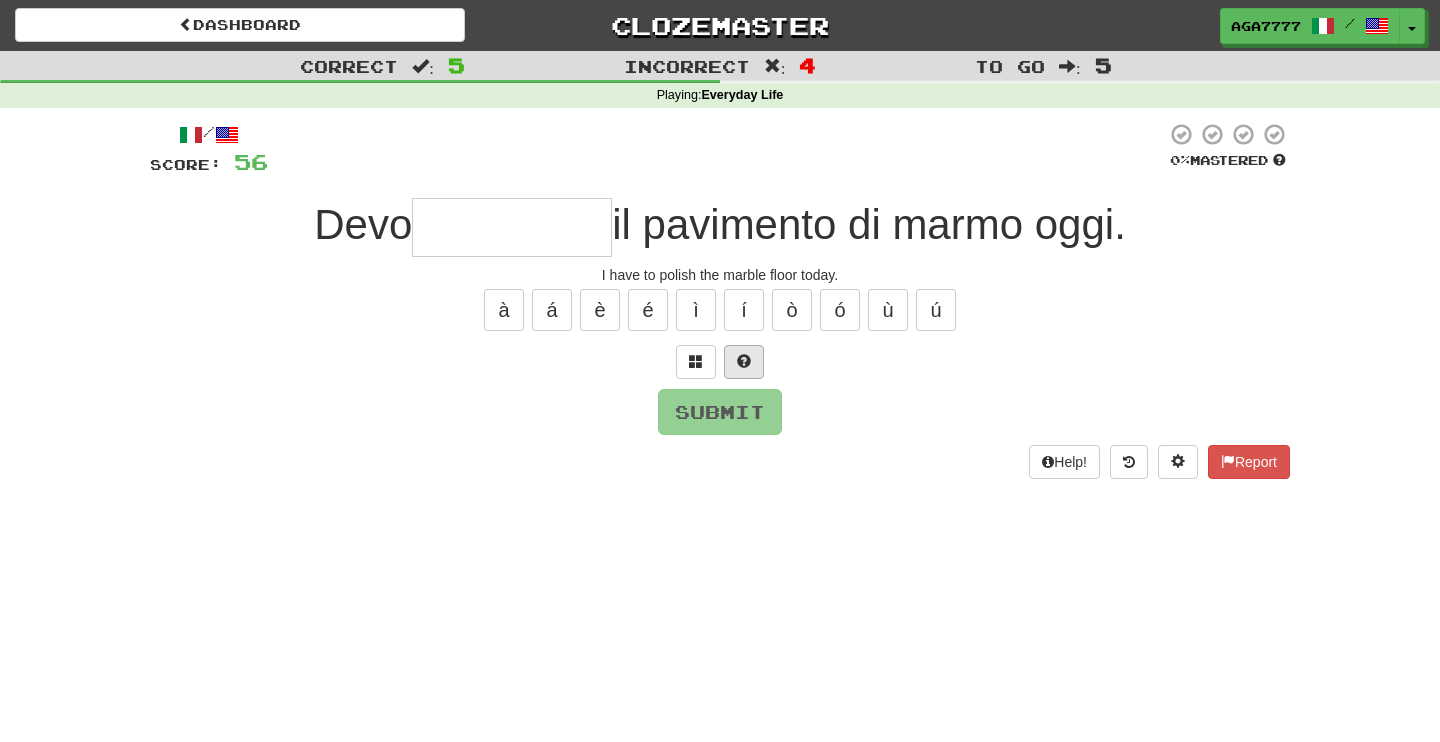 click at bounding box center [744, 361] 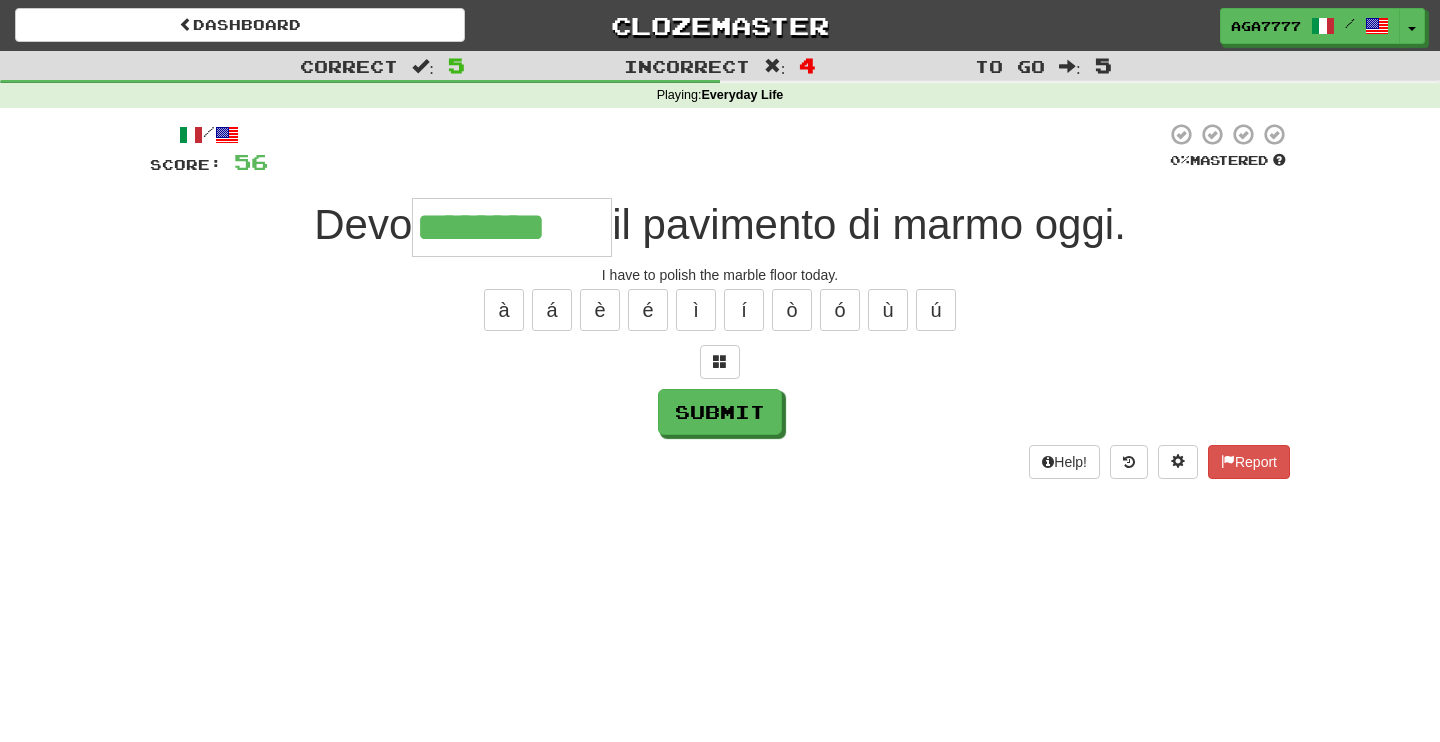 type on "********" 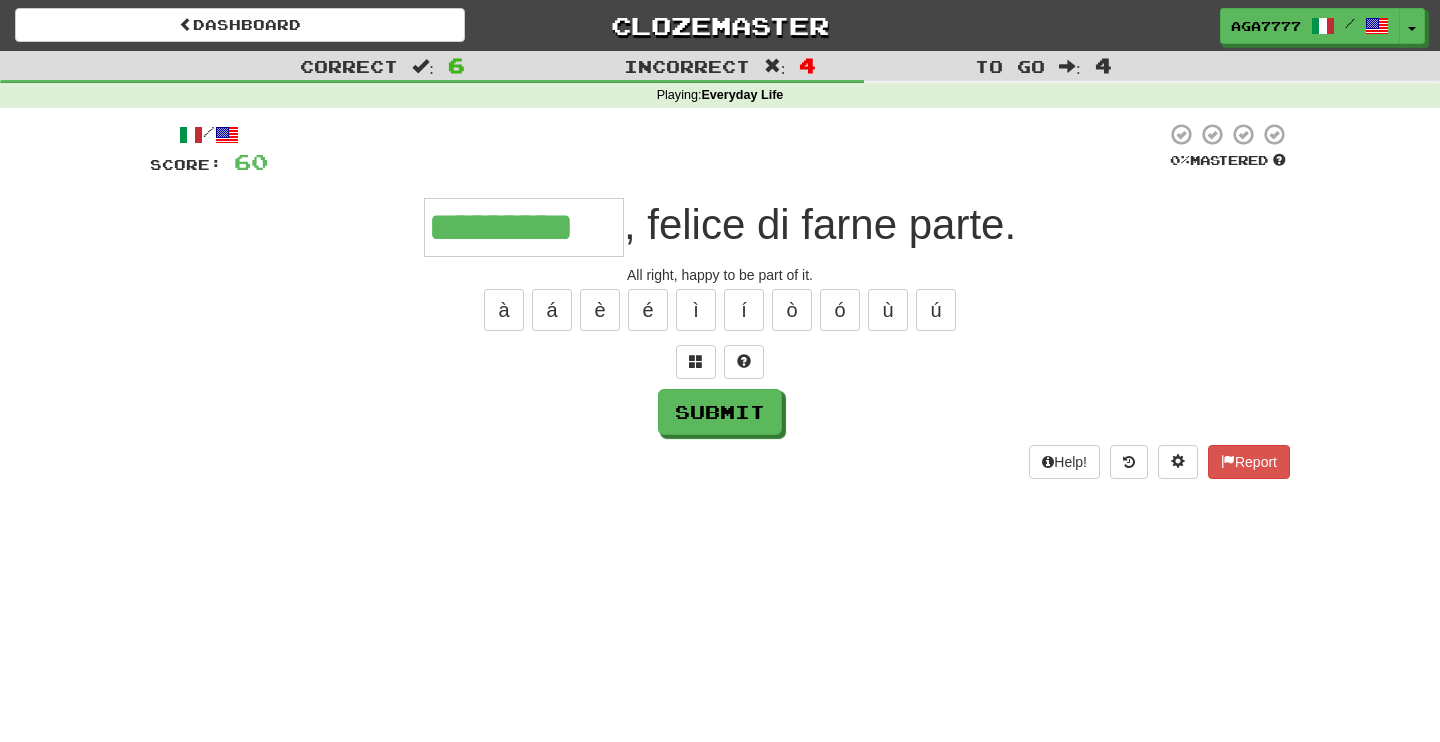 type on "*********" 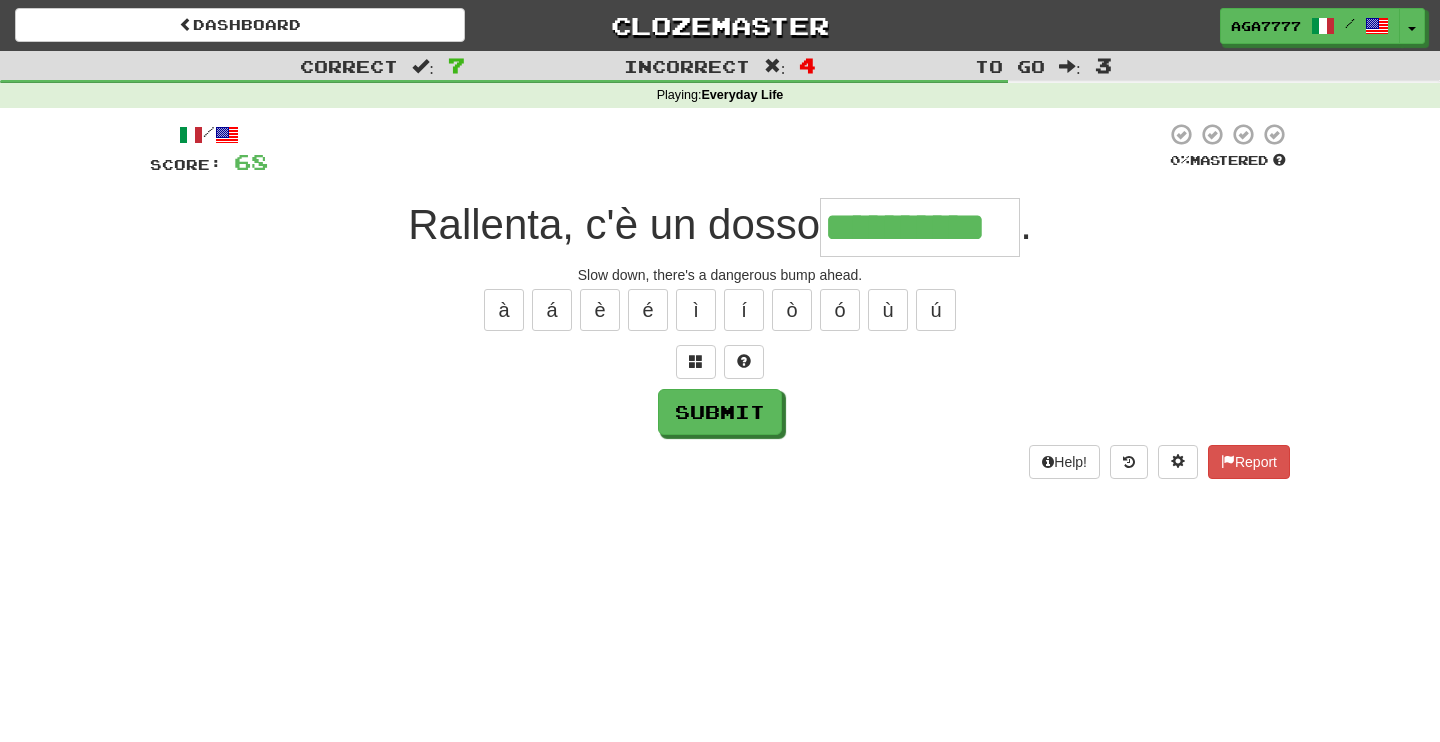 type on "**********" 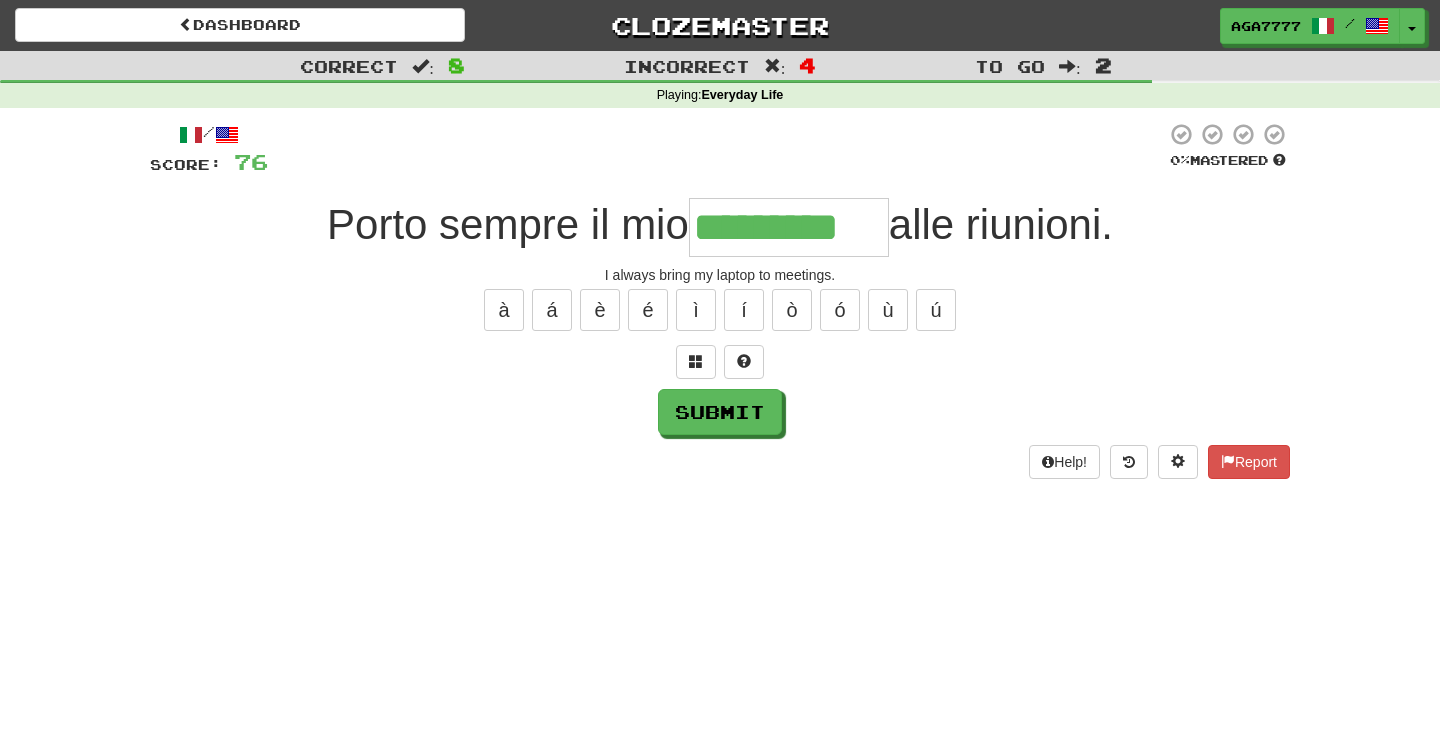 type on "*********" 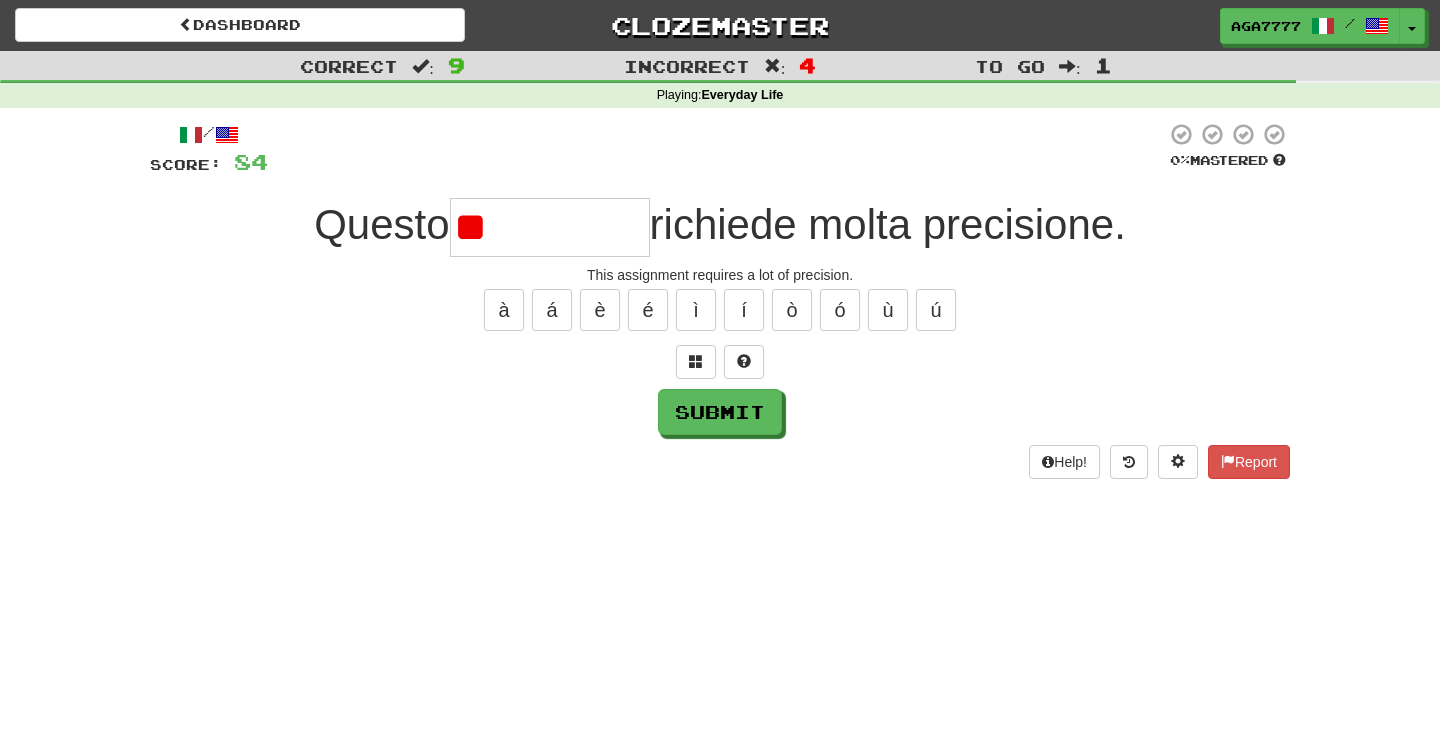type on "*" 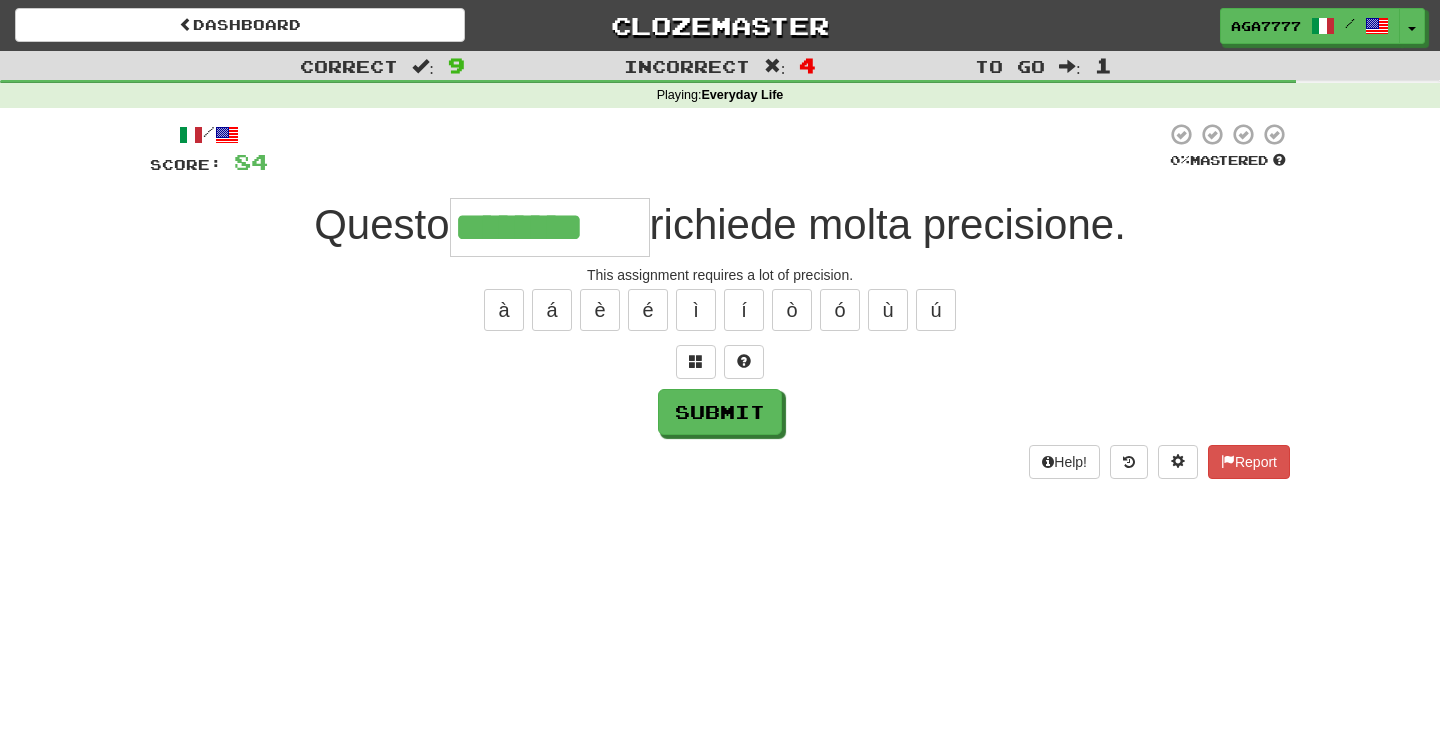 type on "********" 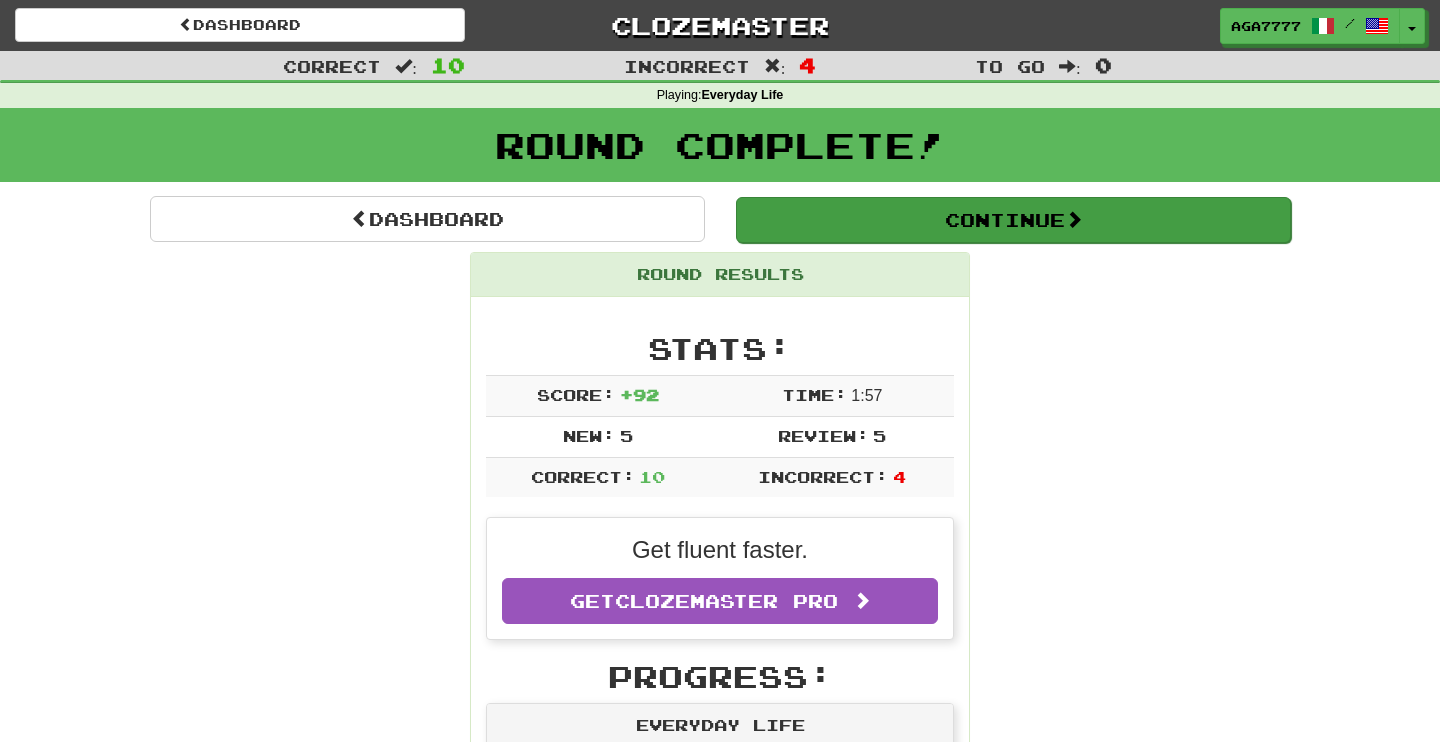 click on "Continue" at bounding box center [1013, 220] 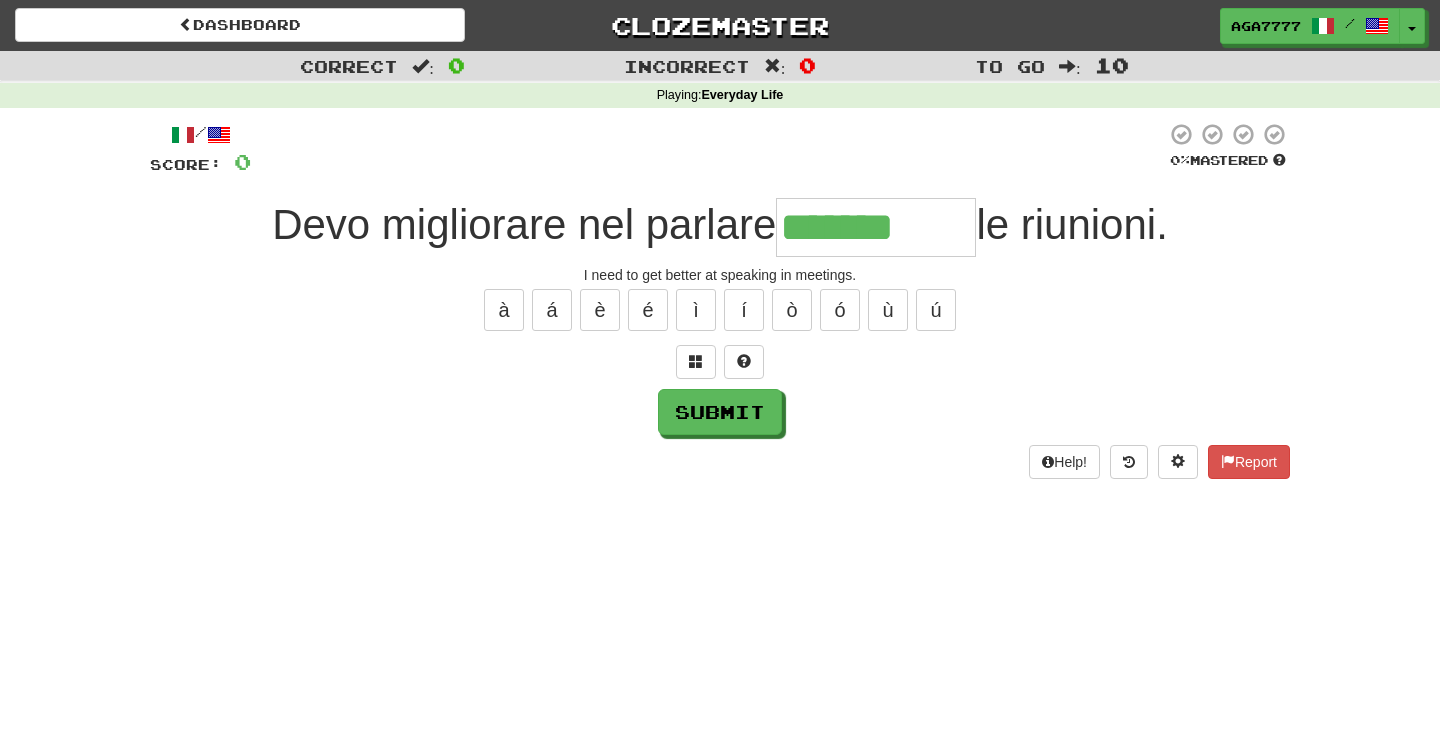 type on "*******" 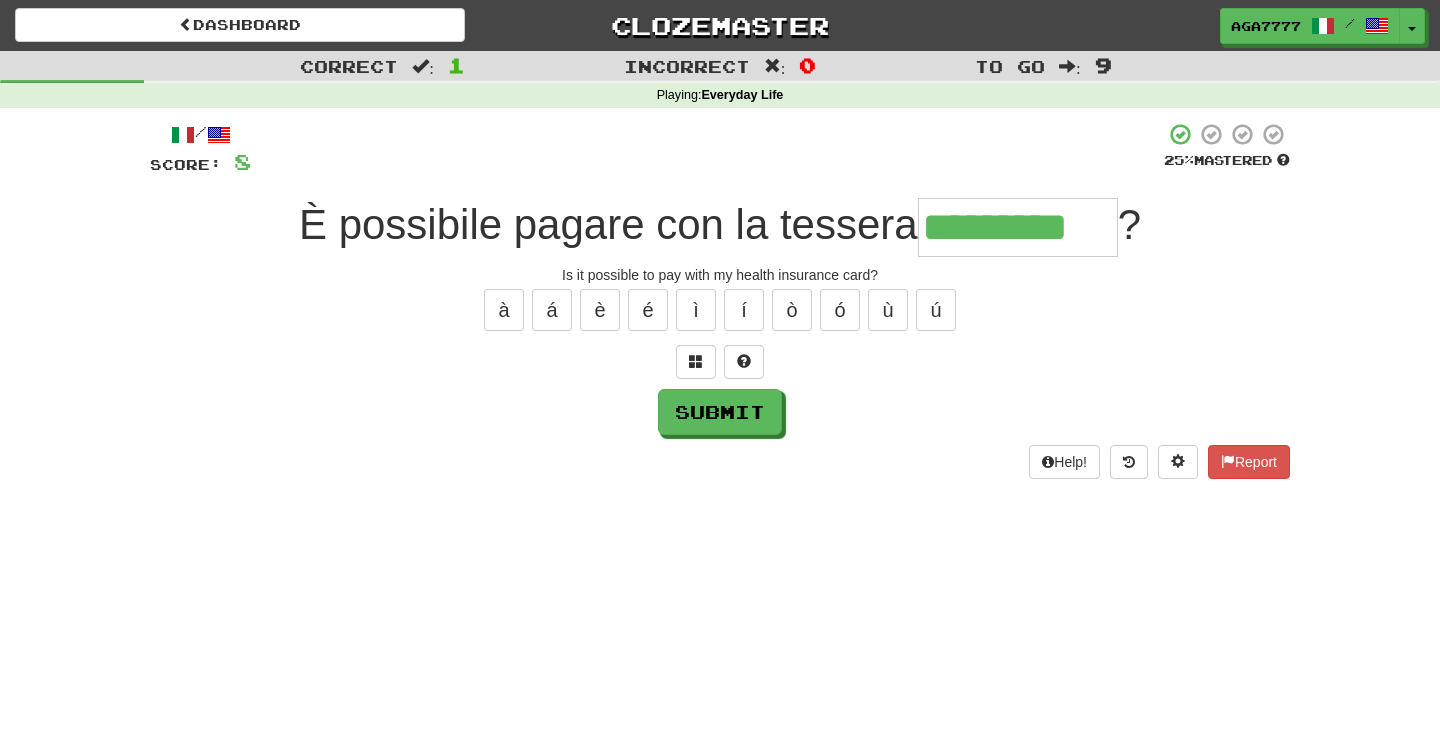 type on "*********" 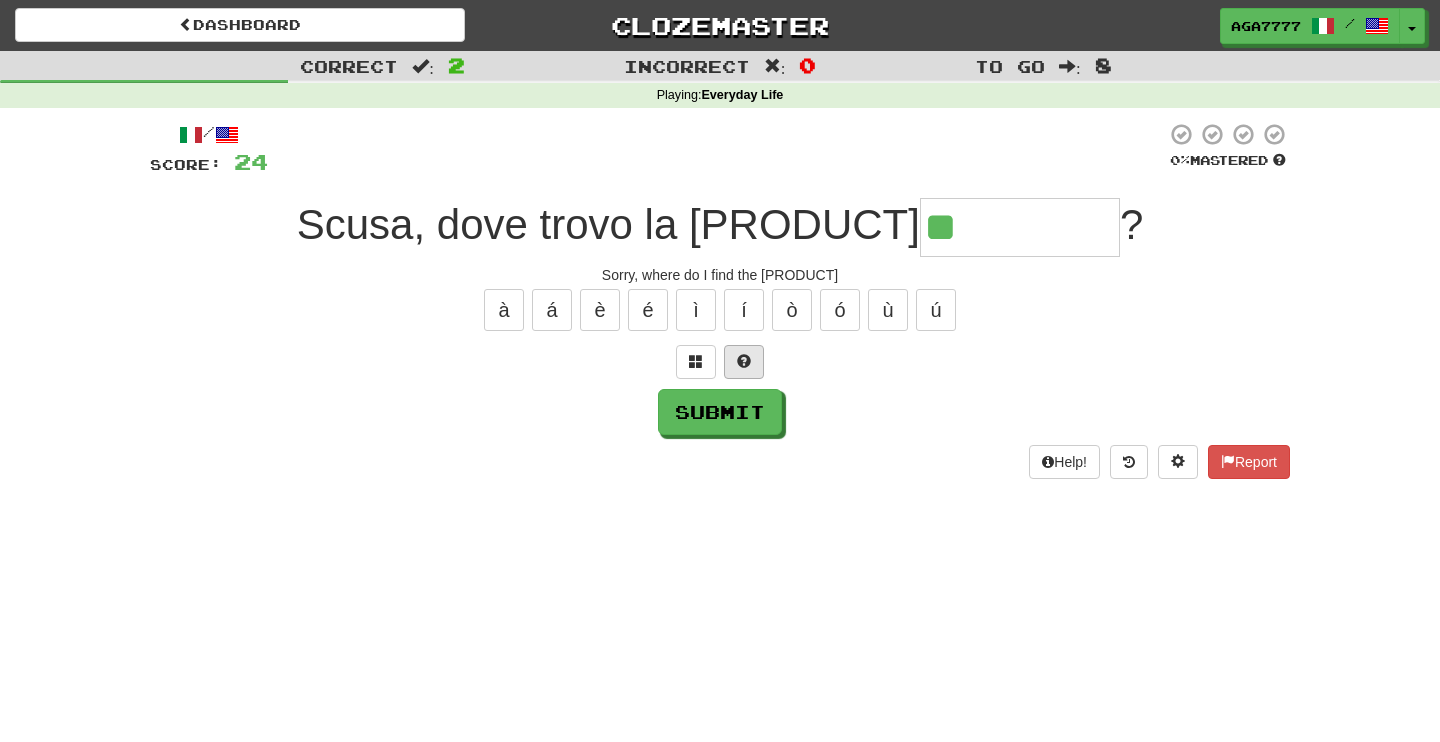 click at bounding box center [744, 361] 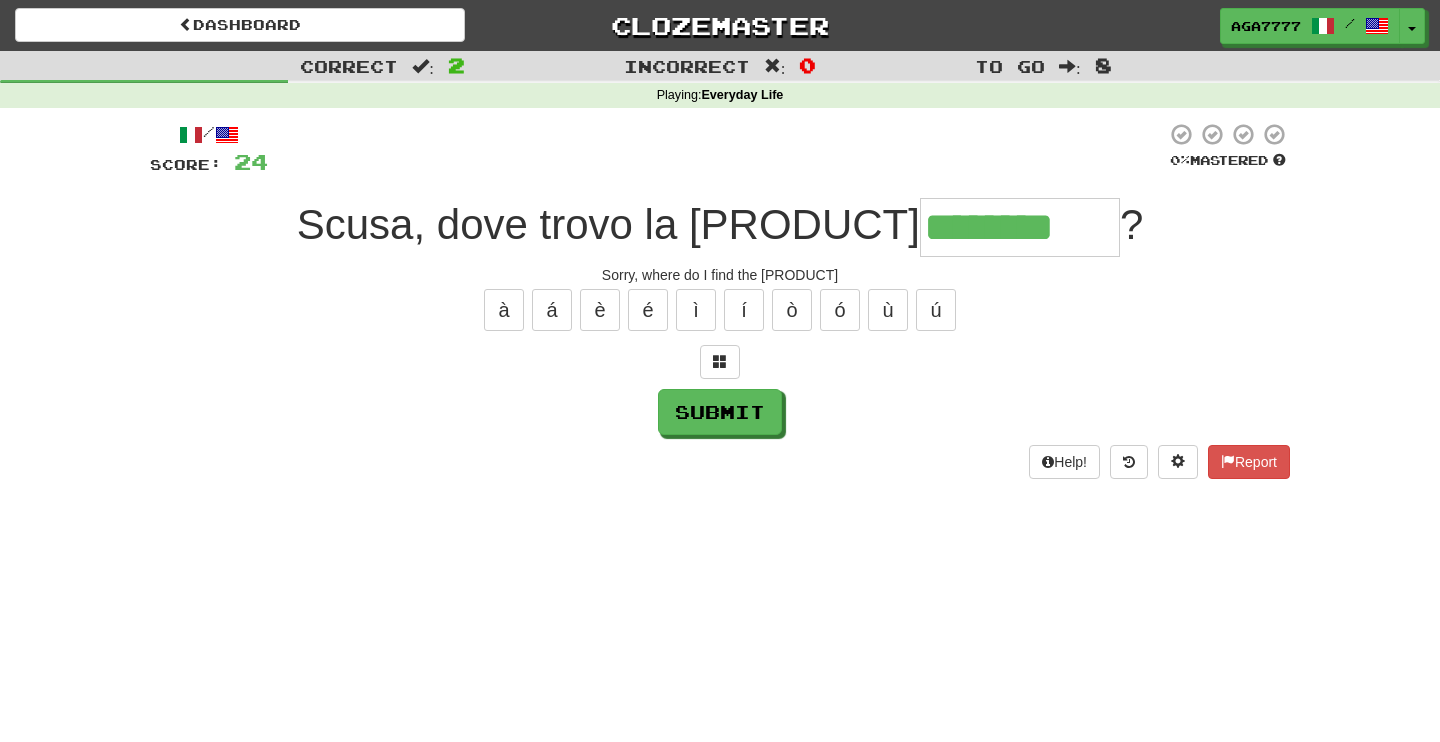 type on "********" 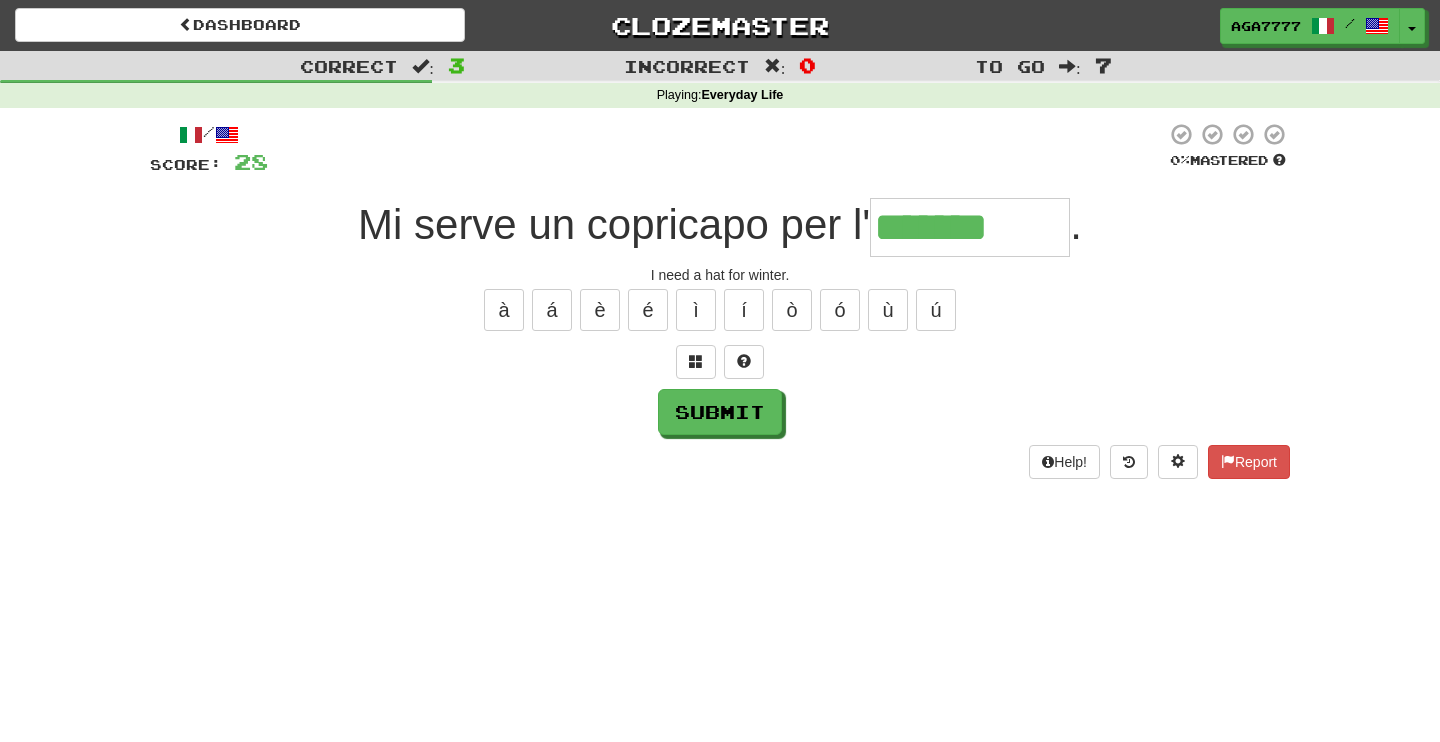 type on "*******" 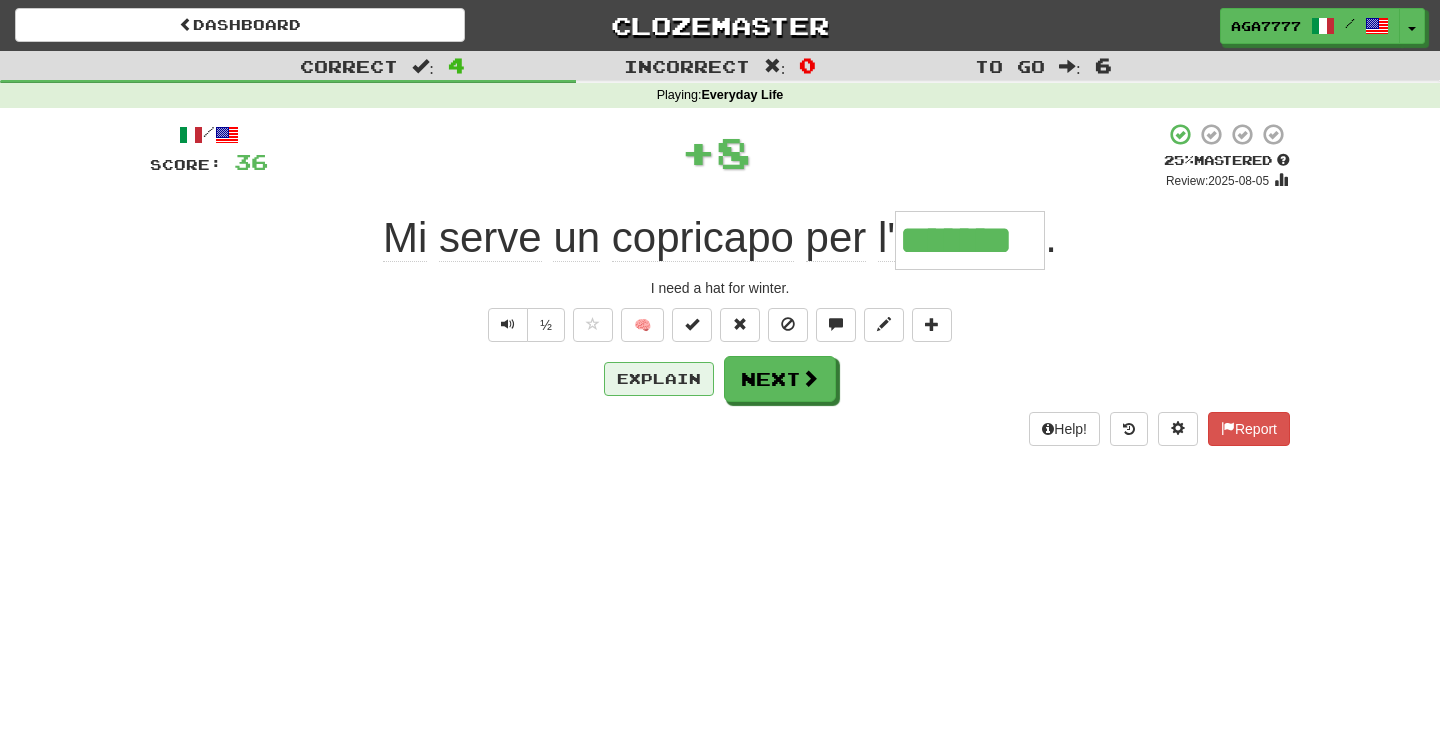 click on "Explain" at bounding box center (659, 379) 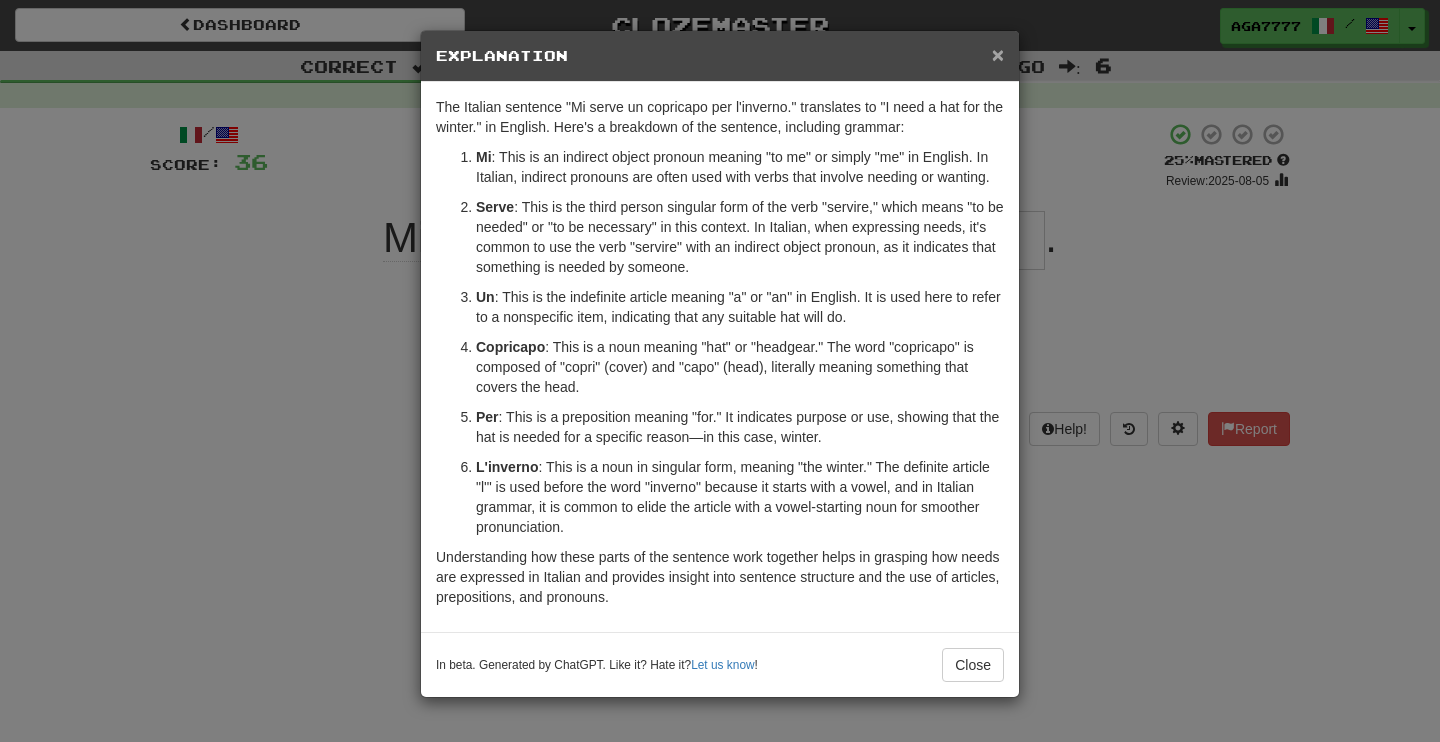 click on "×" at bounding box center (998, 54) 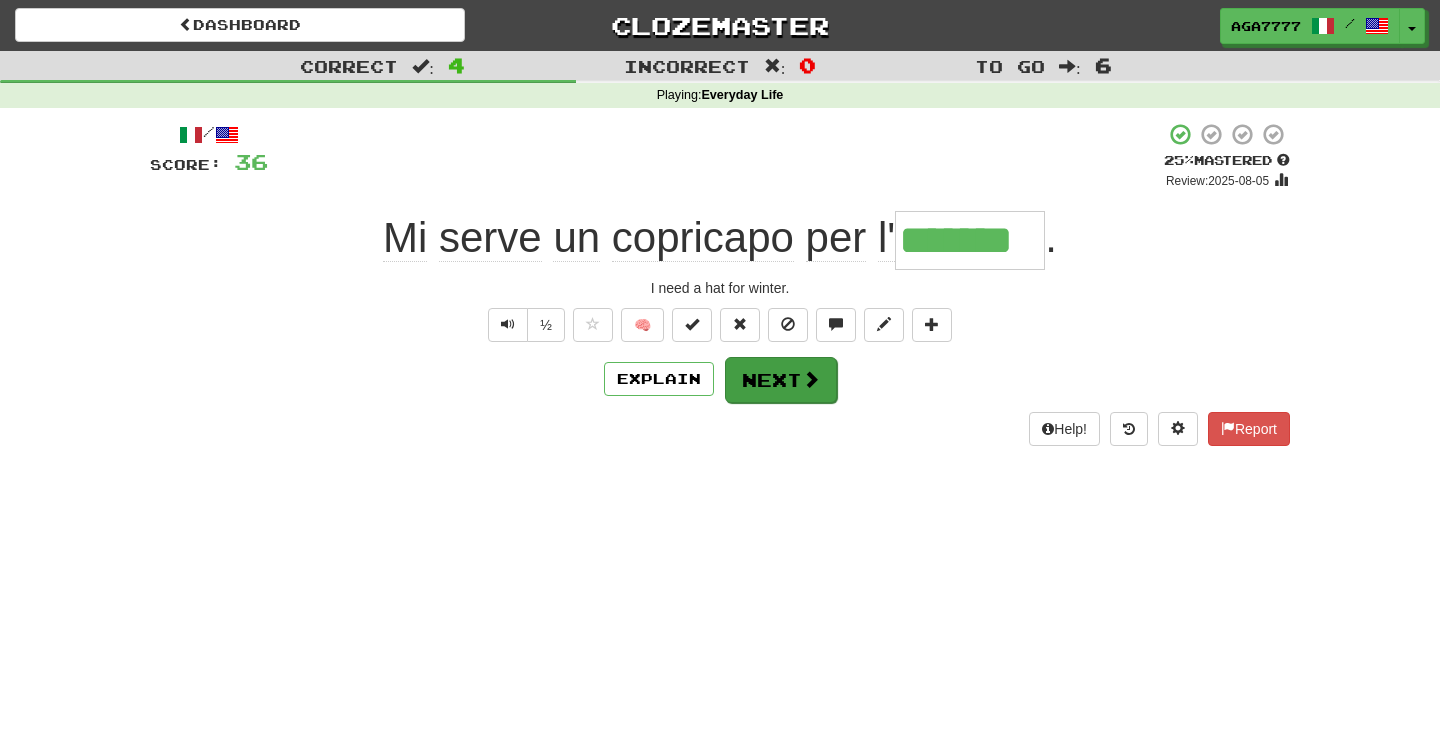 click on "Next" at bounding box center [781, 380] 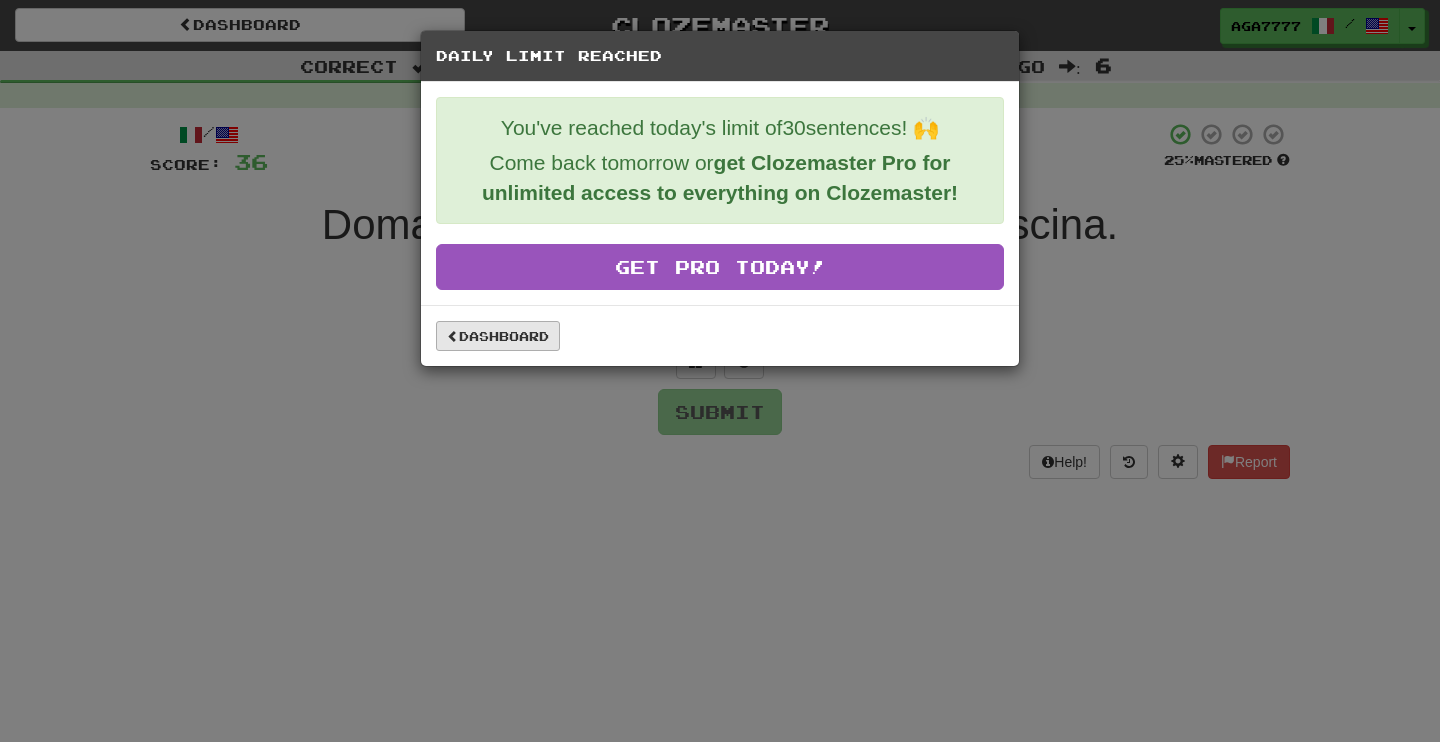 click on "Dashboard" at bounding box center [498, 336] 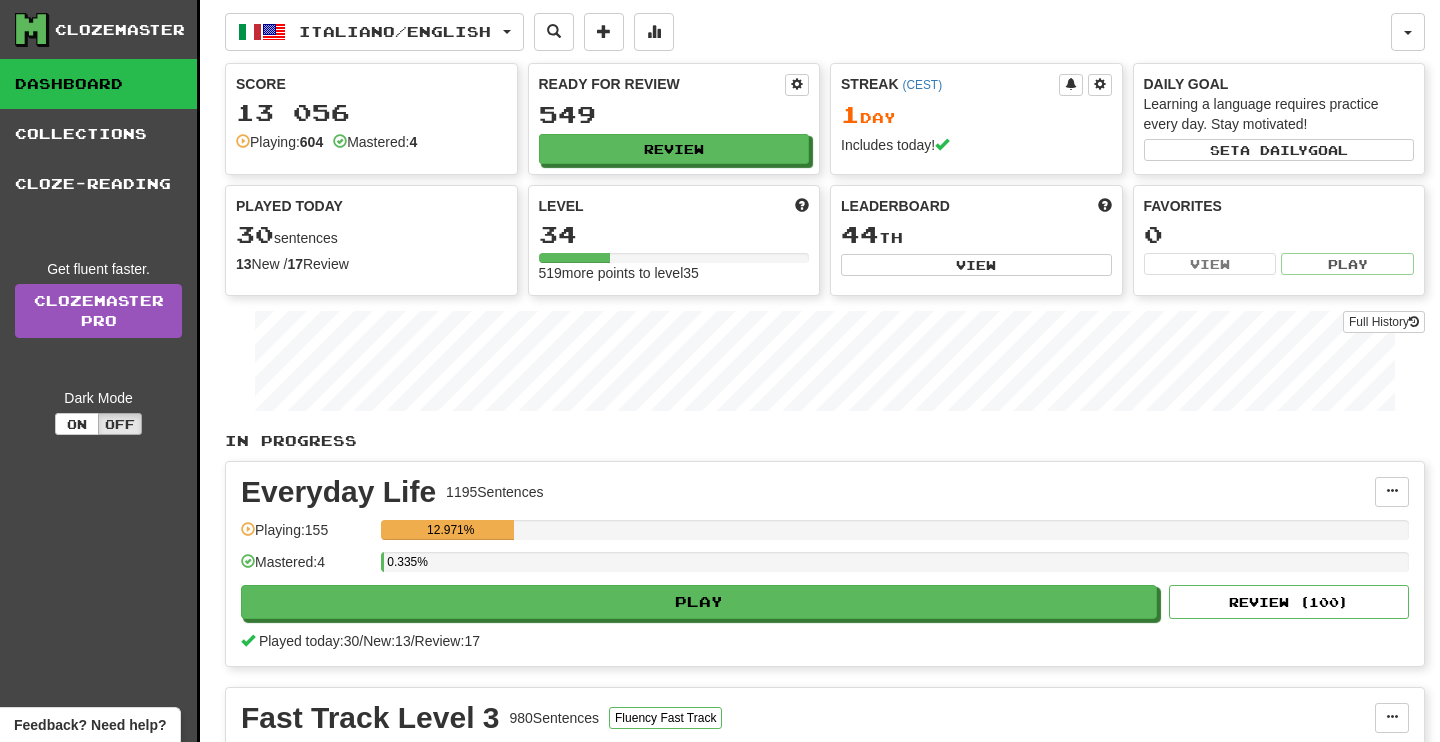 scroll, scrollTop: 0, scrollLeft: 0, axis: both 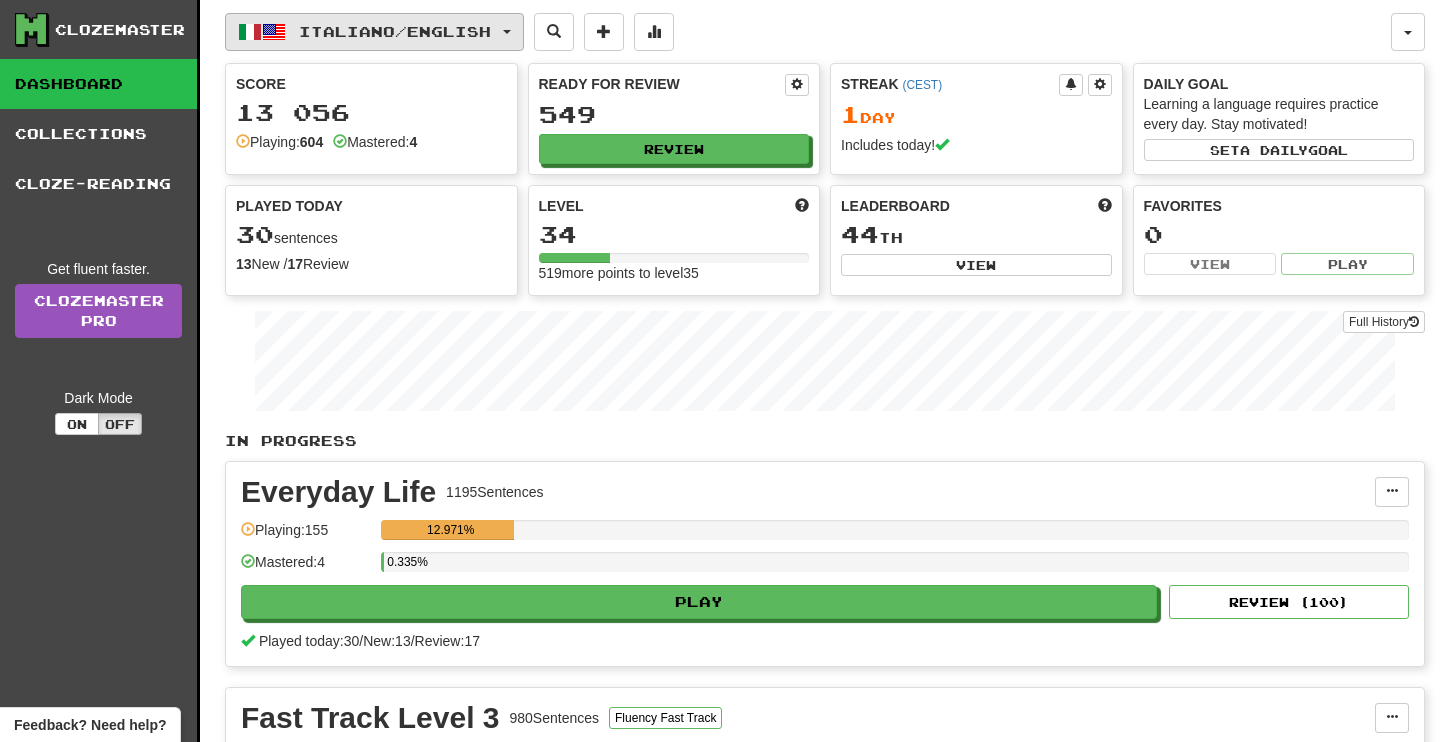 click on "Italiano  /  English" at bounding box center (374, 32) 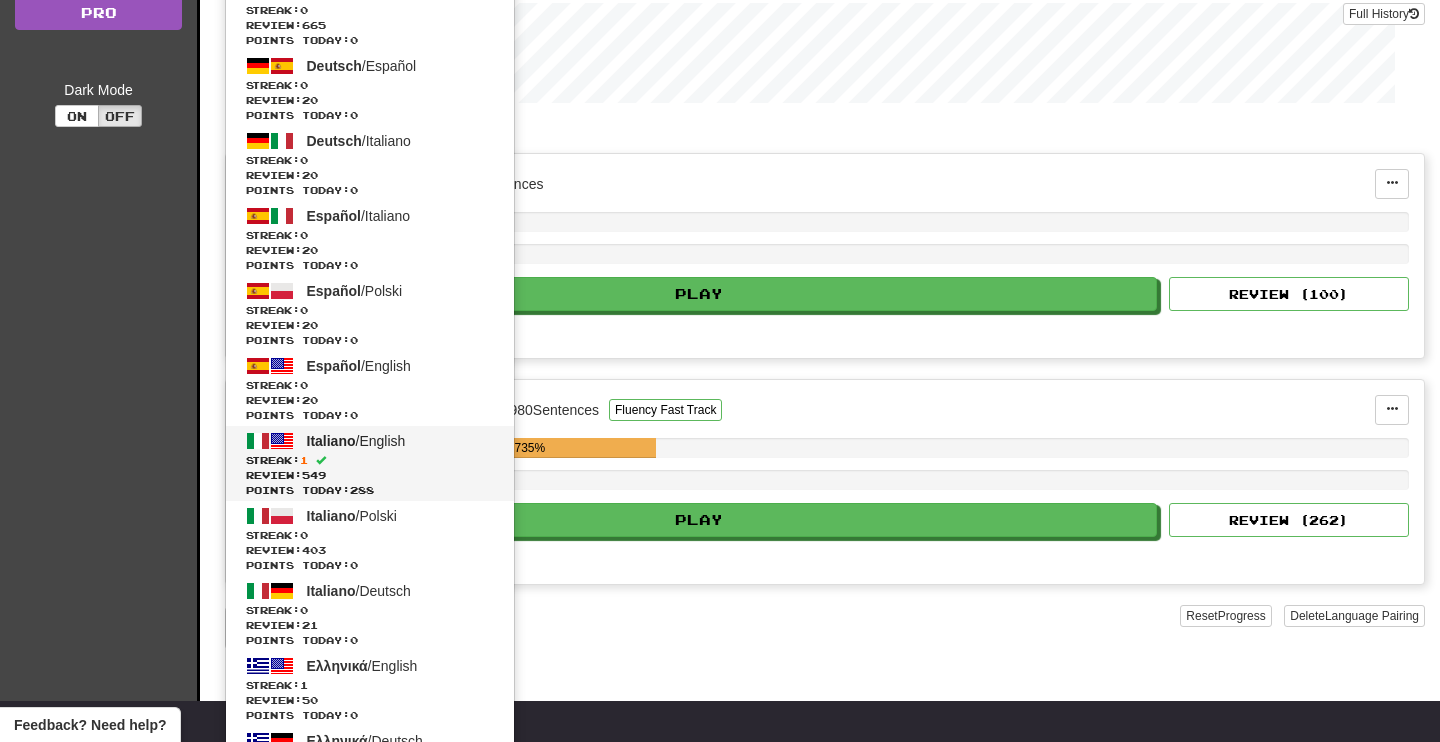 scroll, scrollTop: 320, scrollLeft: 0, axis: vertical 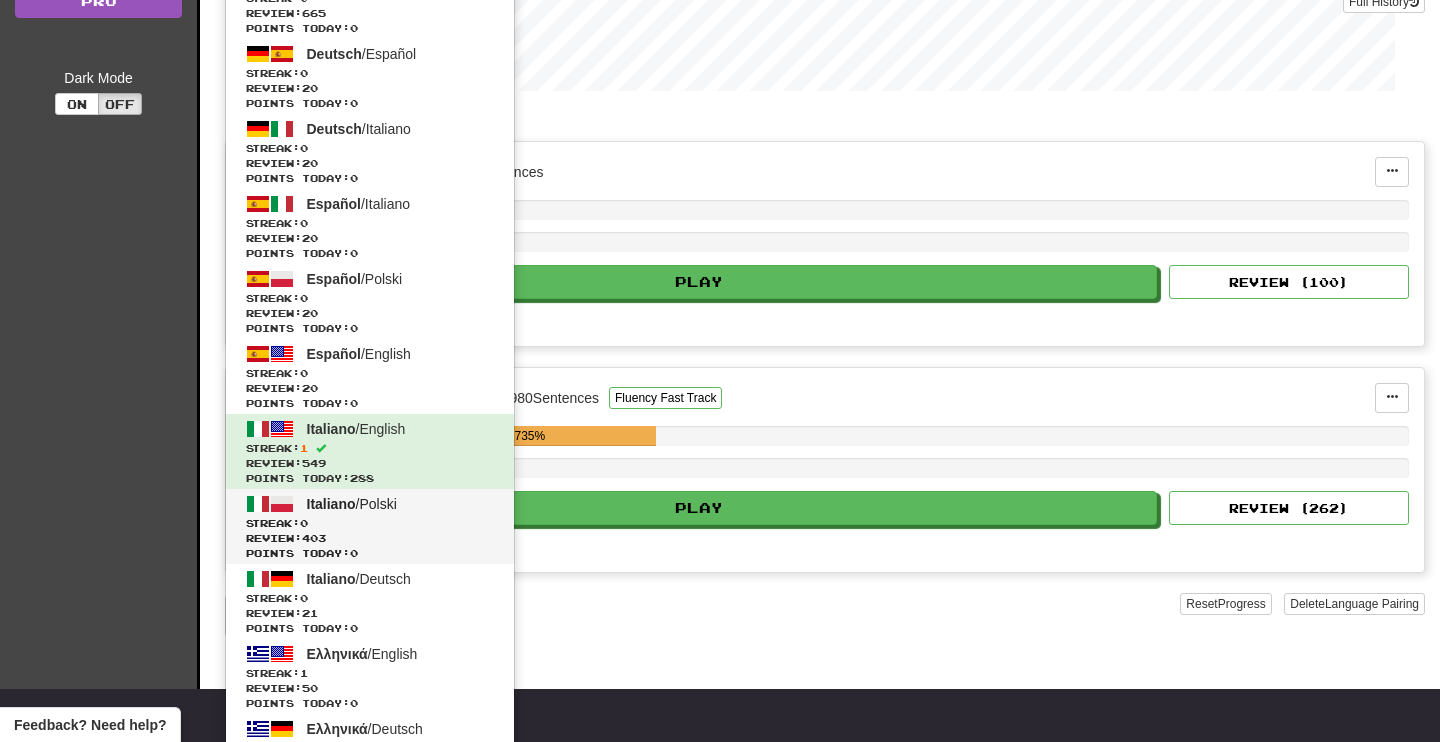 click on "Streak:  0" at bounding box center [370, 523] 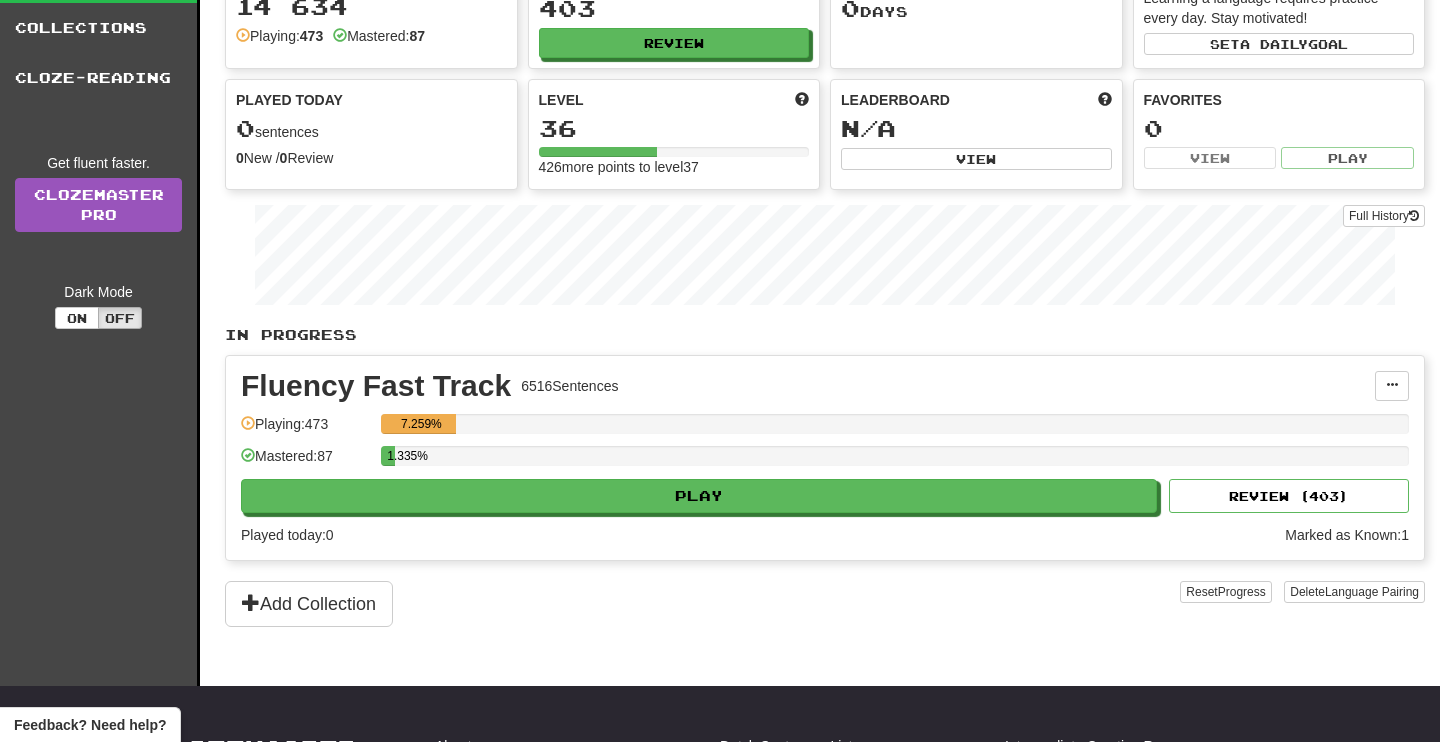 scroll, scrollTop: 141, scrollLeft: 0, axis: vertical 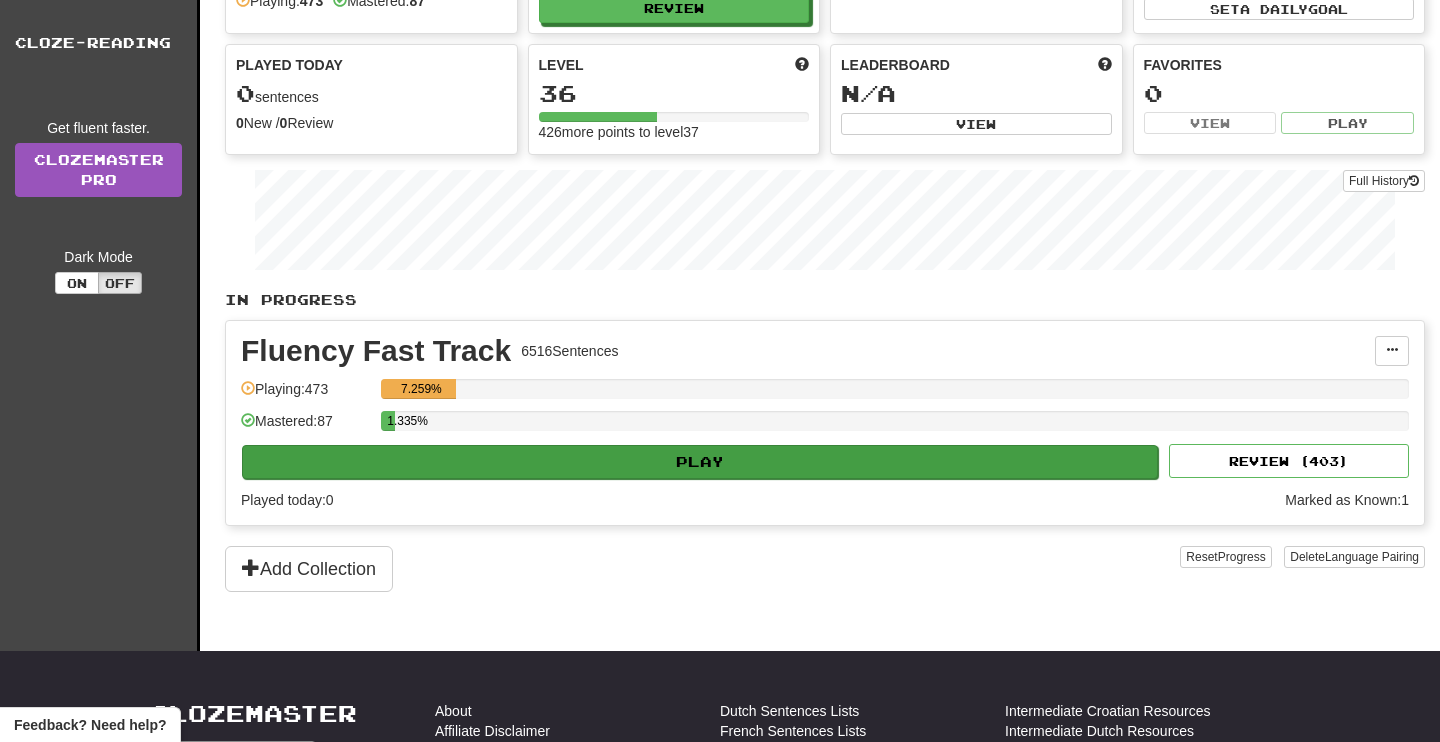 click on "Play" at bounding box center [700, 462] 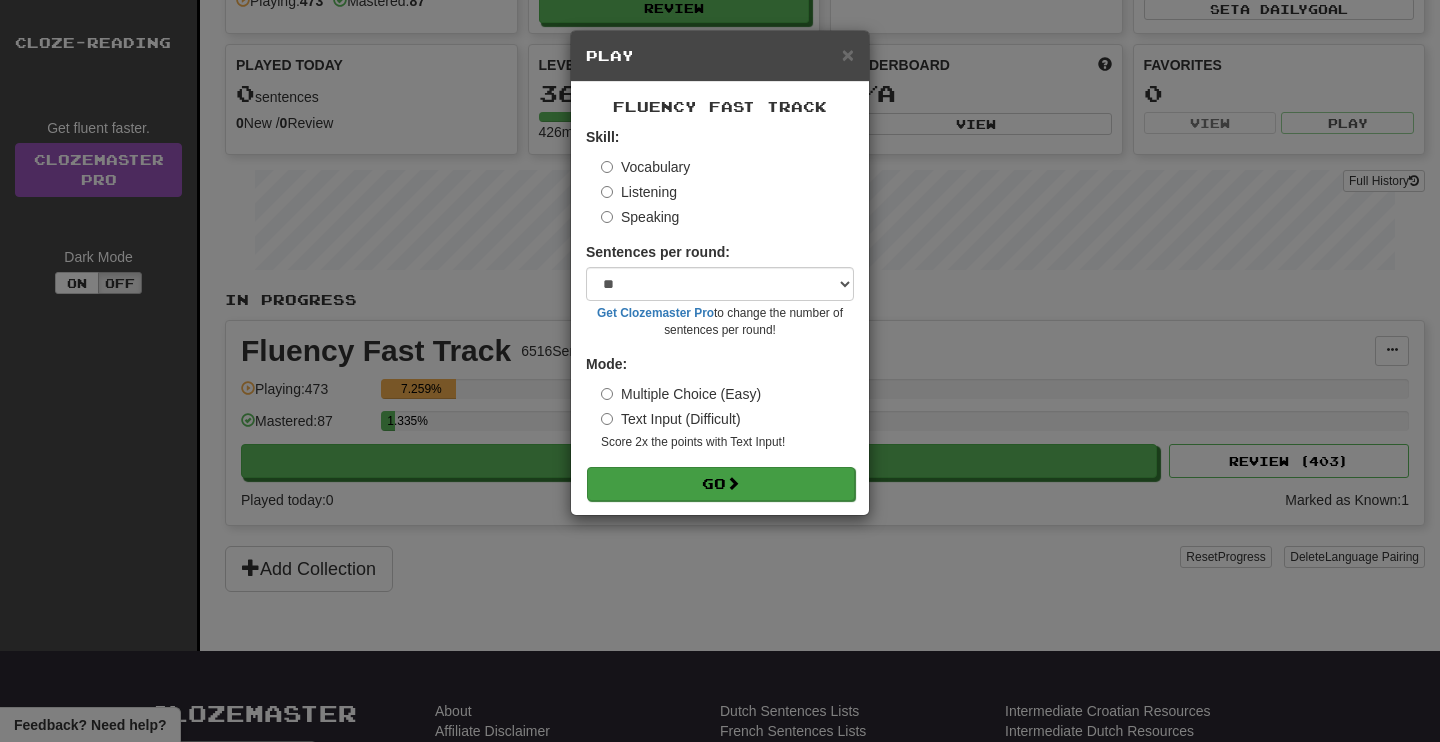 click on "Go" at bounding box center [721, 484] 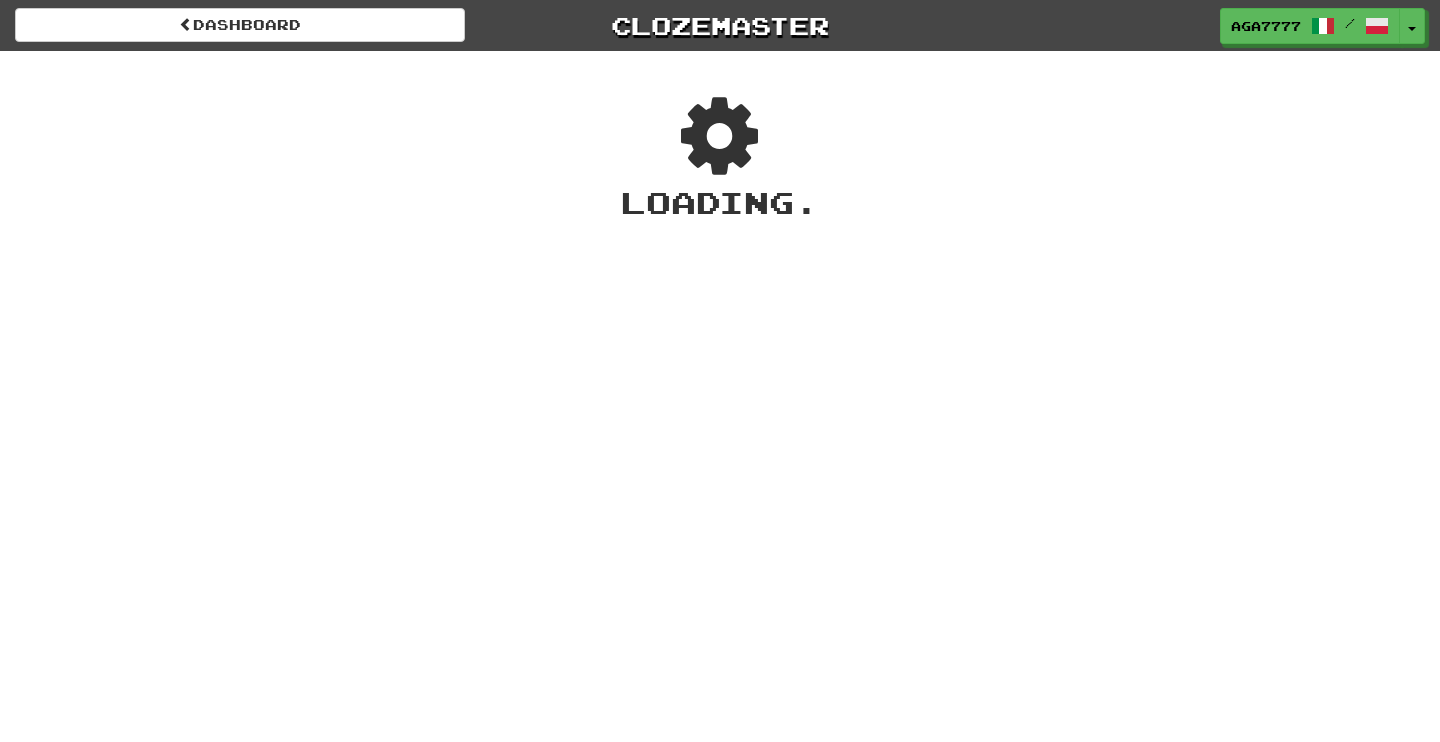 scroll, scrollTop: 0, scrollLeft: 0, axis: both 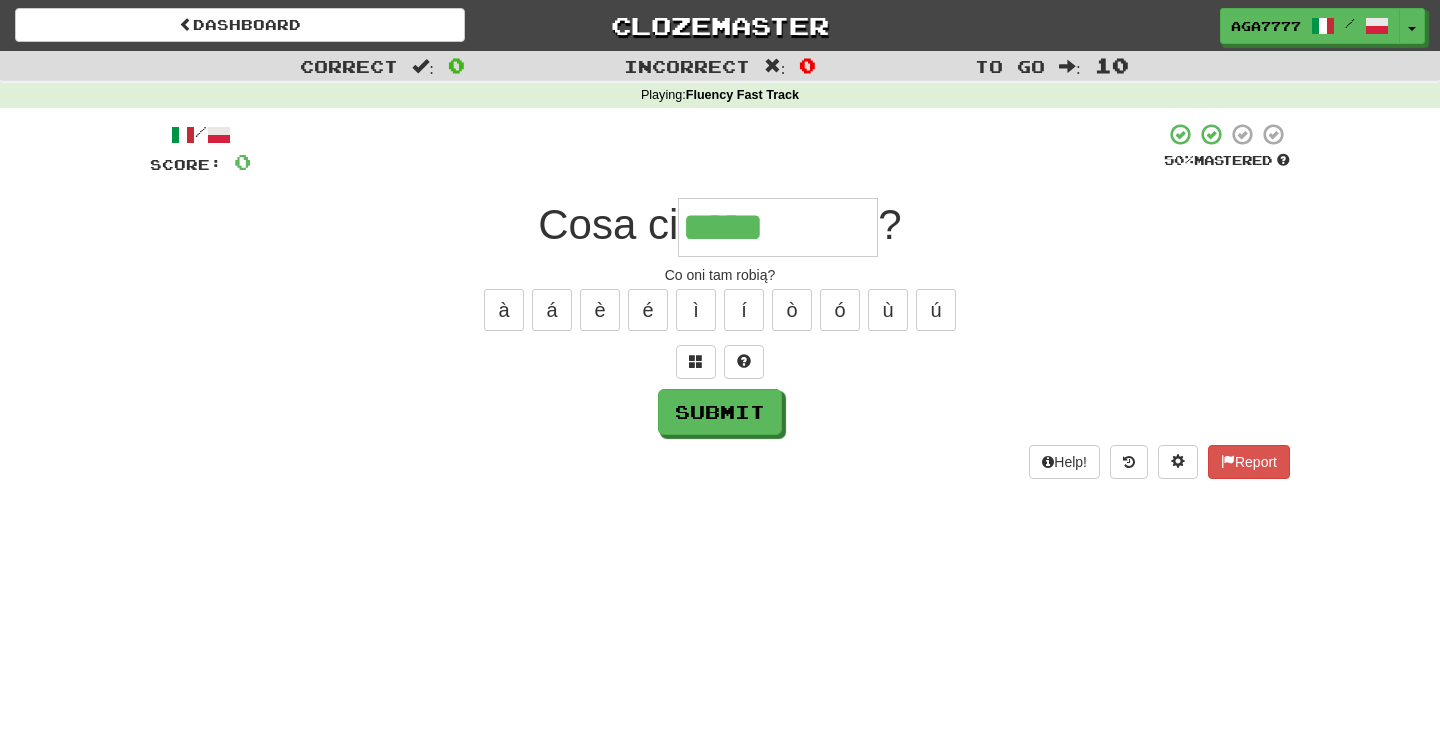 type on "*****" 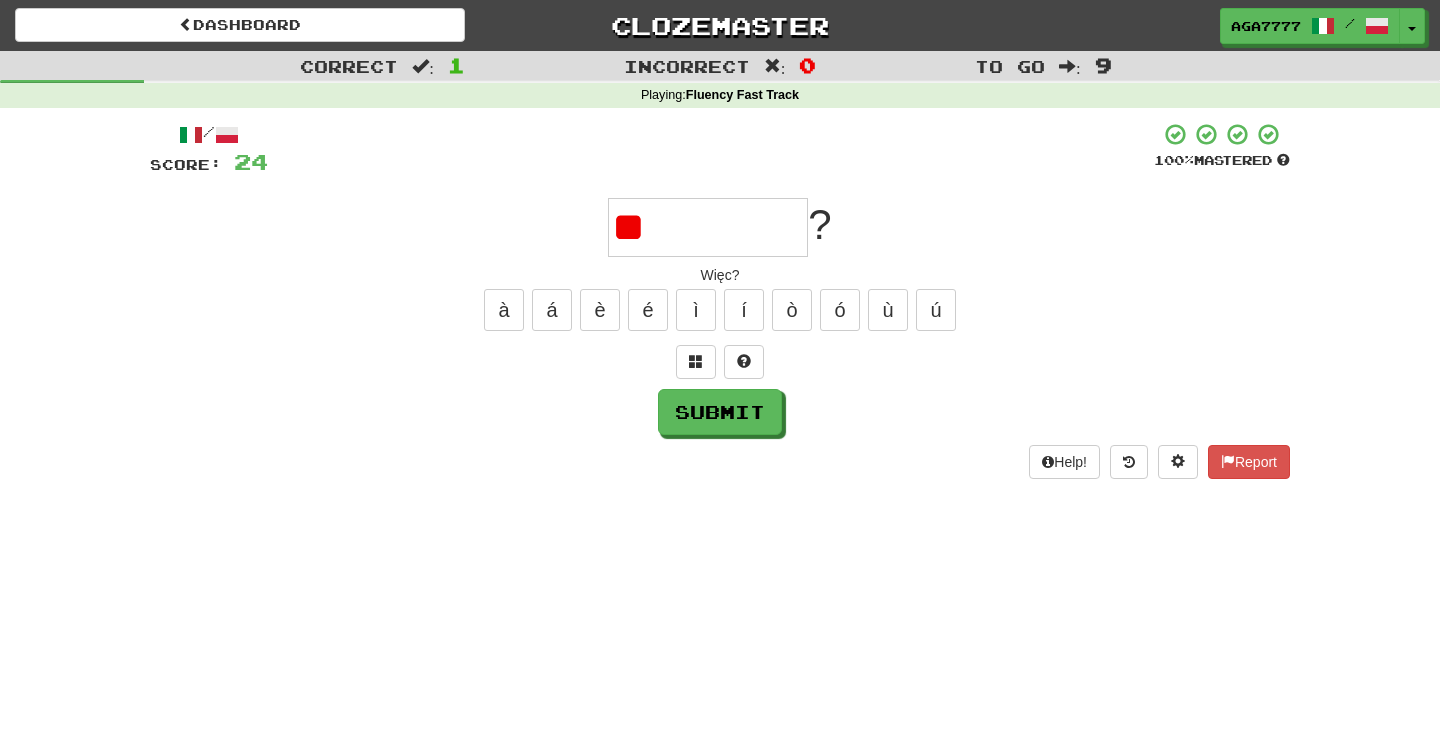 type on "*" 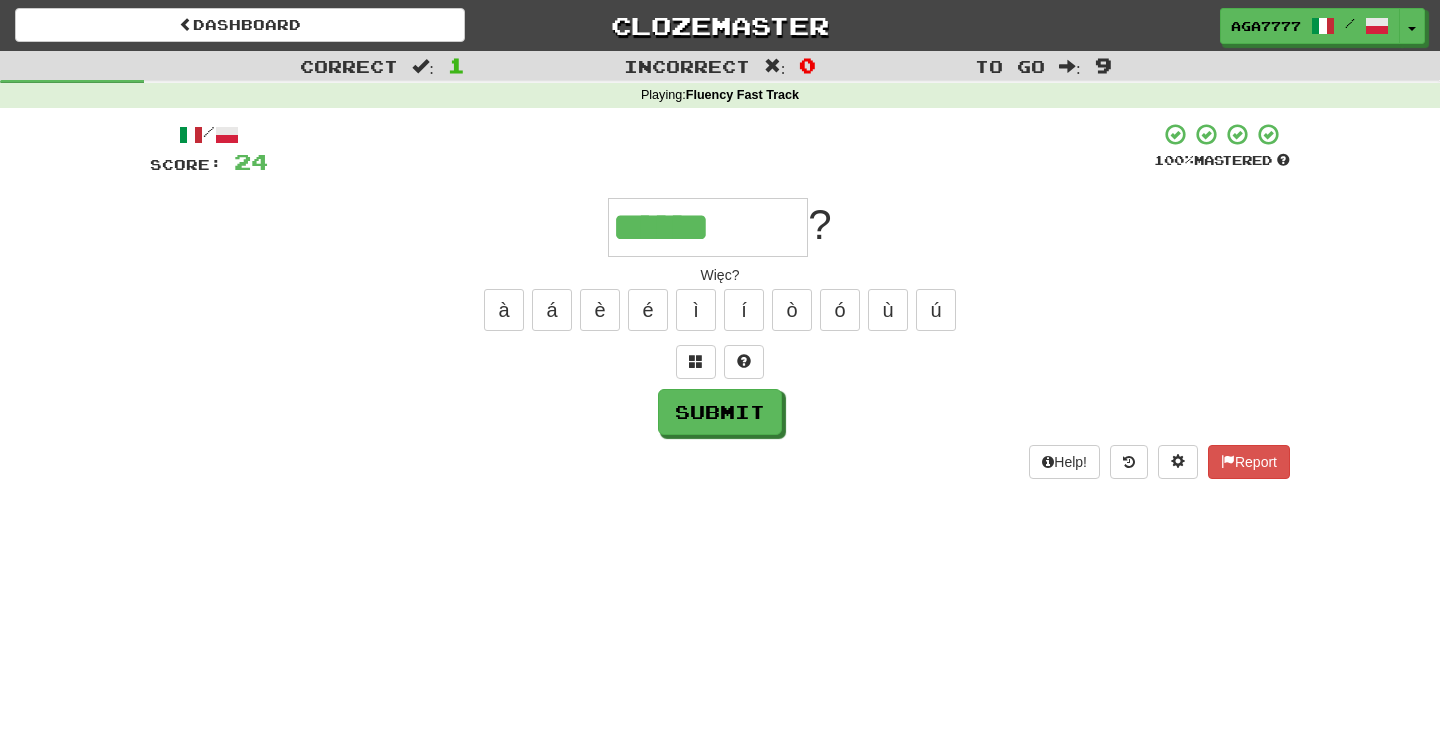 type on "******" 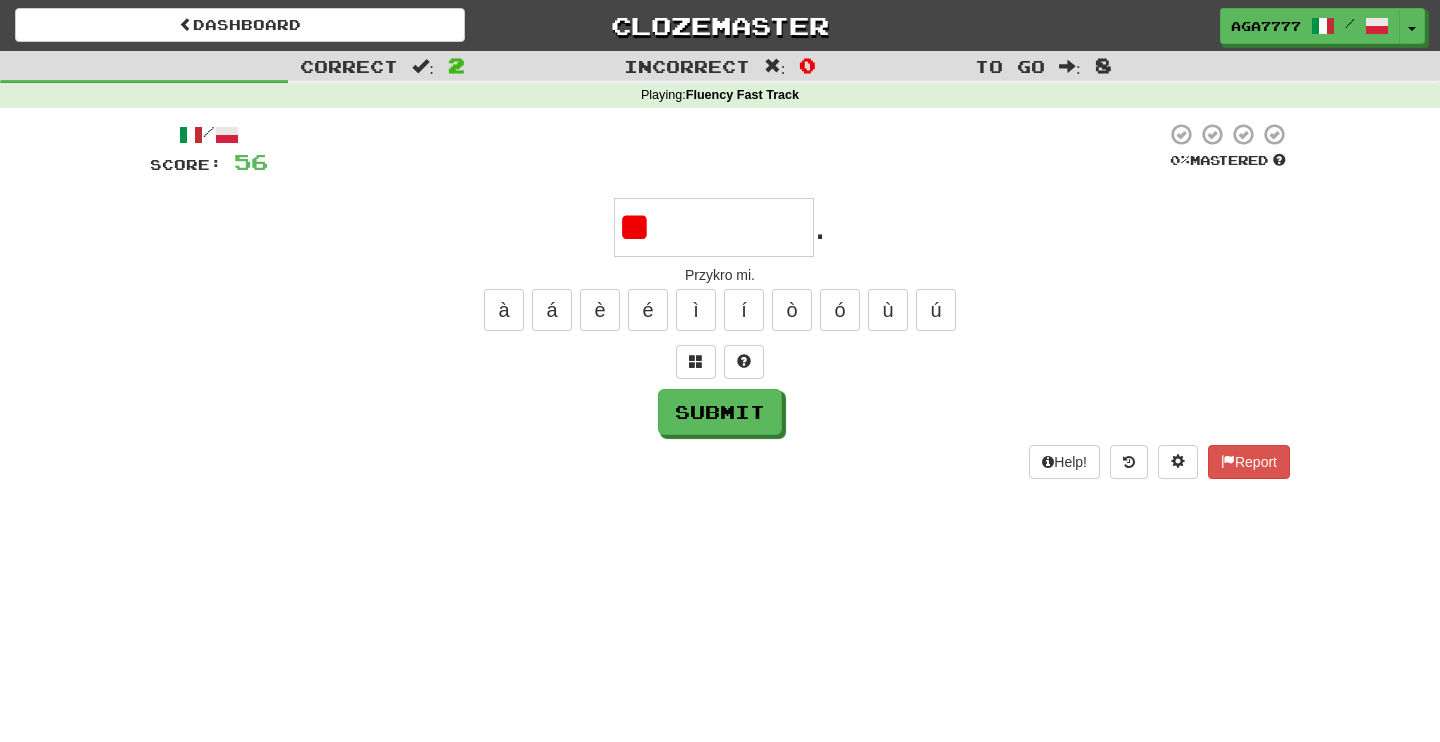 type on "*" 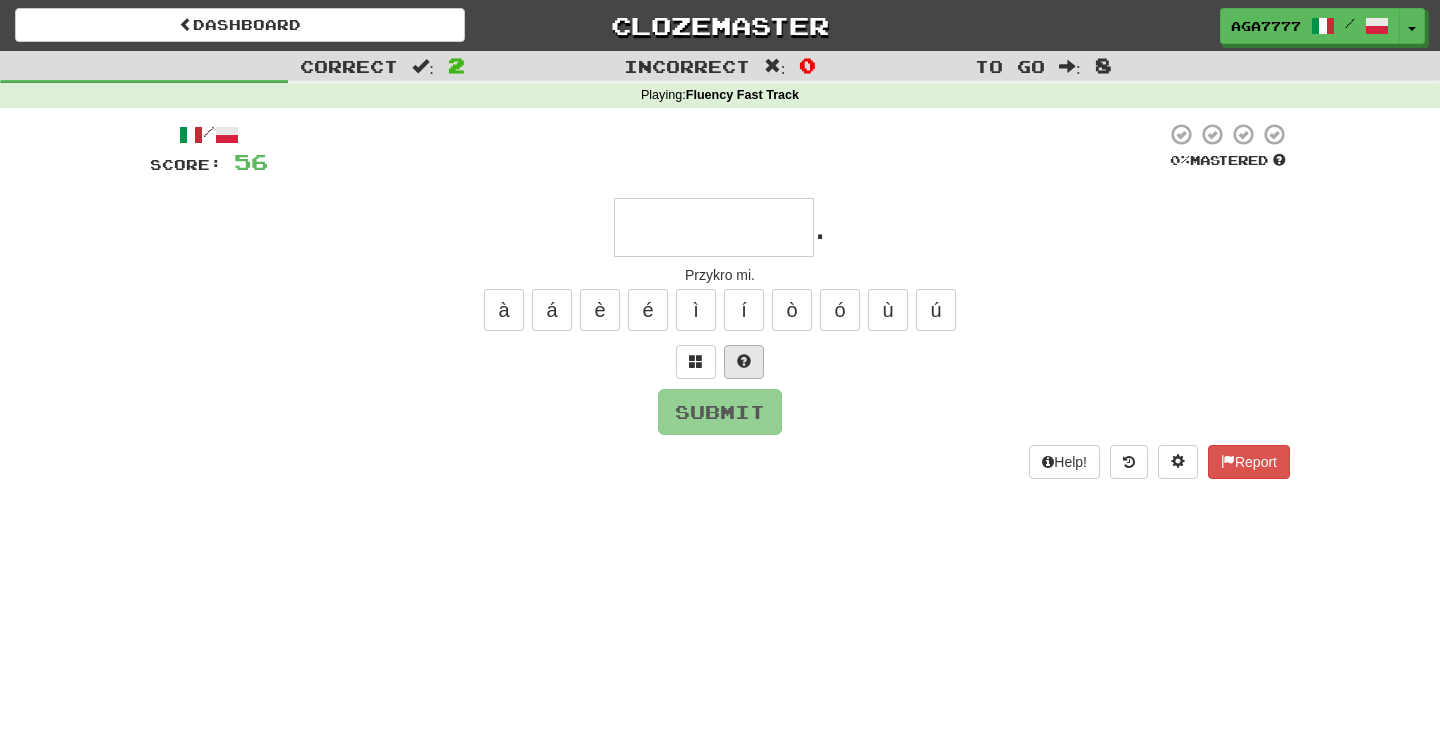 click at bounding box center (744, 362) 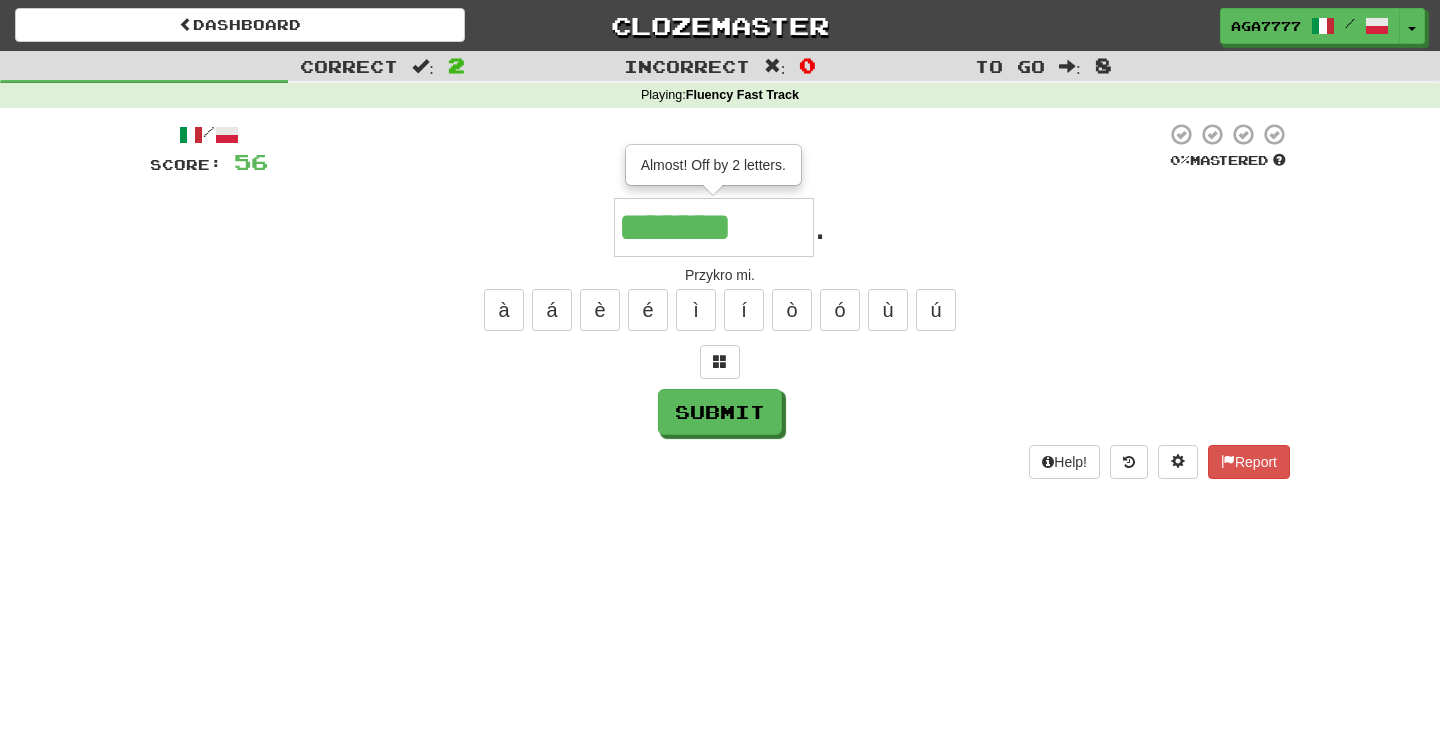 type on "*******" 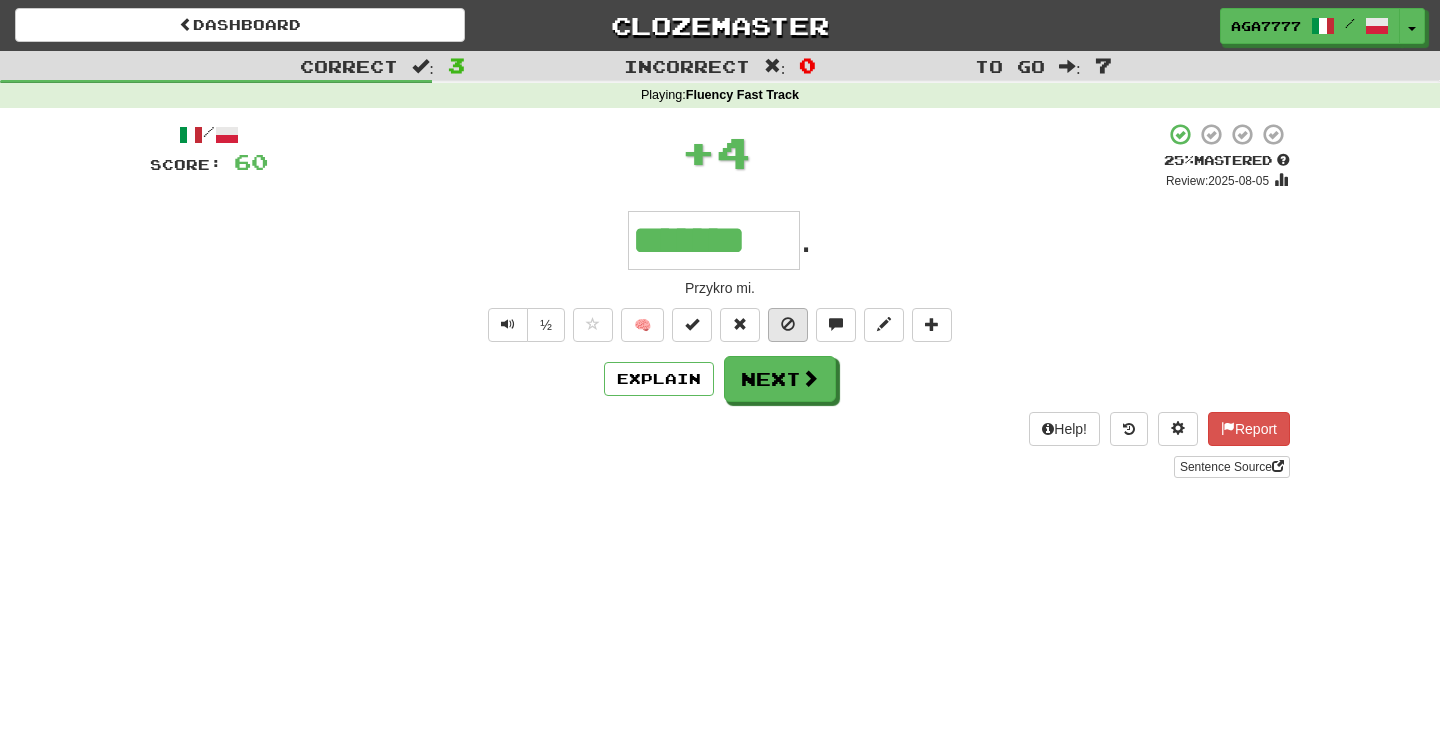 click at bounding box center (788, 324) 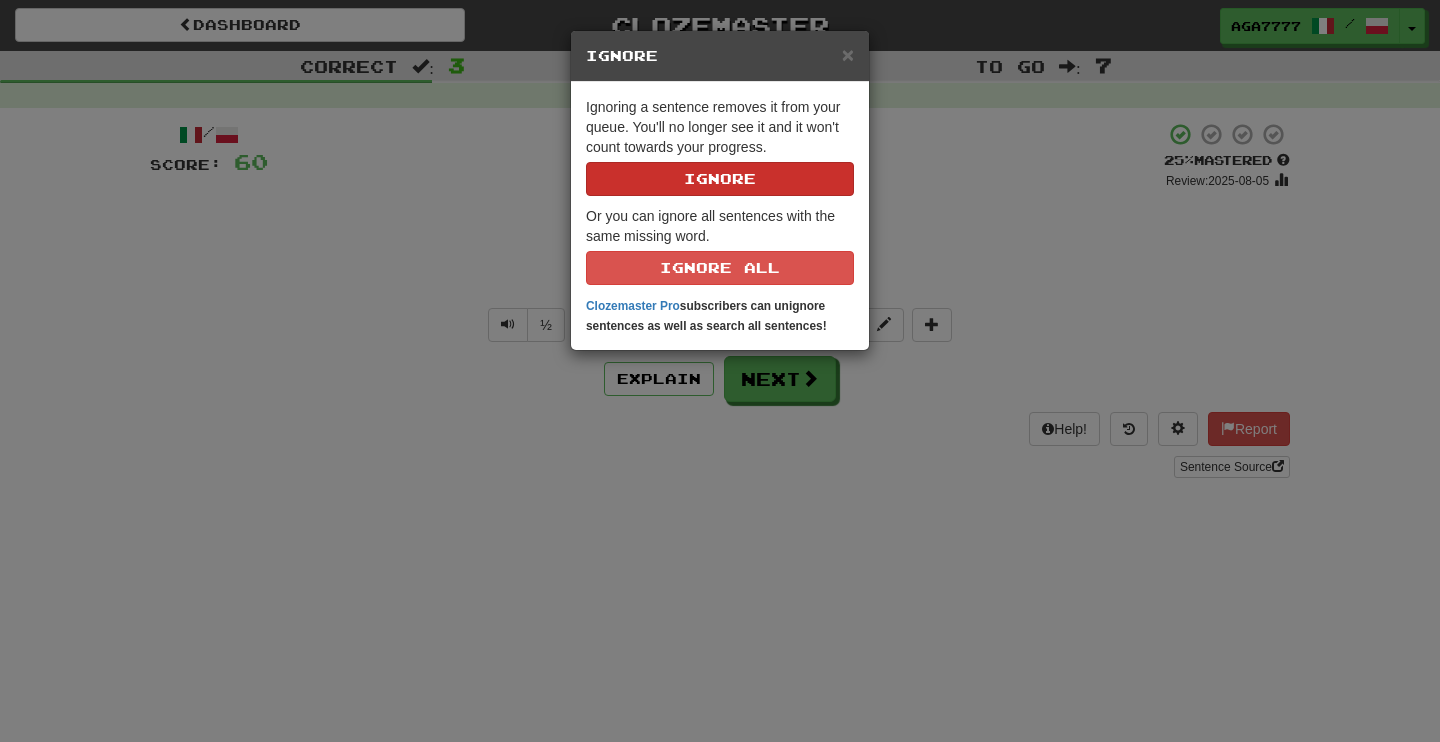click on "Ignore" at bounding box center [720, 179] 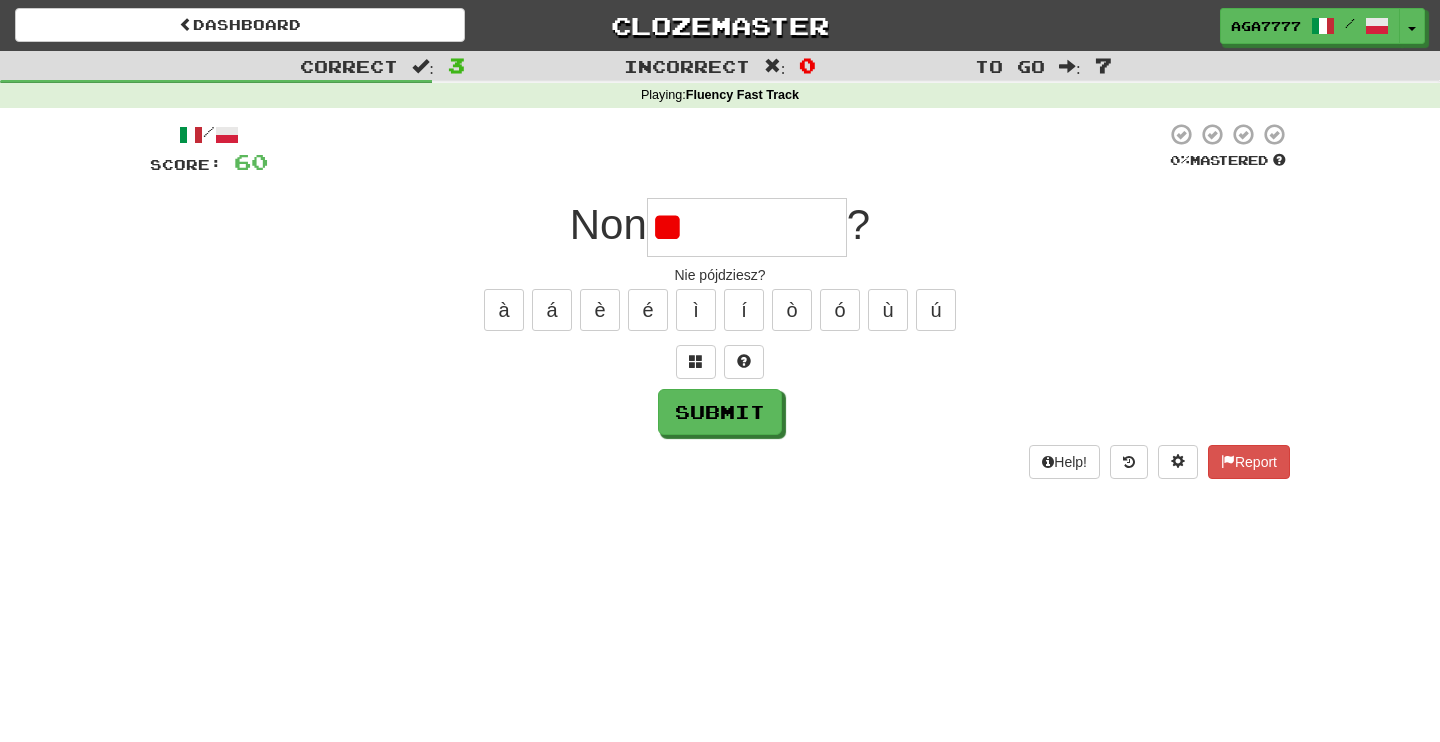 type on "*" 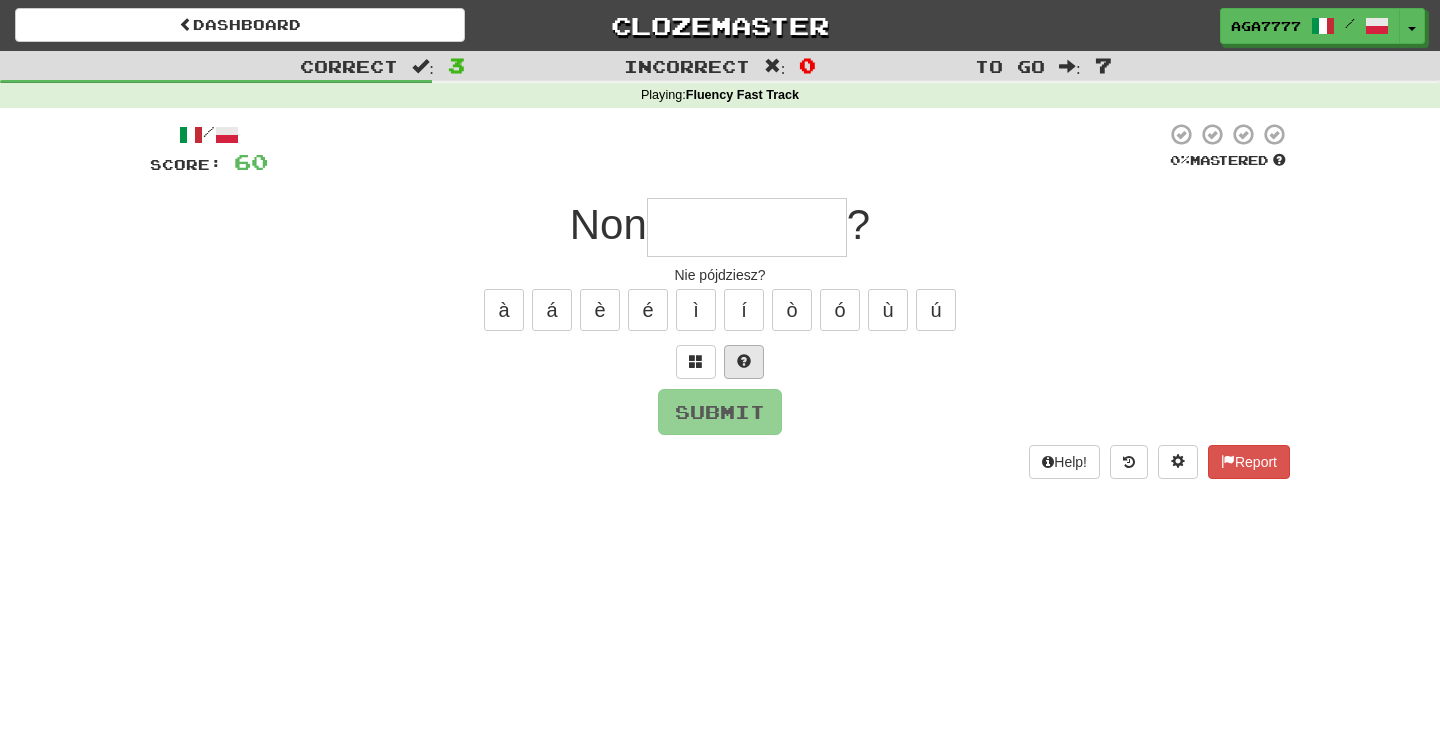 click at bounding box center [744, 361] 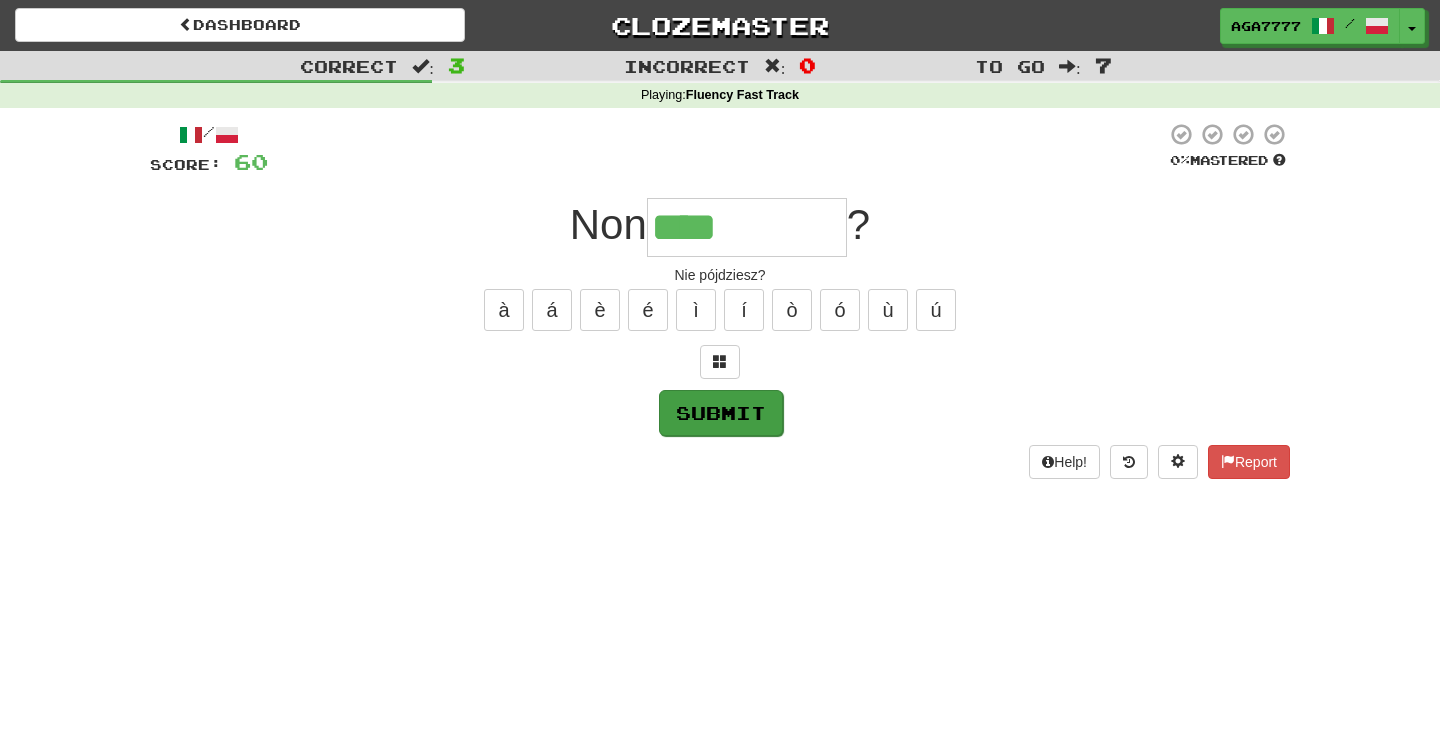 click on "Submit" at bounding box center (721, 413) 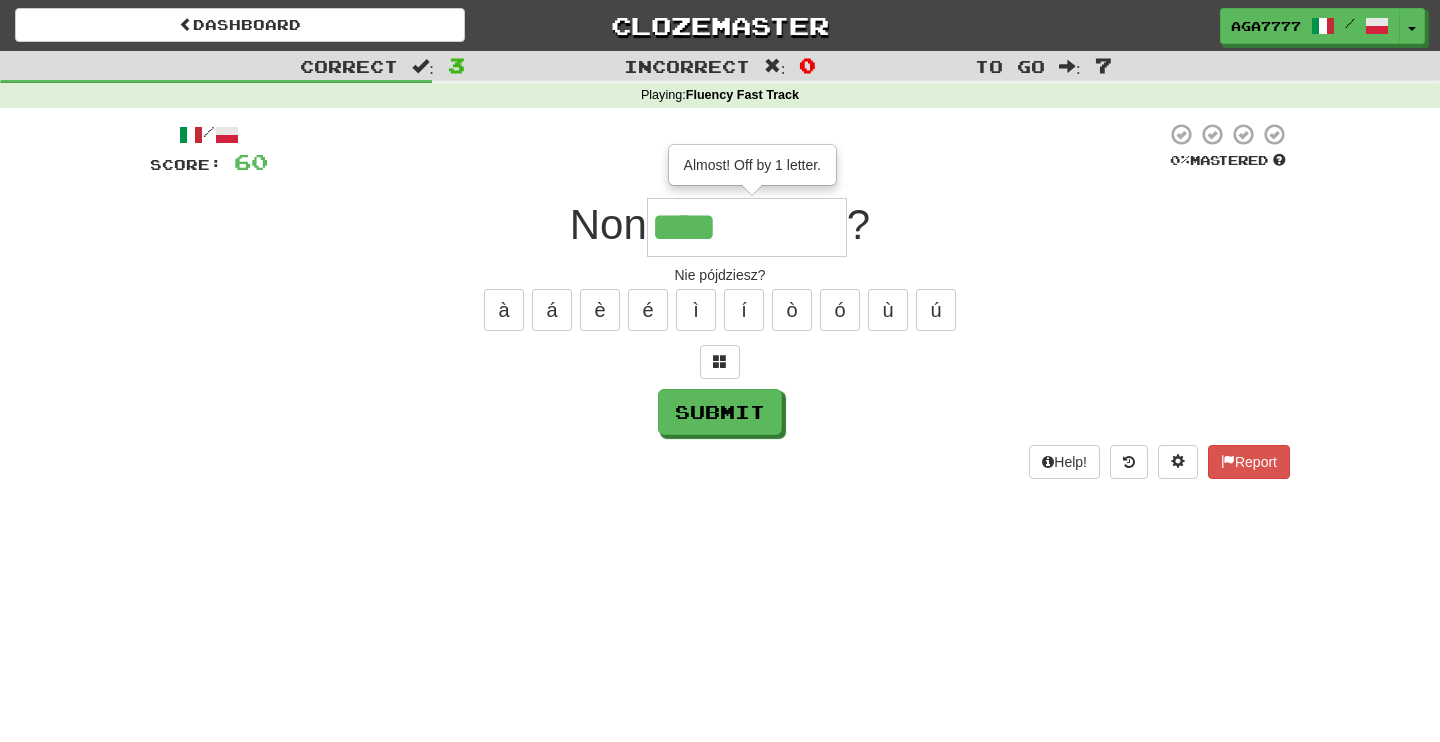 click on "****" at bounding box center (747, 227) 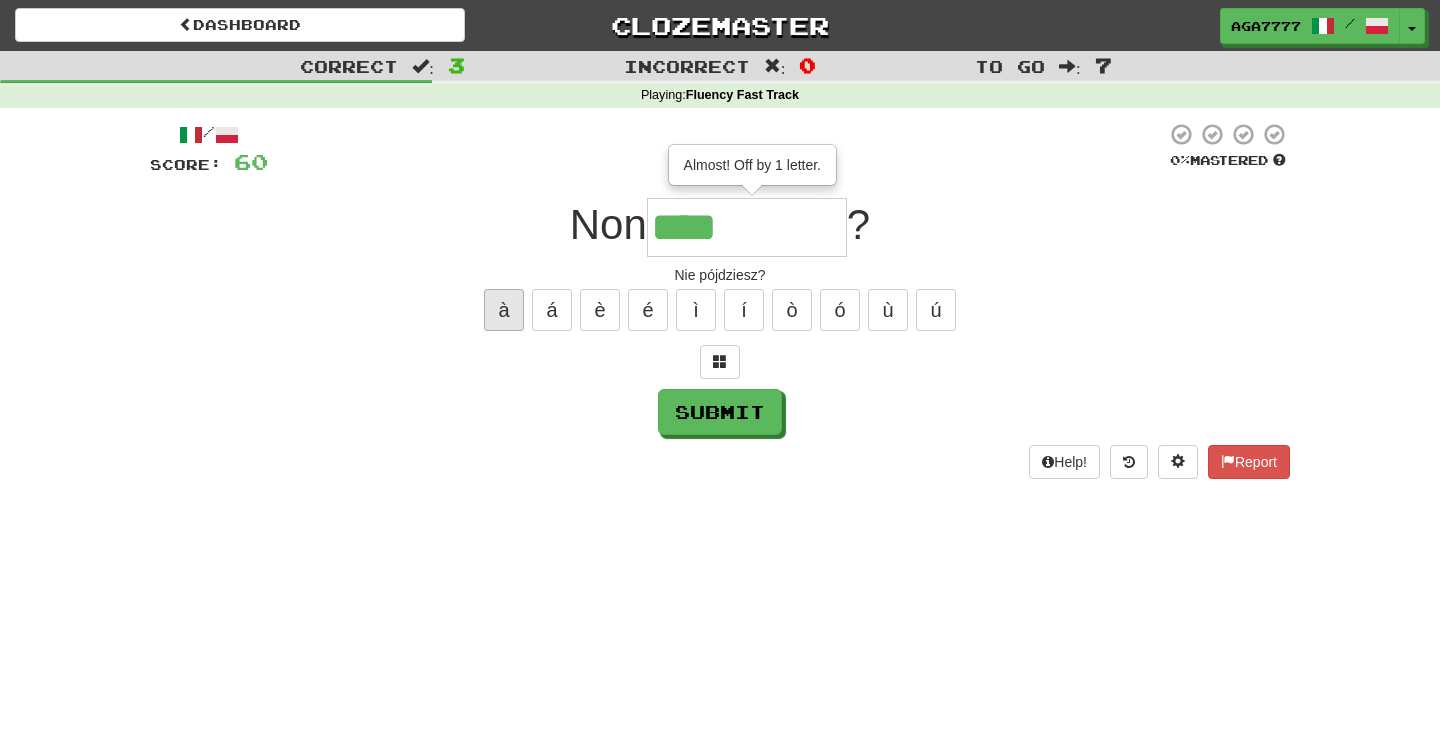 click on "à" at bounding box center (504, 310) 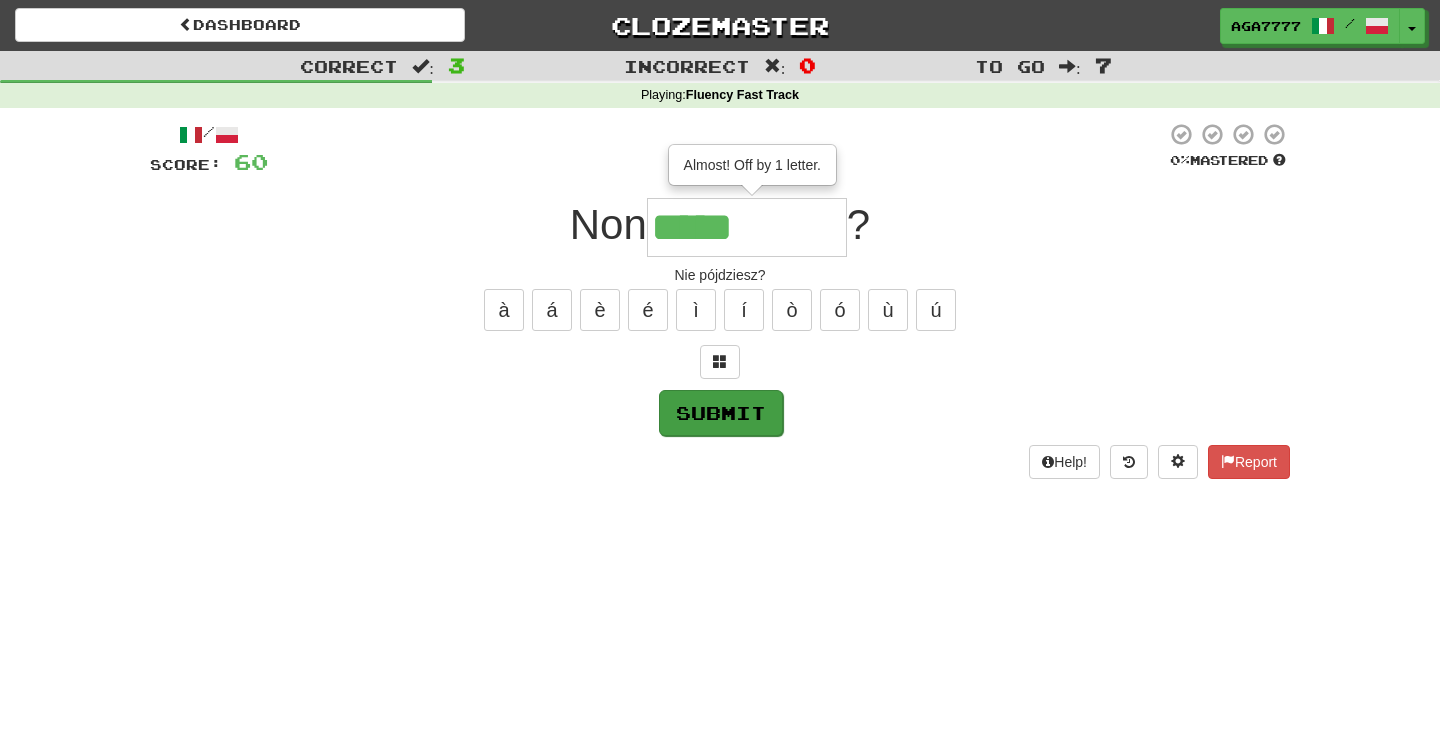 click on "Submit" at bounding box center (721, 413) 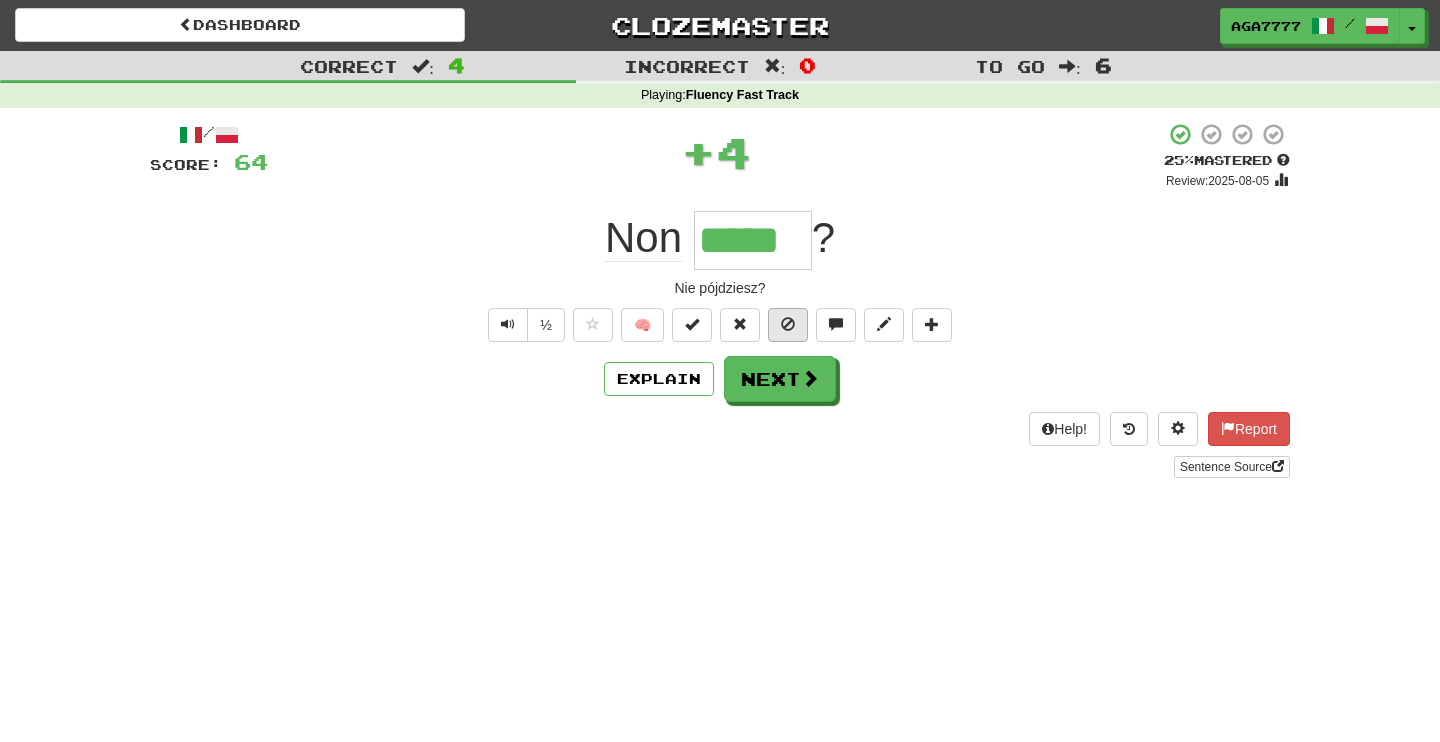 click at bounding box center (788, 325) 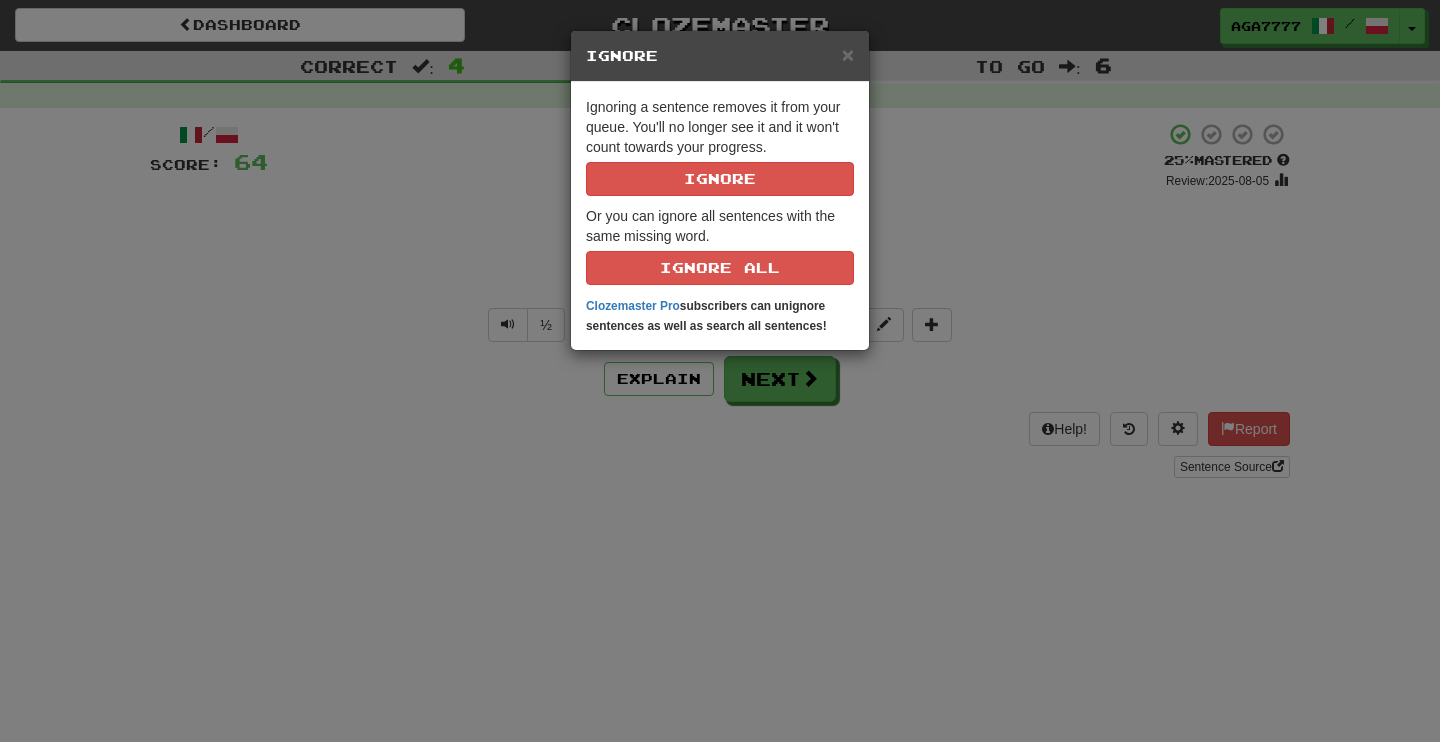 click on "Ignoring a sentence removes it from your queue. You'll no longer see it and it won't count towards your progress. Ignore Or you can ignore all sentences with the same missing word. Ignore All Clozemaster Pro  subscribers can unignore sentences as well as search all sentences!" at bounding box center (720, 216) 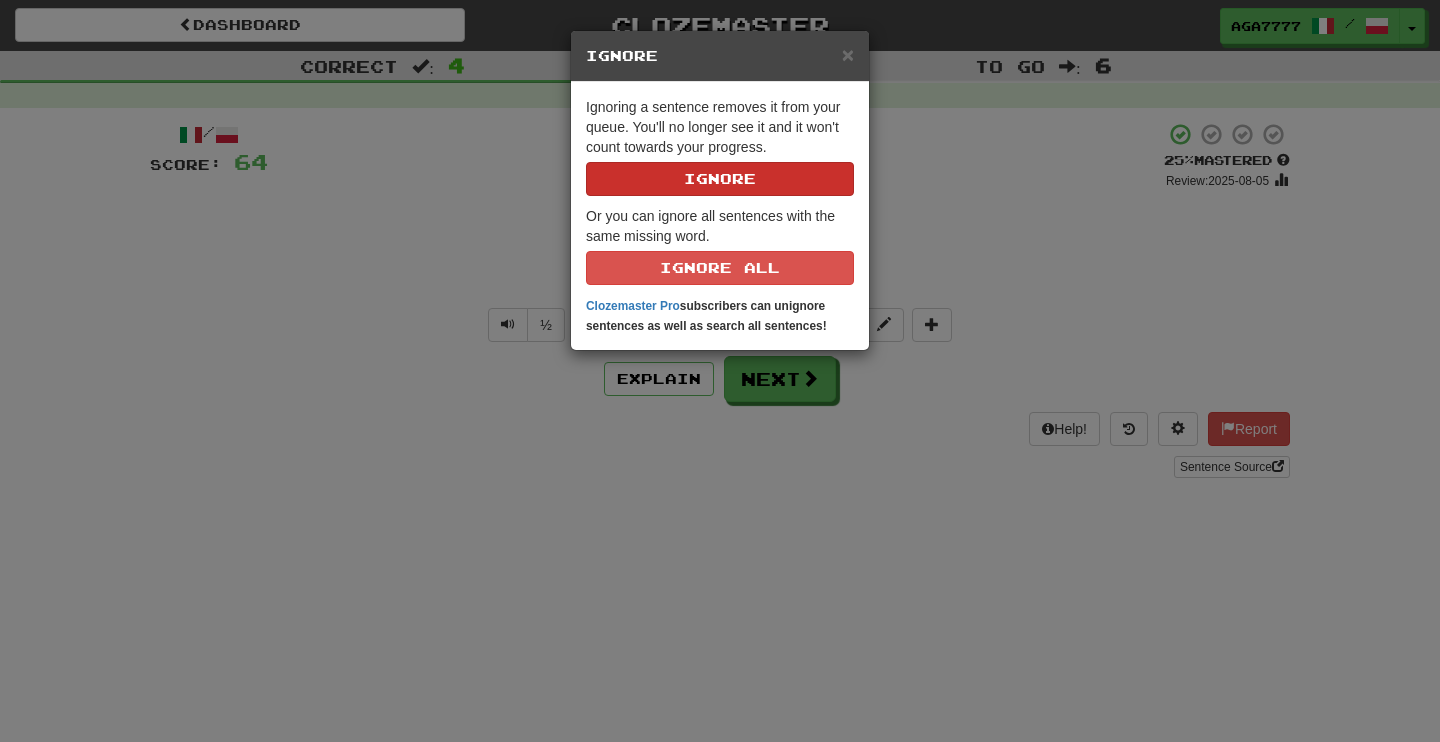 click on "Ignore" at bounding box center [720, 179] 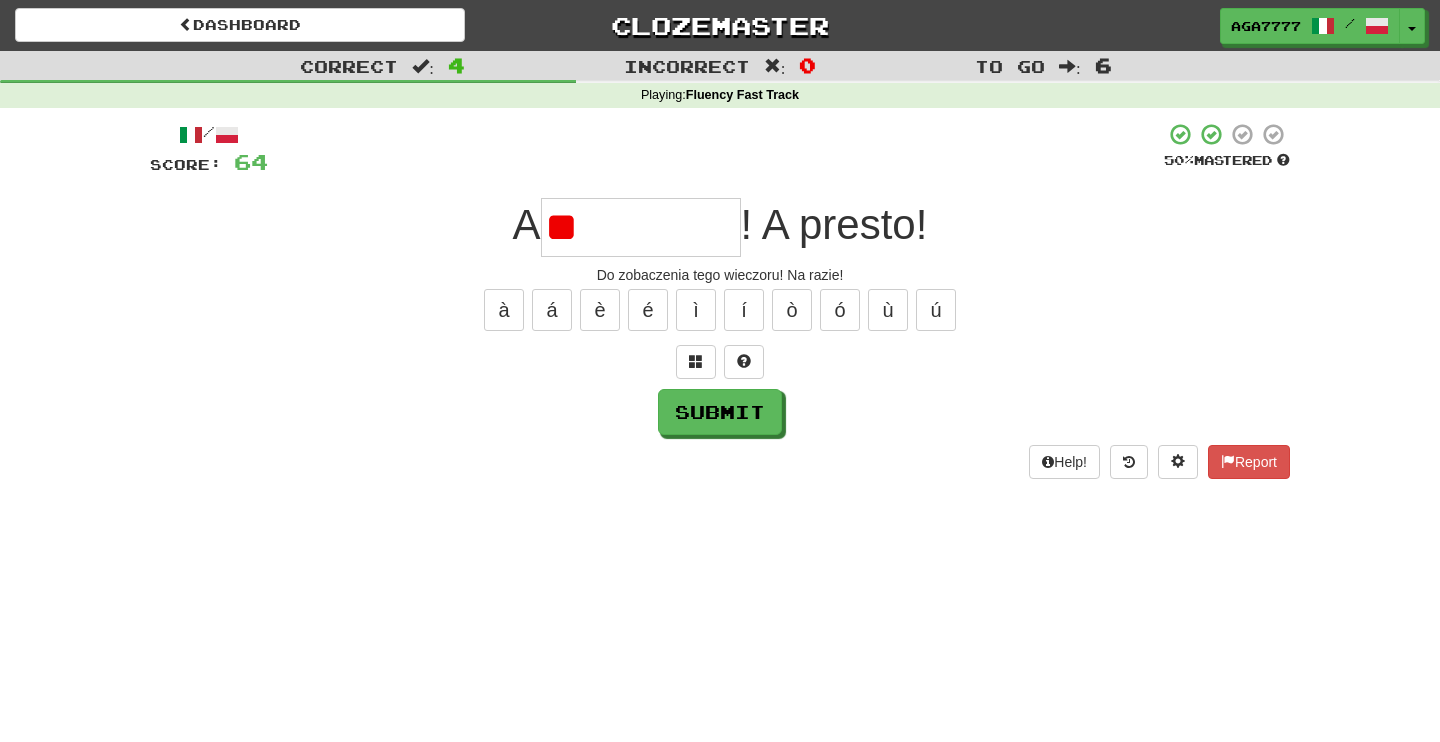 type on "*" 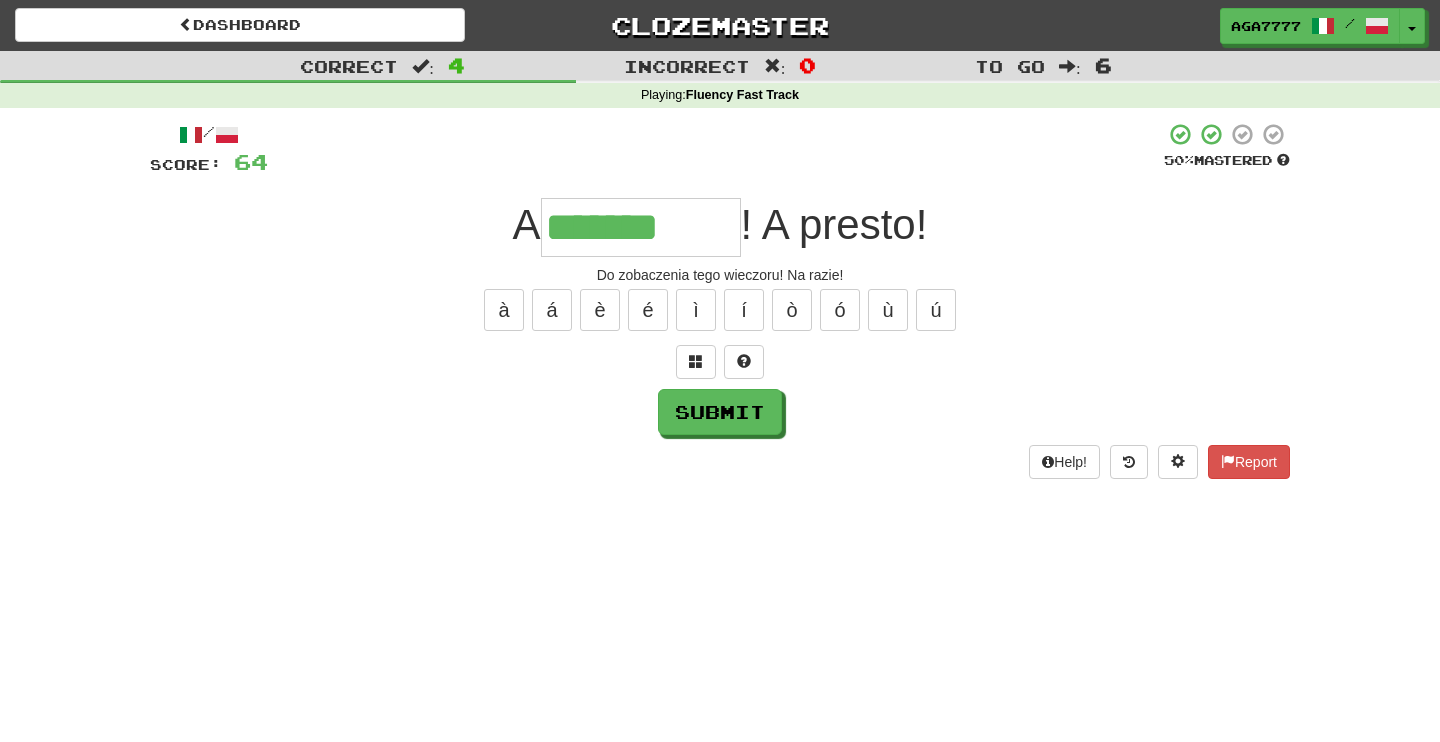 type on "*******" 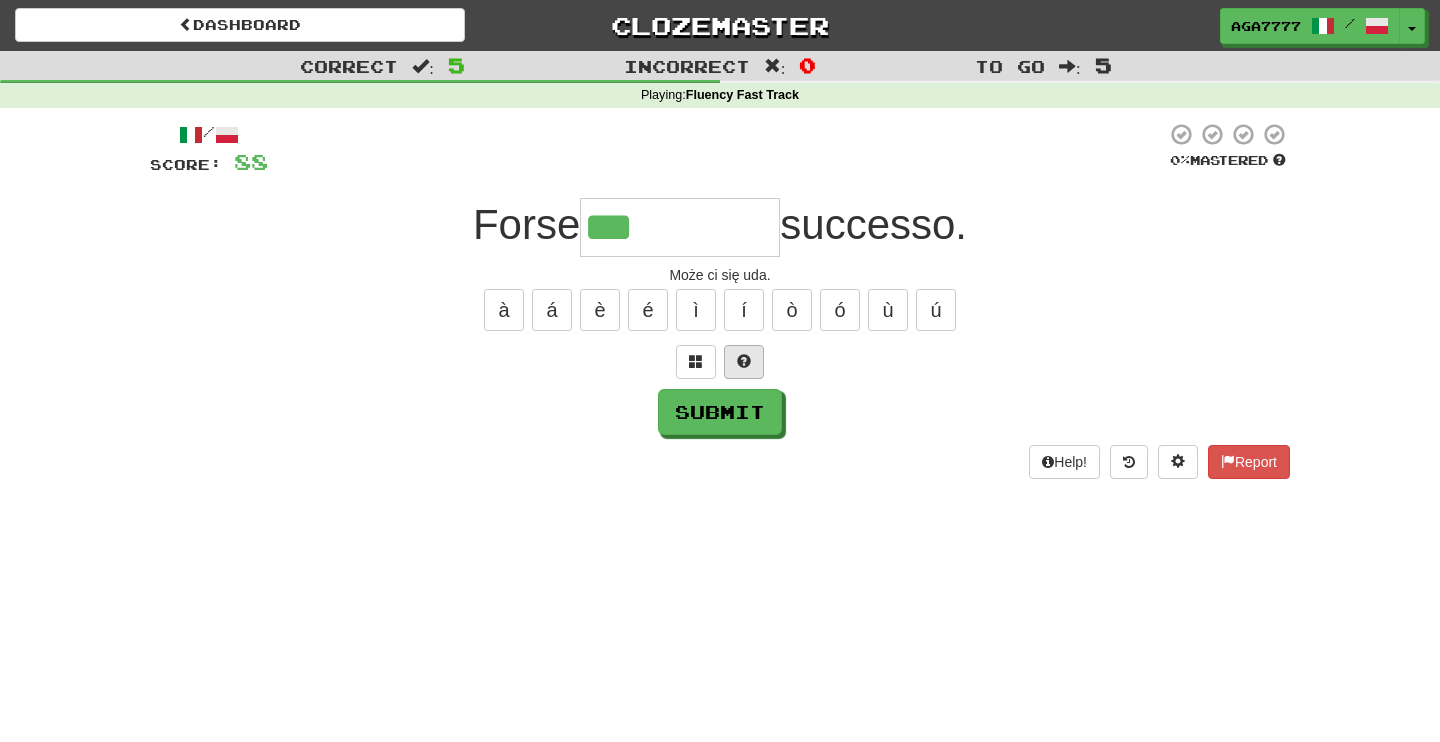 click at bounding box center [744, 362] 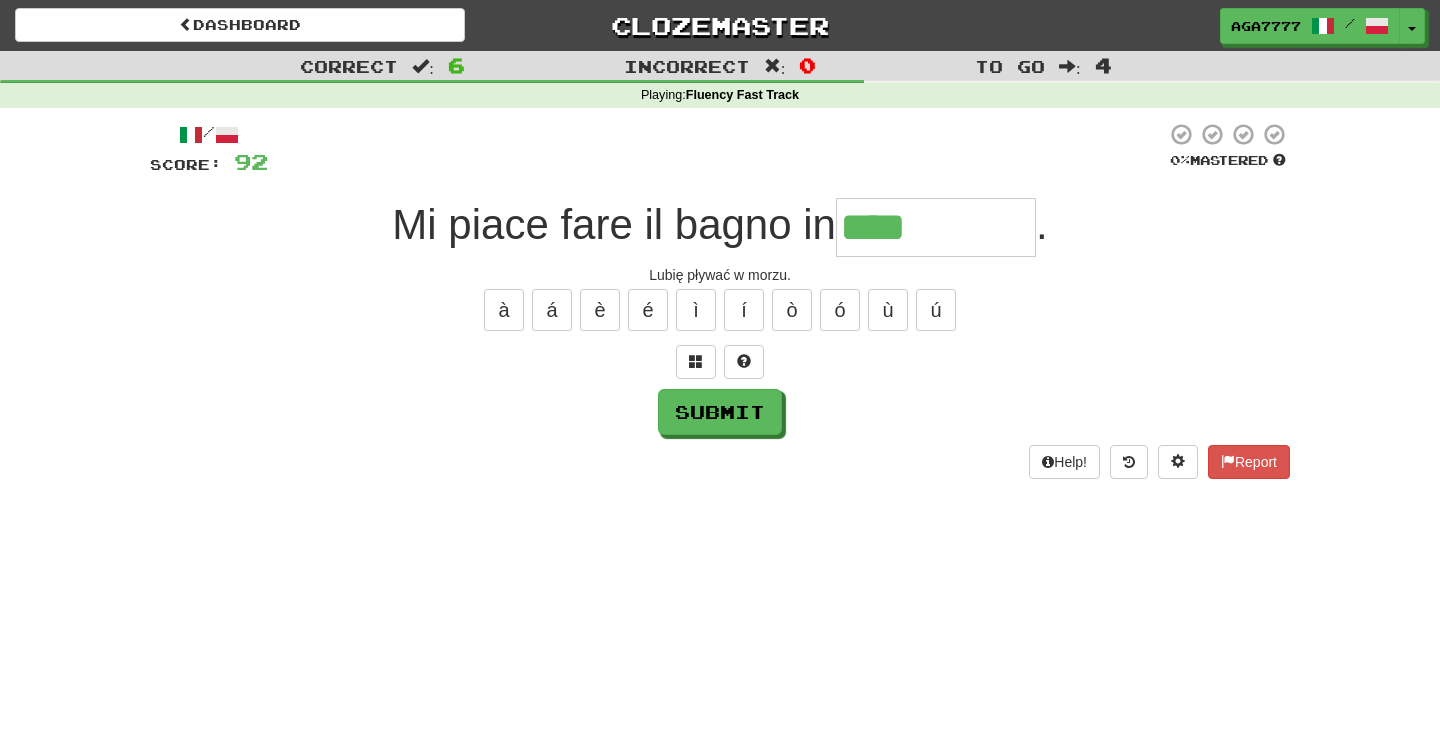 type on "****" 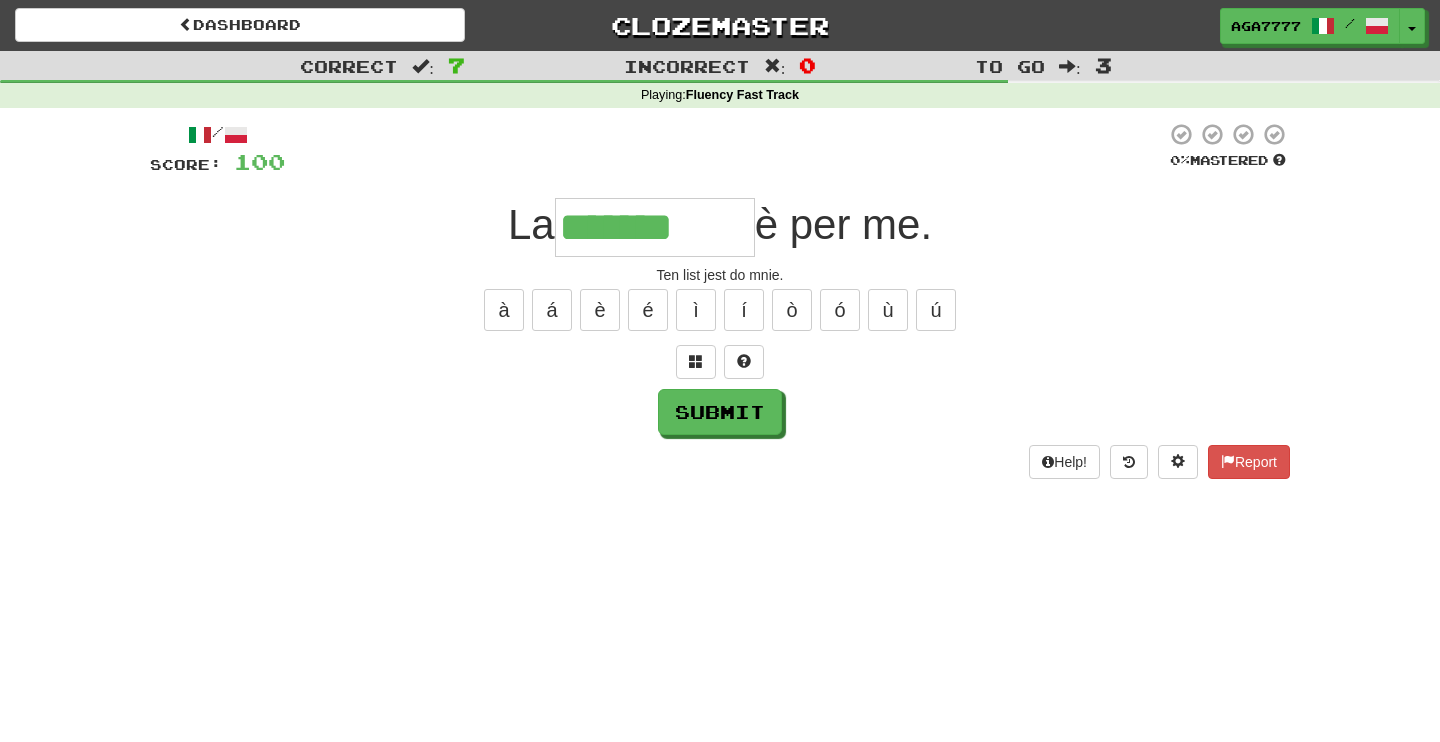 type on "*******" 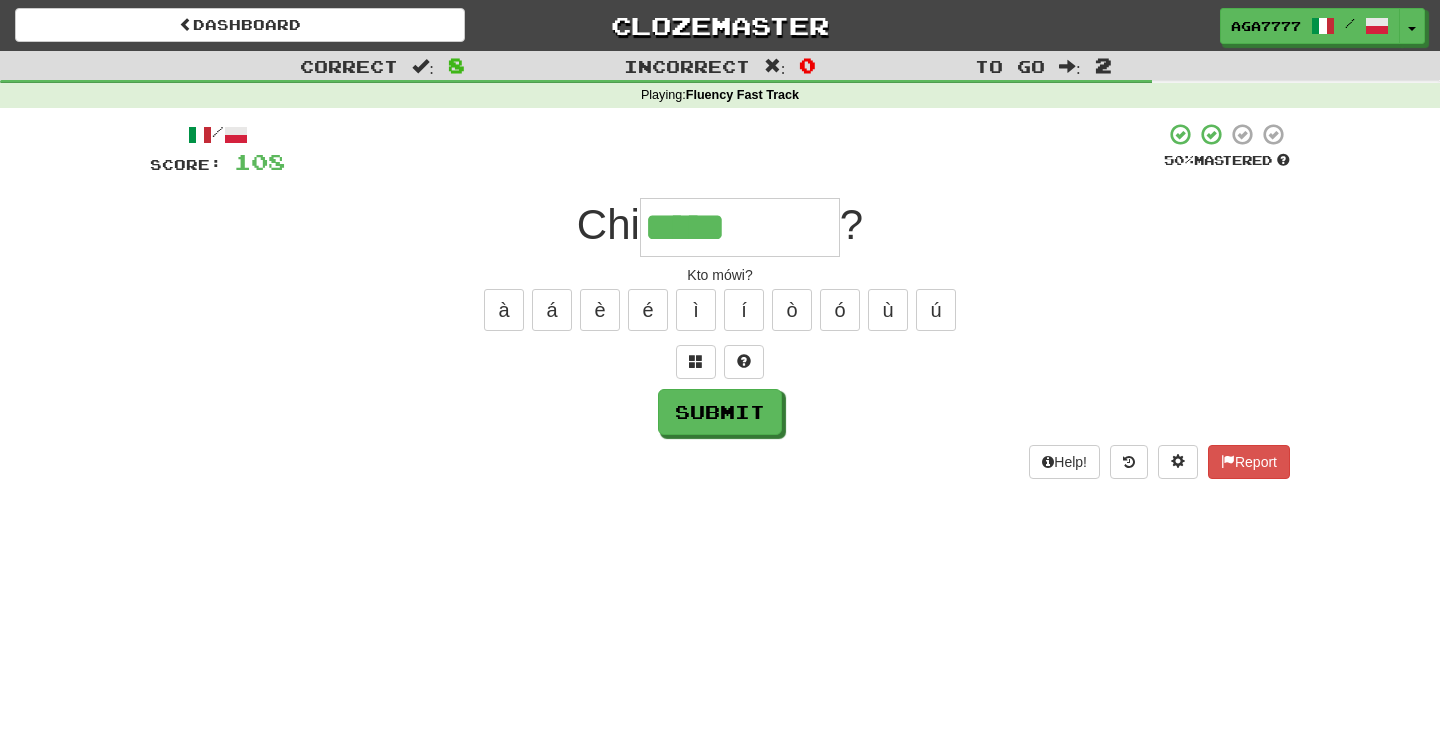 type on "*****" 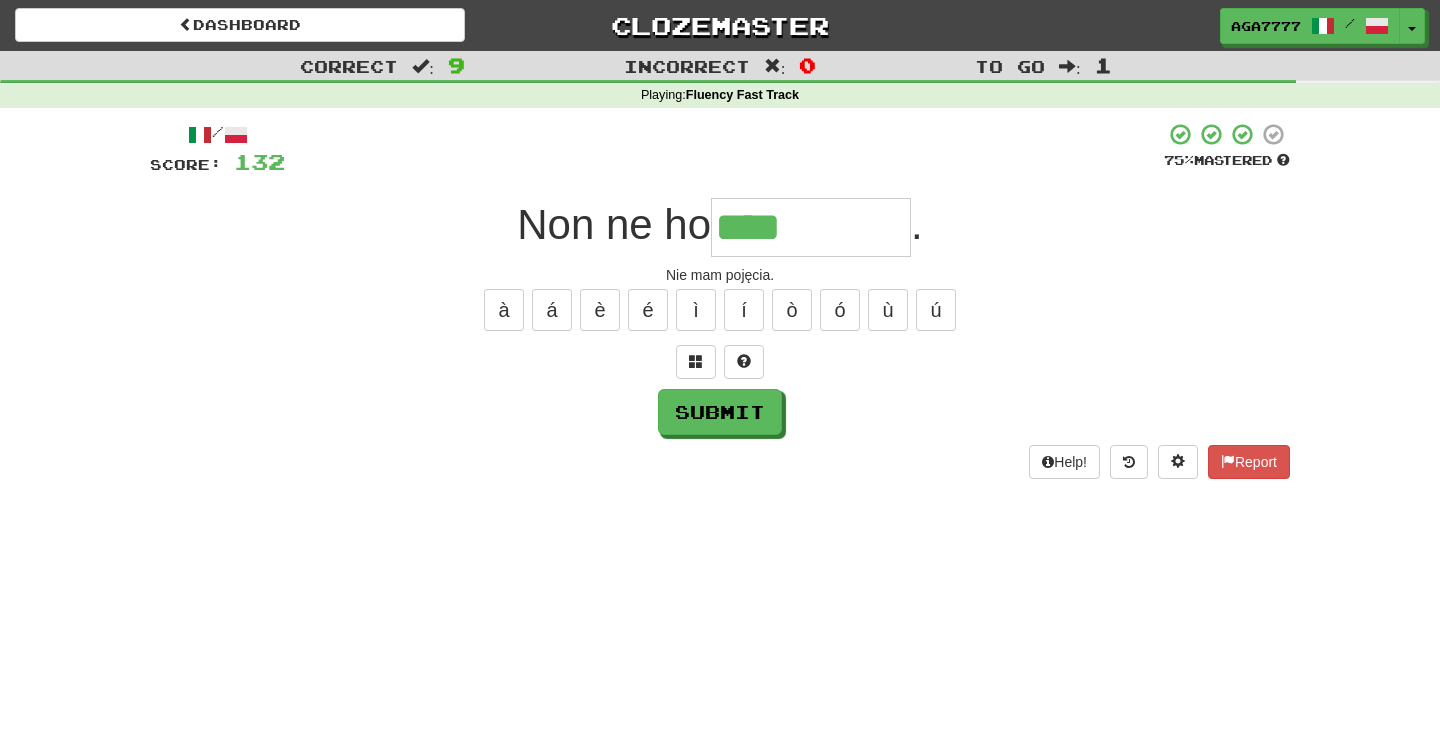 type on "****" 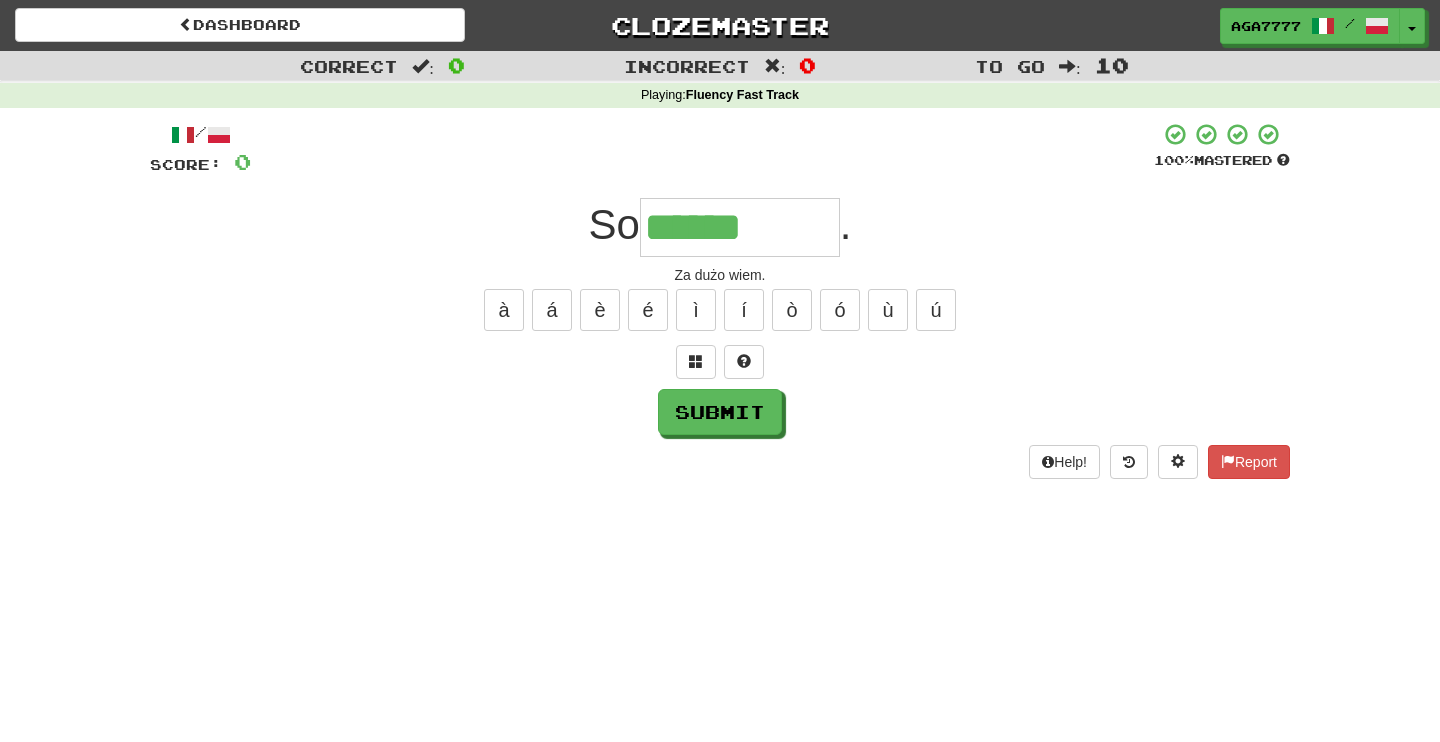 type on "******" 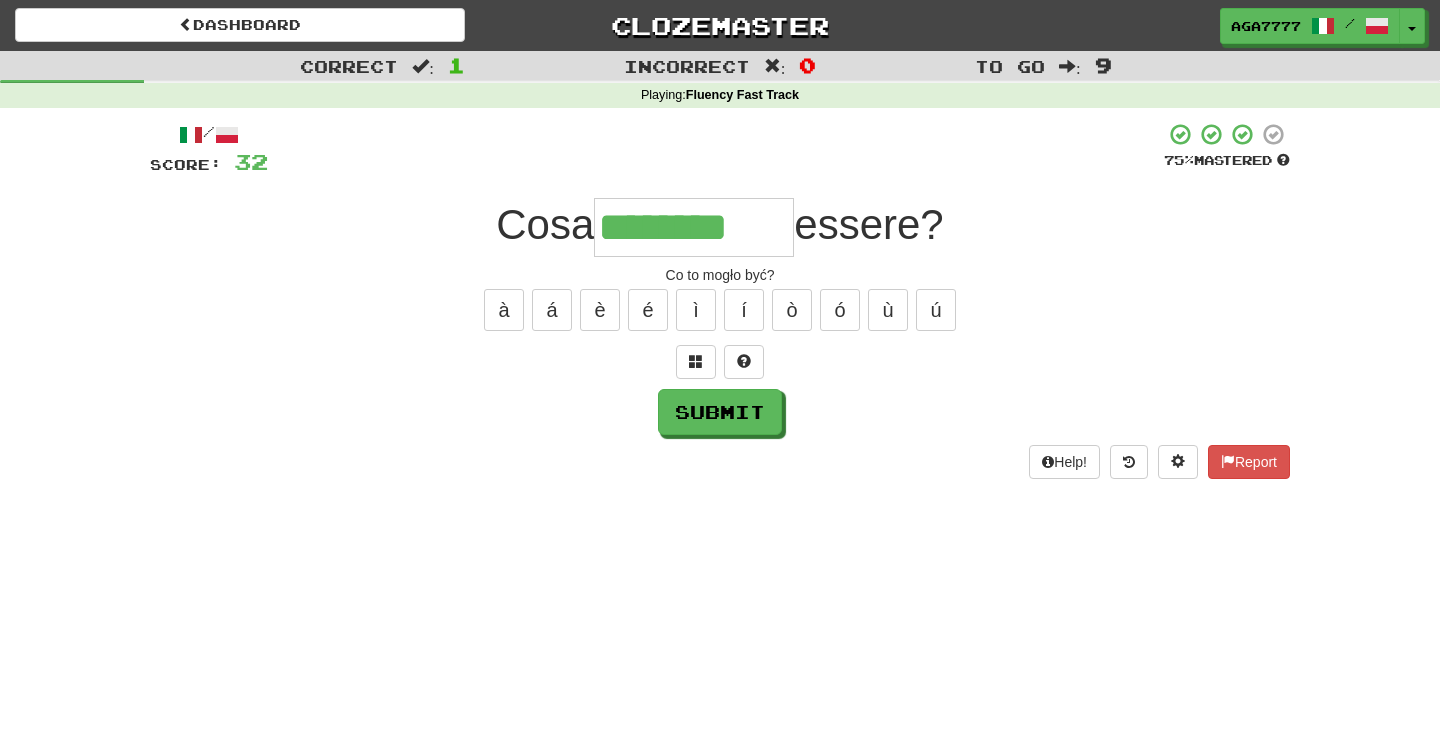 type on "********" 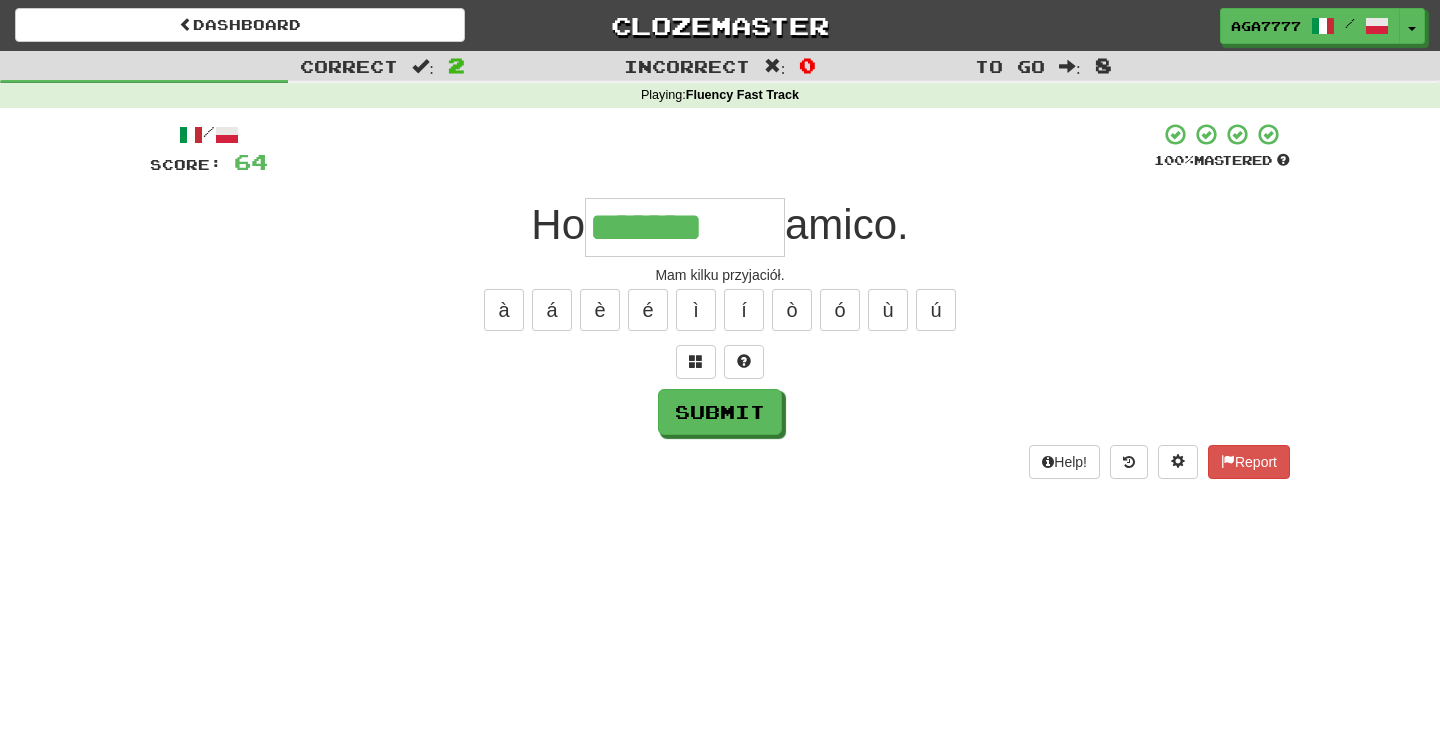 type on "*******" 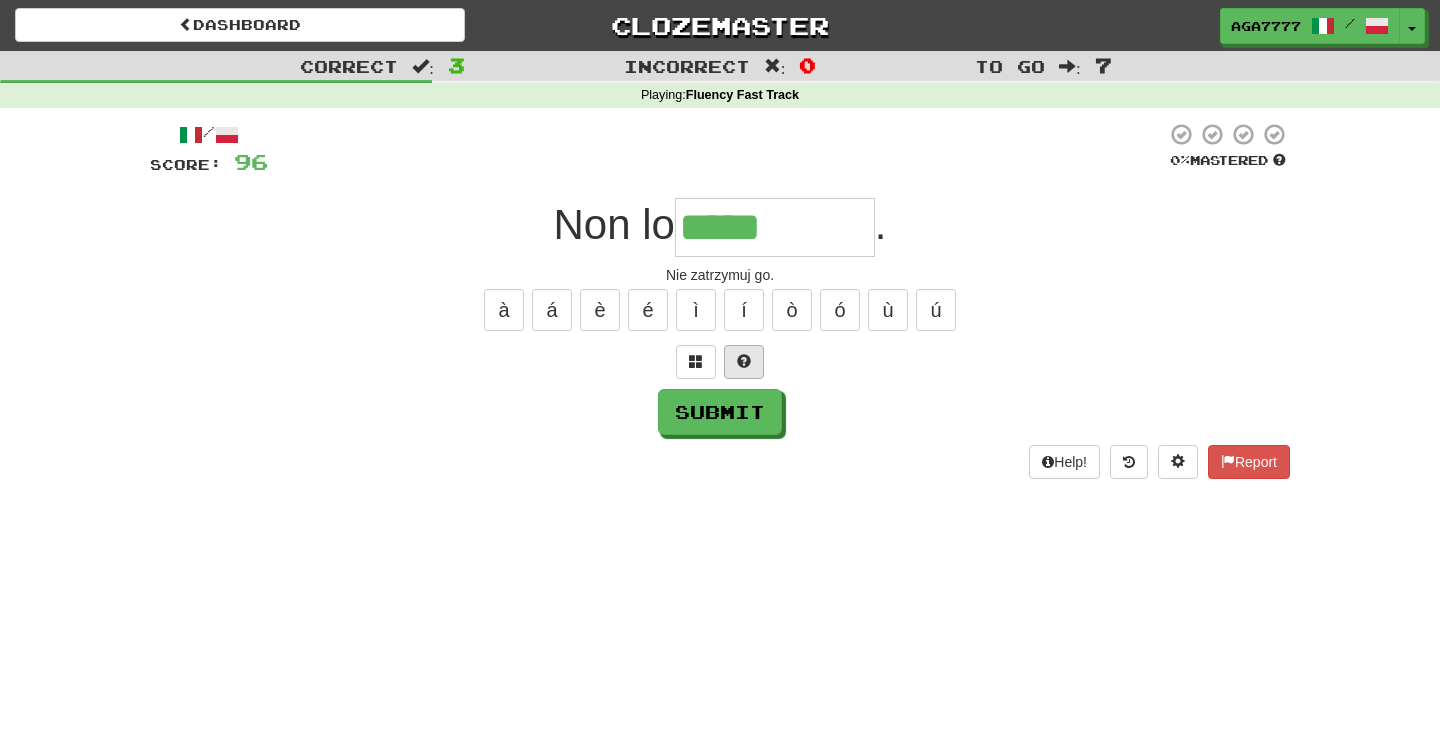 type on "*****" 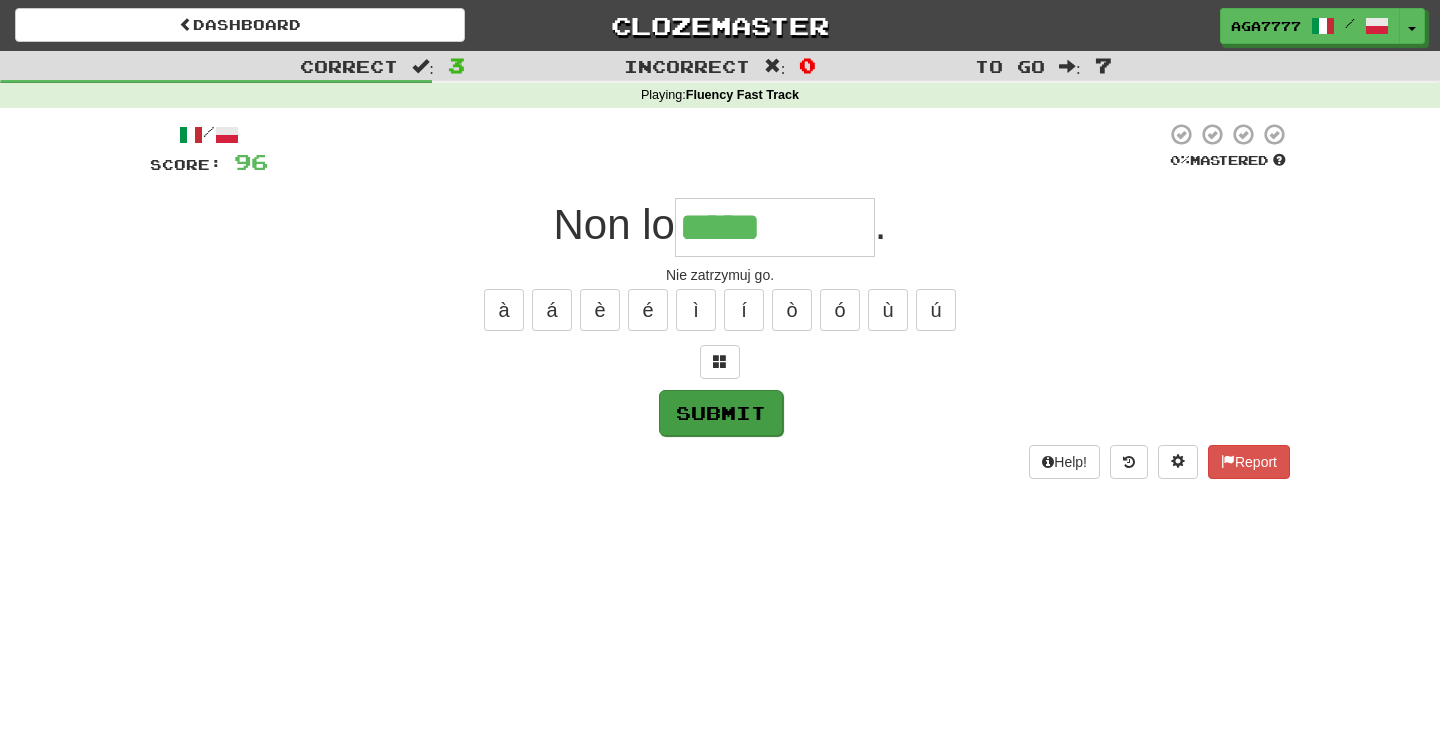 click on "Submit" at bounding box center [721, 413] 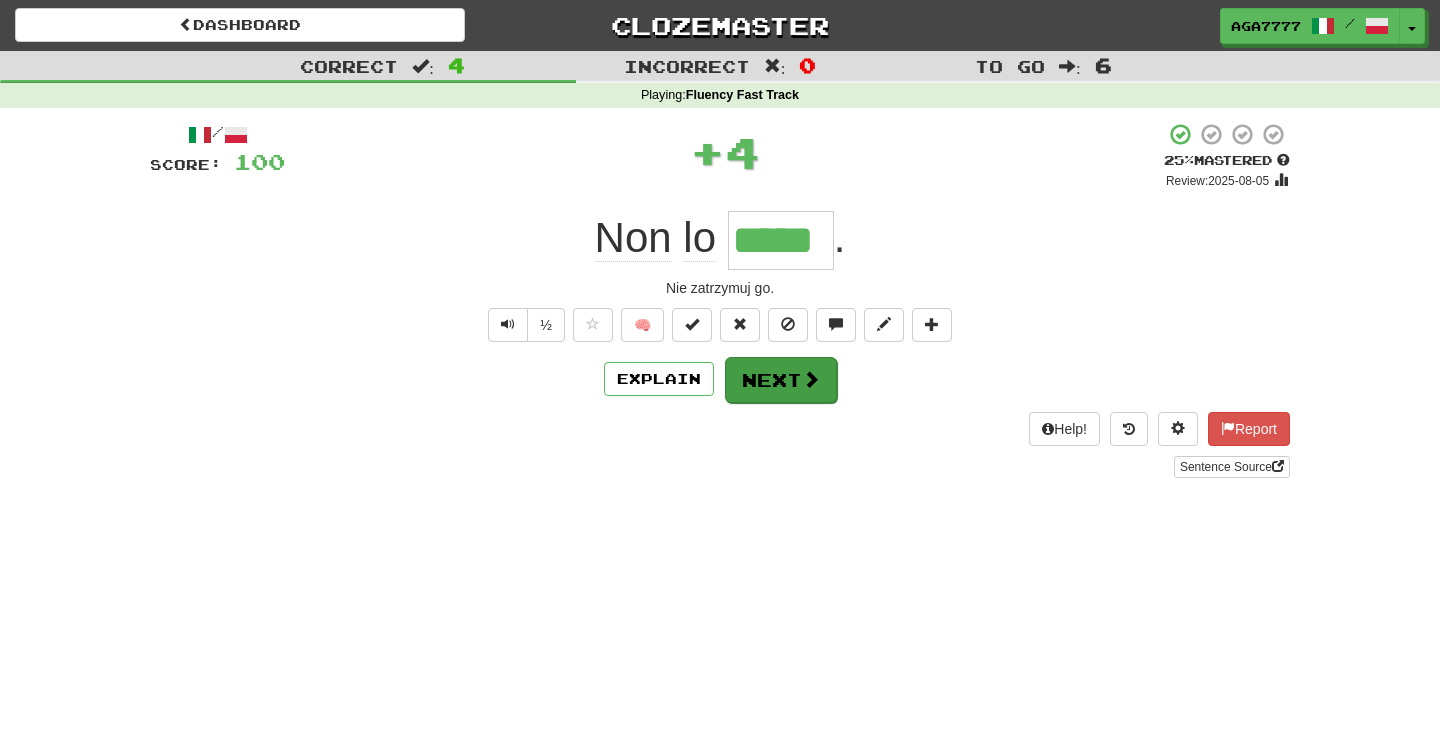 click on "Next" at bounding box center [781, 380] 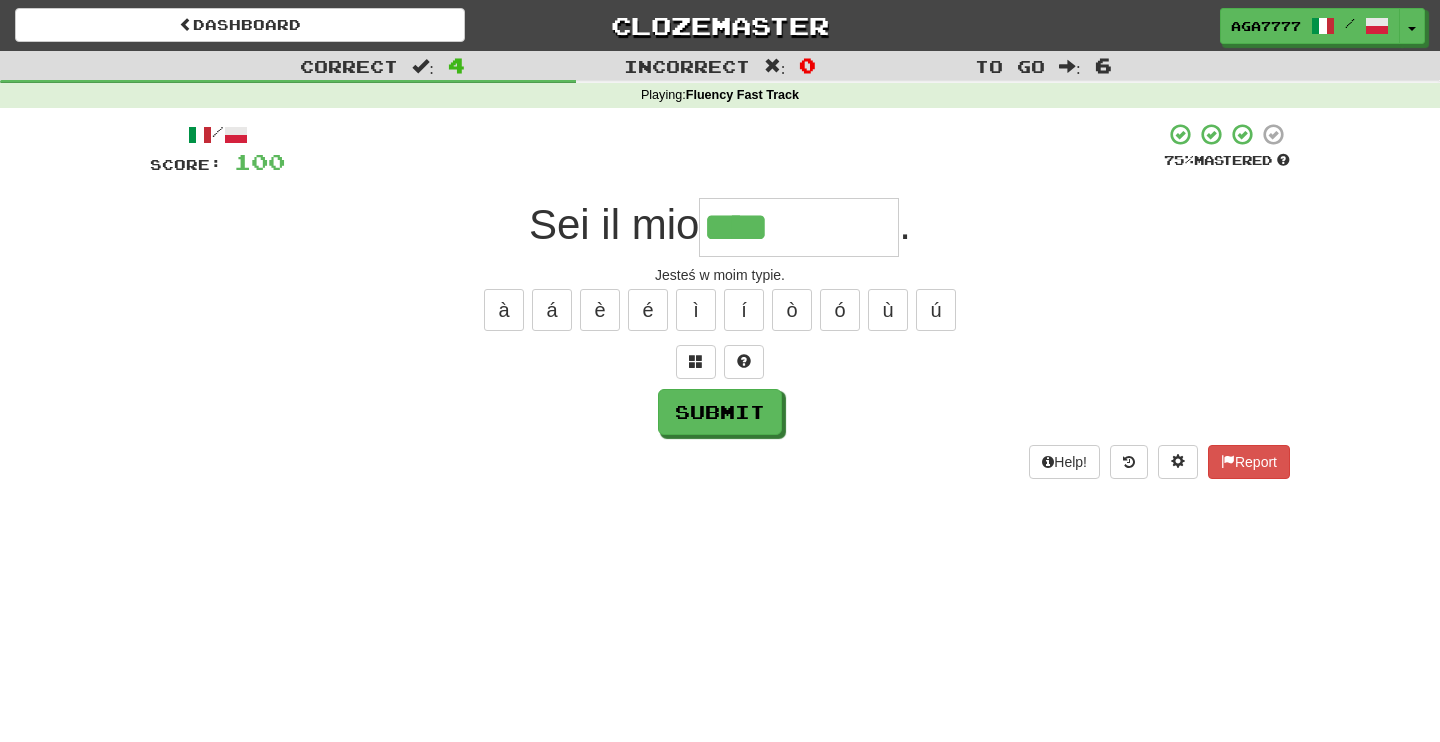 type on "****" 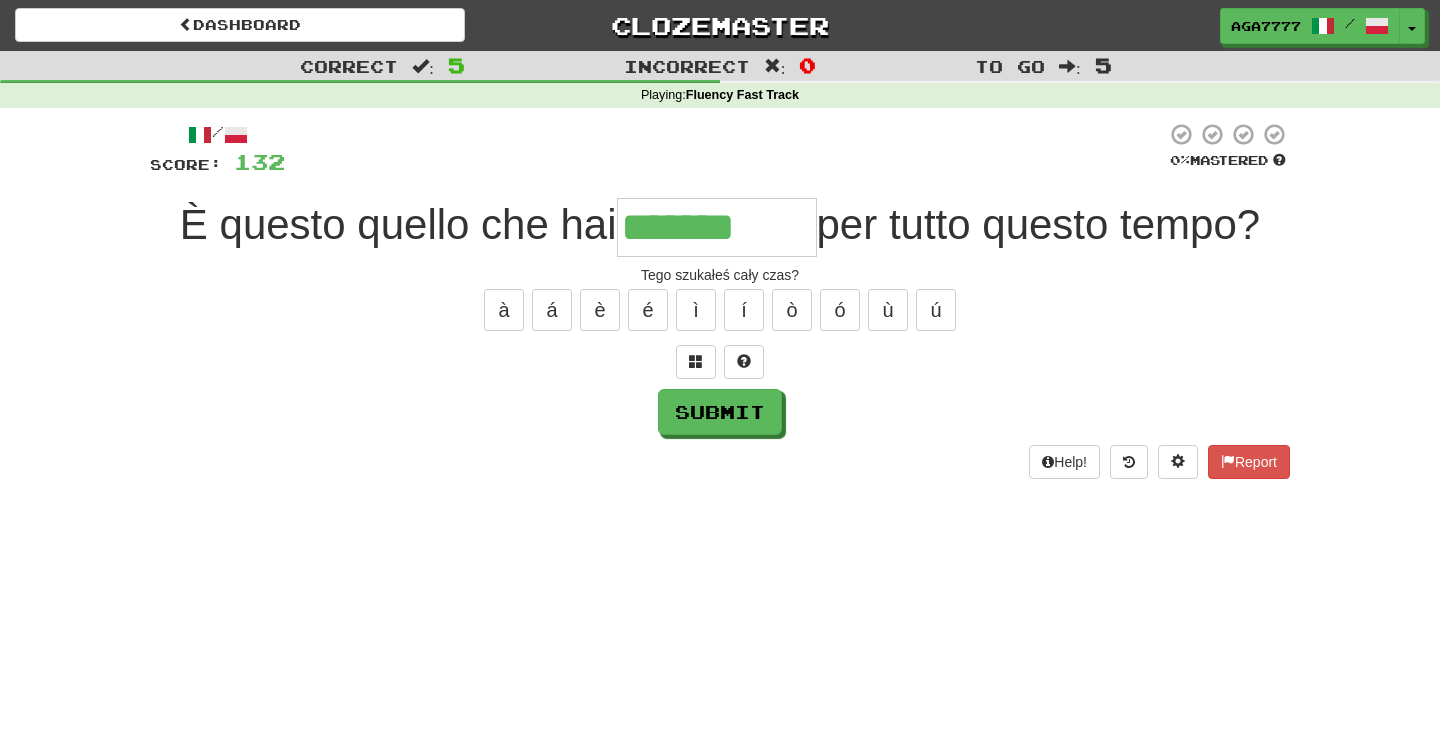 type on "*******" 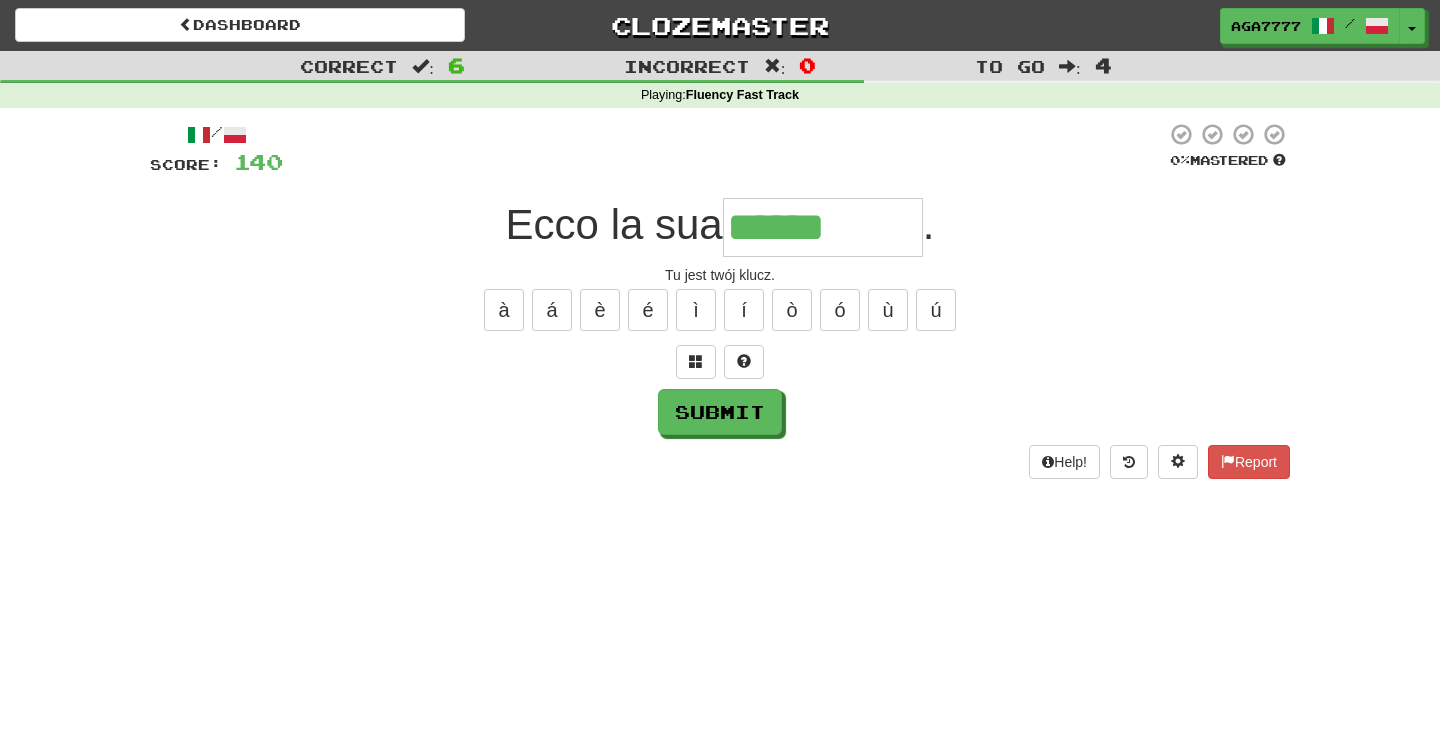 type on "******" 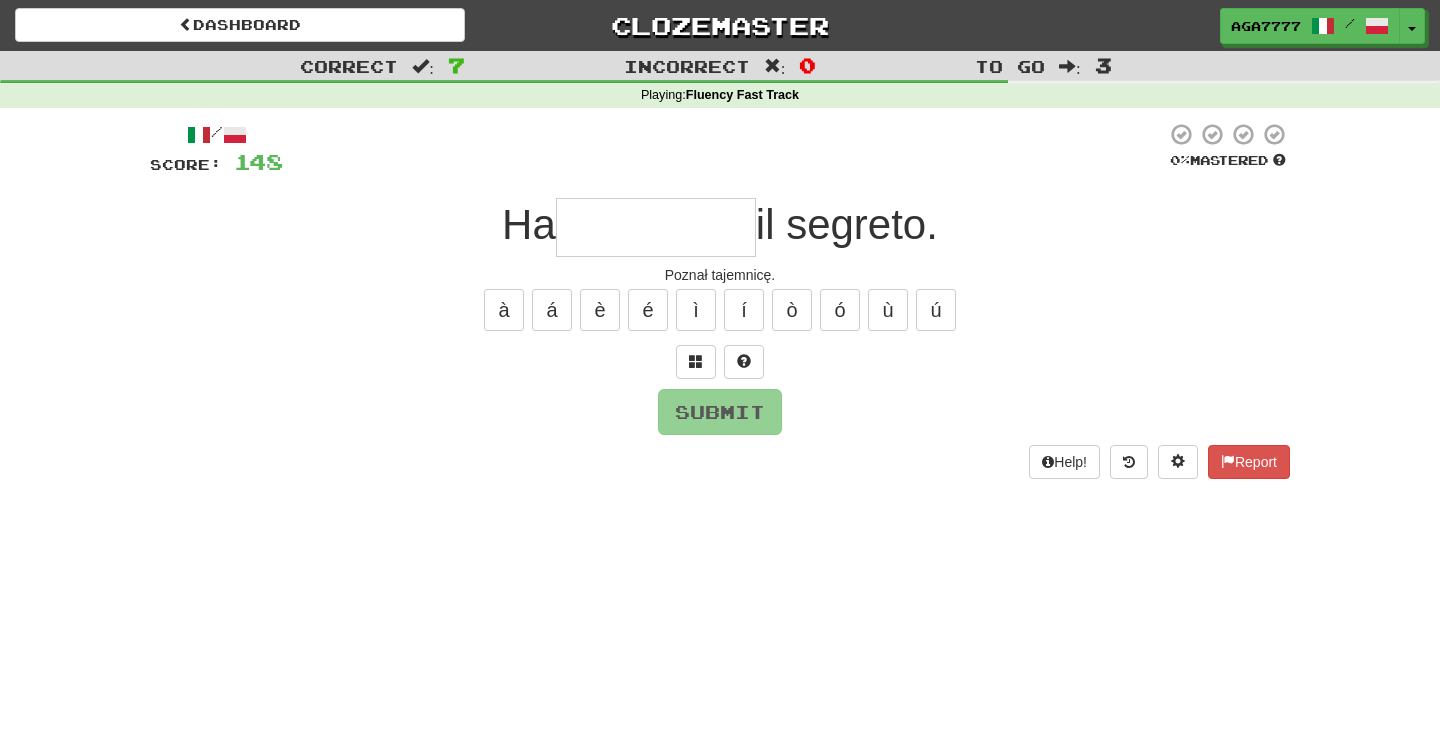 type on "*" 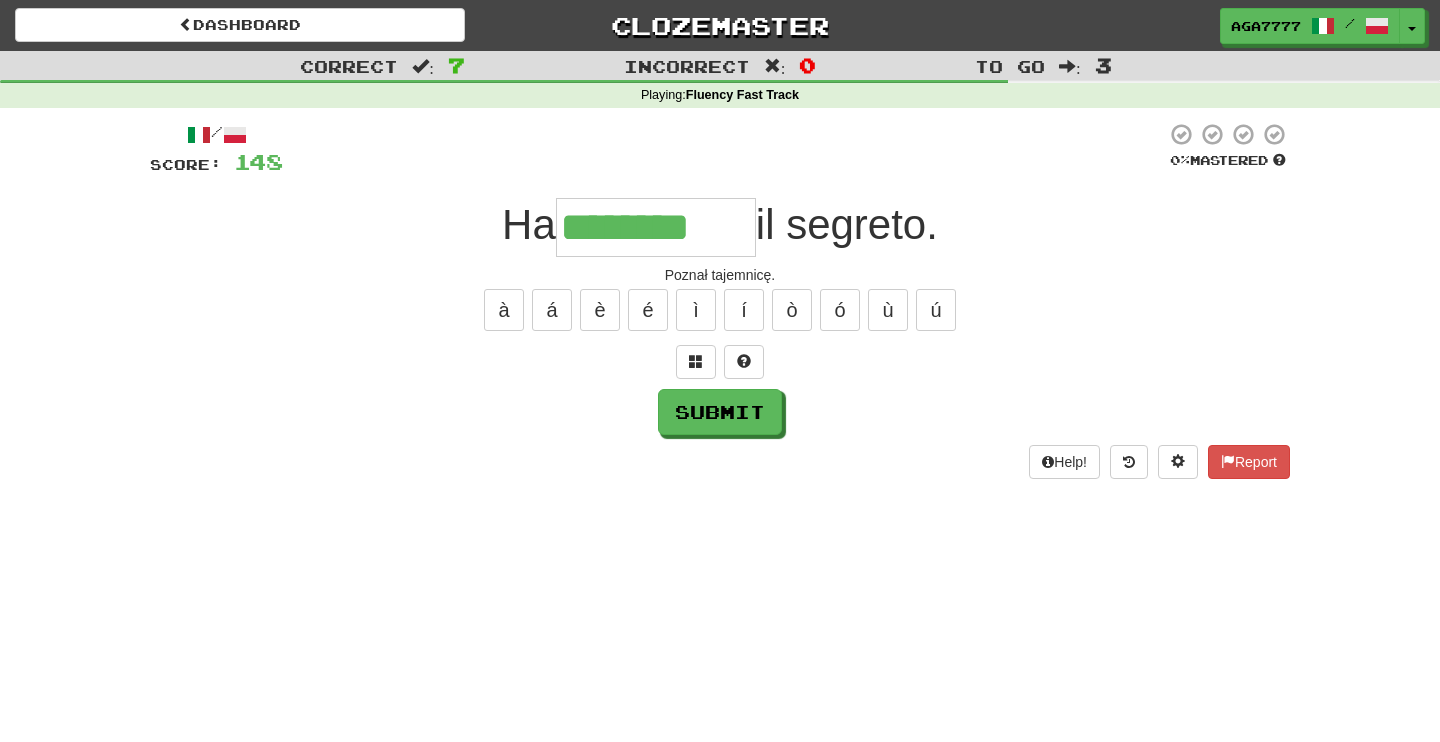 type on "********" 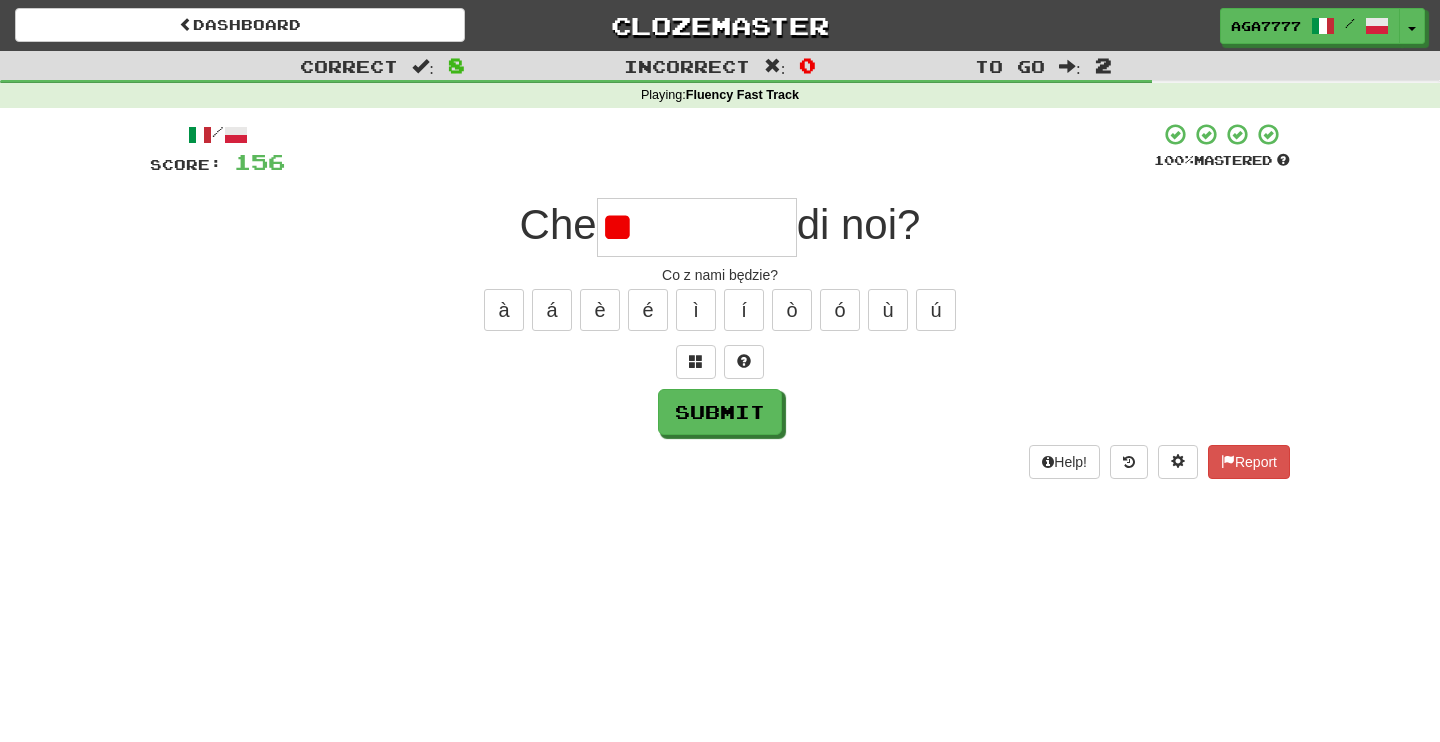 type on "*" 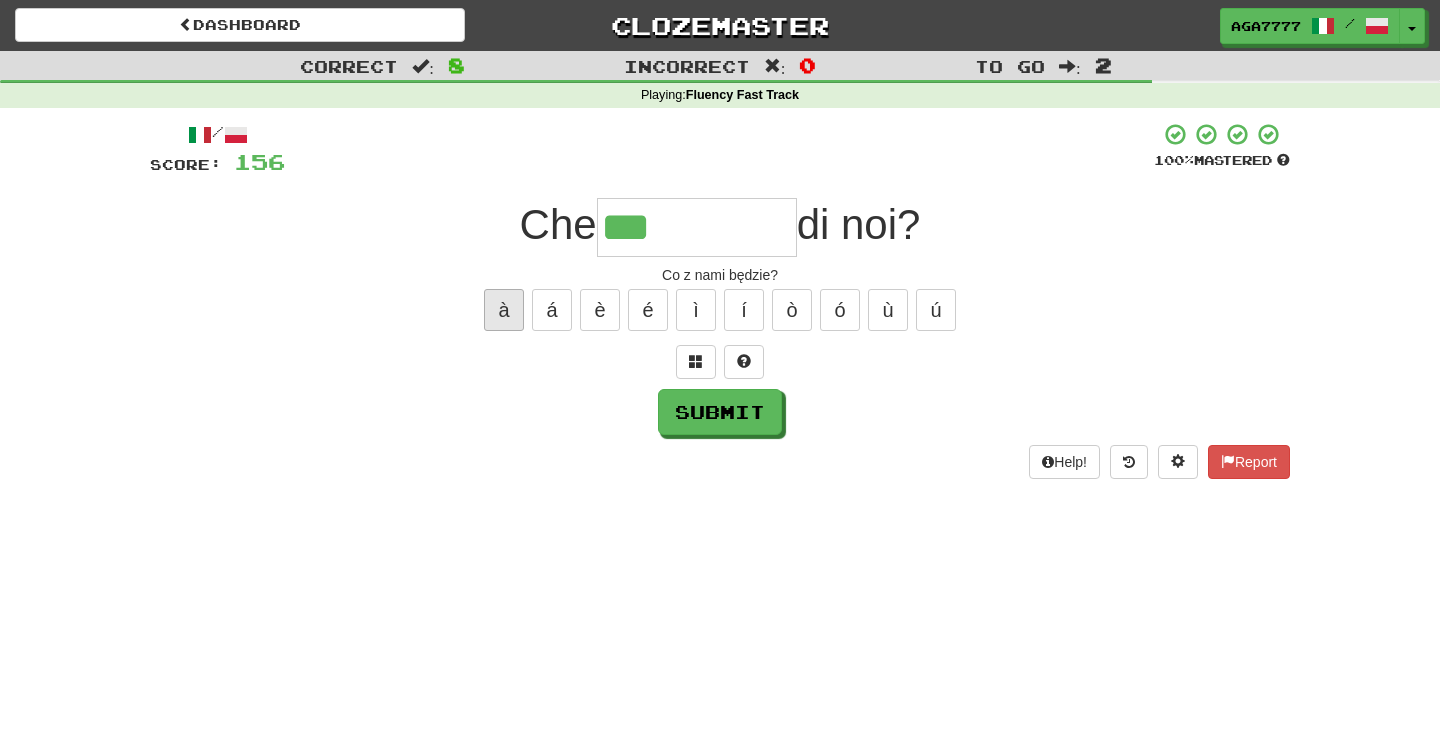 click on "à" at bounding box center [504, 310] 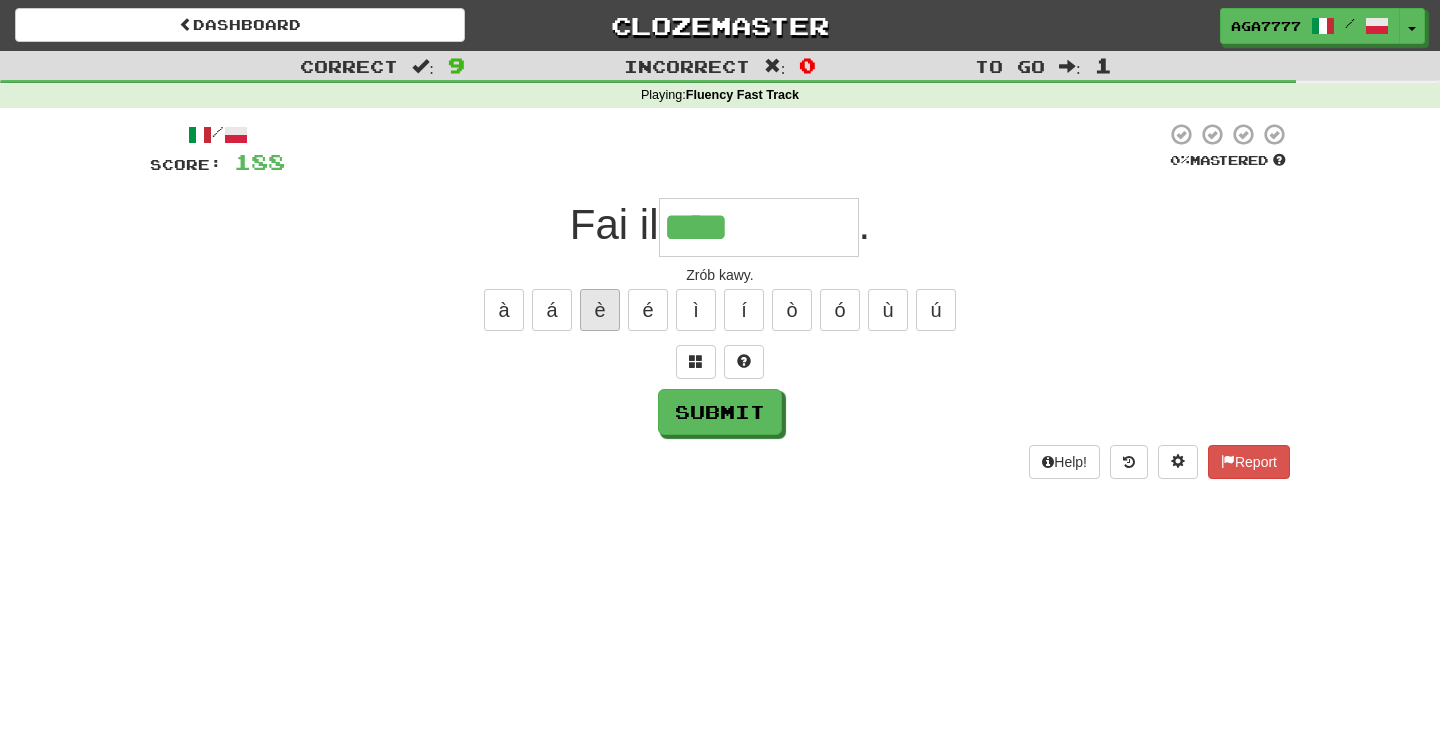 click on "è" at bounding box center [600, 310] 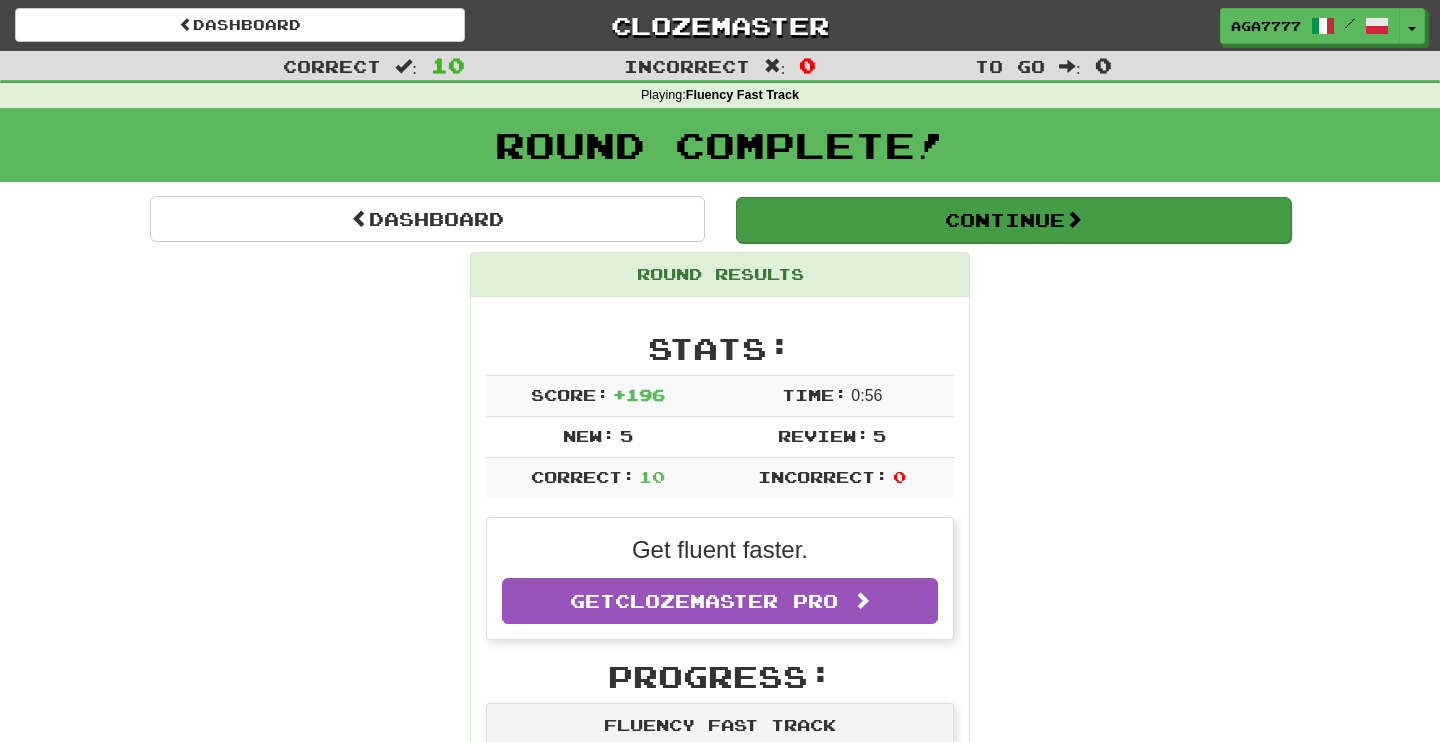 click on "Continue" at bounding box center [1013, 220] 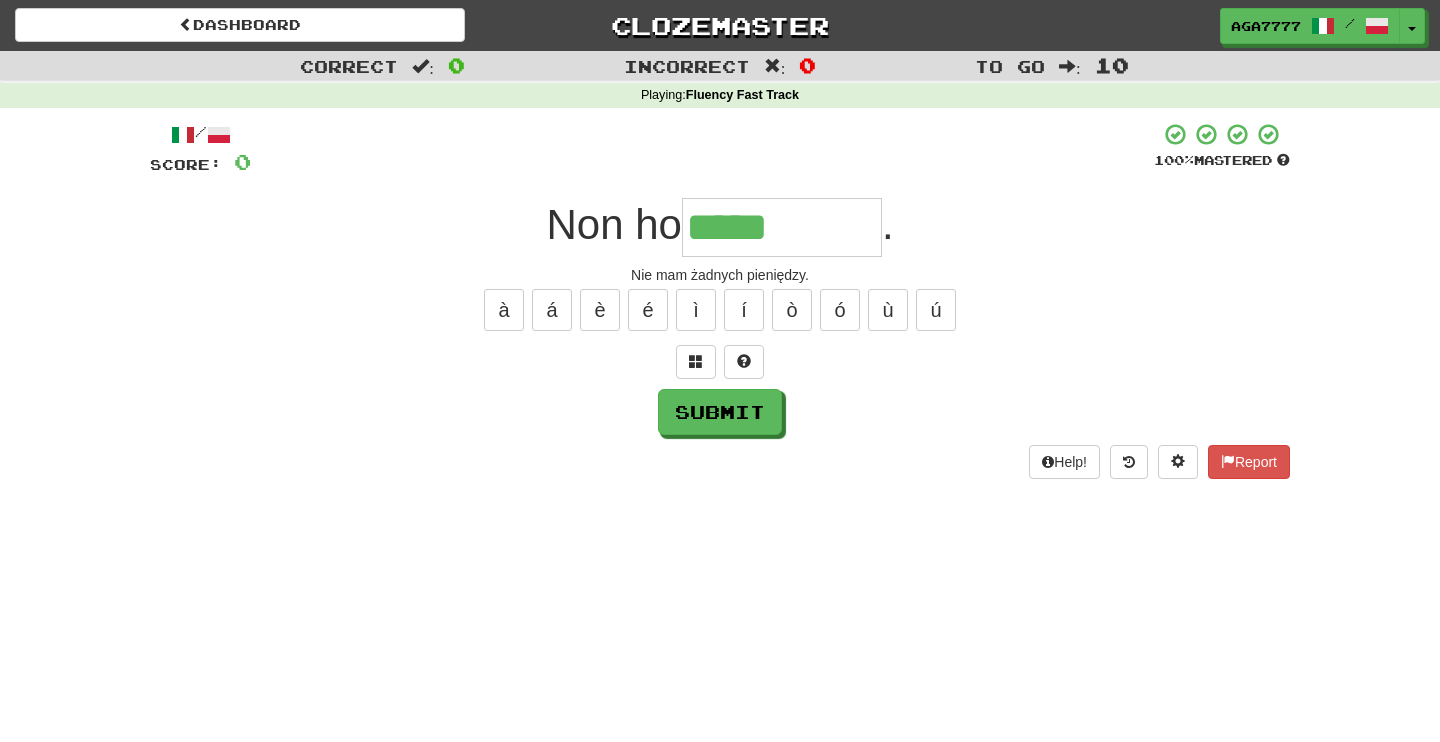 type on "*****" 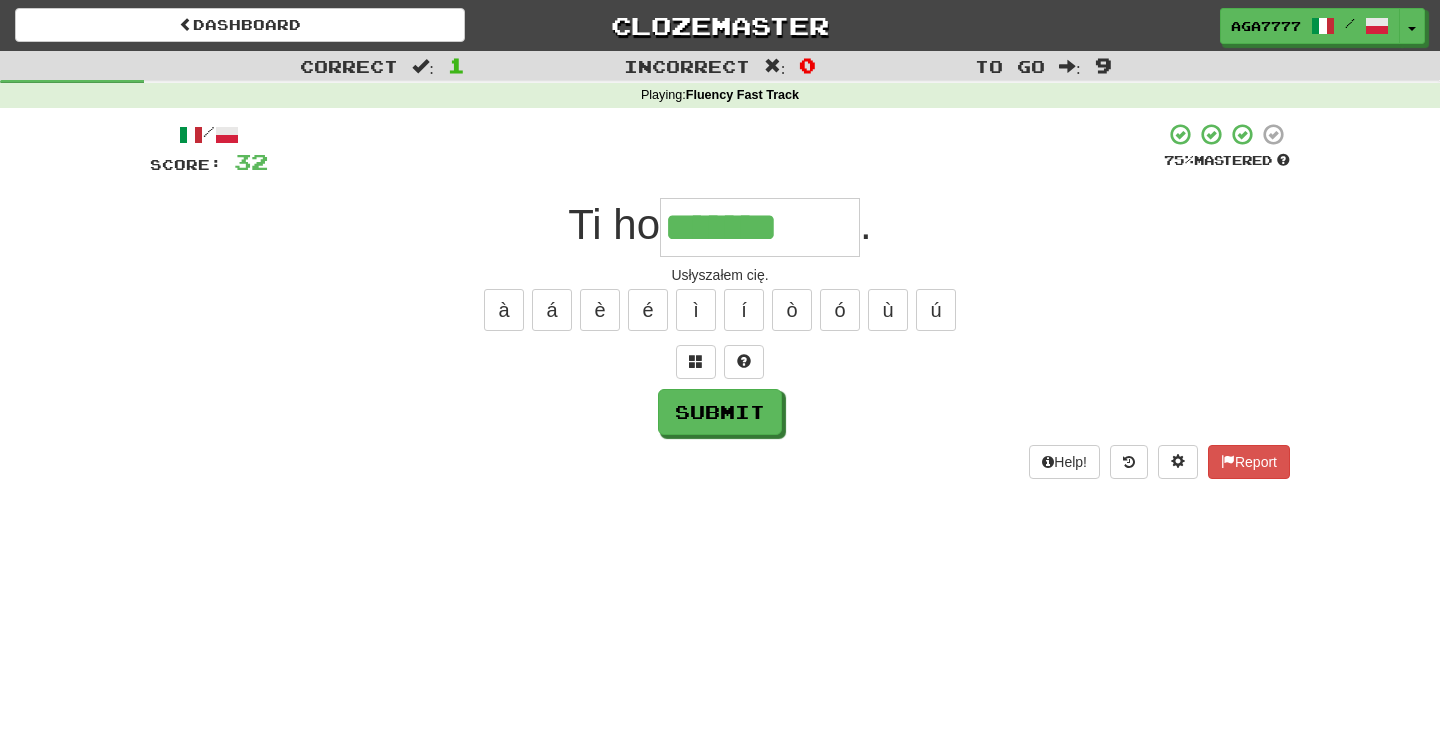 type on "*******" 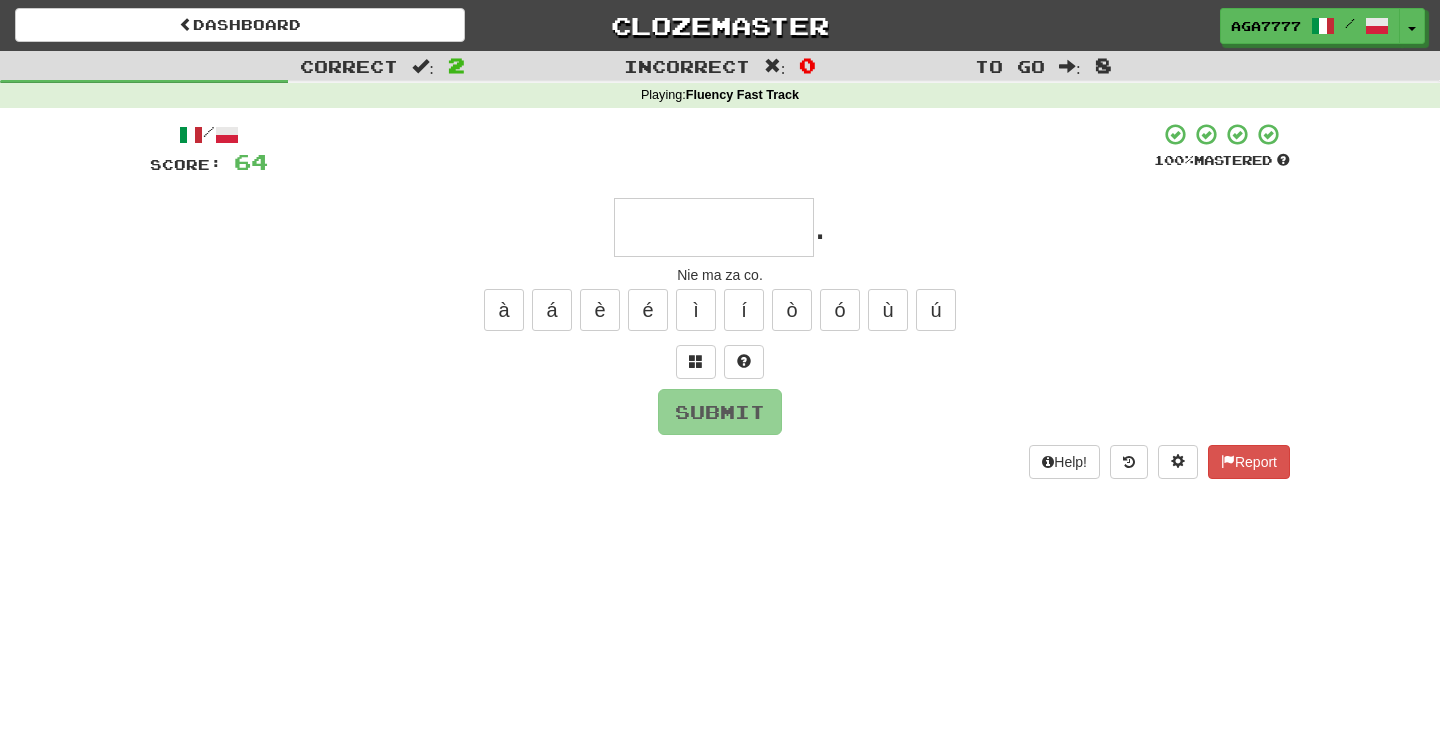 type on "*" 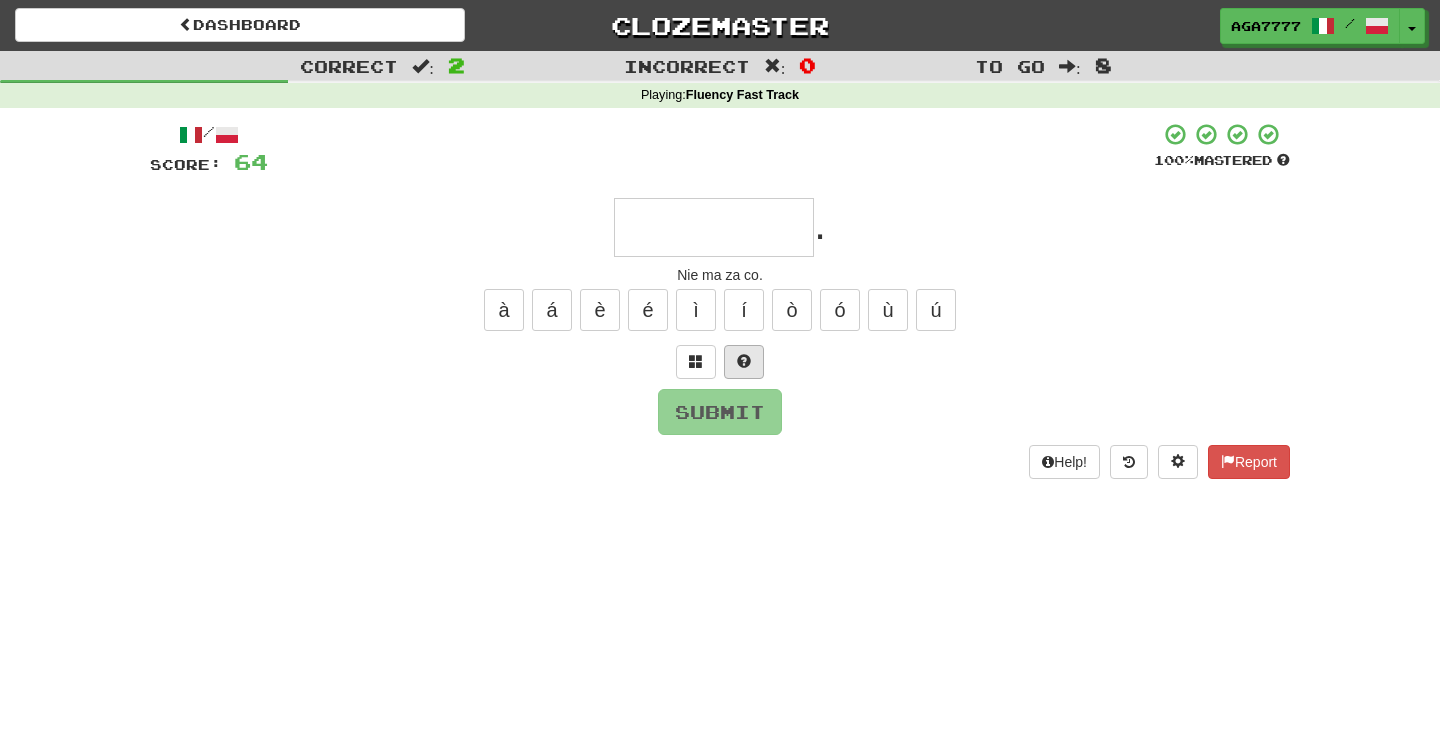 click at bounding box center [744, 362] 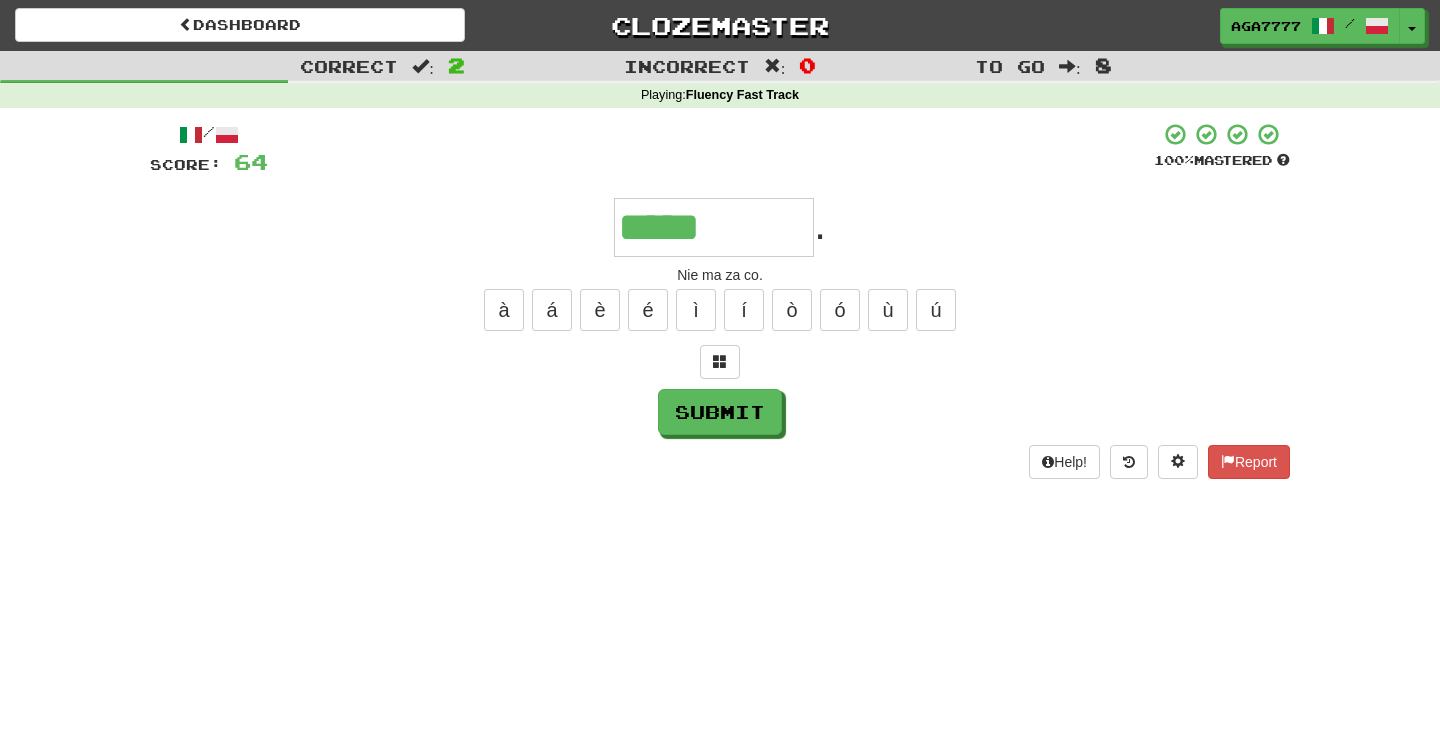 type on "*****" 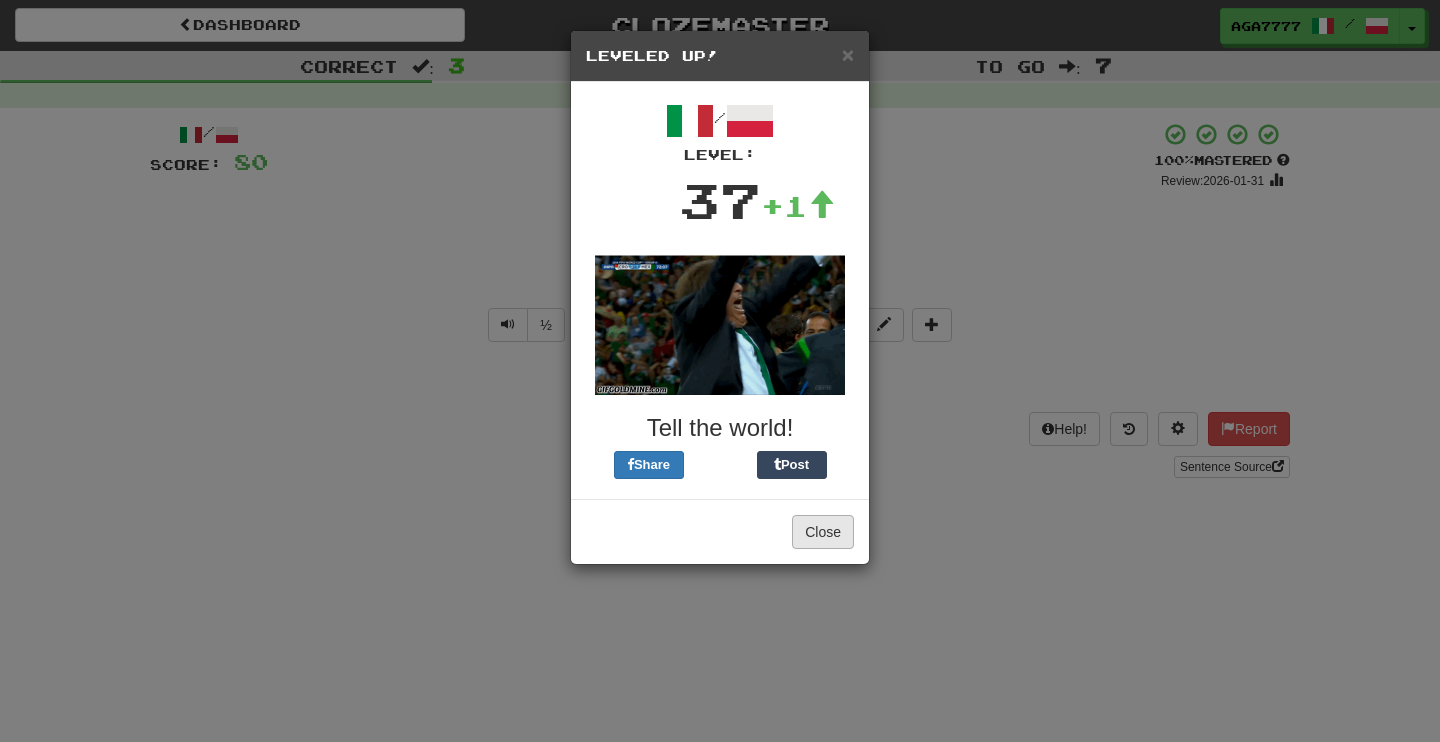 click on "Close" at bounding box center [823, 532] 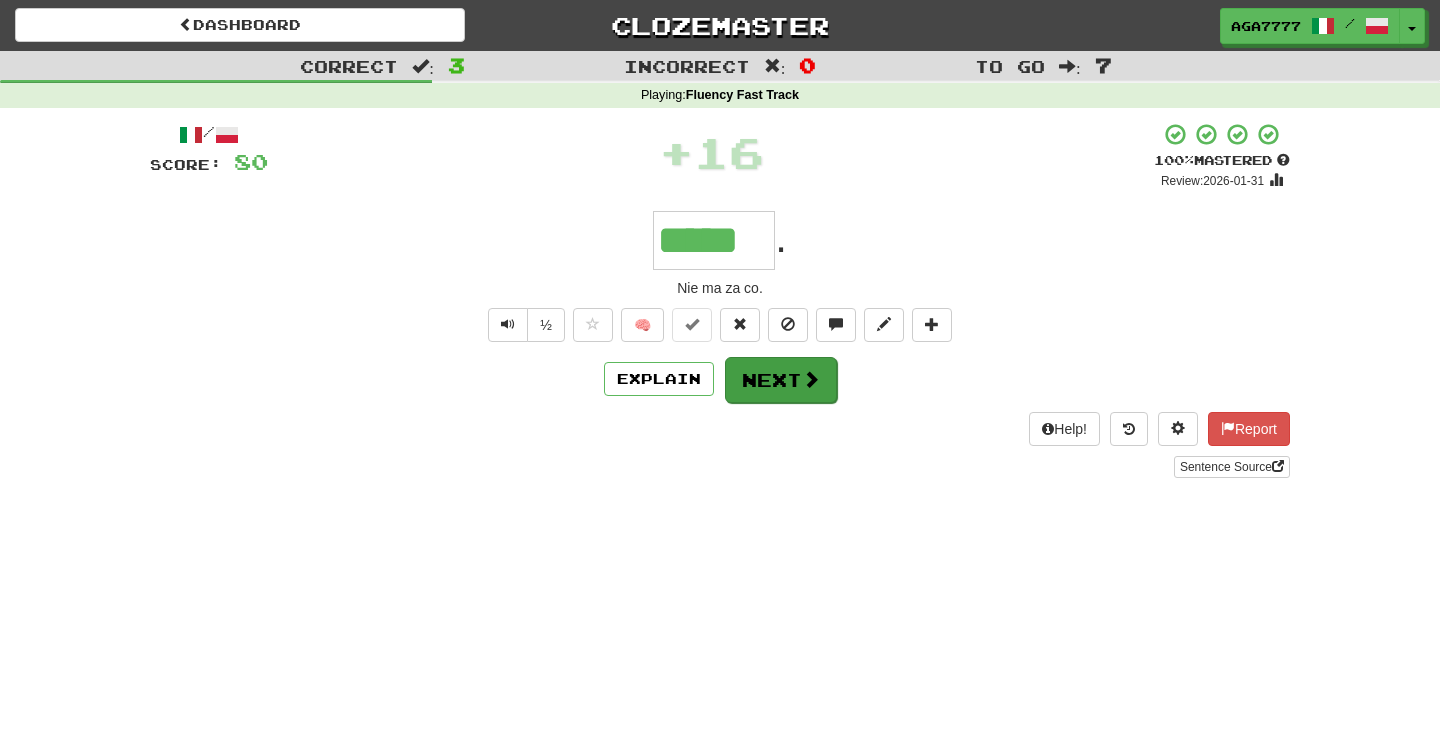 click on "Next" at bounding box center [781, 380] 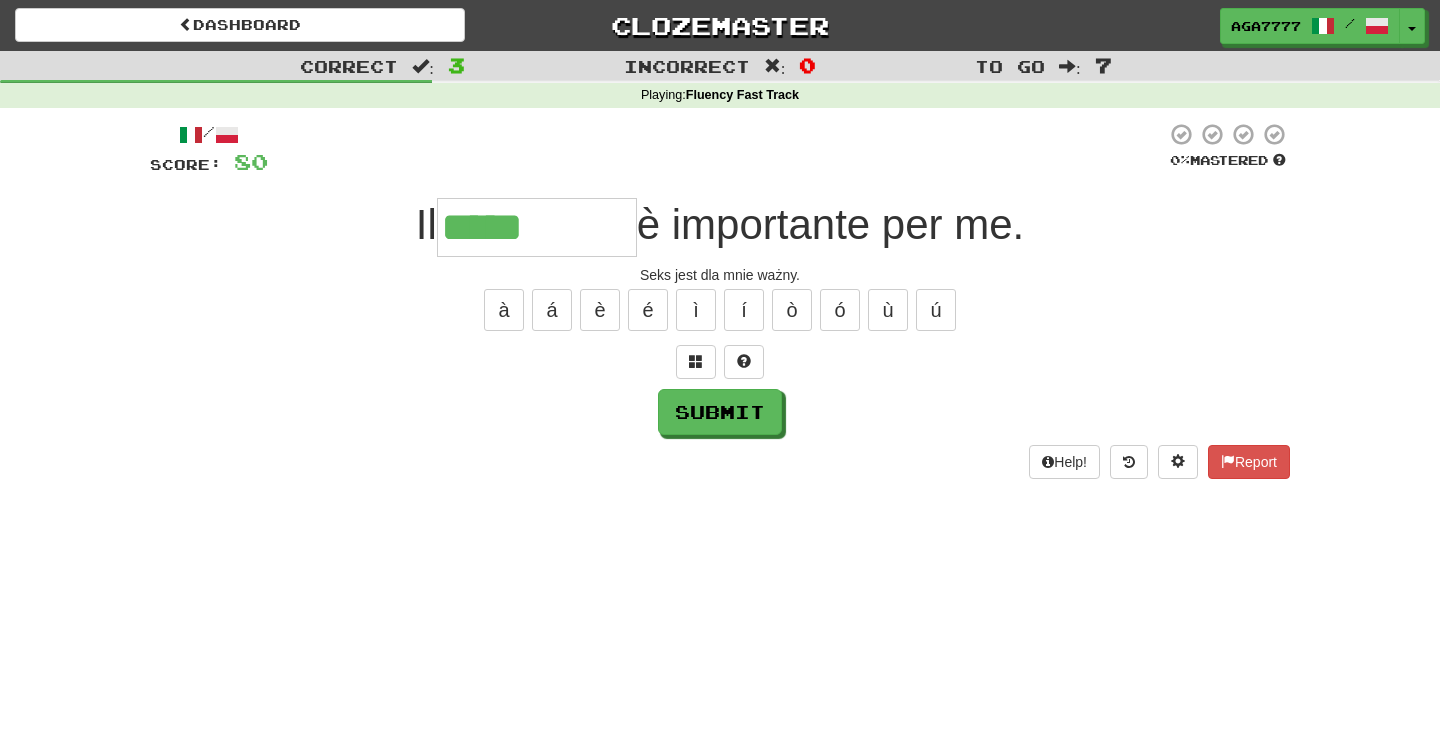 type on "*****" 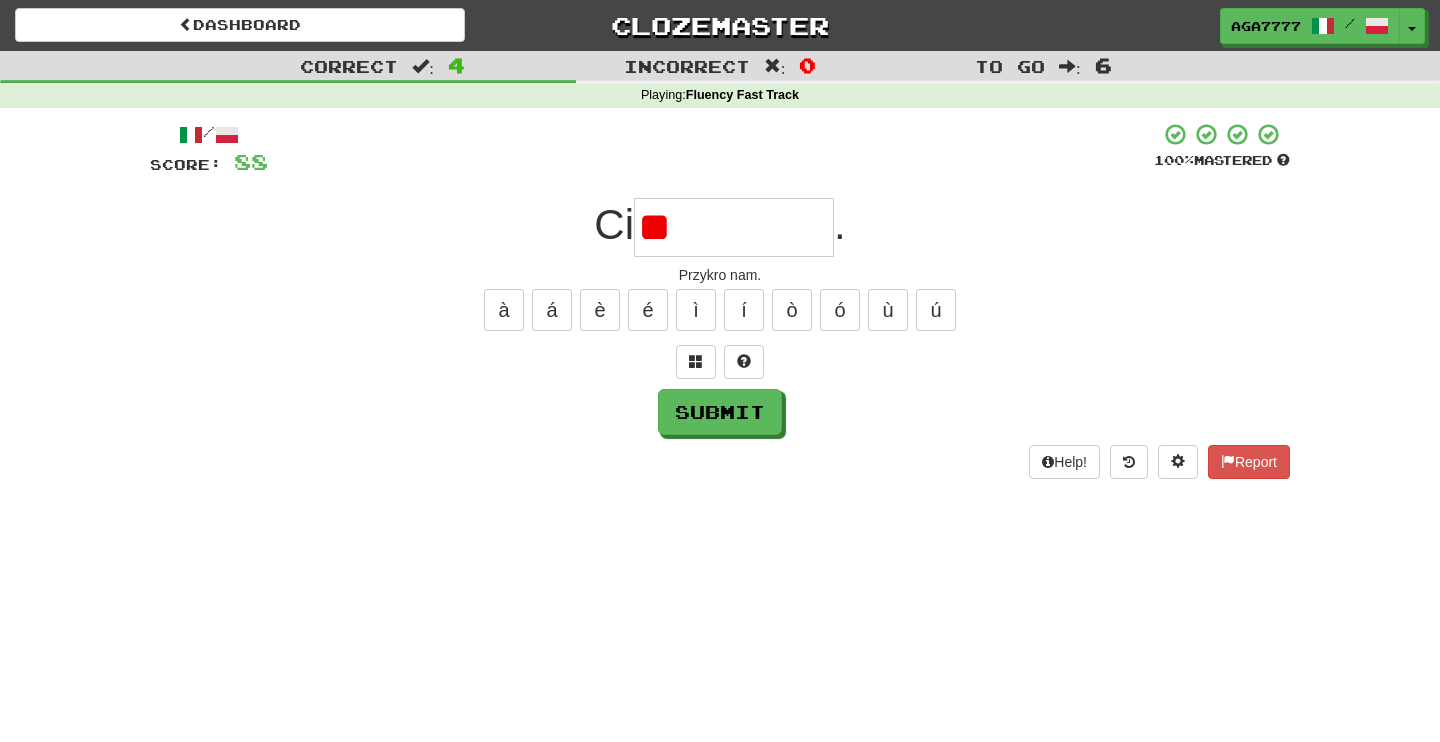 type on "*" 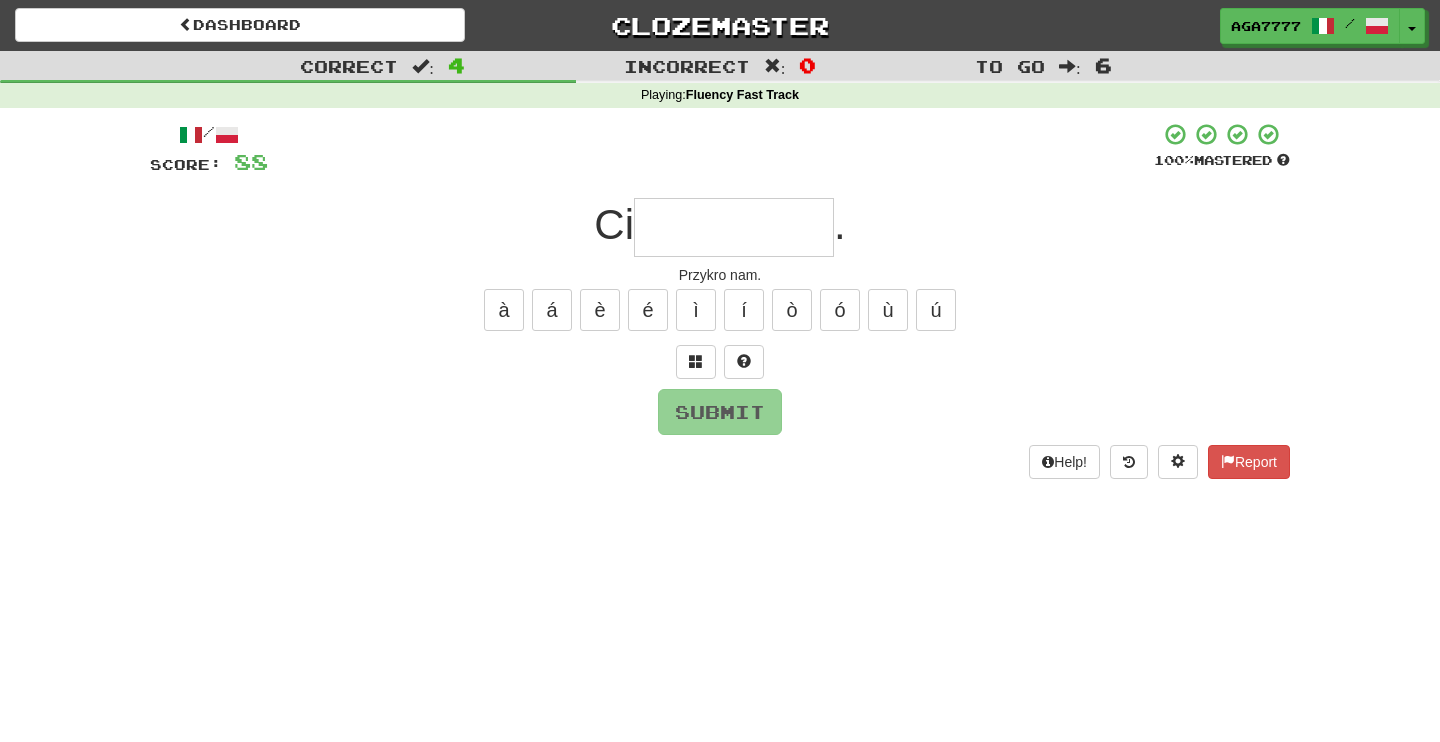 type on "*" 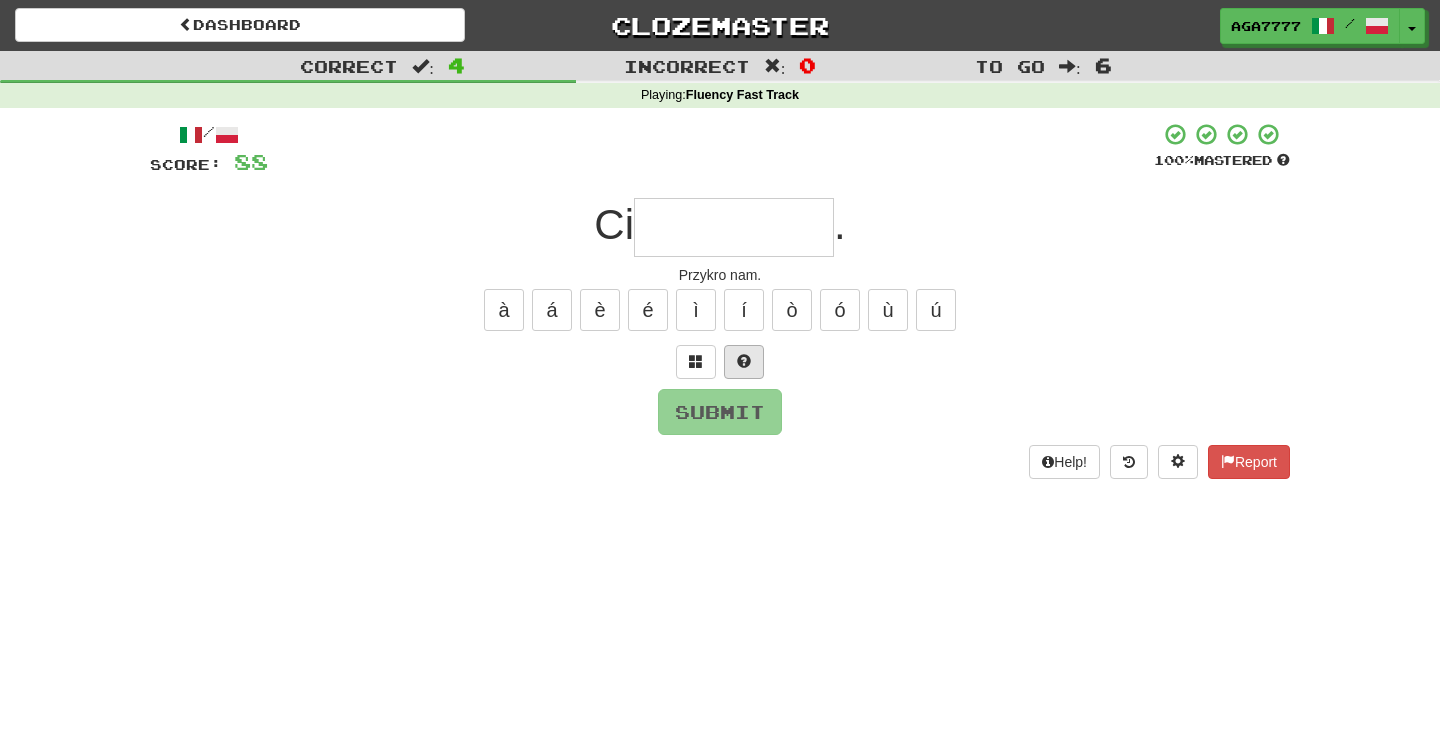 click at bounding box center [744, 362] 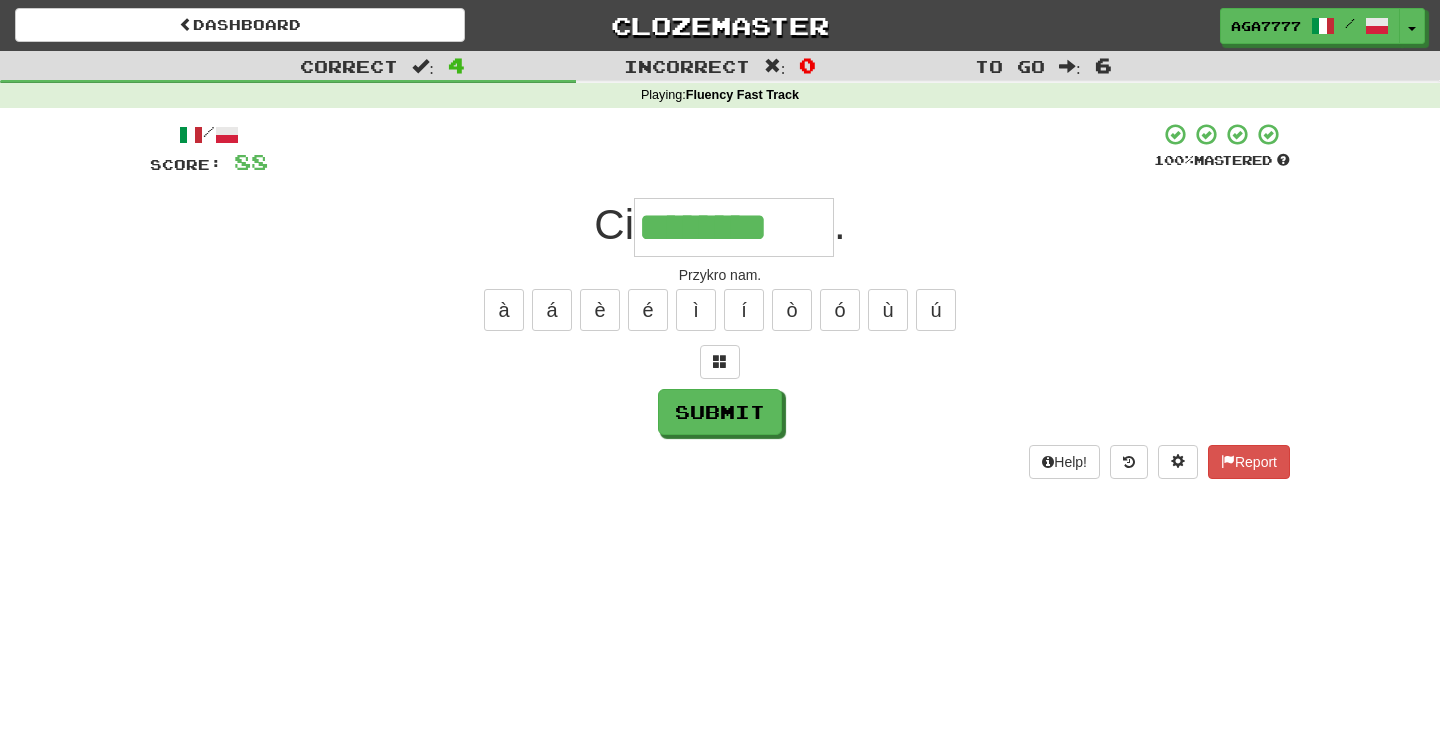 type on "********" 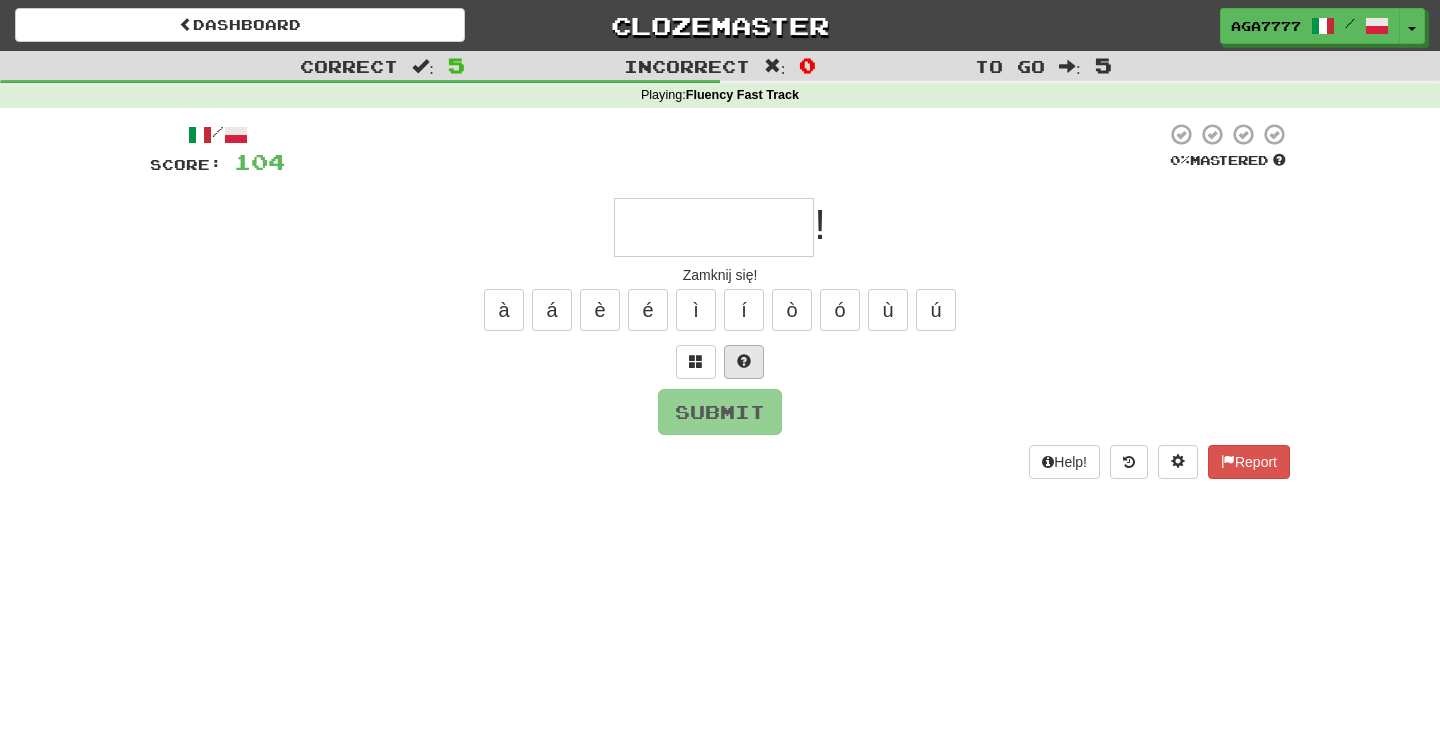 click at bounding box center [744, 361] 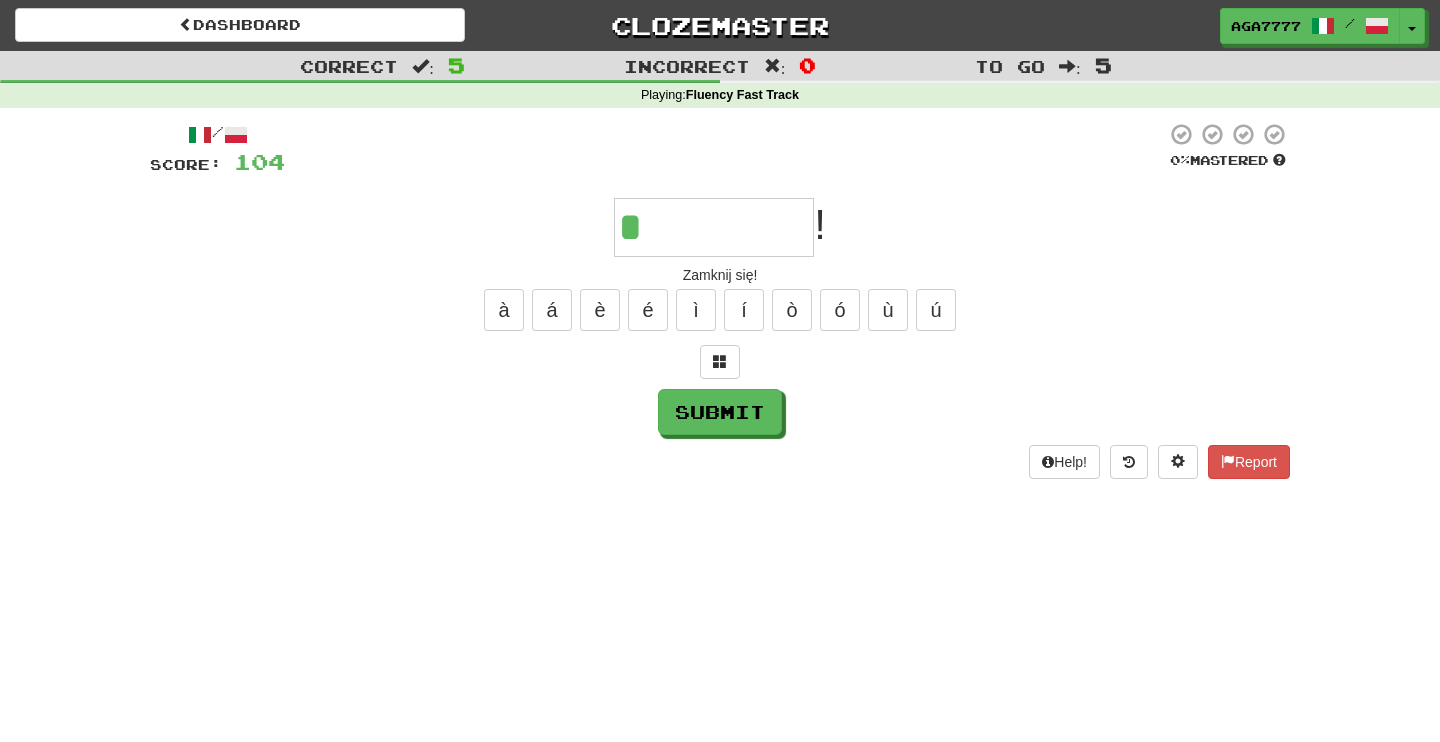 type on "********" 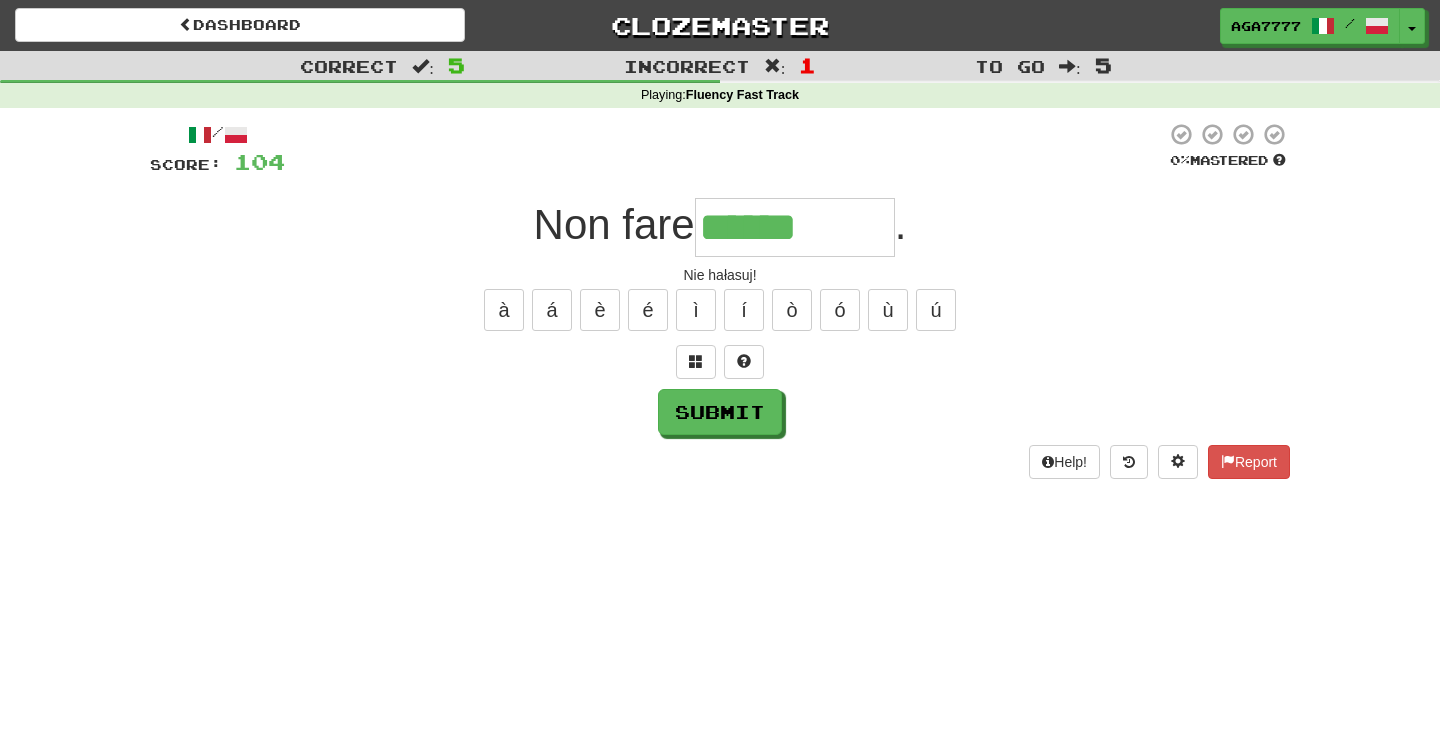 type on "******" 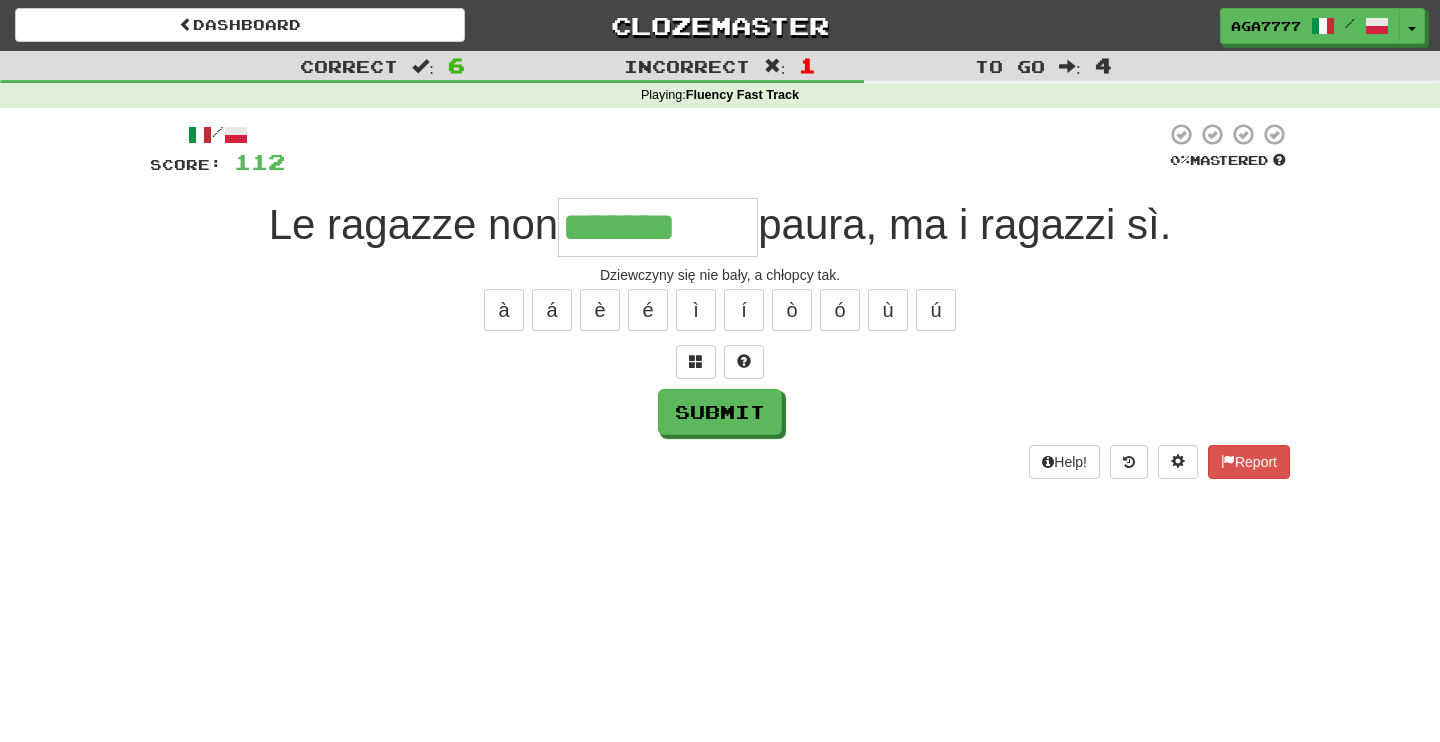type on "*******" 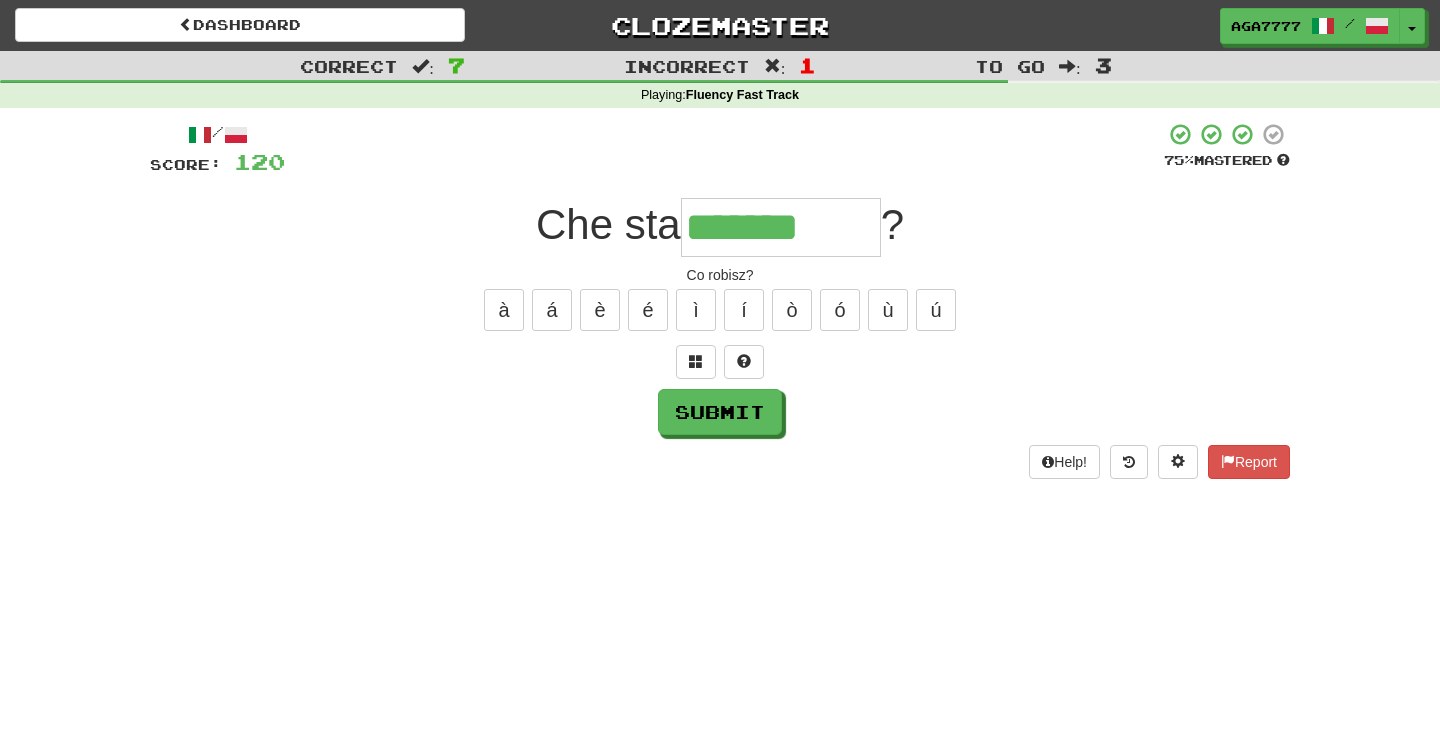 type on "*******" 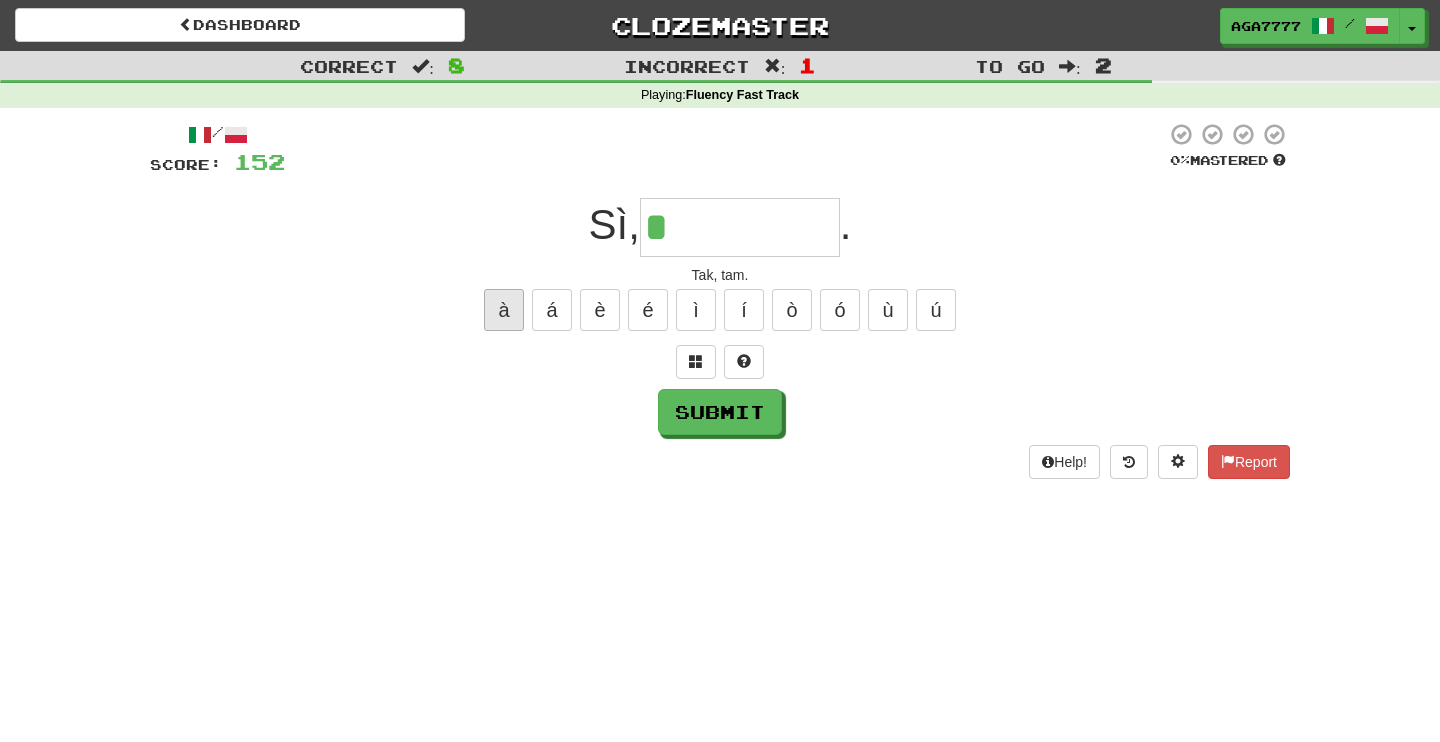 click on "à" at bounding box center [504, 310] 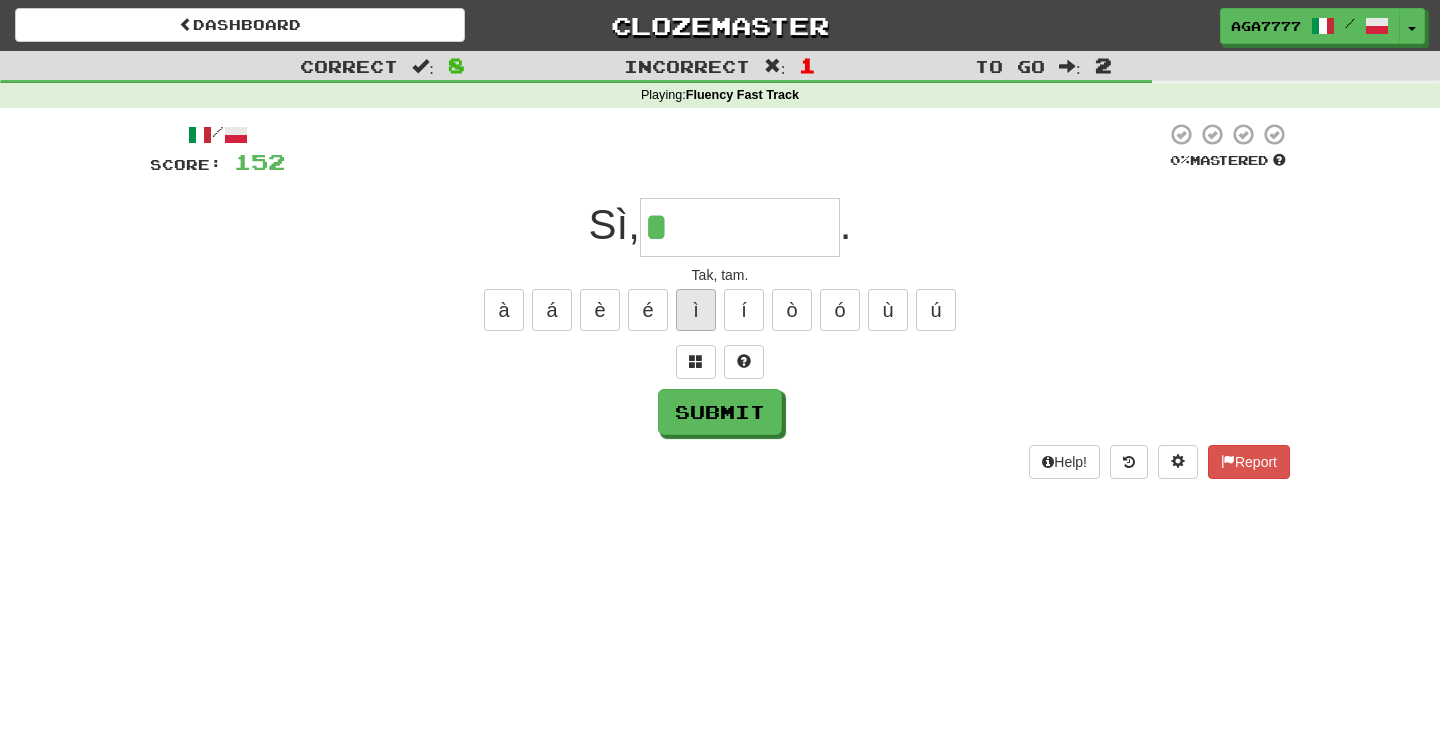click on "ì" at bounding box center [696, 310] 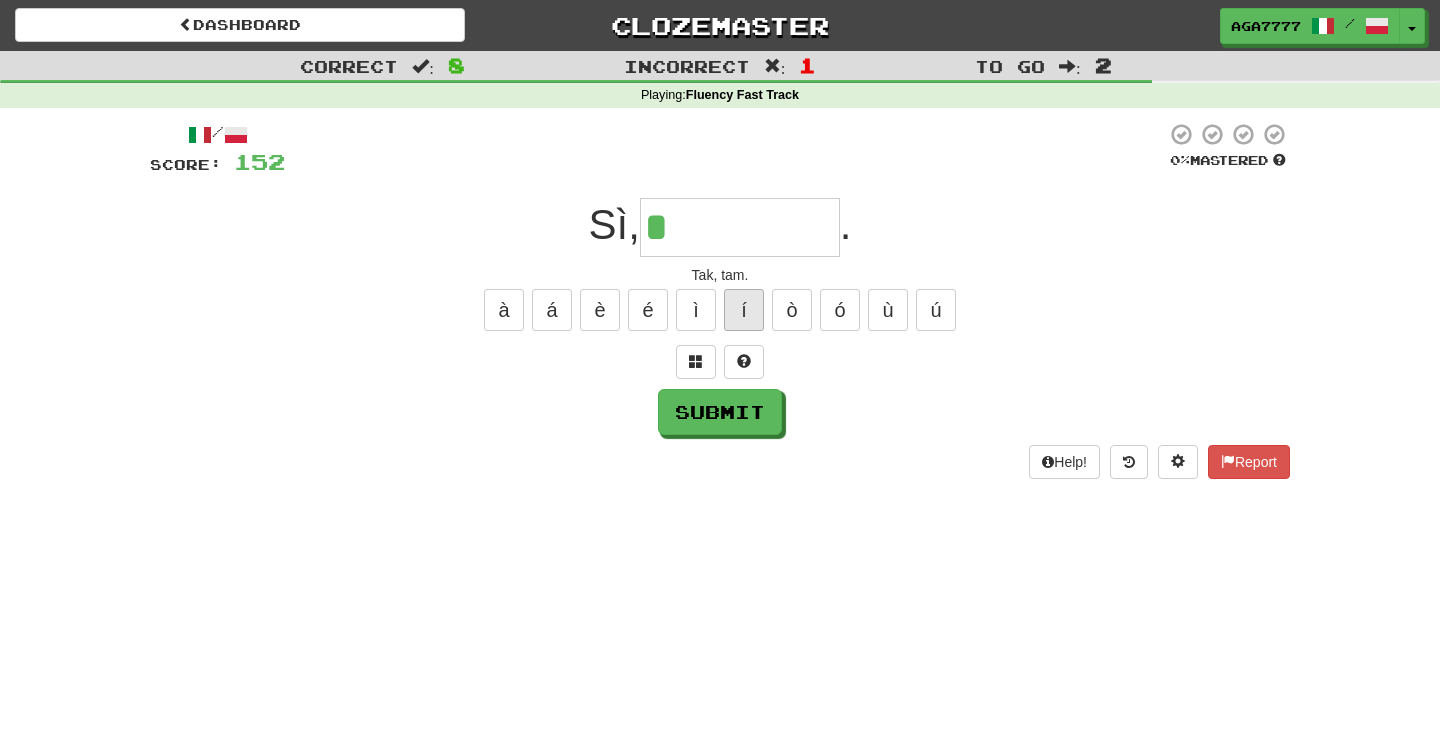 click on "í" at bounding box center [744, 310] 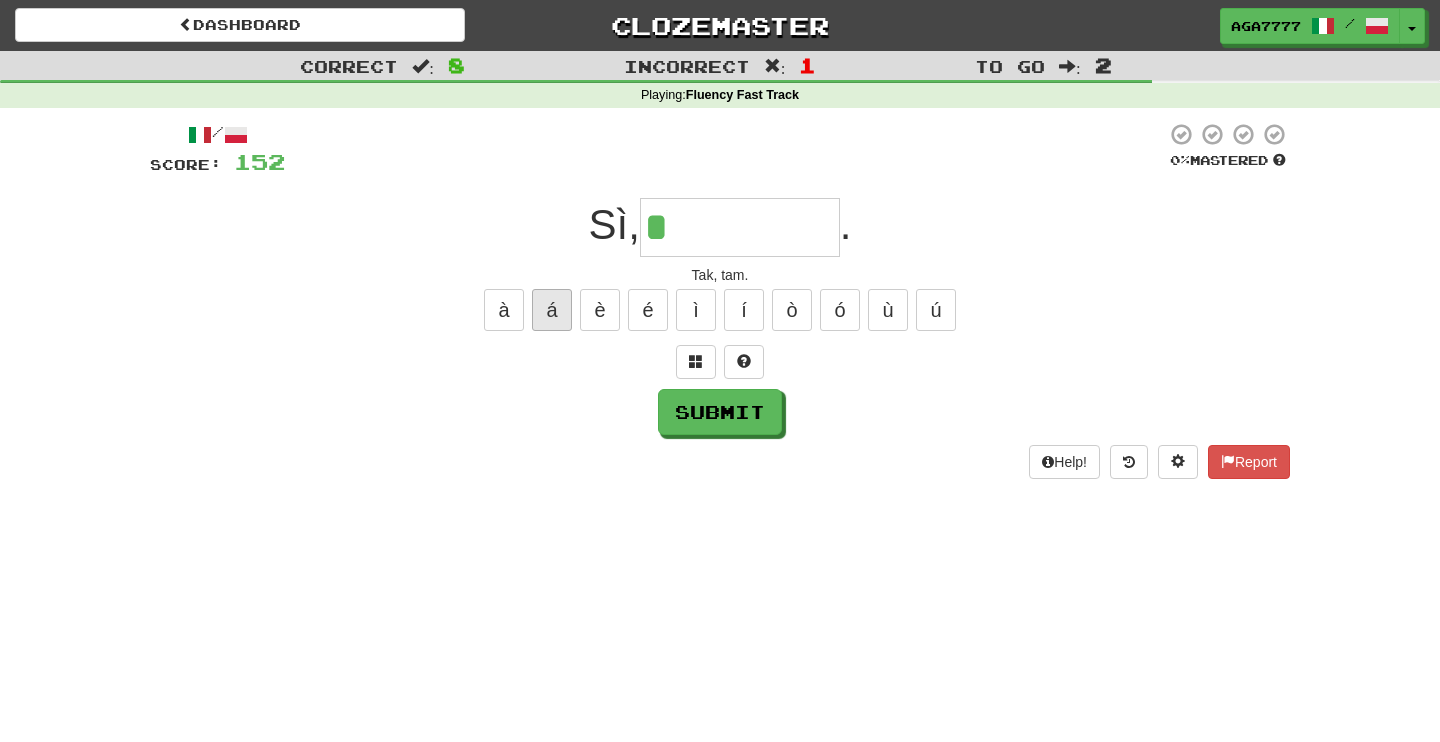 click on "á" at bounding box center [552, 310] 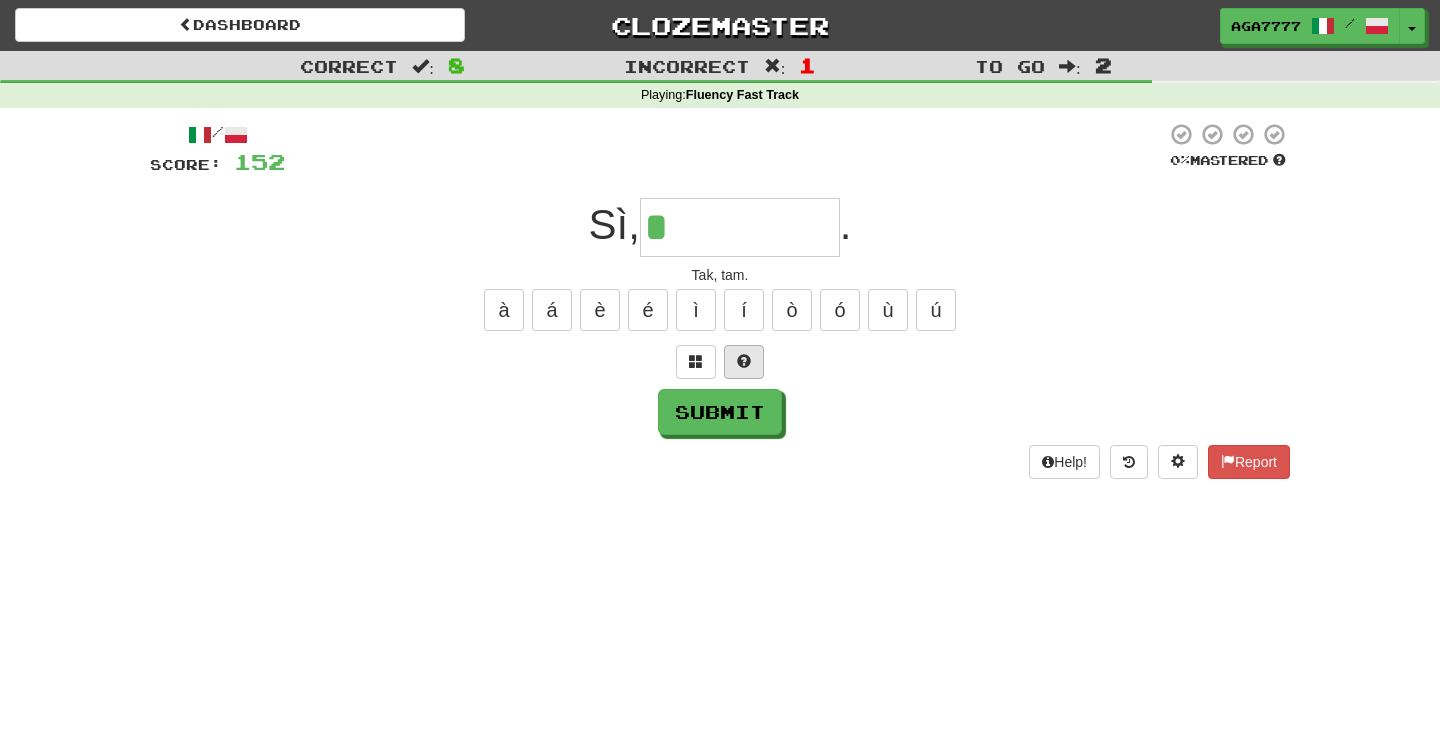 click at bounding box center [744, 362] 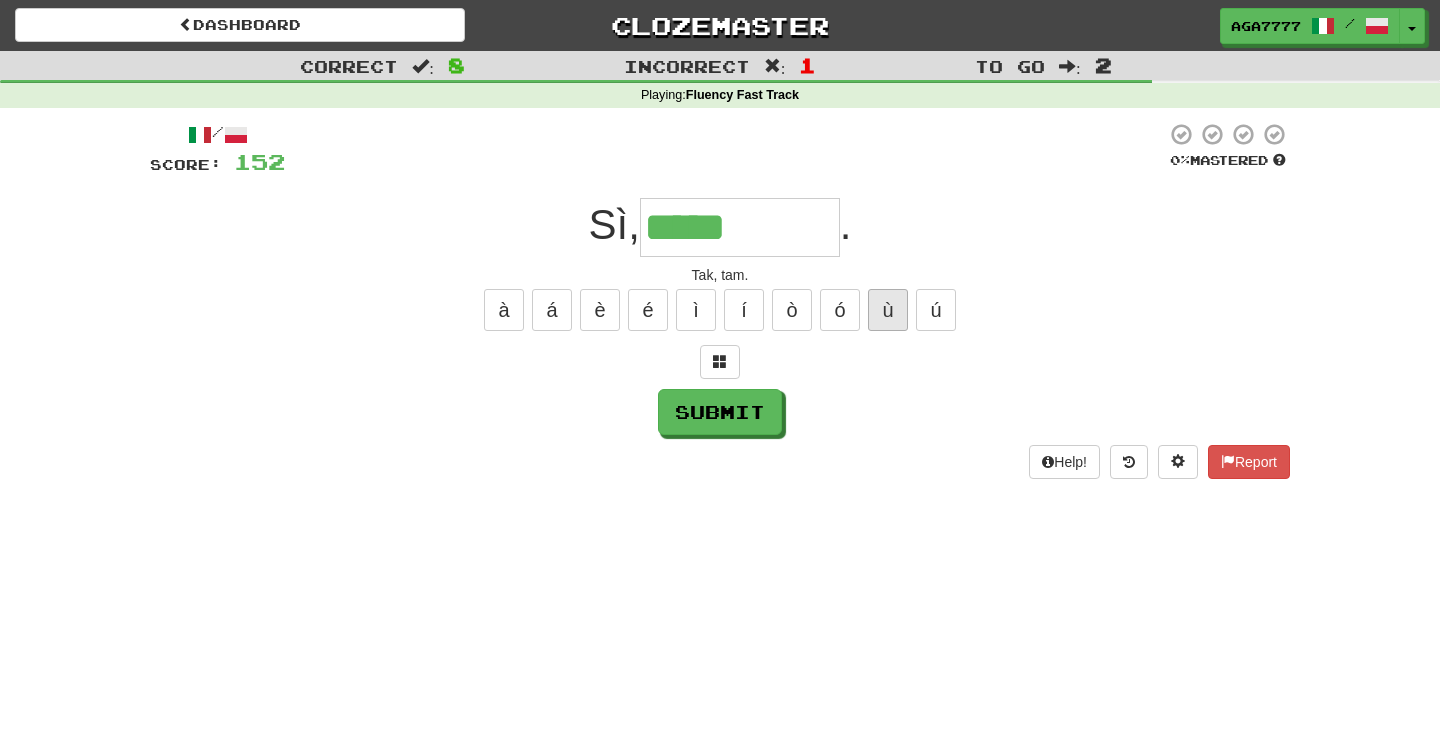 click on "ù" at bounding box center [888, 310] 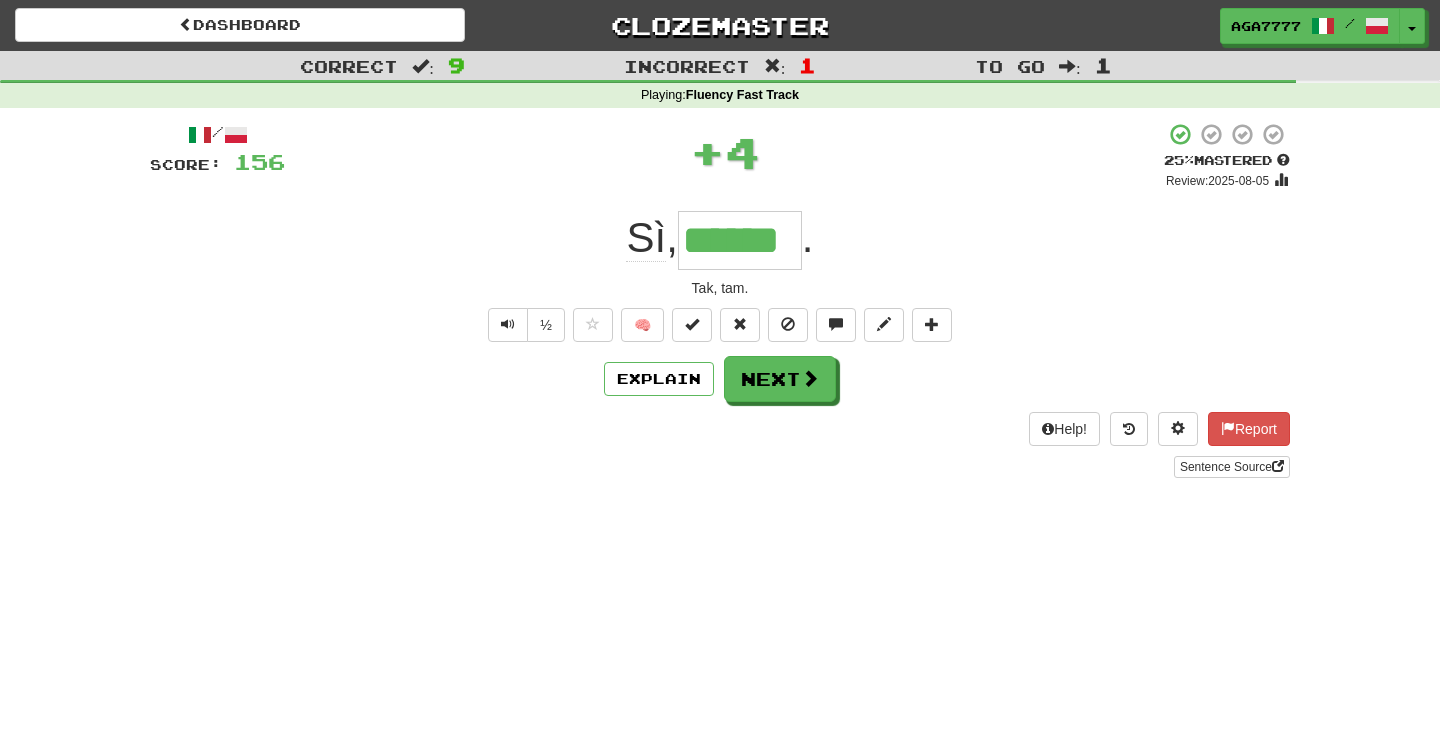 type 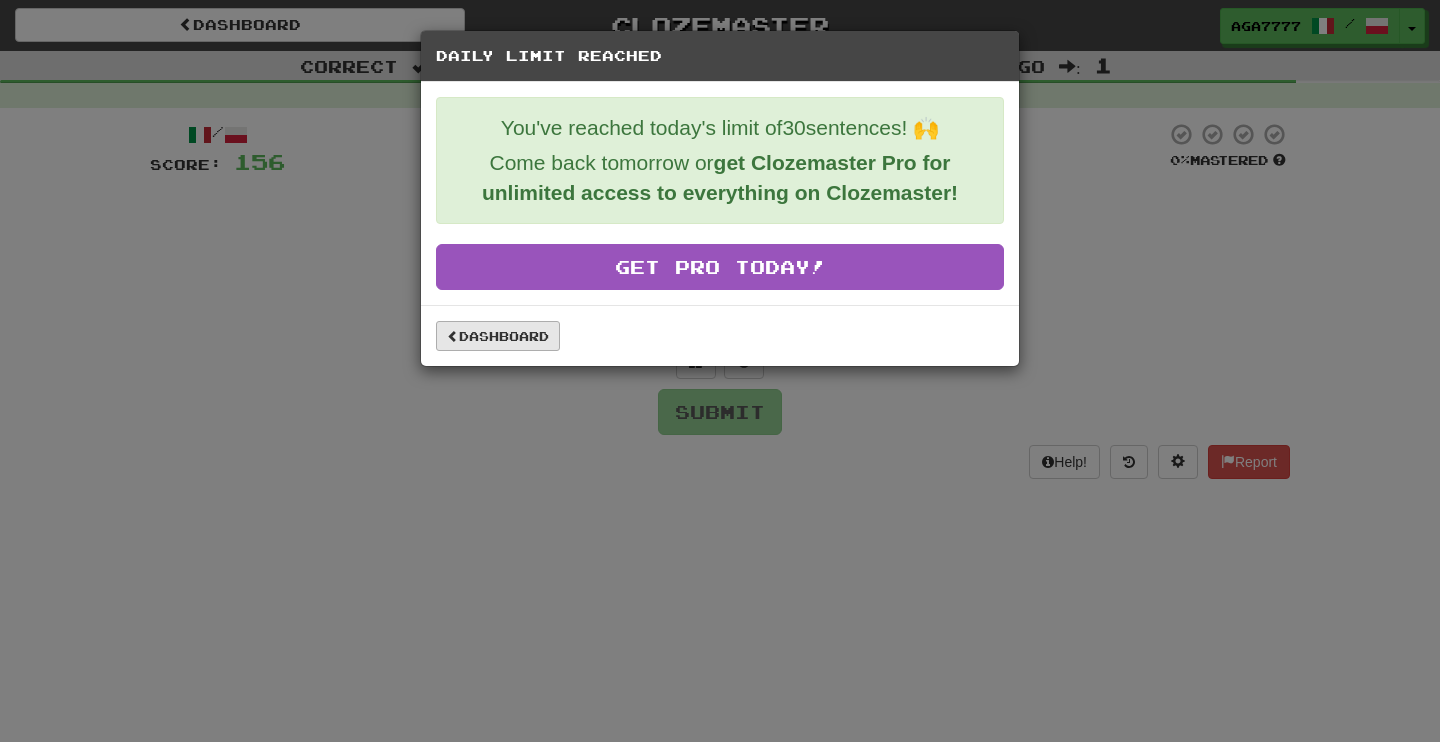 click on "Dashboard" at bounding box center [498, 336] 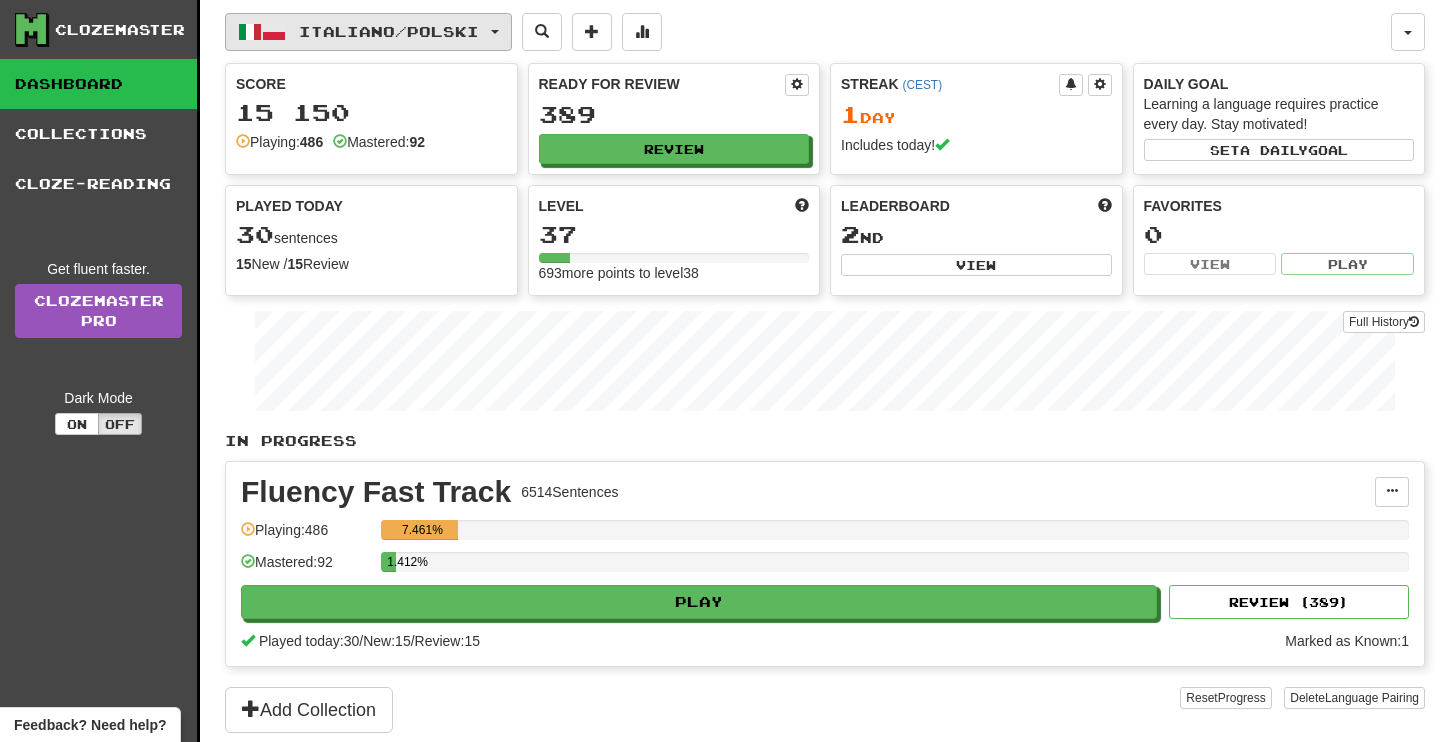 scroll, scrollTop: 0, scrollLeft: 0, axis: both 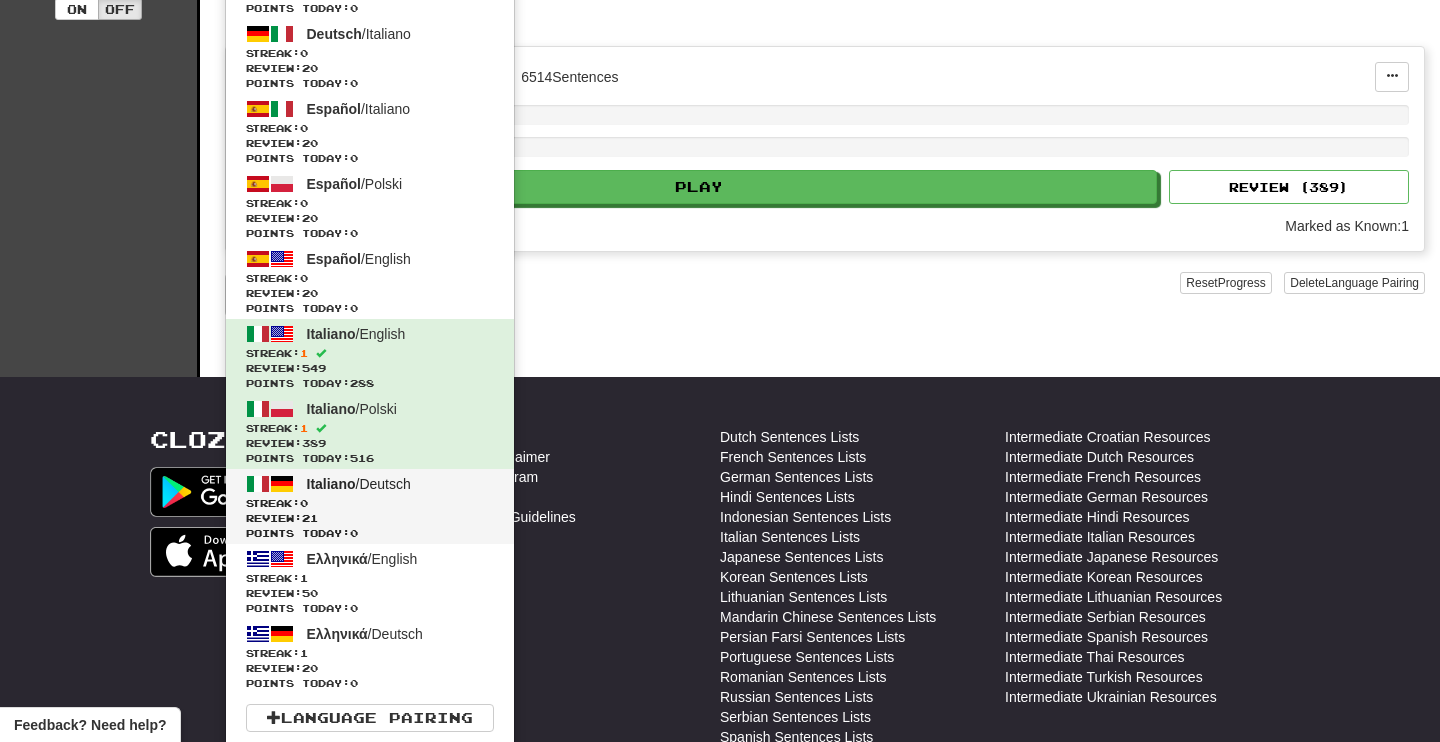 click on "Streak:  0" at bounding box center [370, 503] 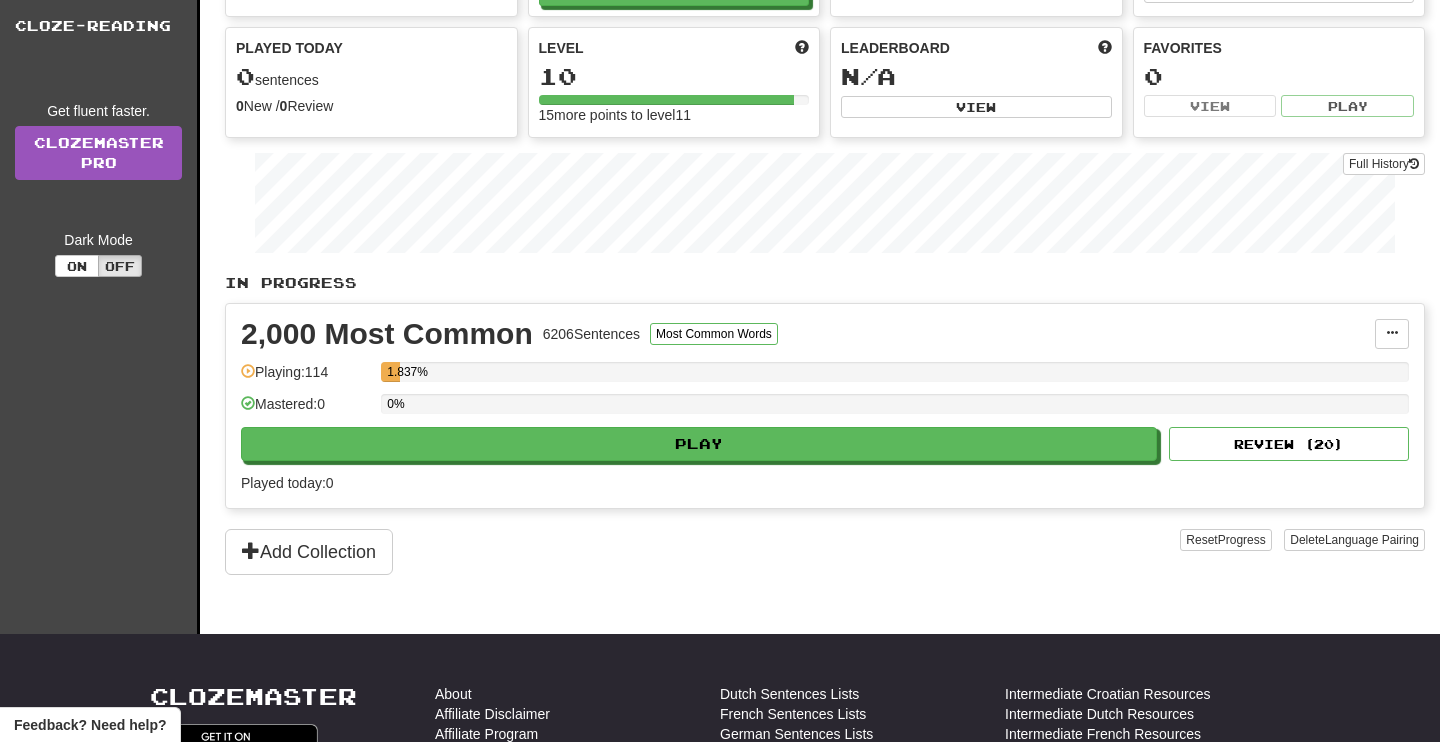 scroll, scrollTop: 79, scrollLeft: 0, axis: vertical 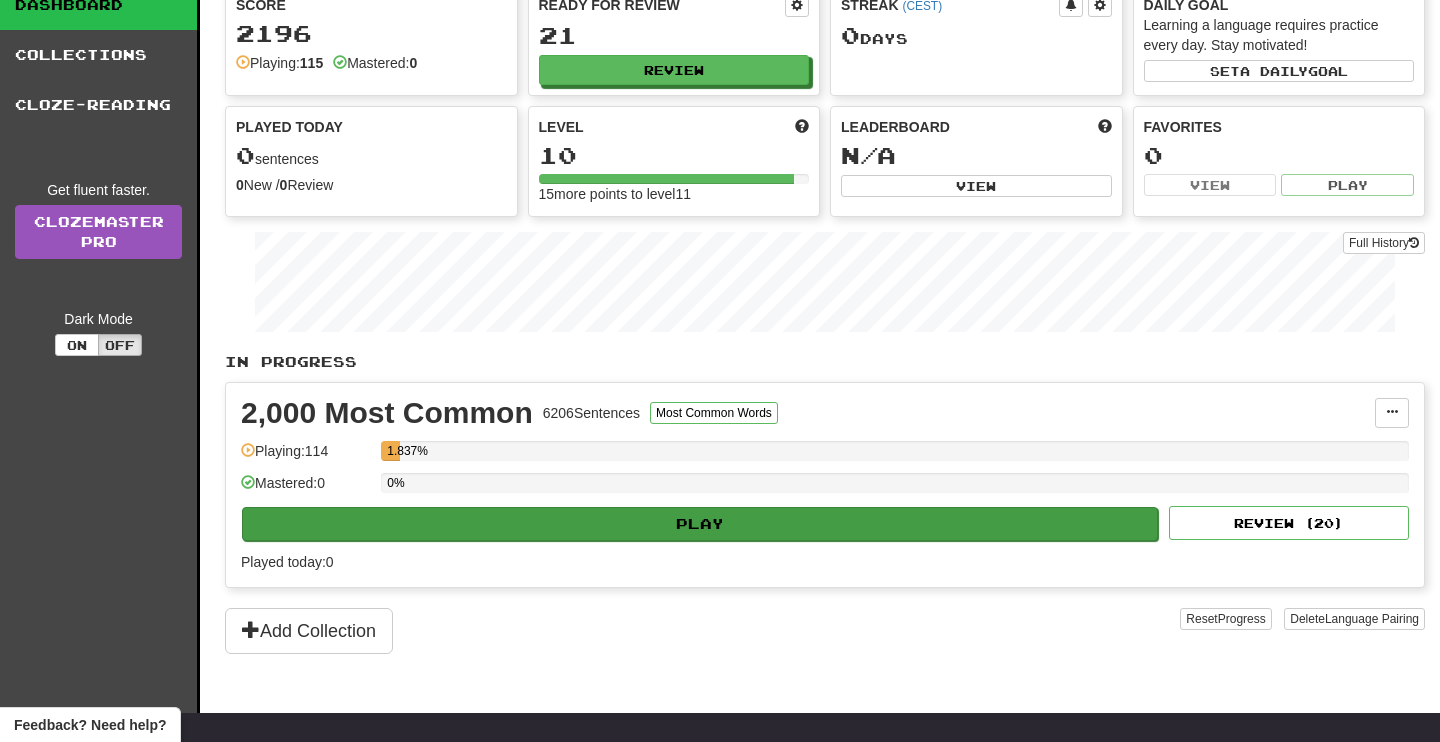click on "Play" at bounding box center [700, 524] 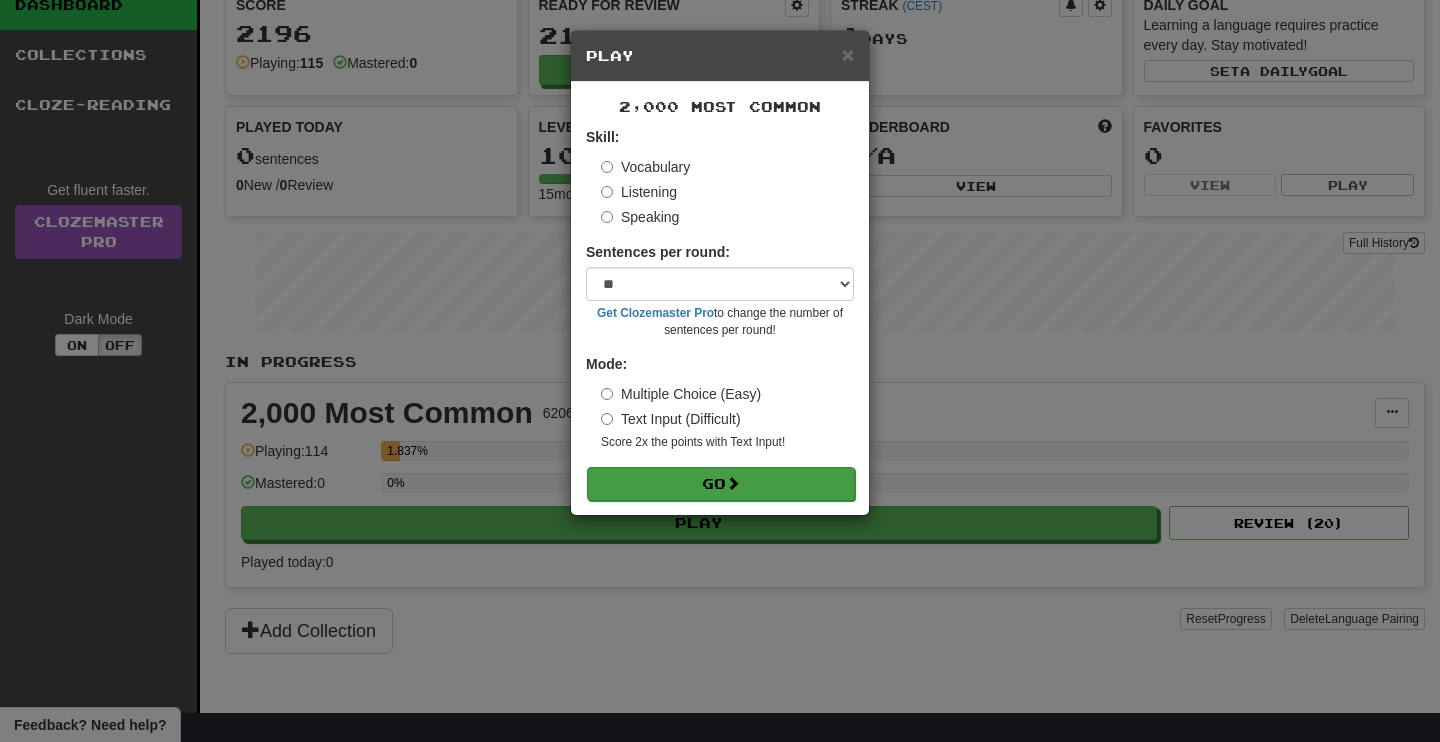 click on "Go" at bounding box center (721, 484) 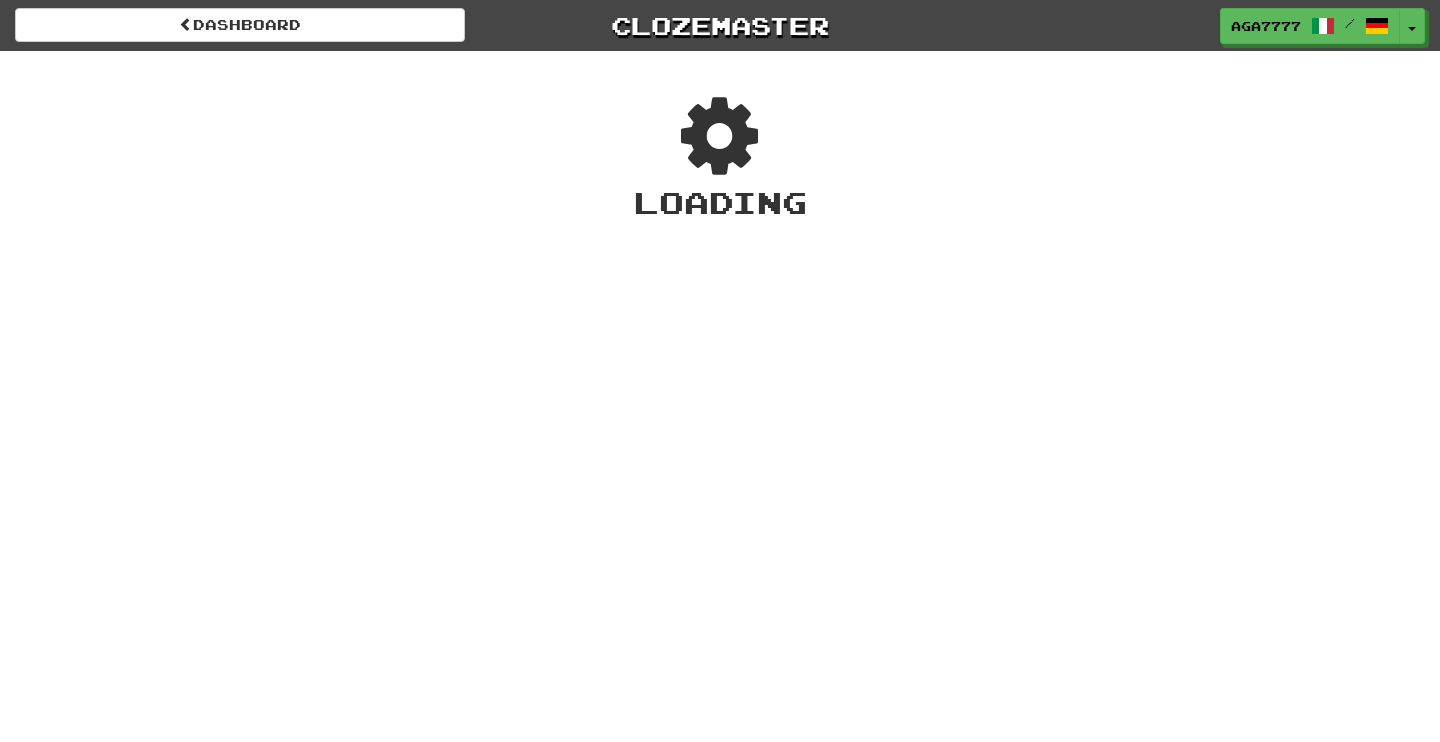 scroll, scrollTop: 0, scrollLeft: 0, axis: both 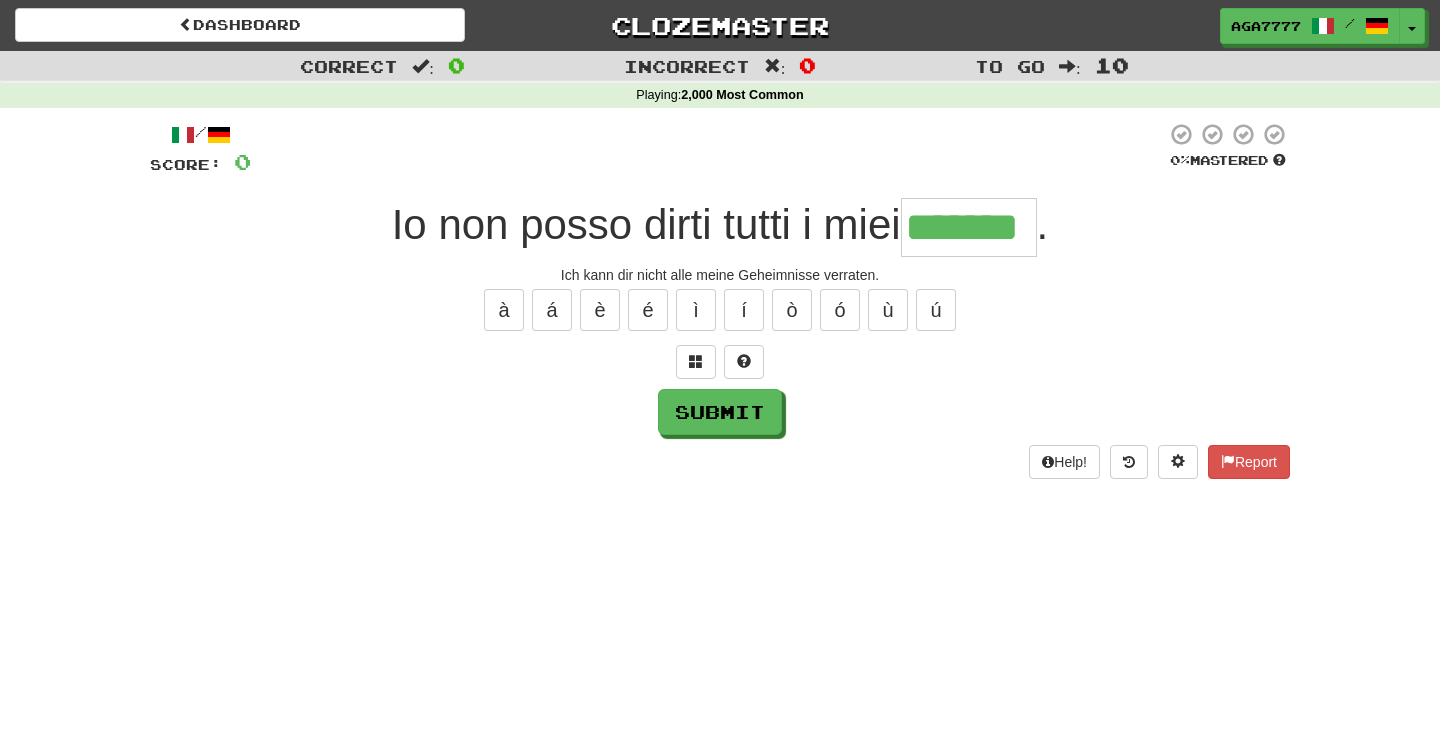 type on "*******" 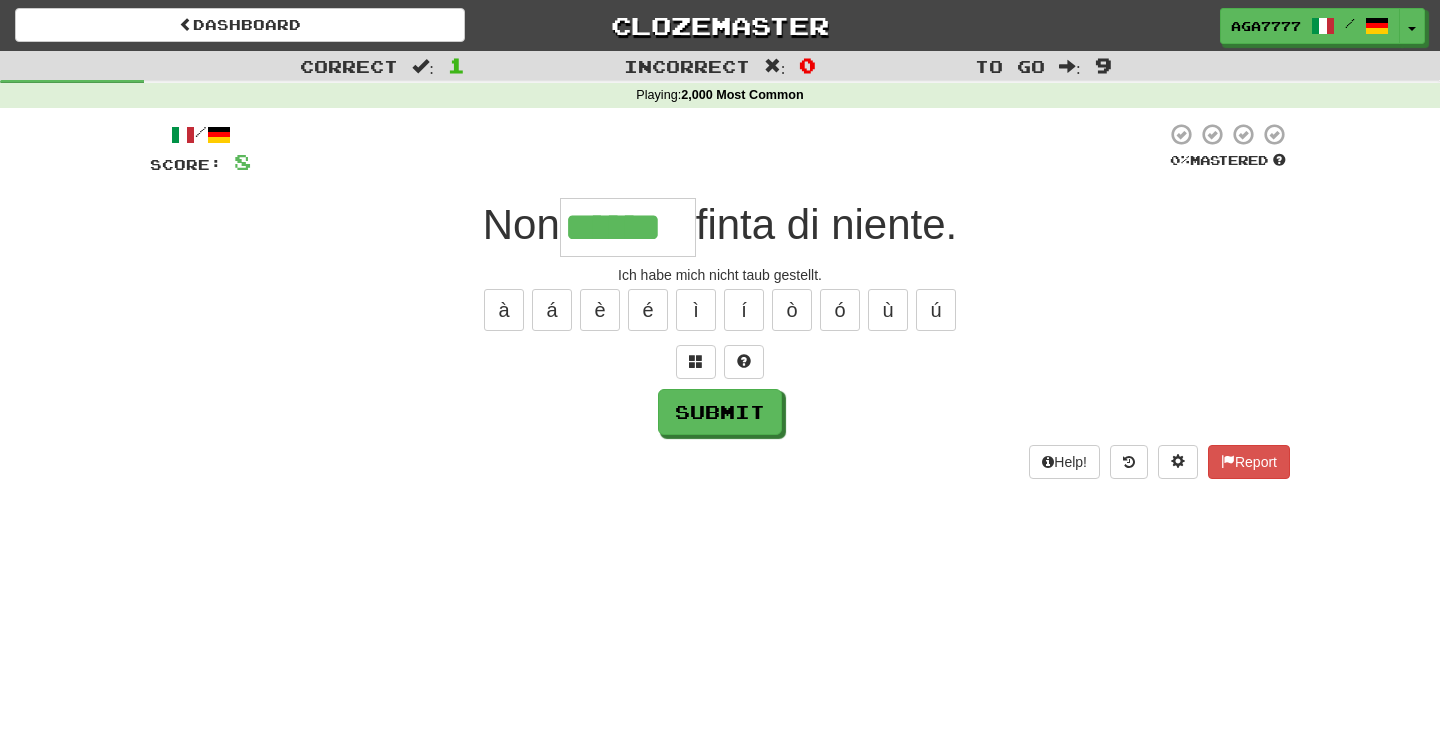 type on "******" 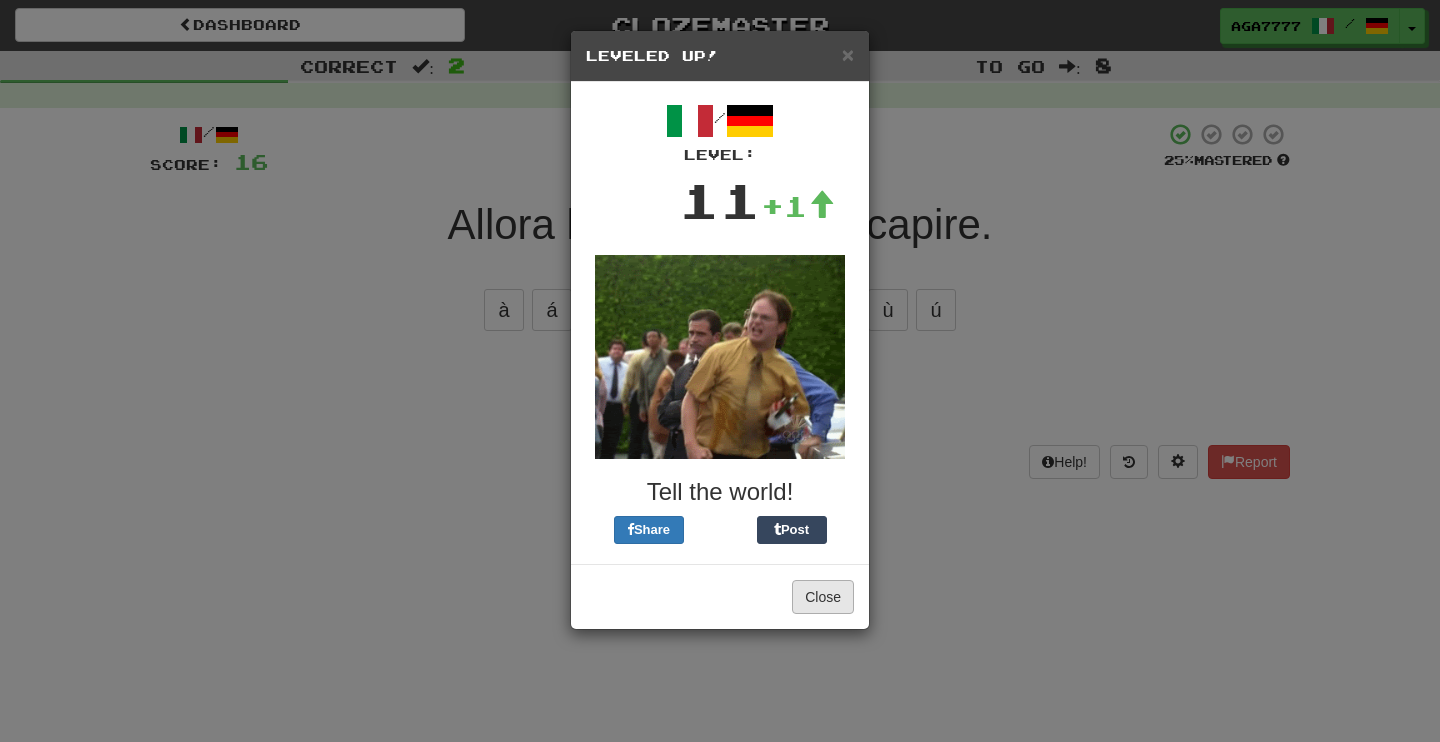 click on "Close" at bounding box center [823, 597] 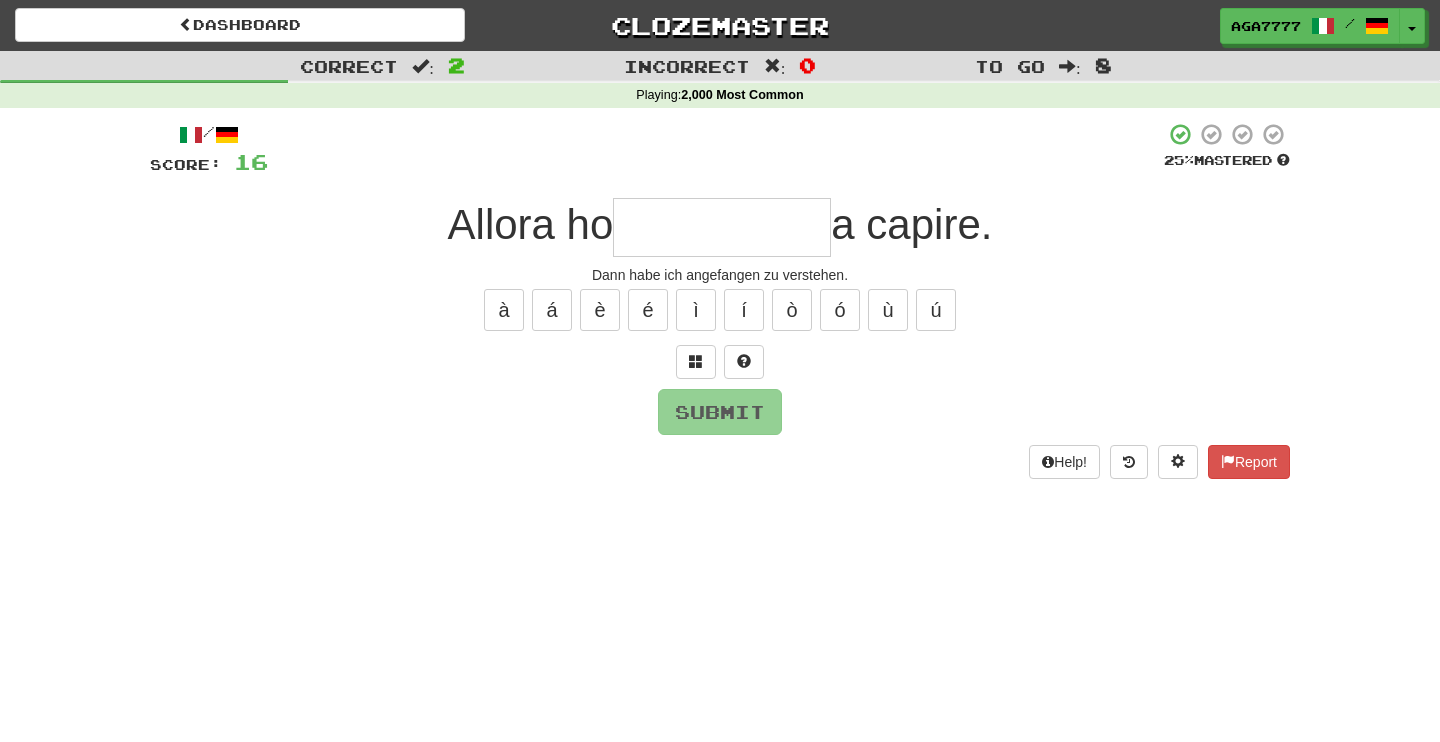 click at bounding box center (722, 227) 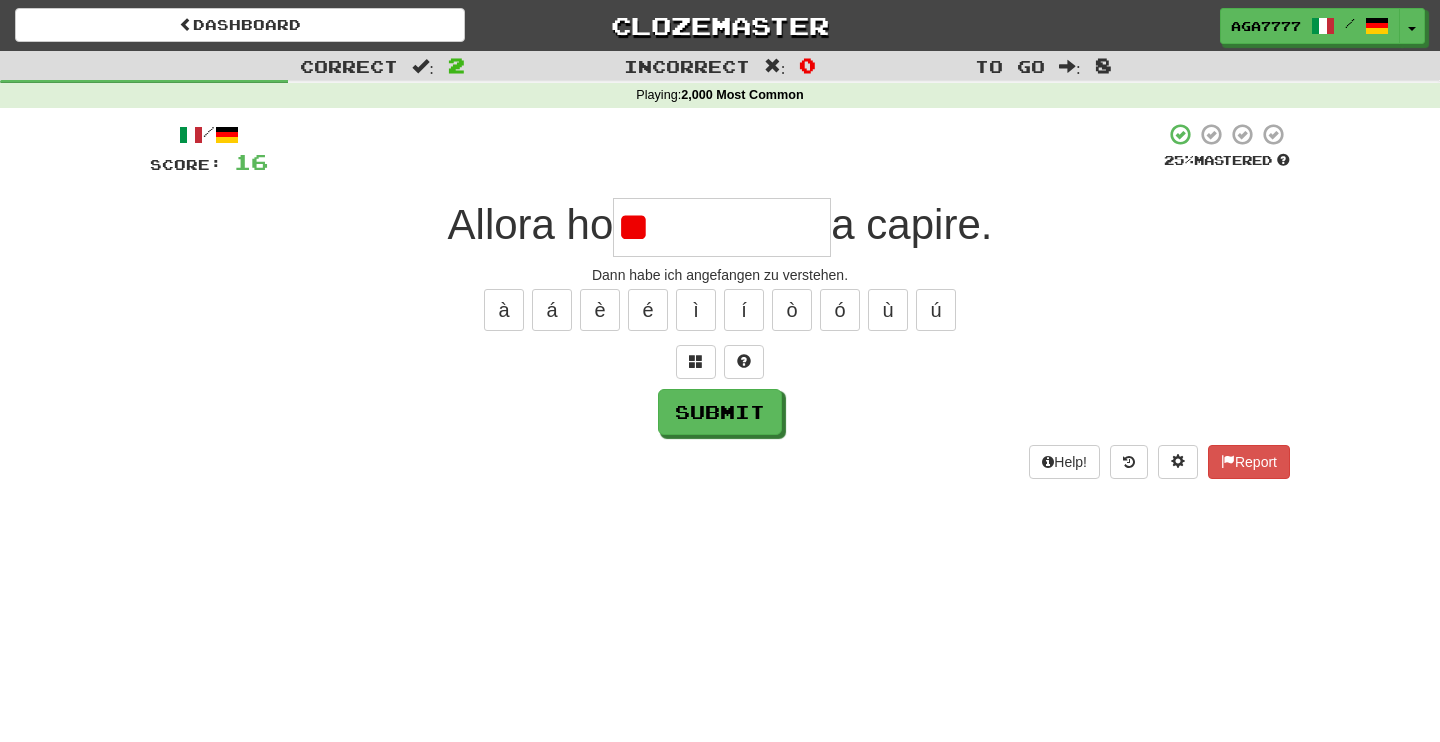 type on "*" 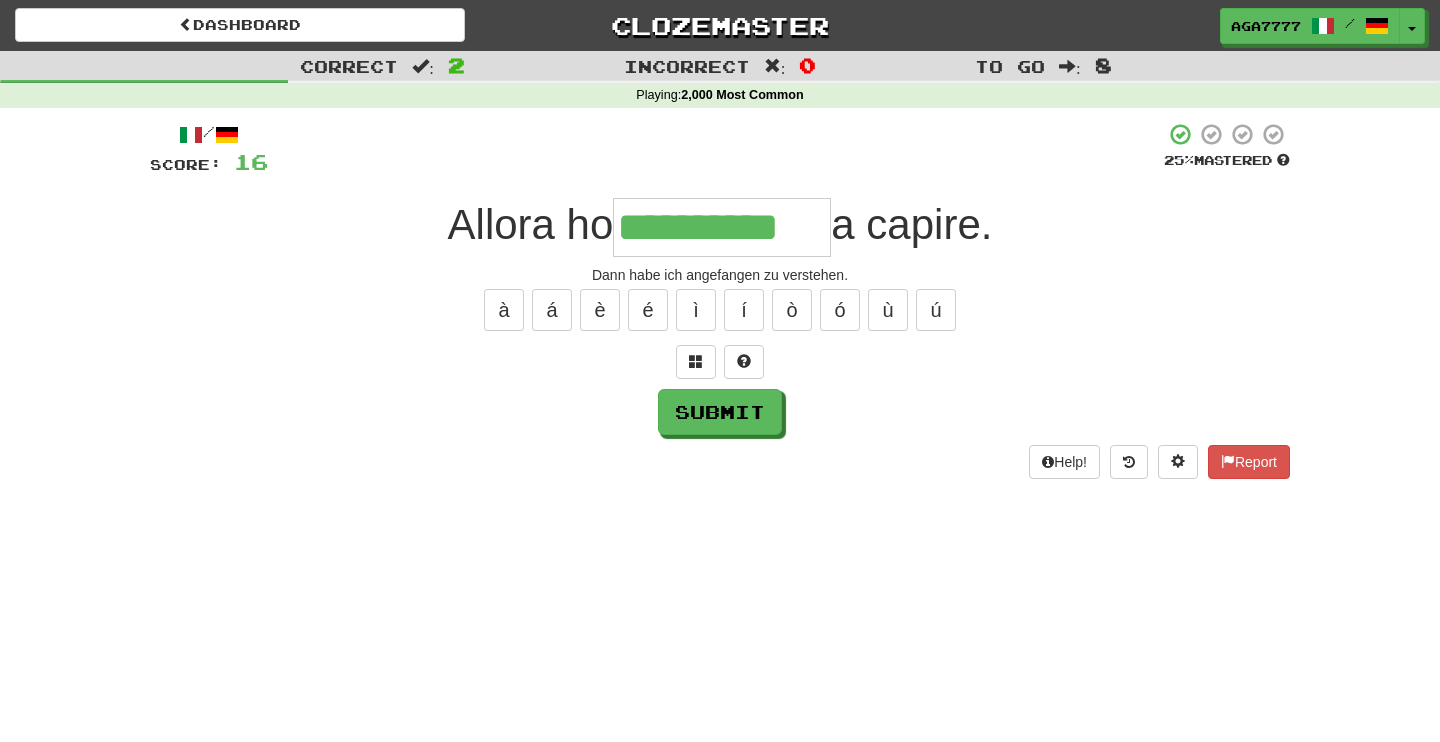 type on "**********" 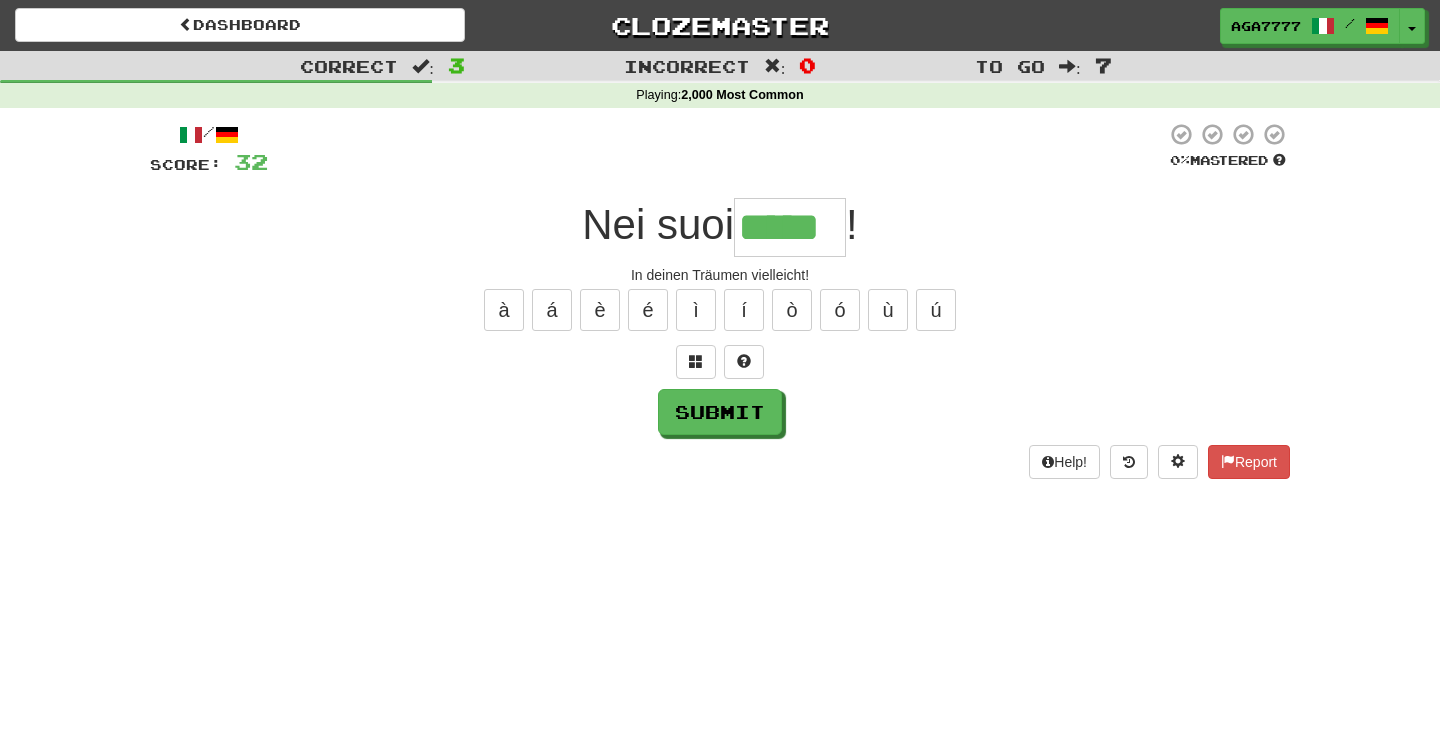 type on "*****" 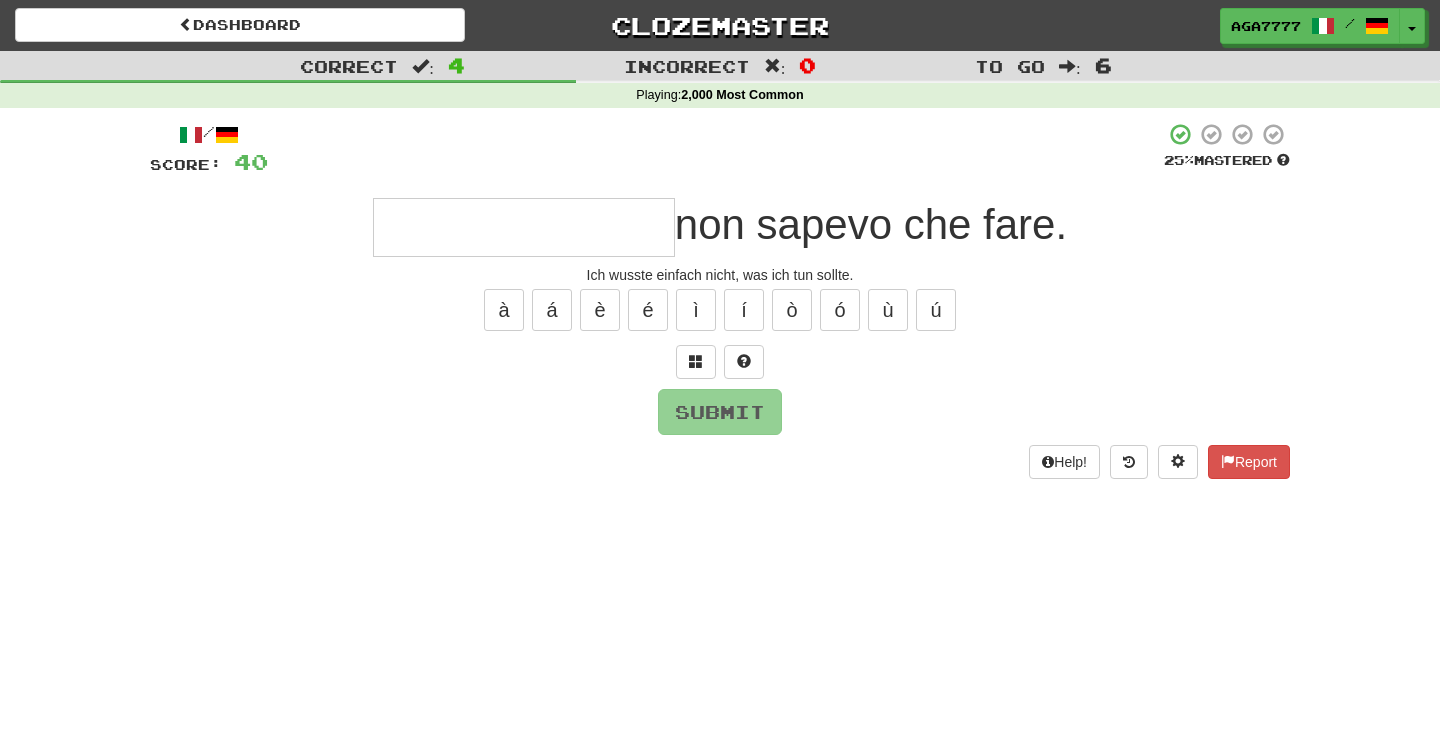 type on "*" 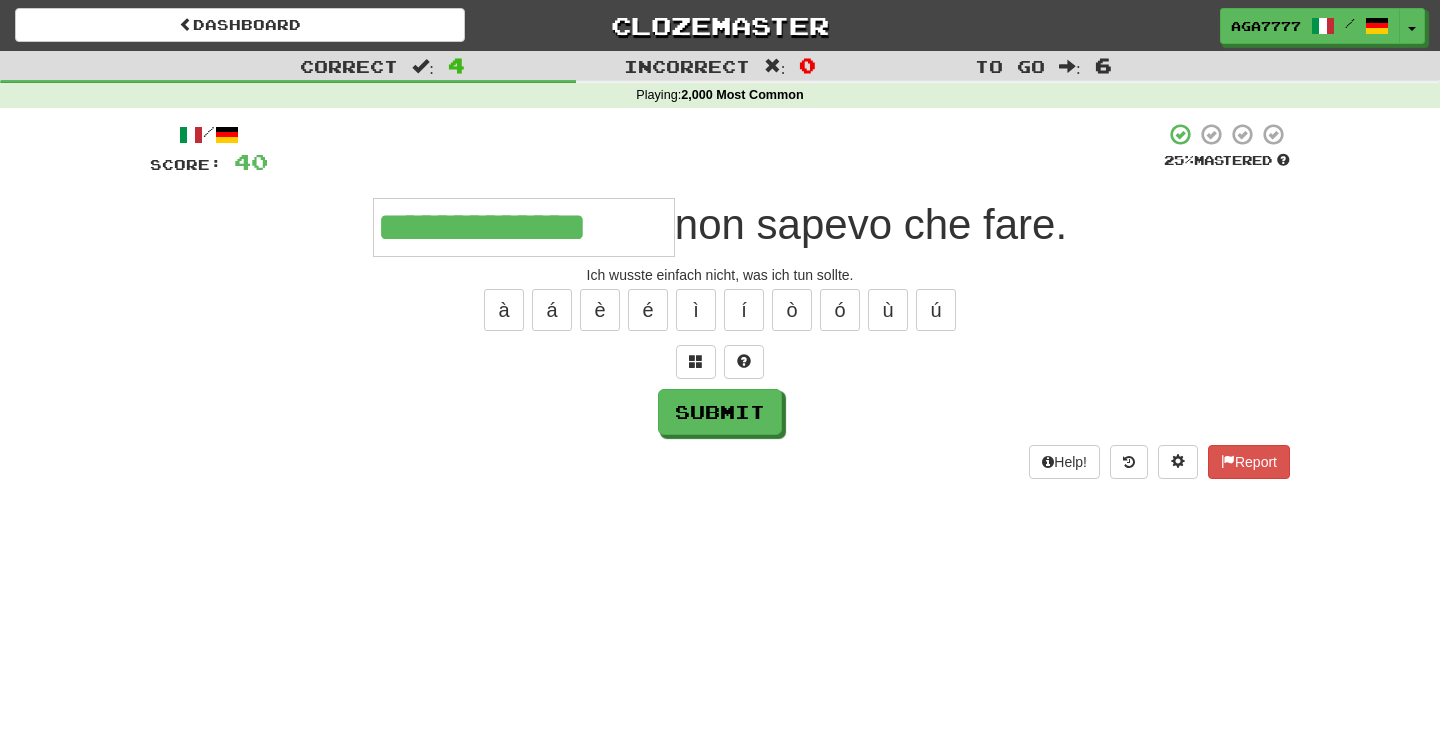 type on "**********" 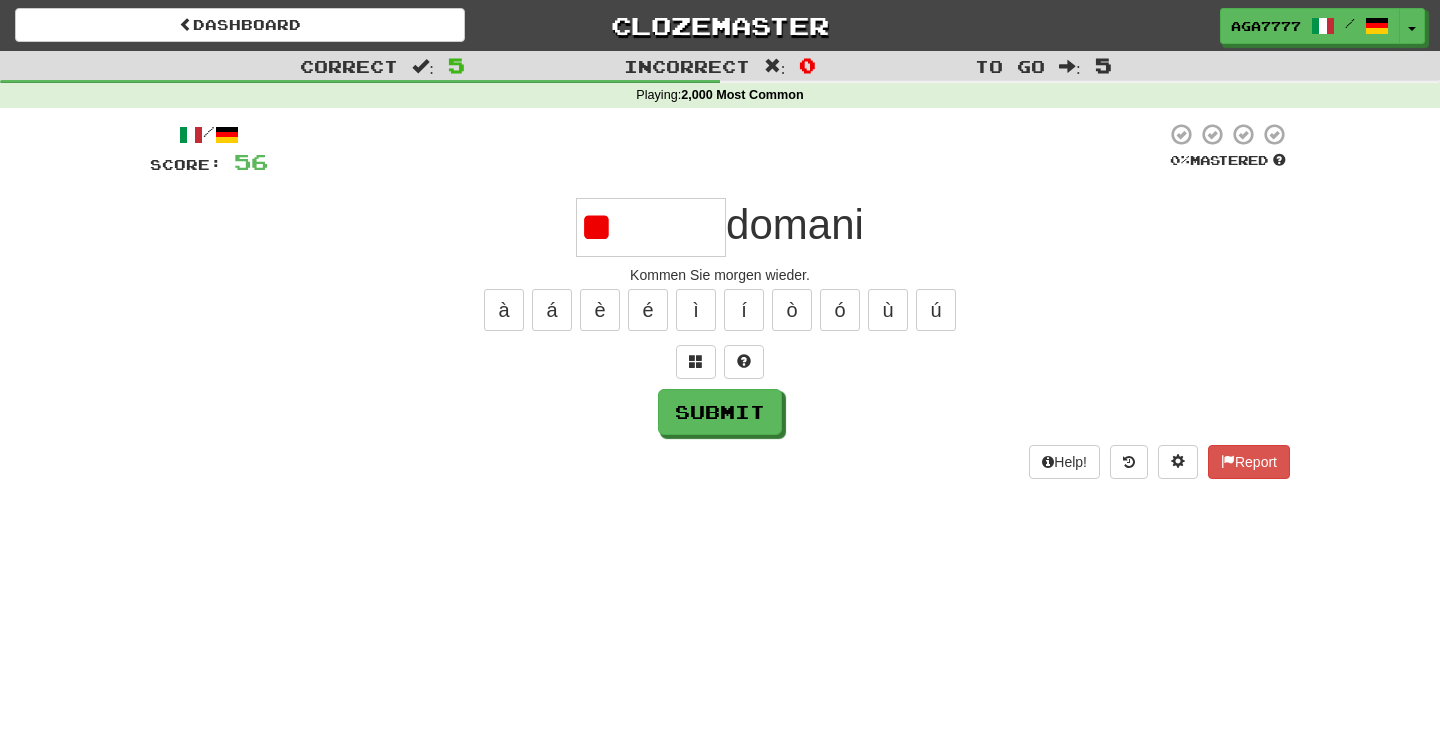 type on "*" 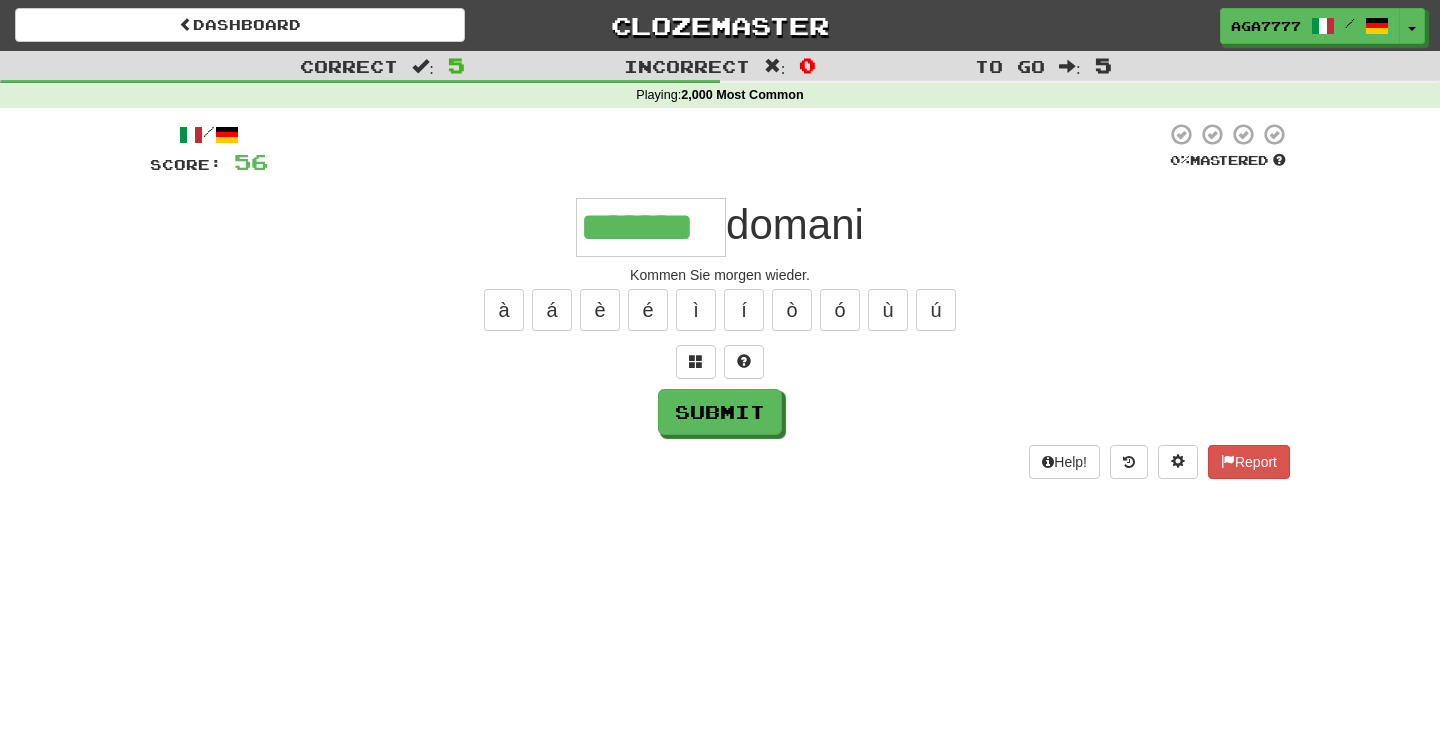 type on "*******" 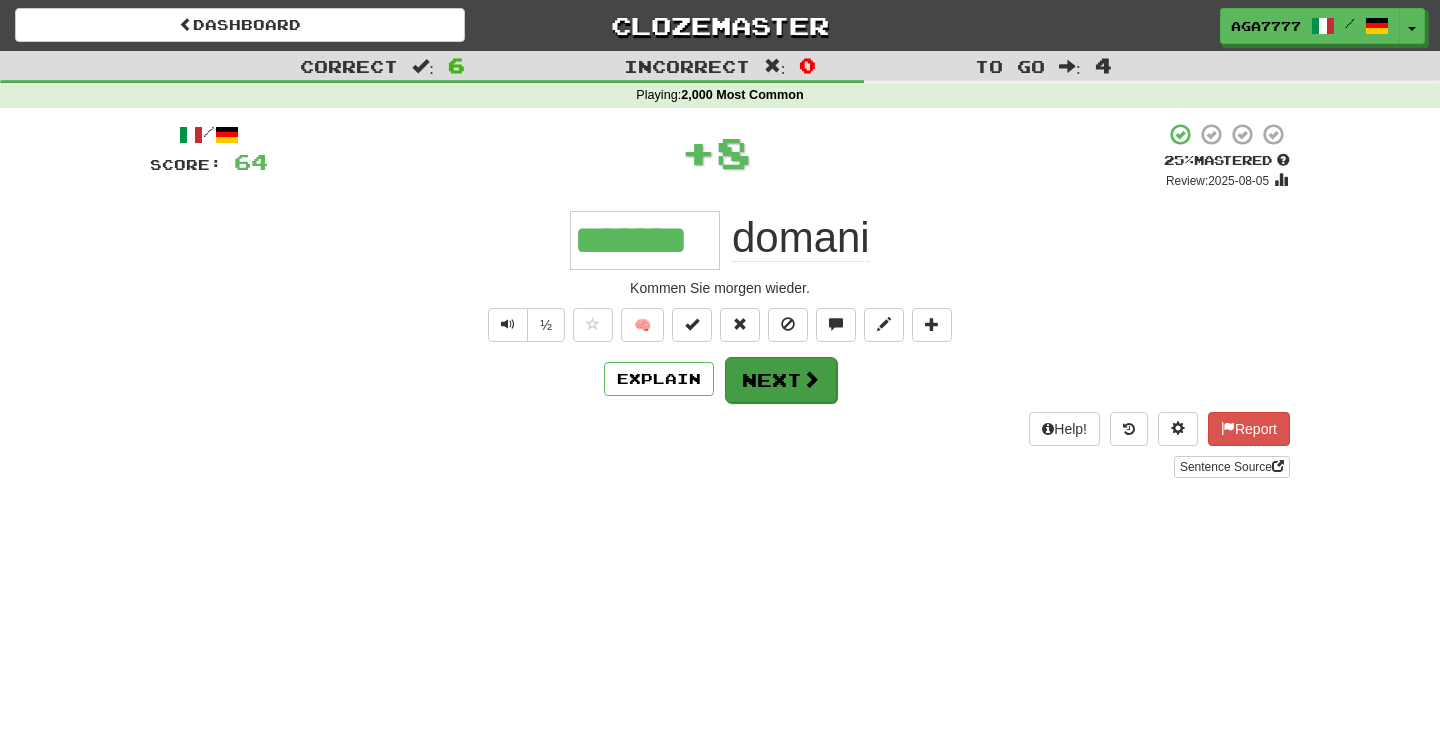 click on "Next" at bounding box center (781, 380) 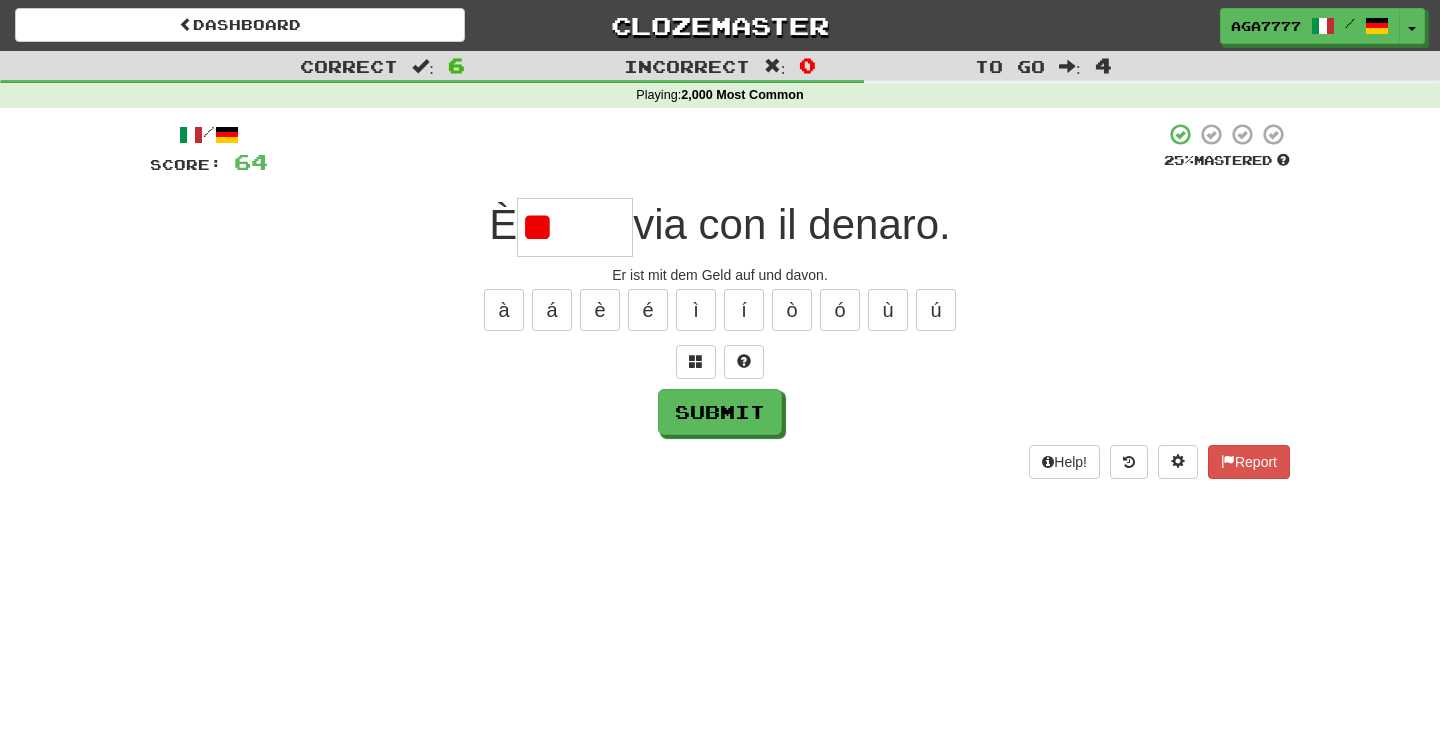 type on "*" 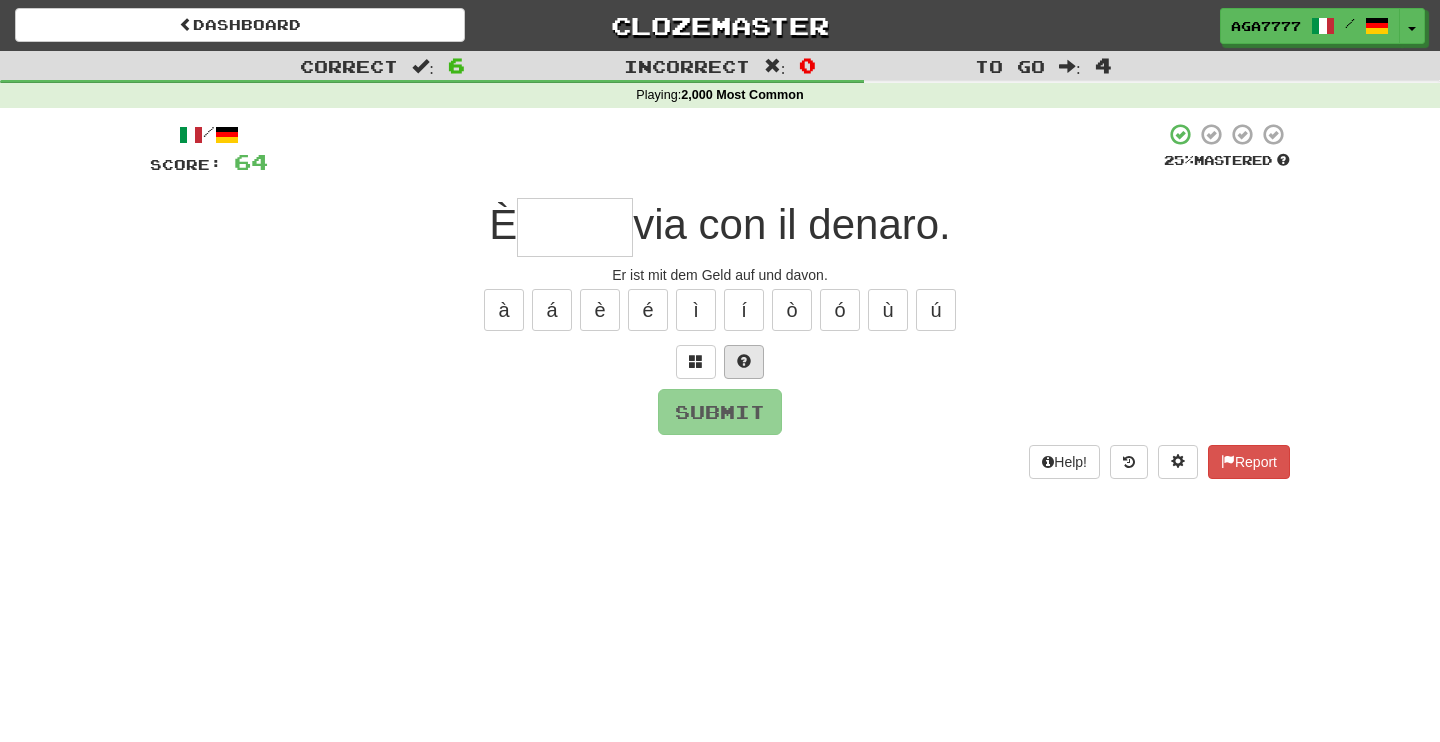 click at bounding box center [744, 361] 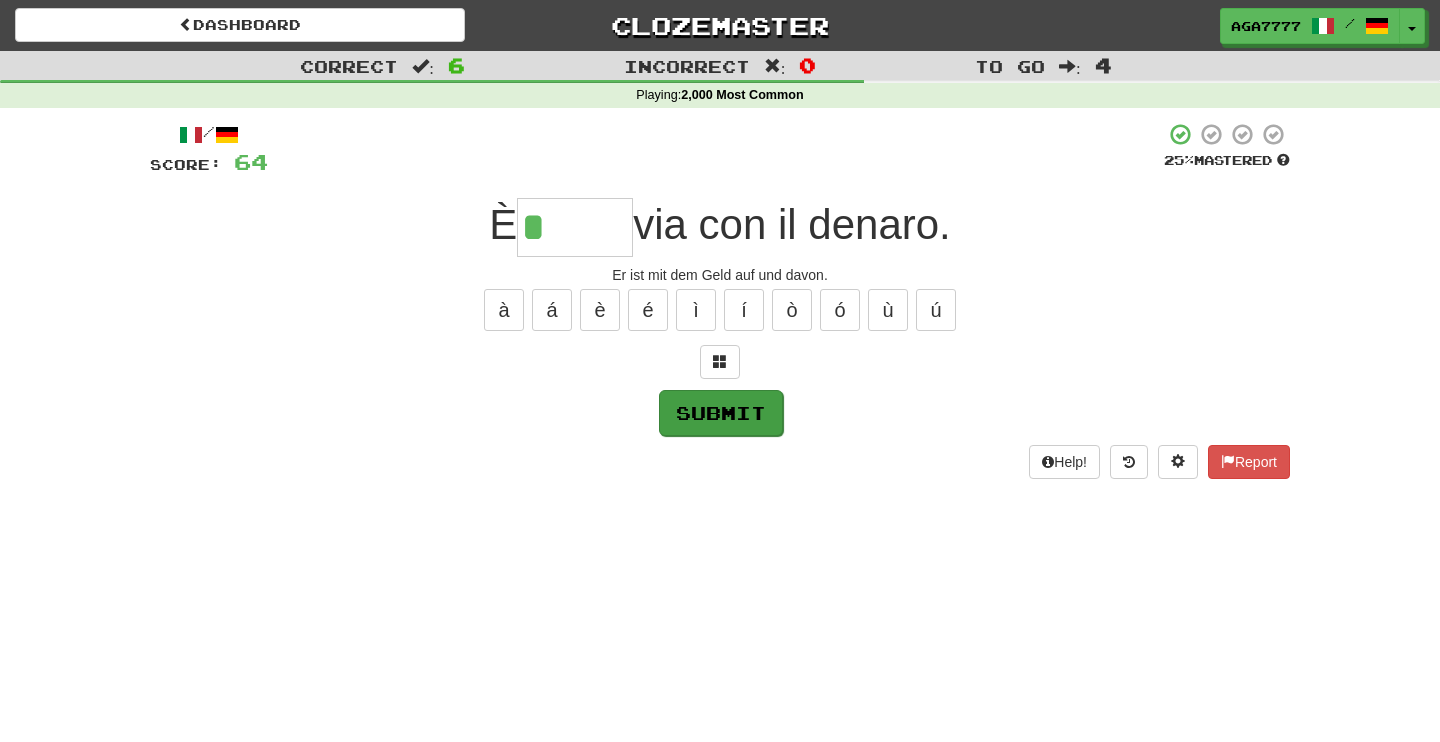click on "Submit" at bounding box center [721, 413] 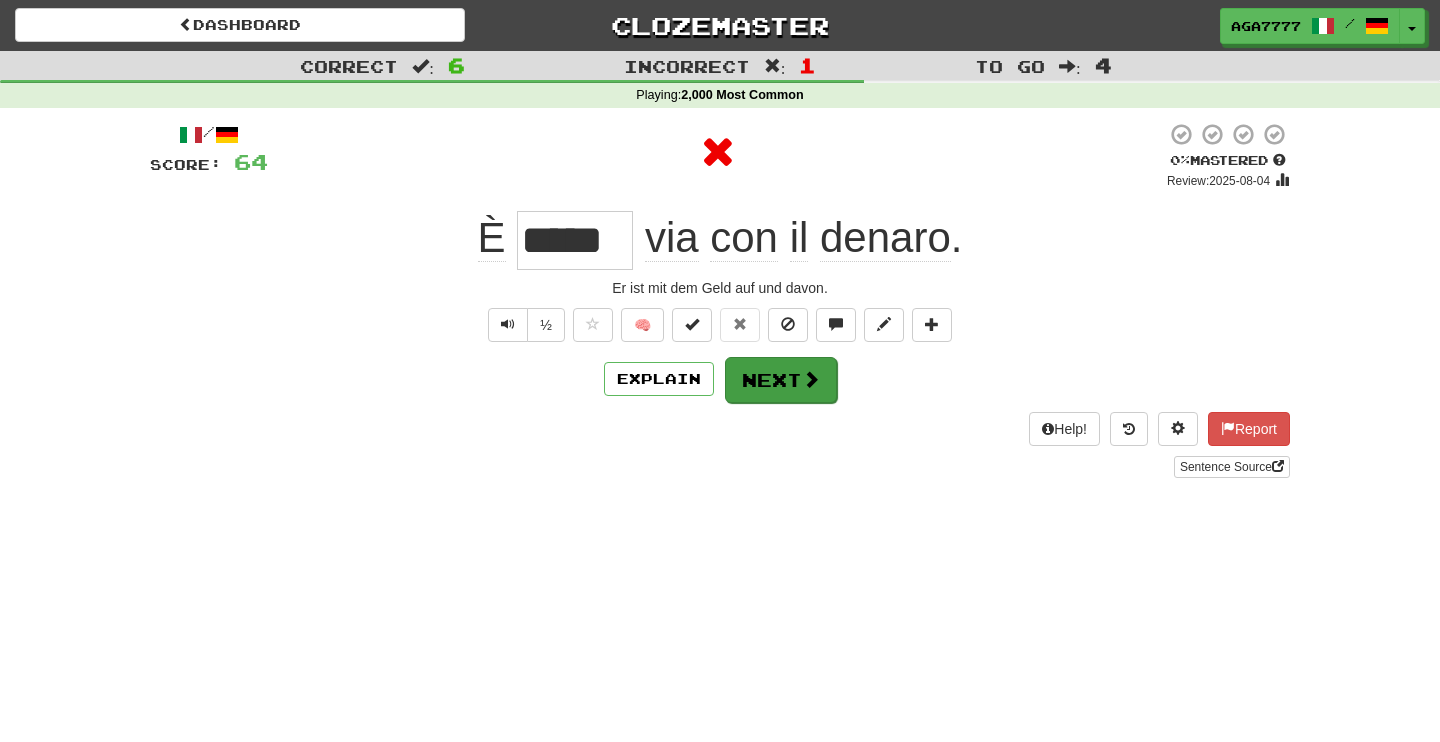 click on "Next" at bounding box center [781, 380] 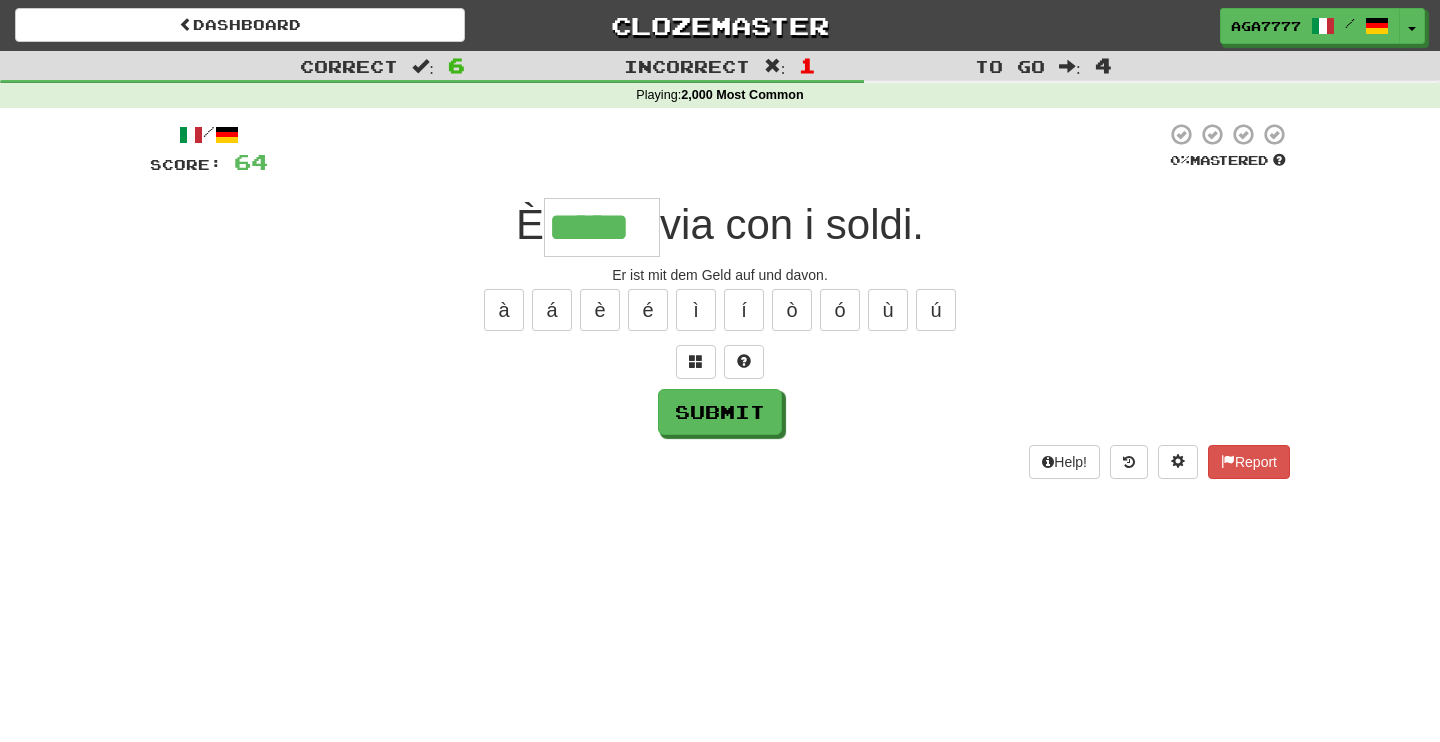 type on "*****" 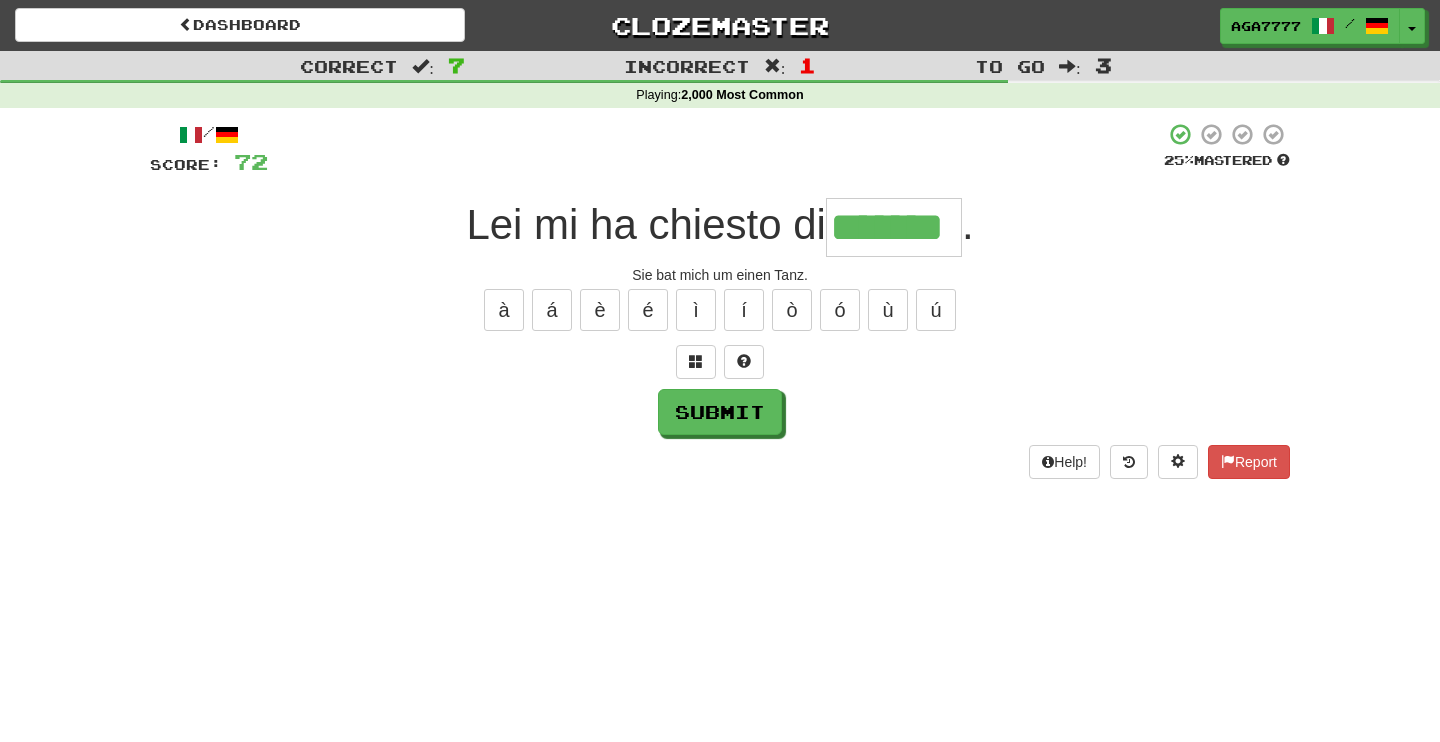 type on "*******" 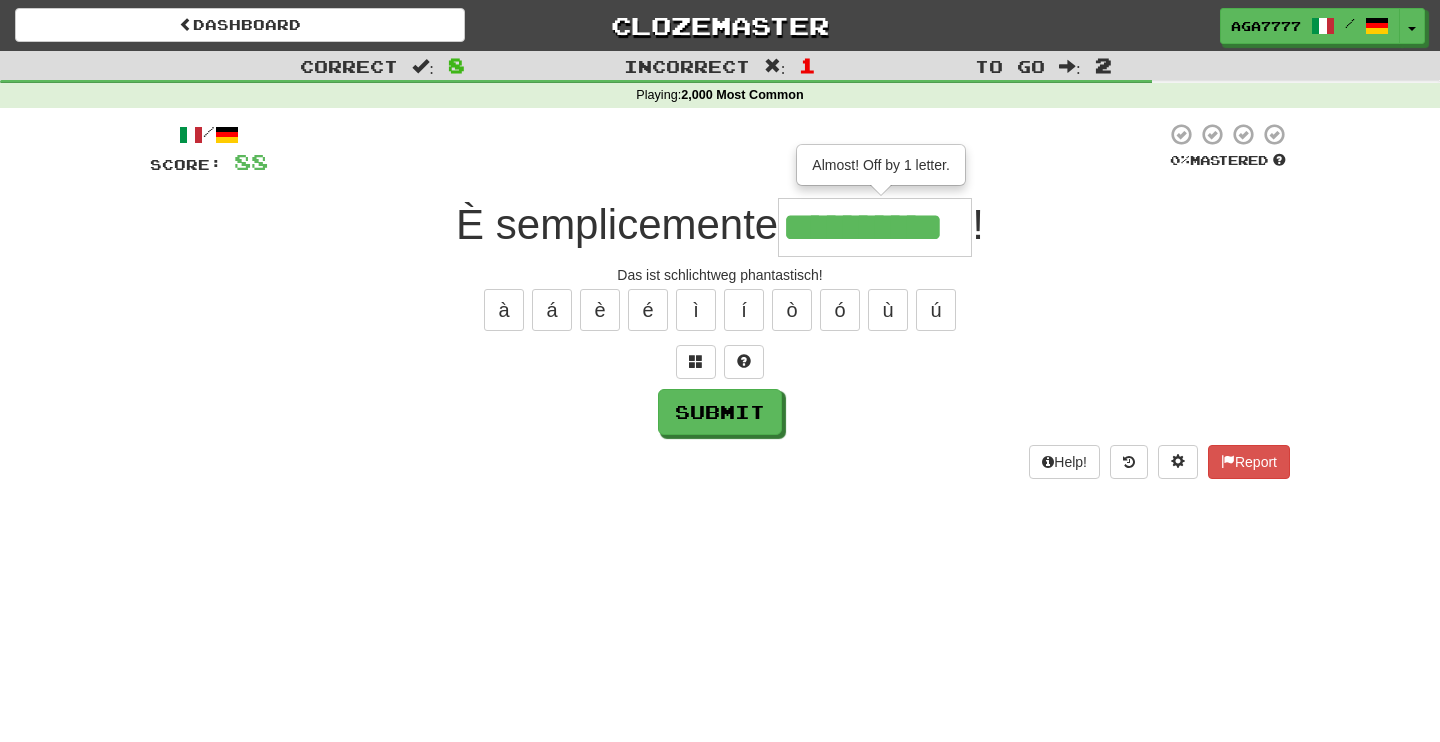 type on "**********" 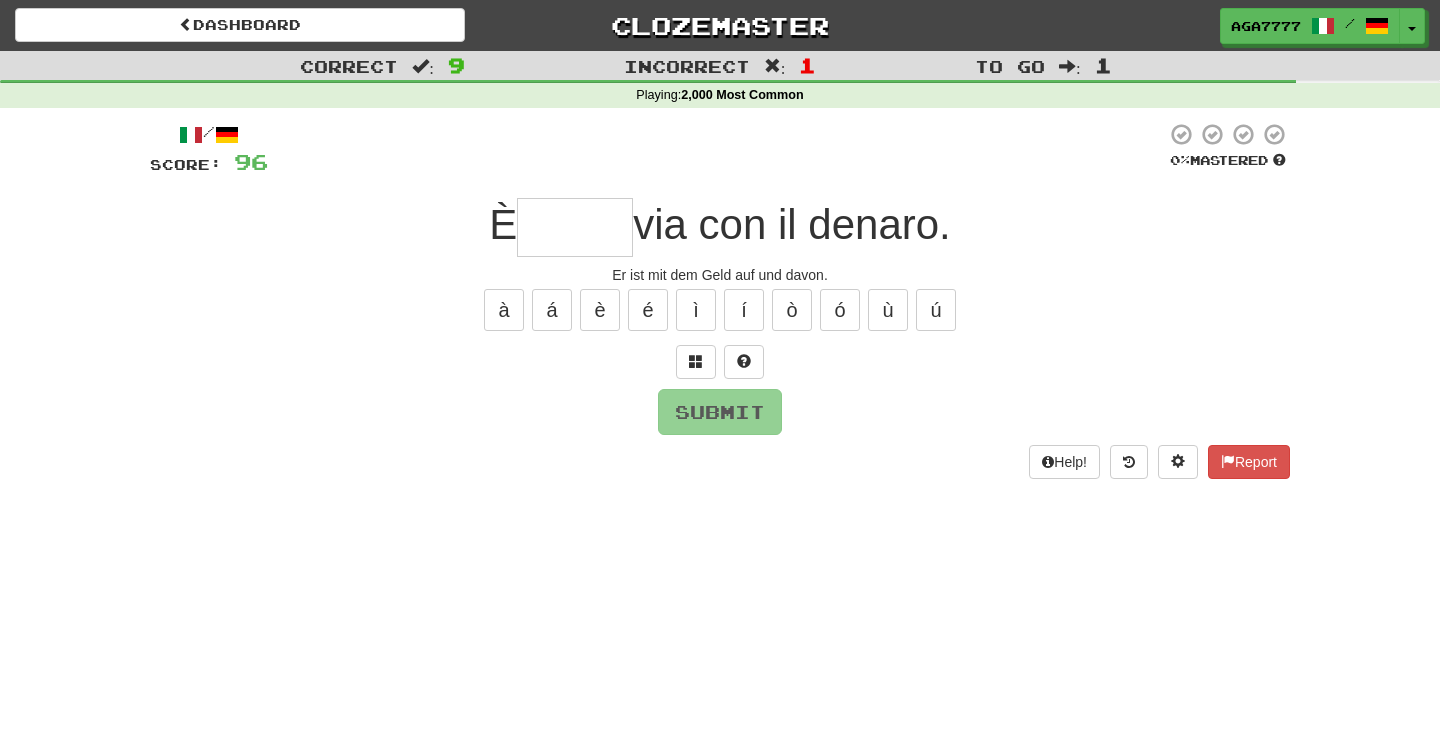 type on "*" 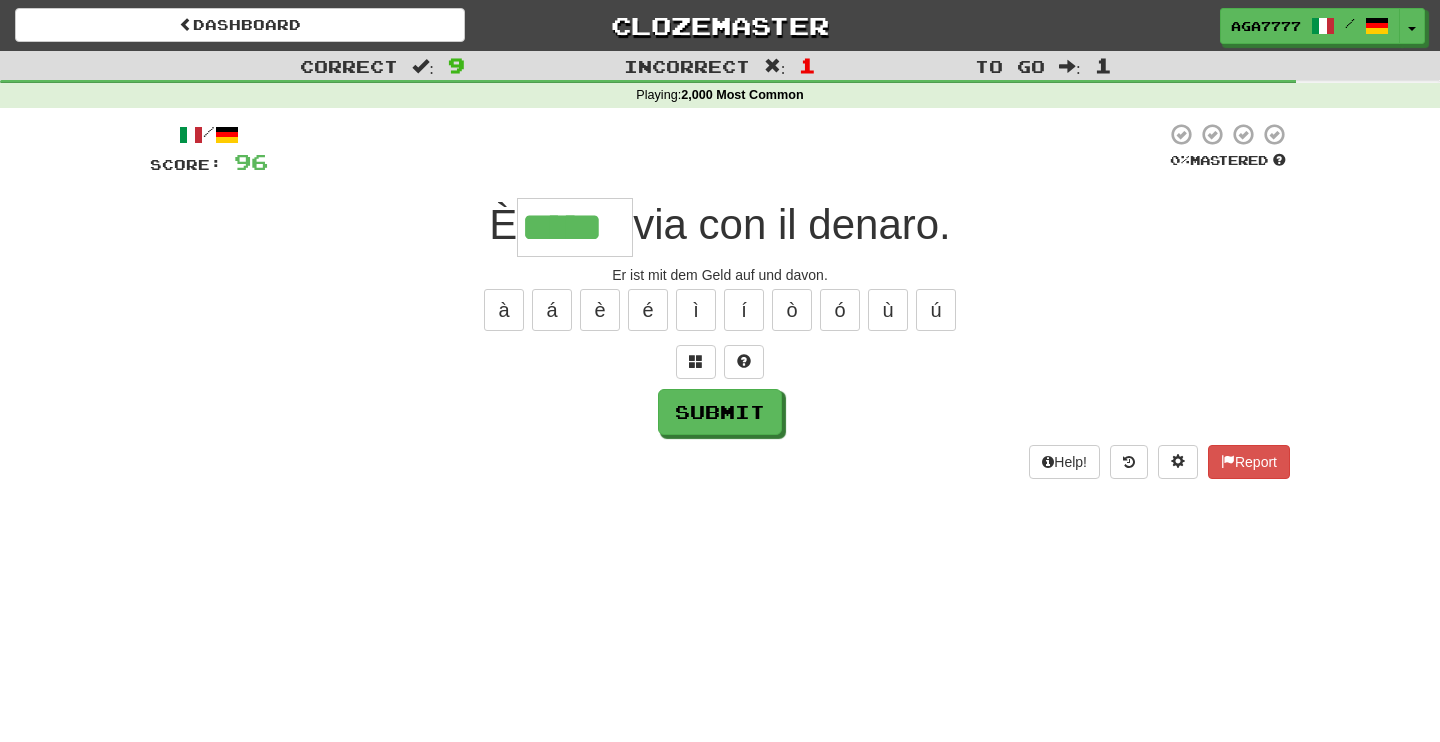 type on "*****" 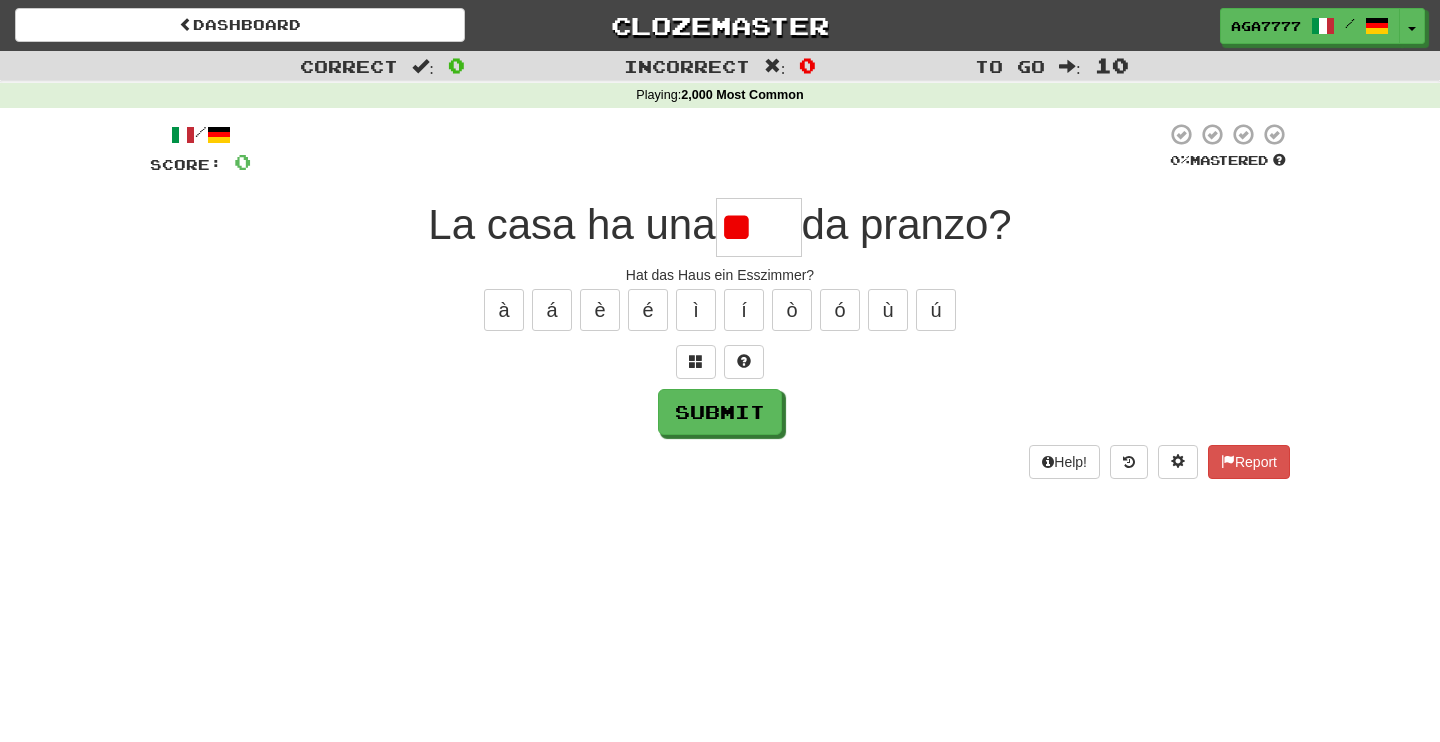 type on "*" 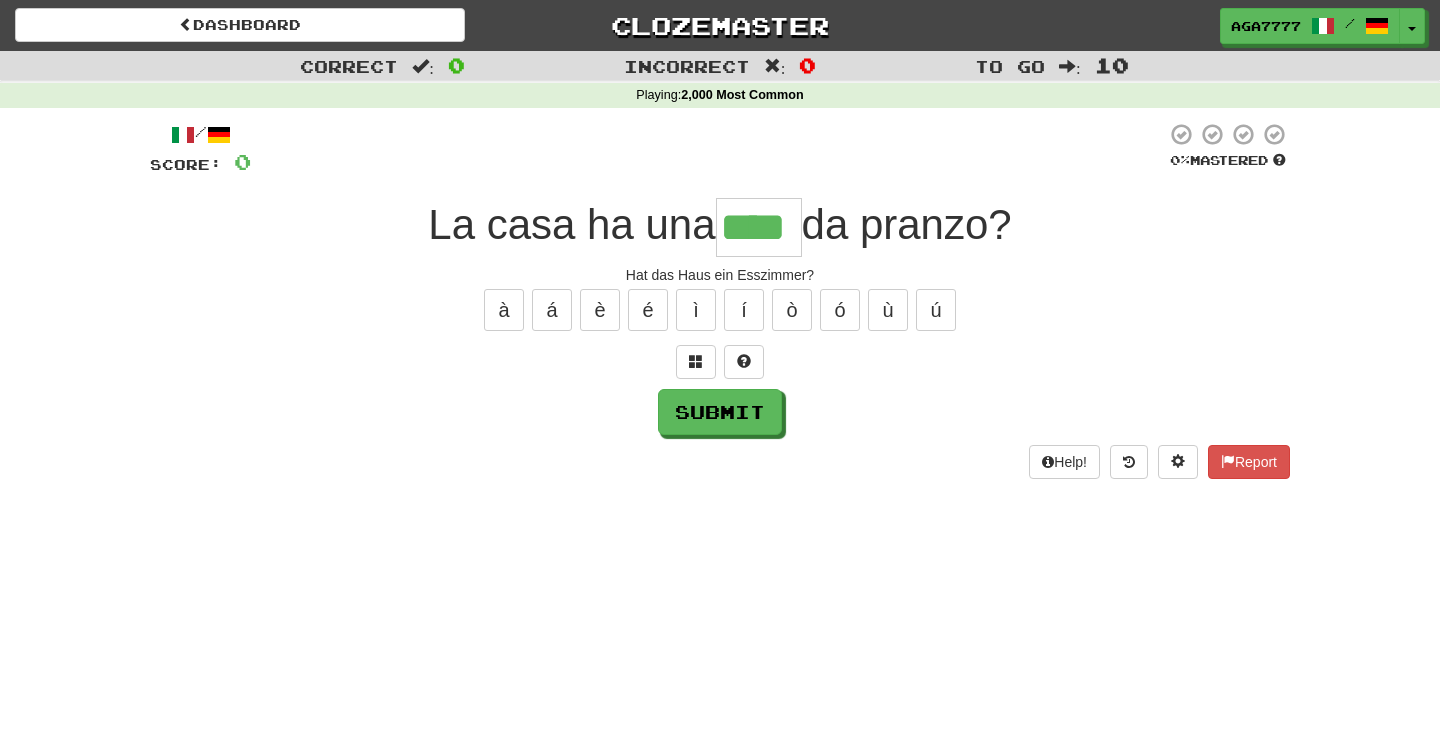 type on "****" 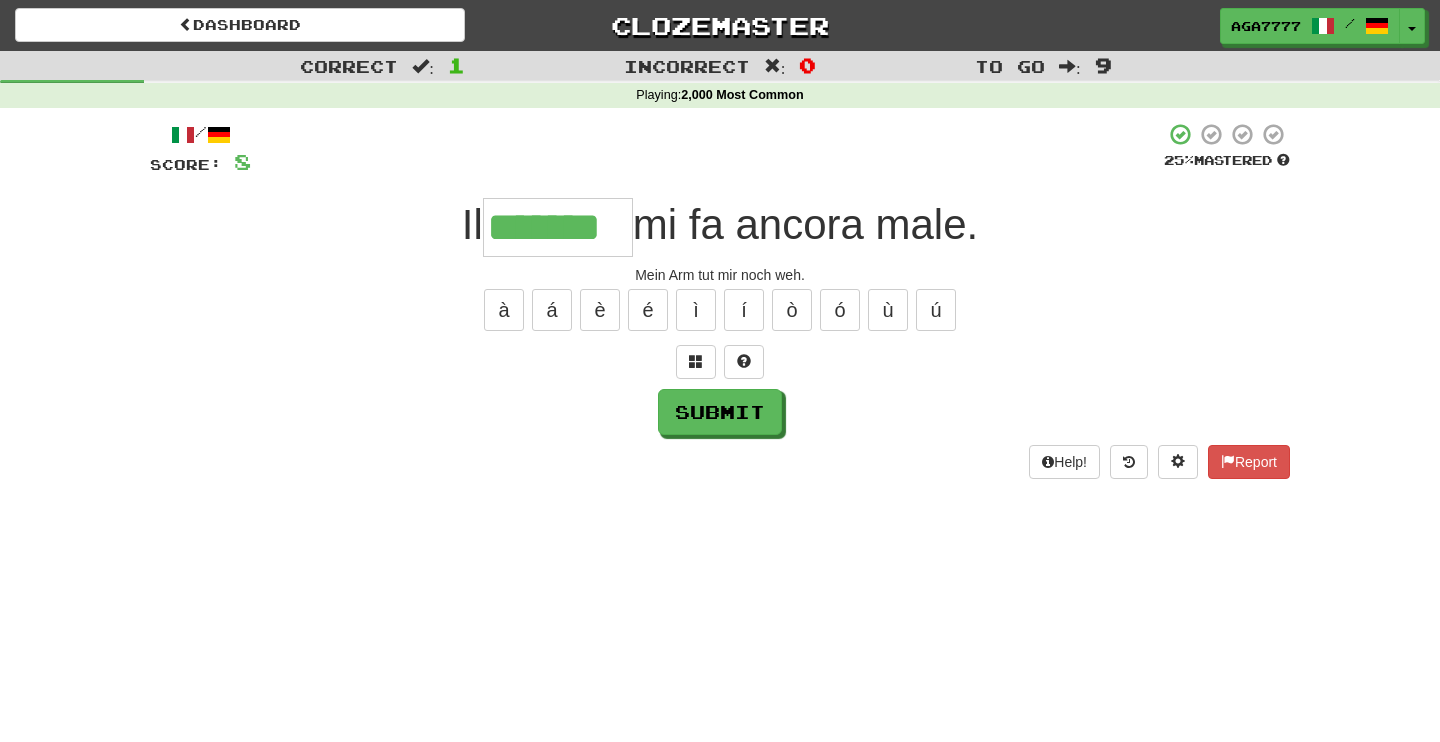 type on "*******" 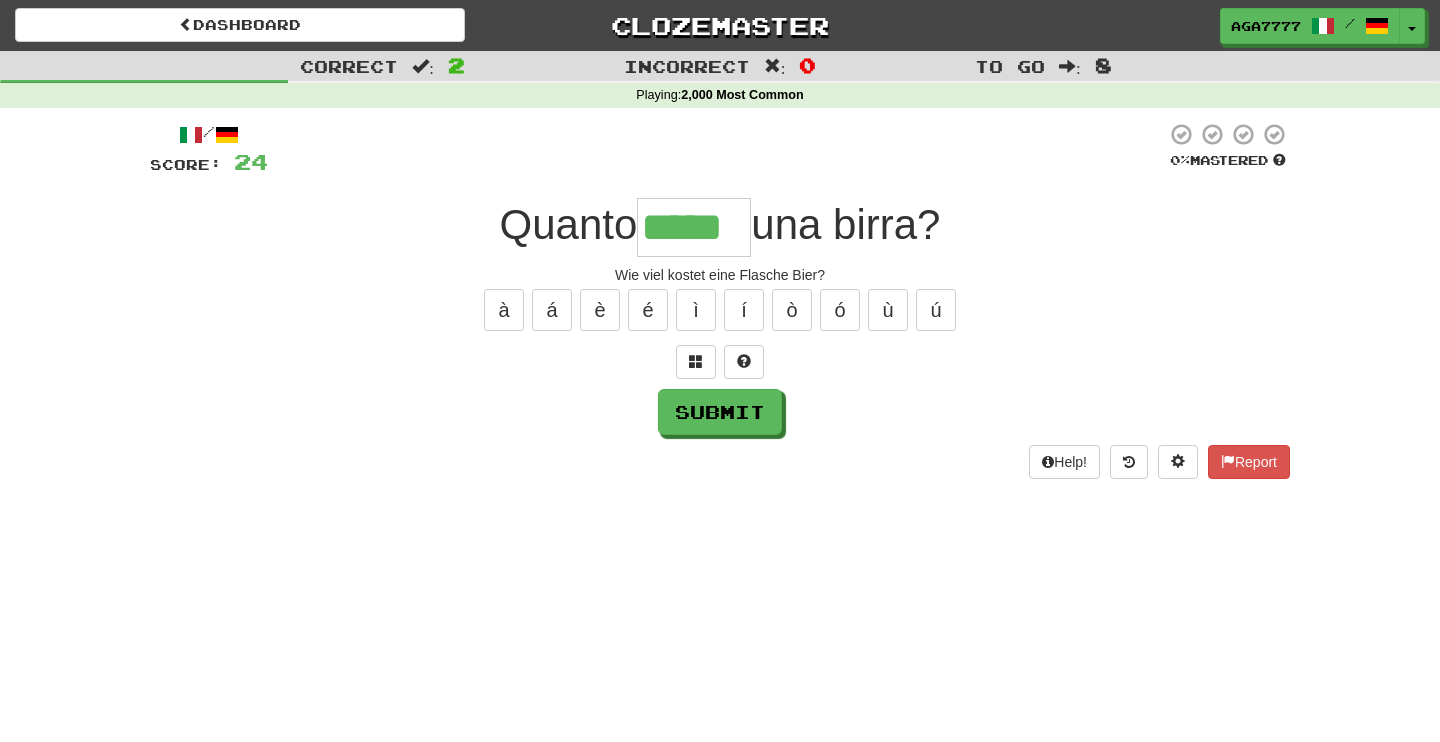type on "*****" 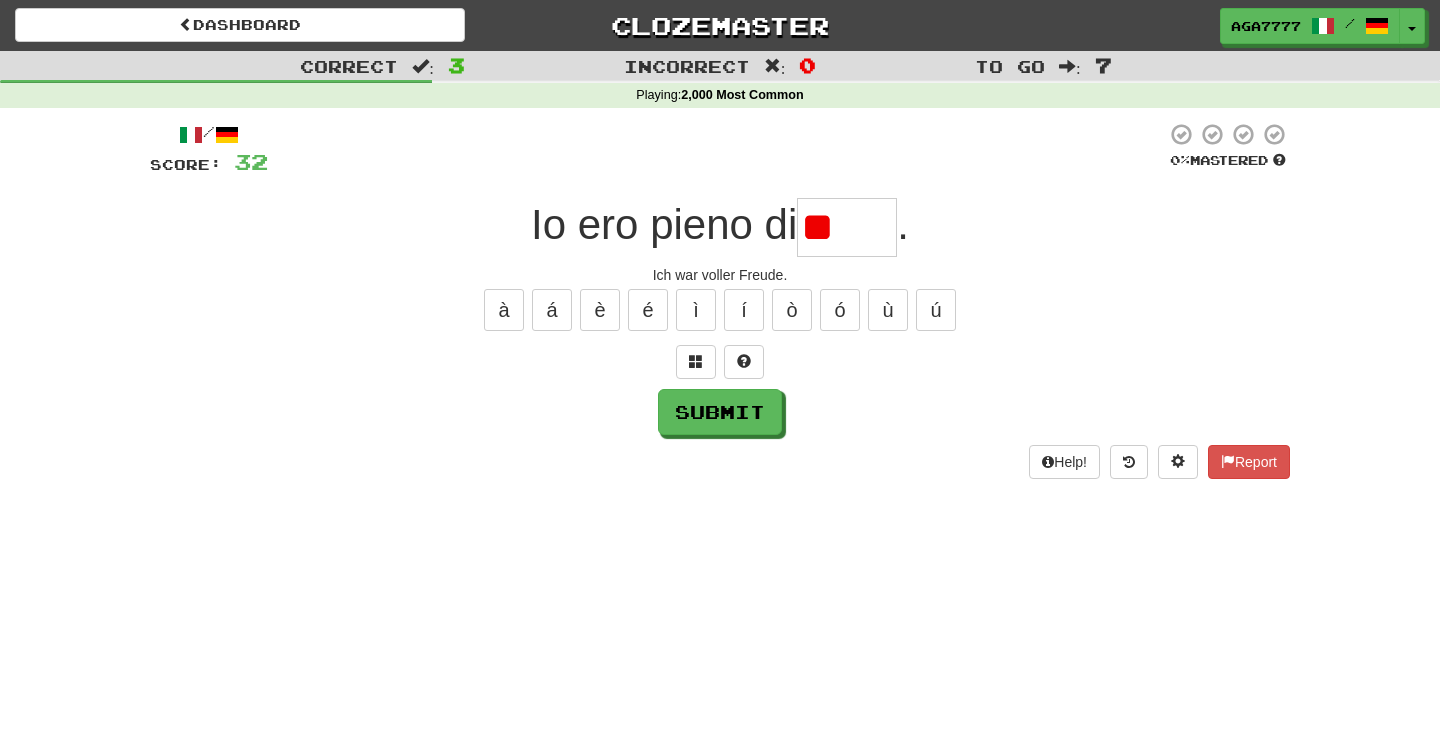 type on "*" 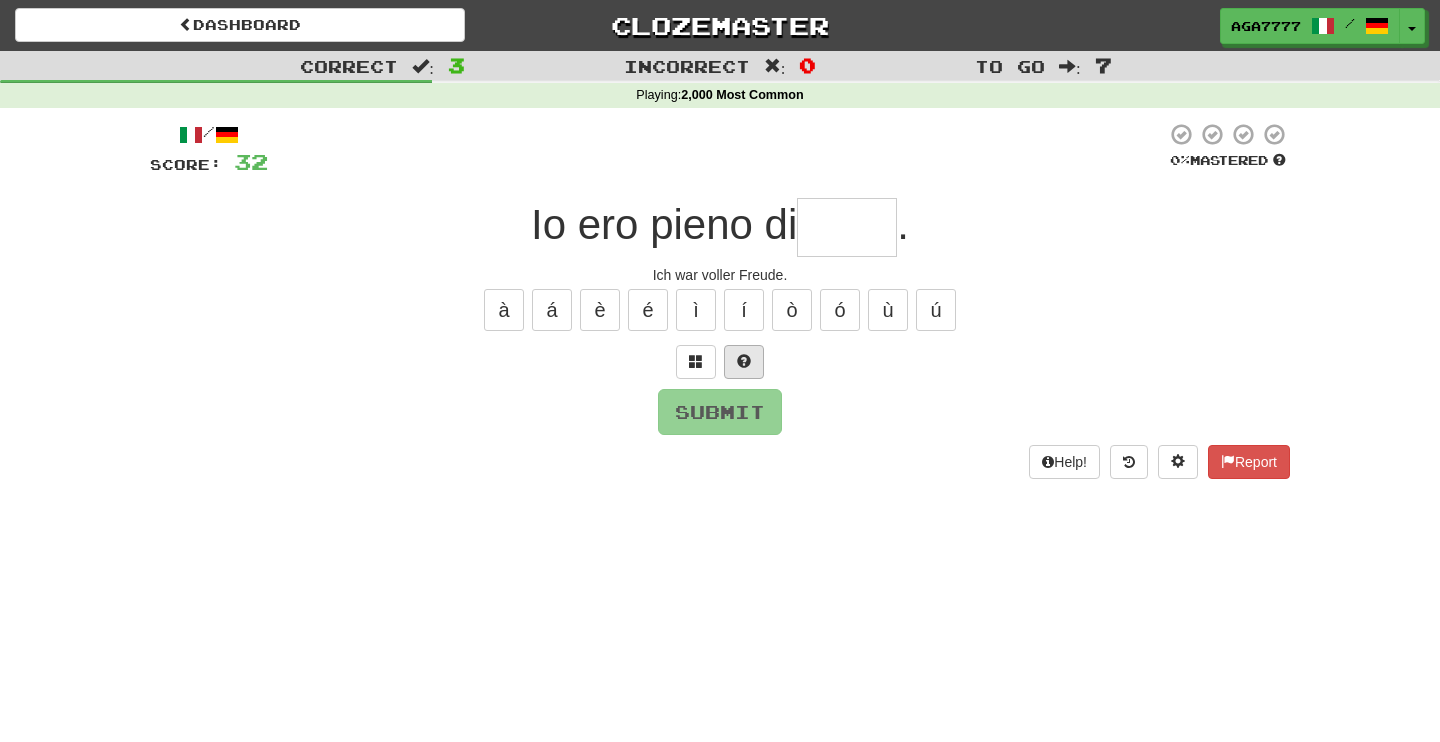 click at bounding box center (744, 361) 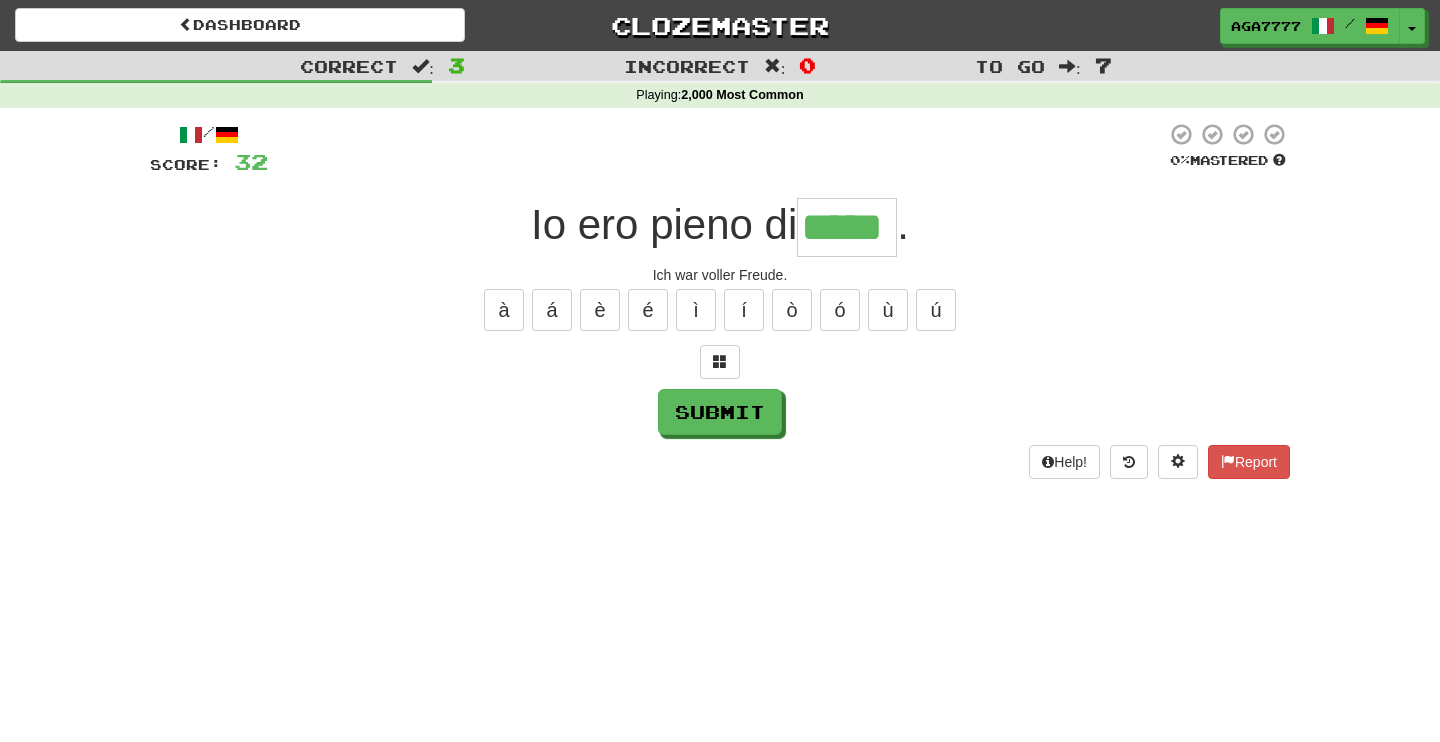 type on "*****" 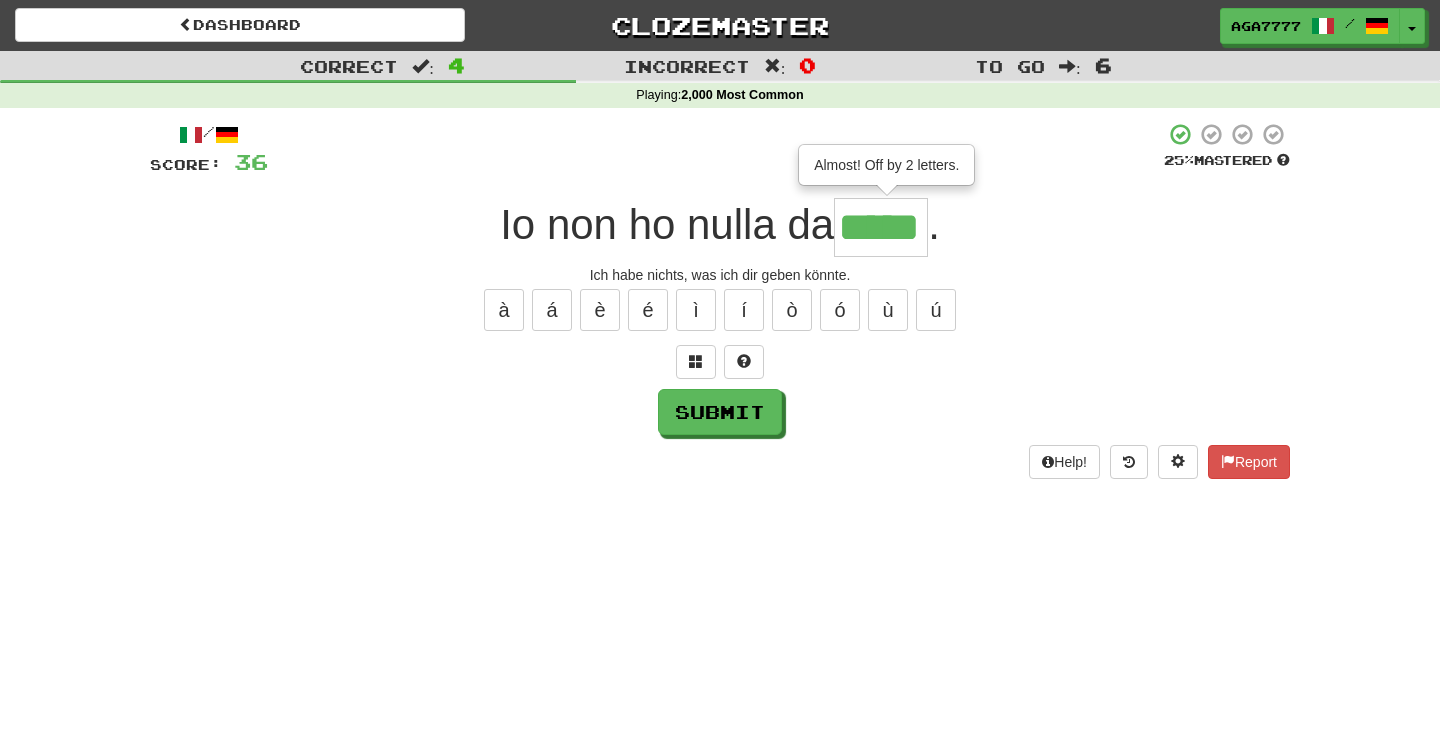 type on "*****" 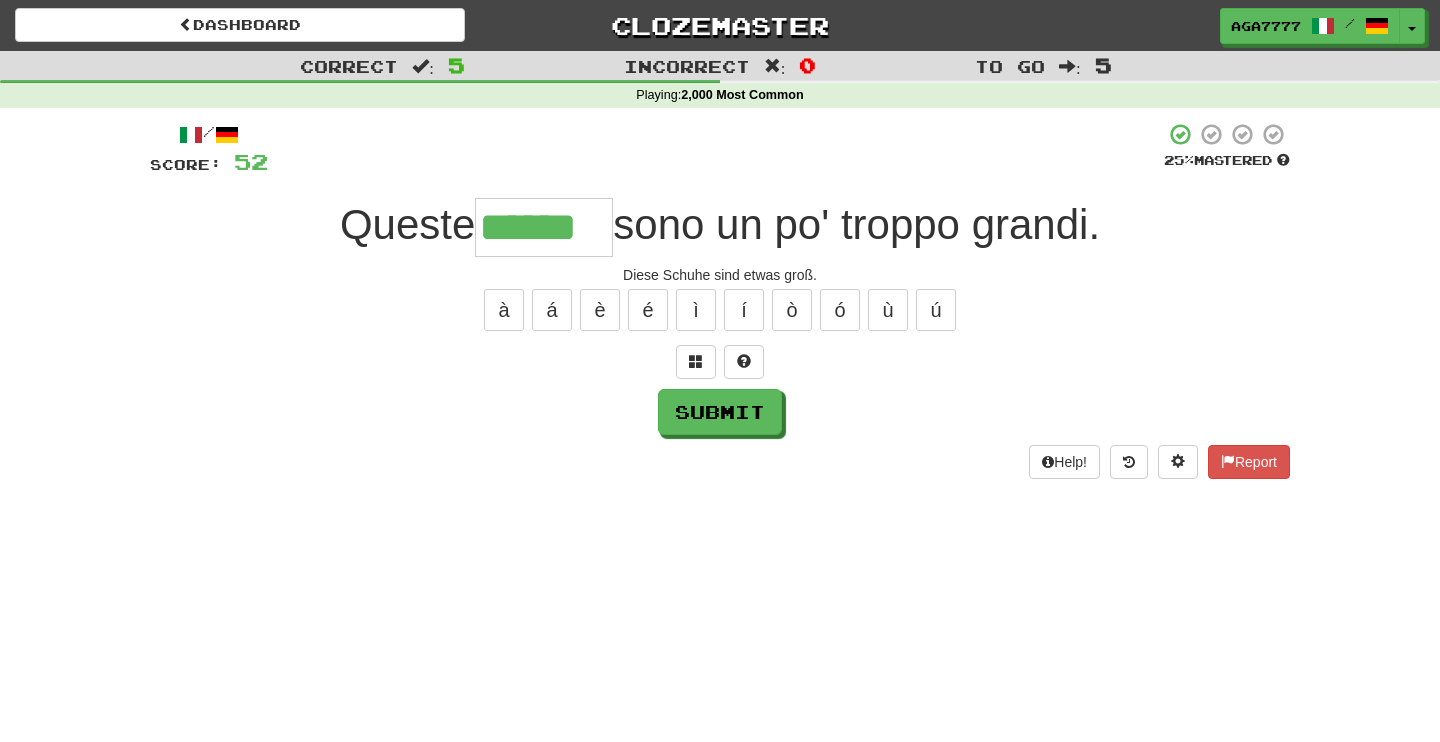 type on "******" 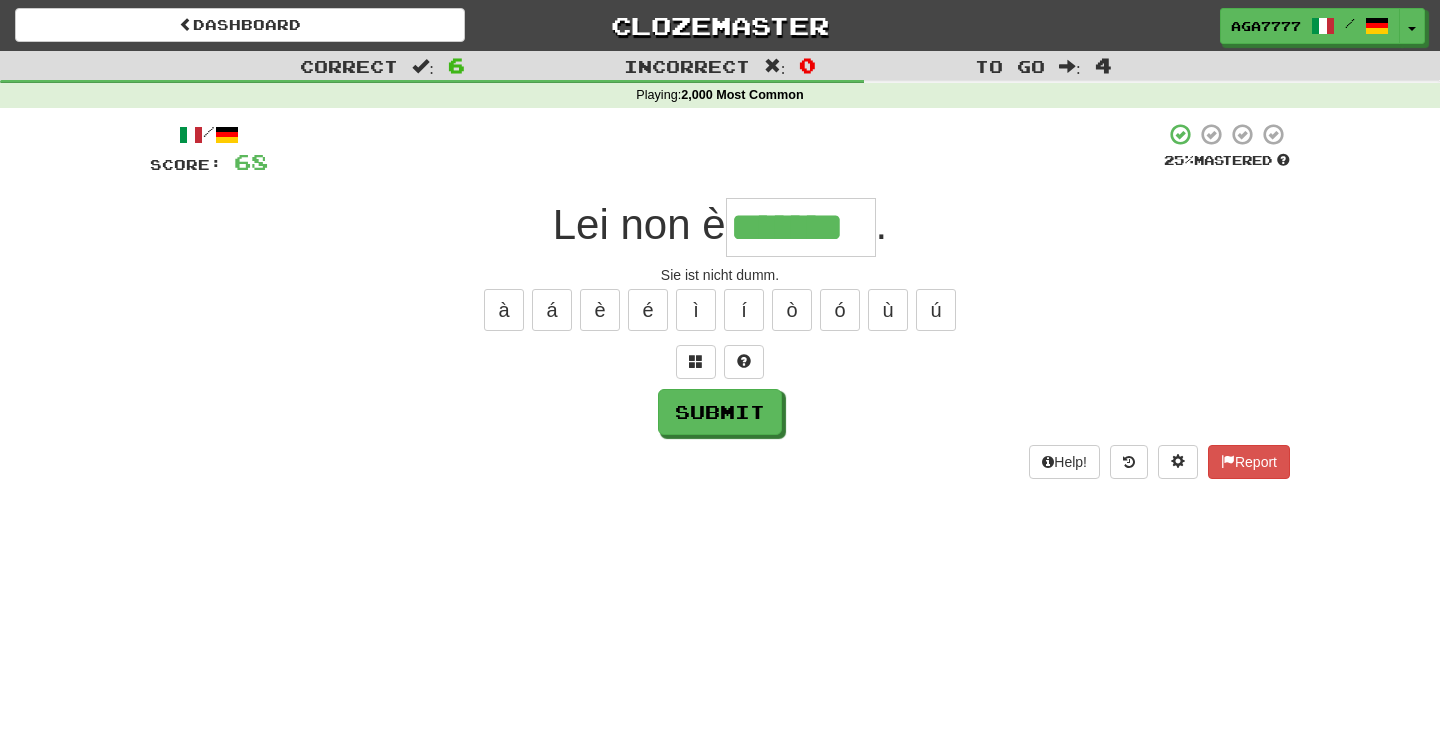 type on "*******" 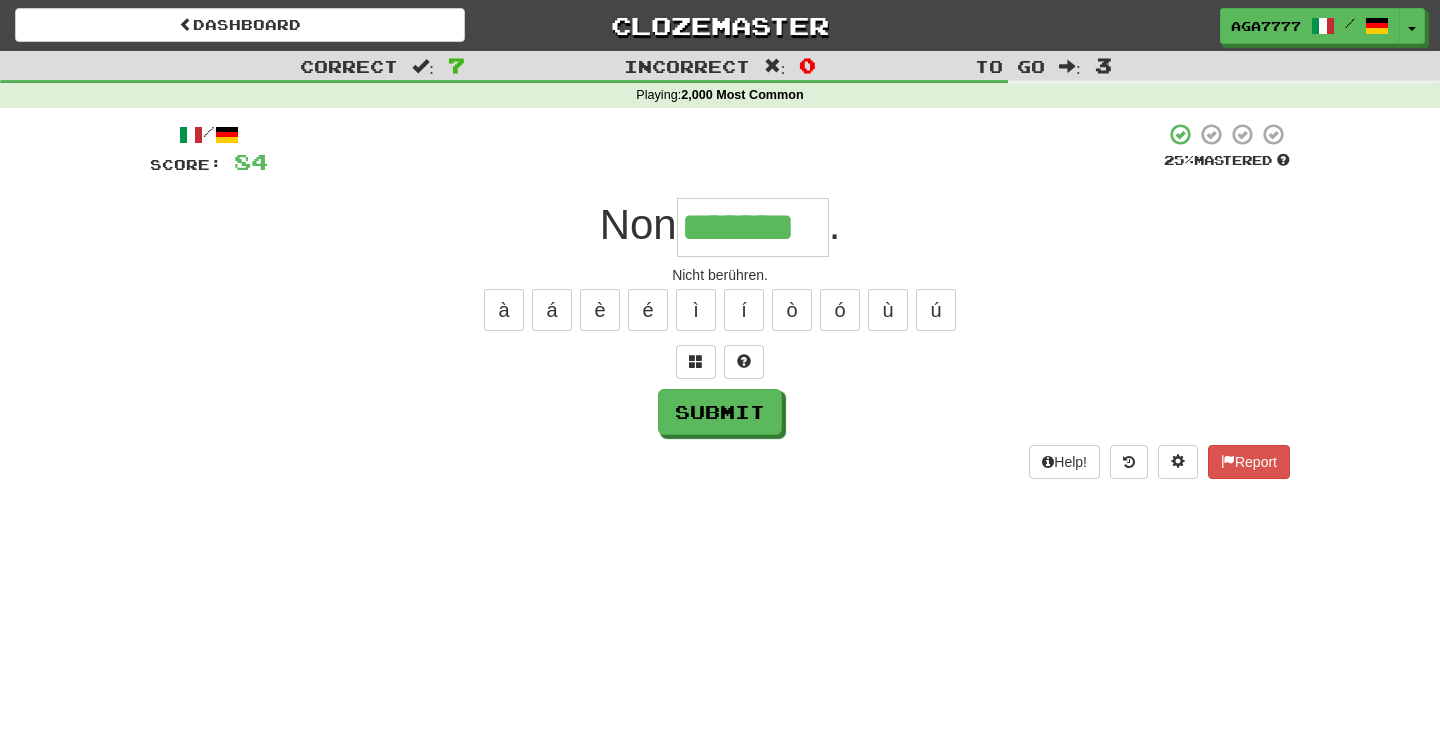 type on "*******" 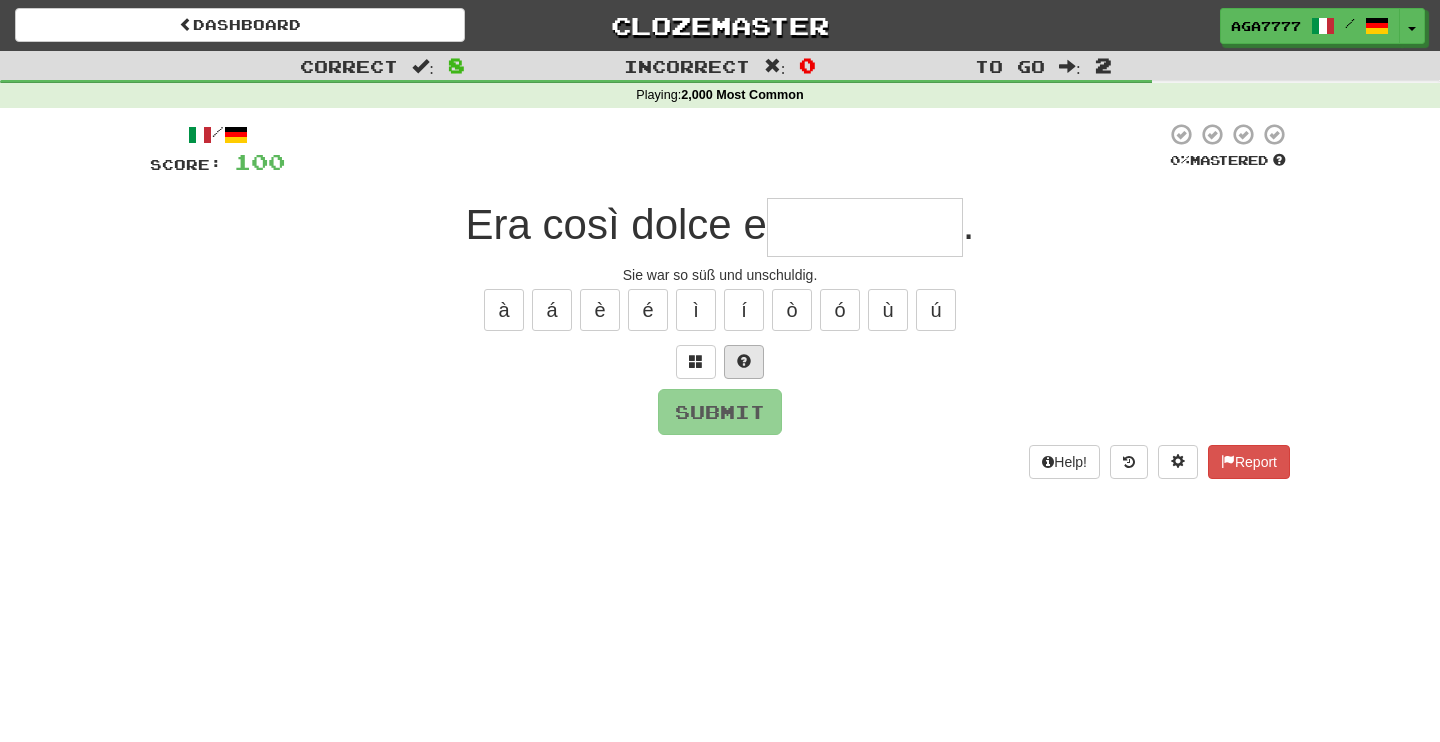 click at bounding box center [744, 362] 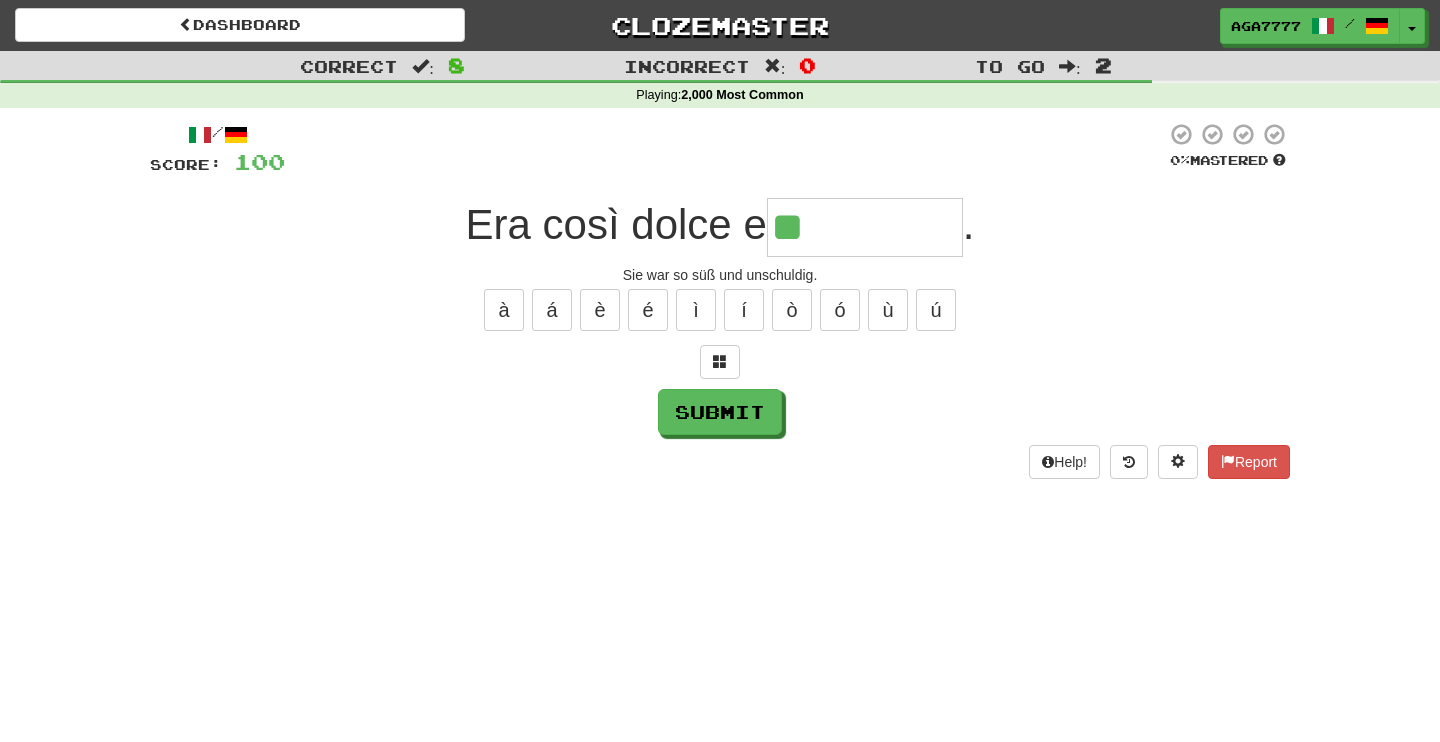 type on "*********" 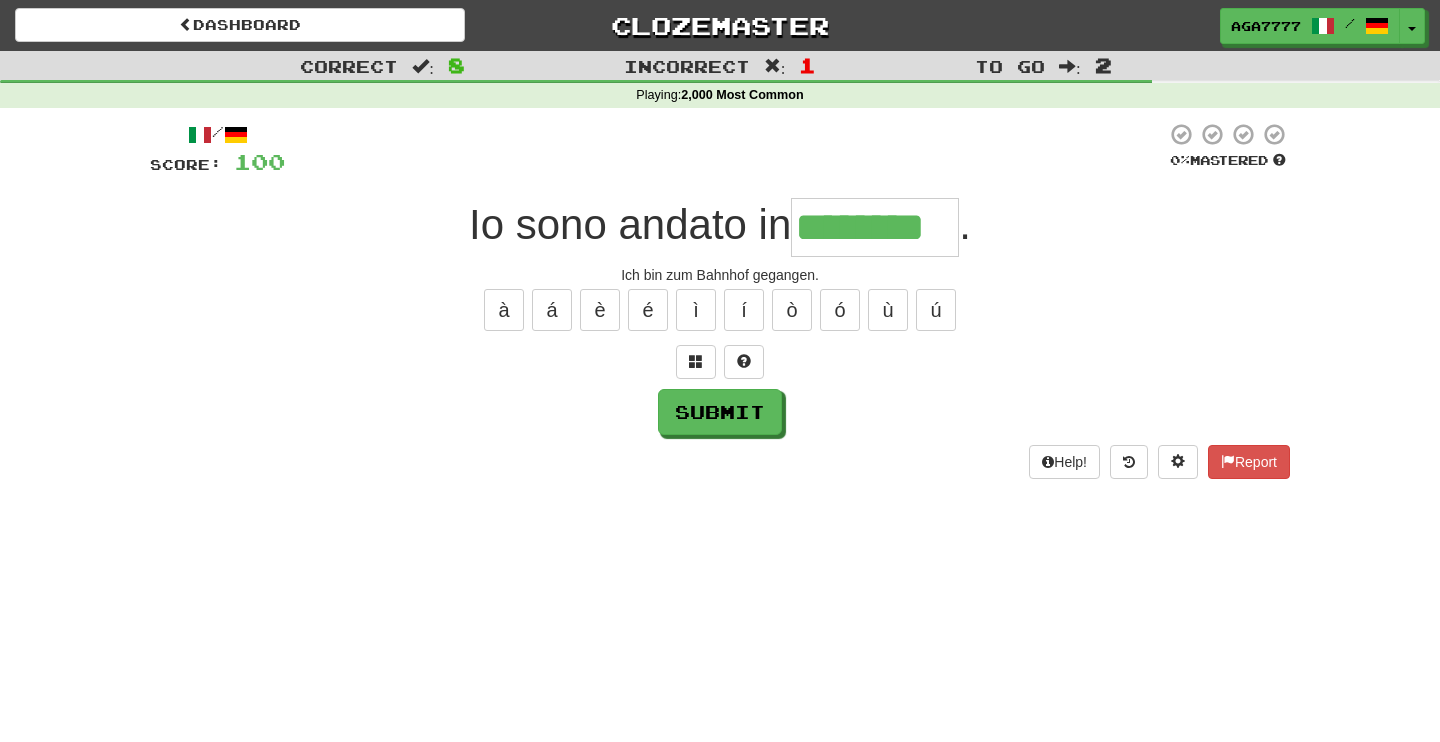 type on "********" 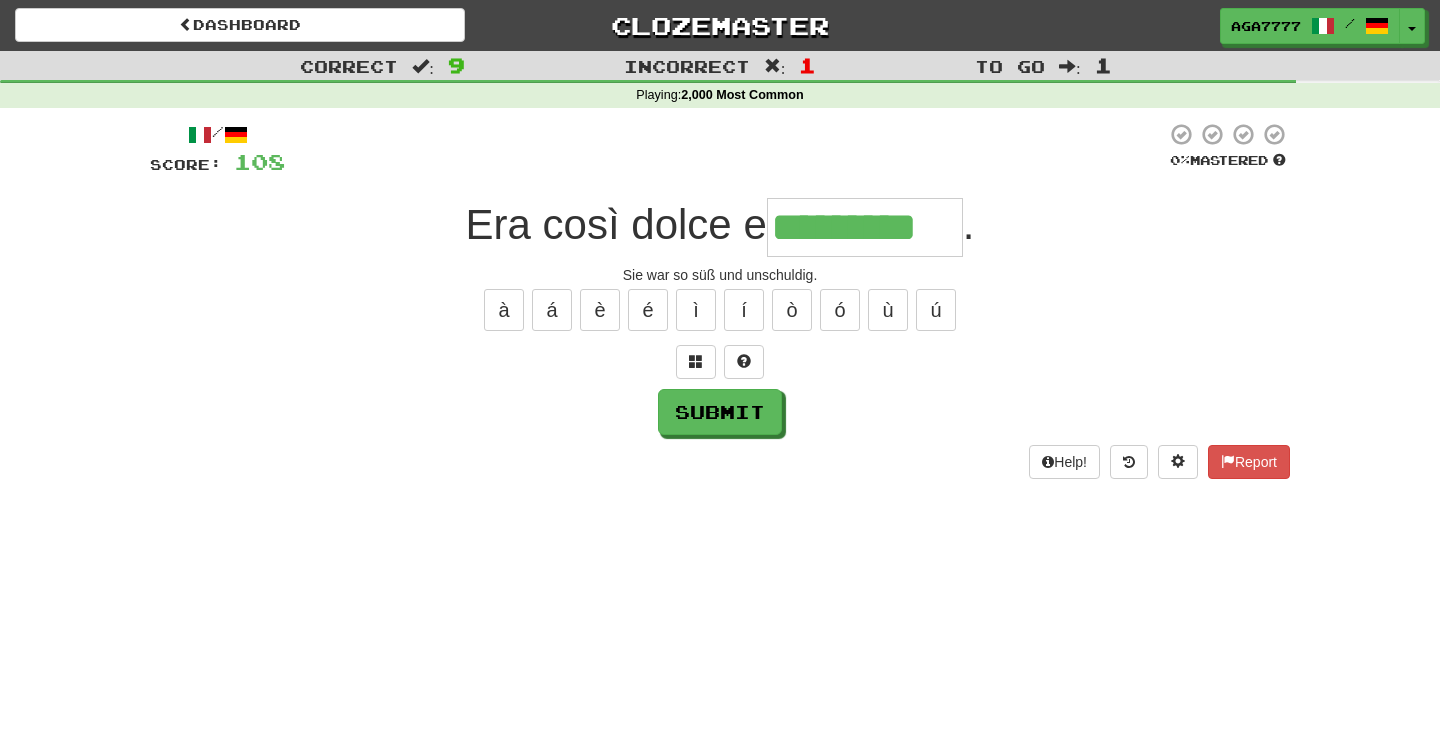 type on "*********" 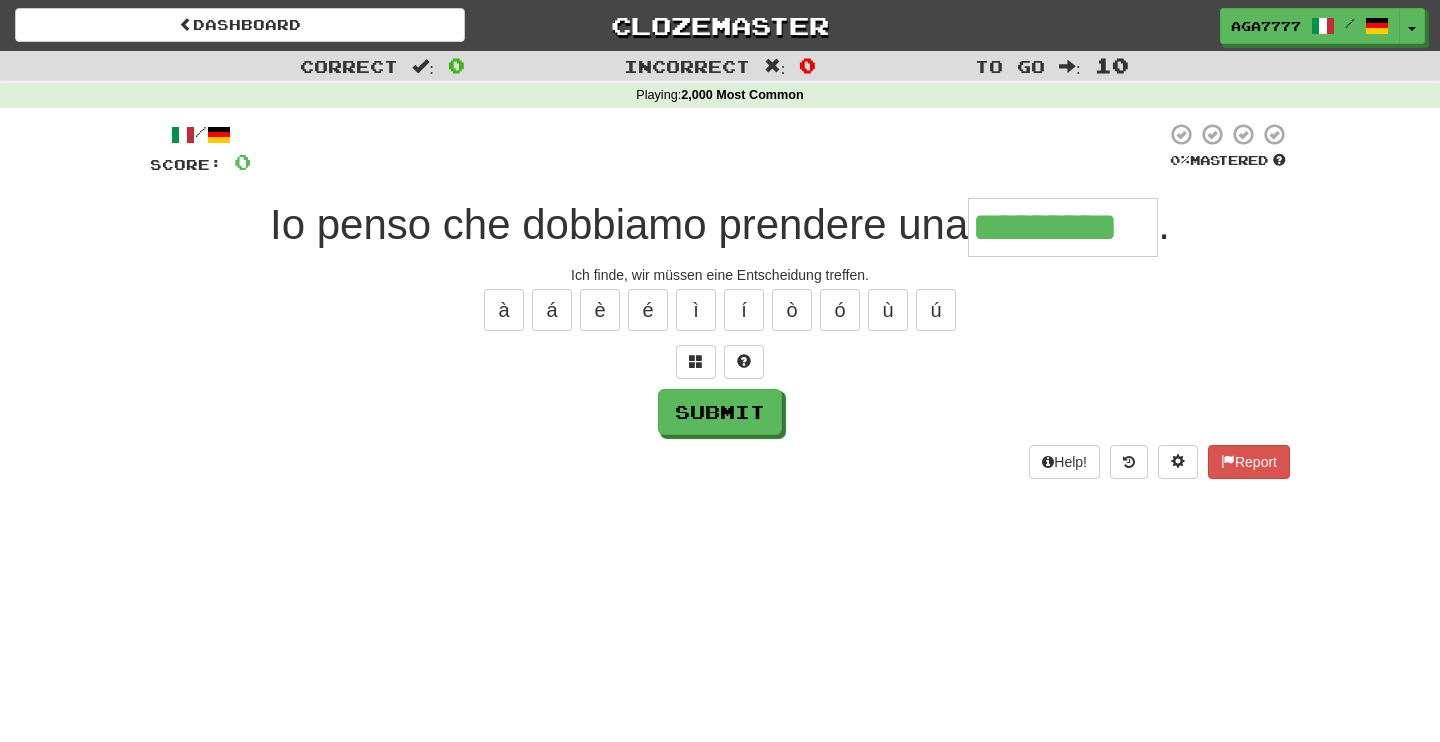 type on "*********" 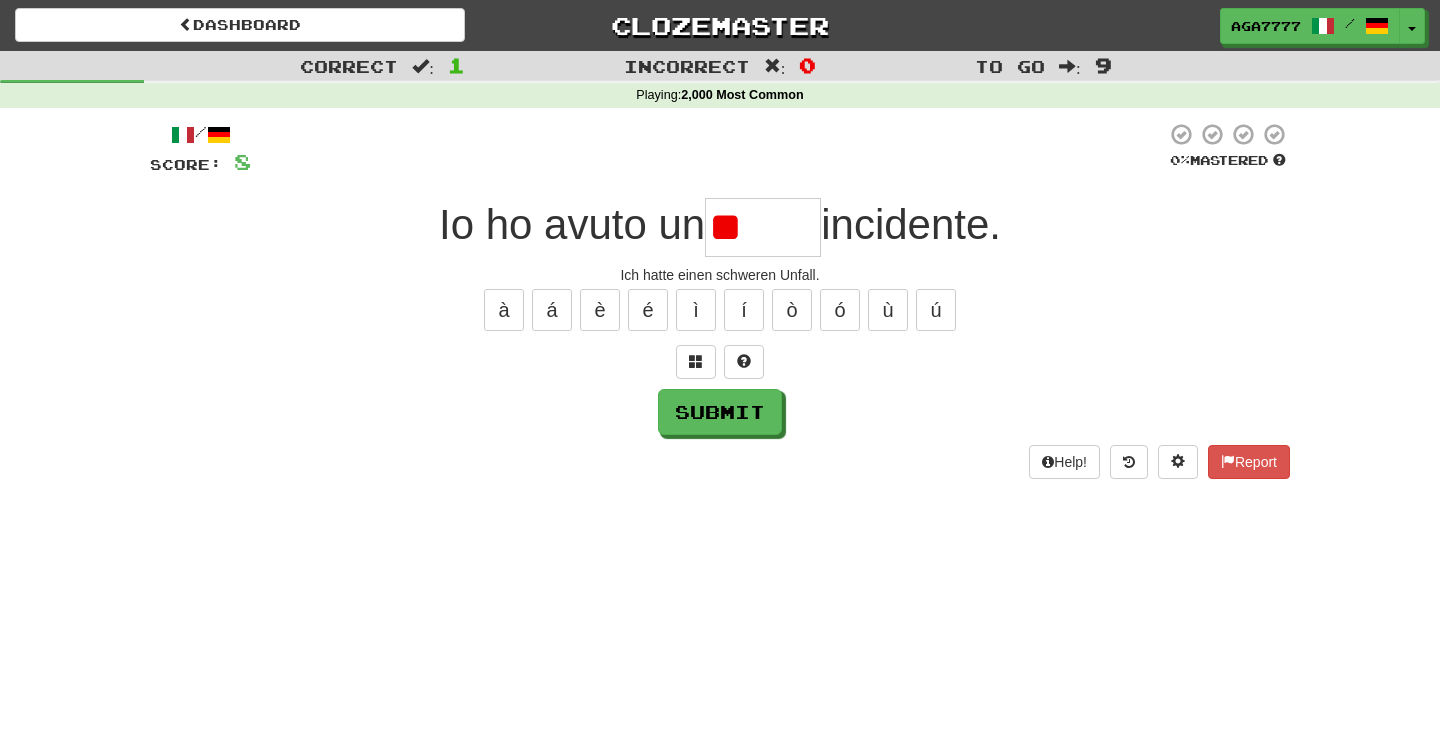 type on "*" 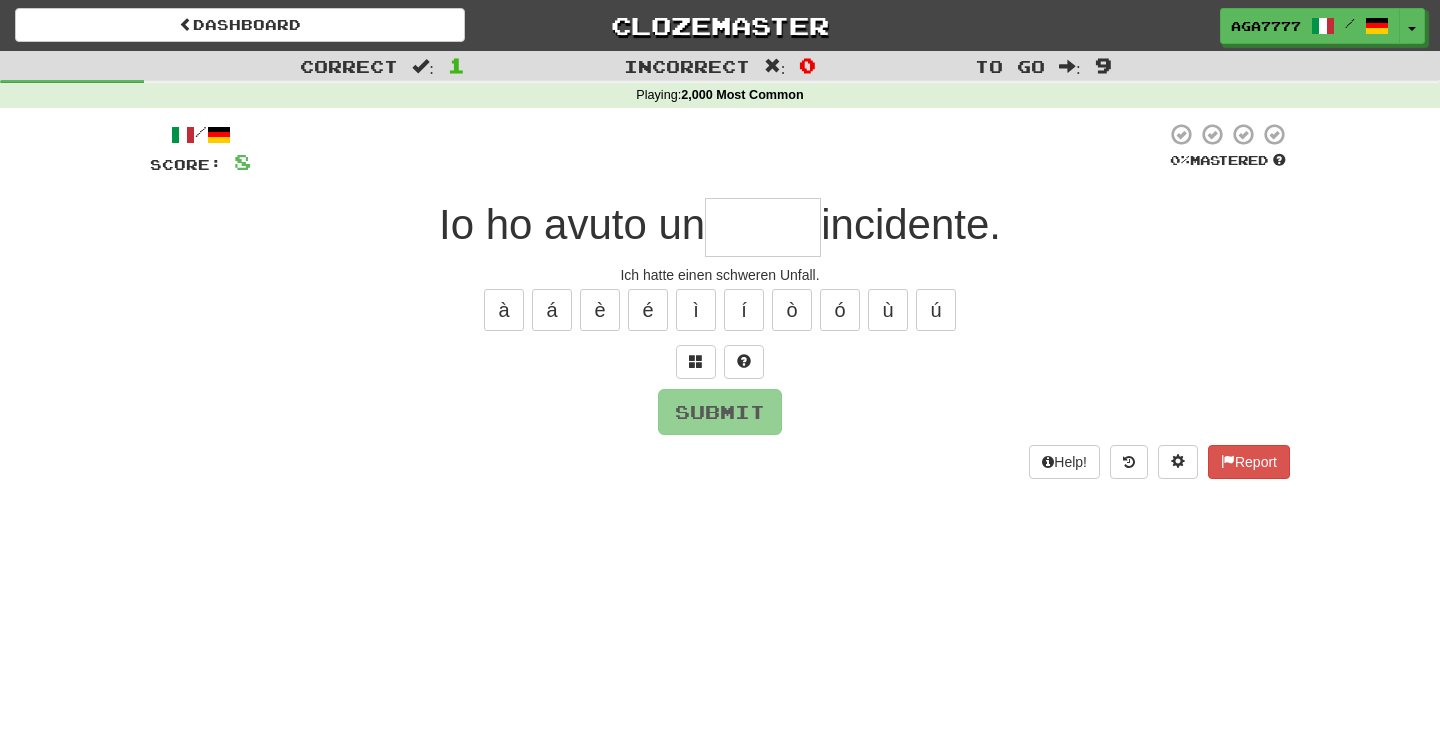 type on "*" 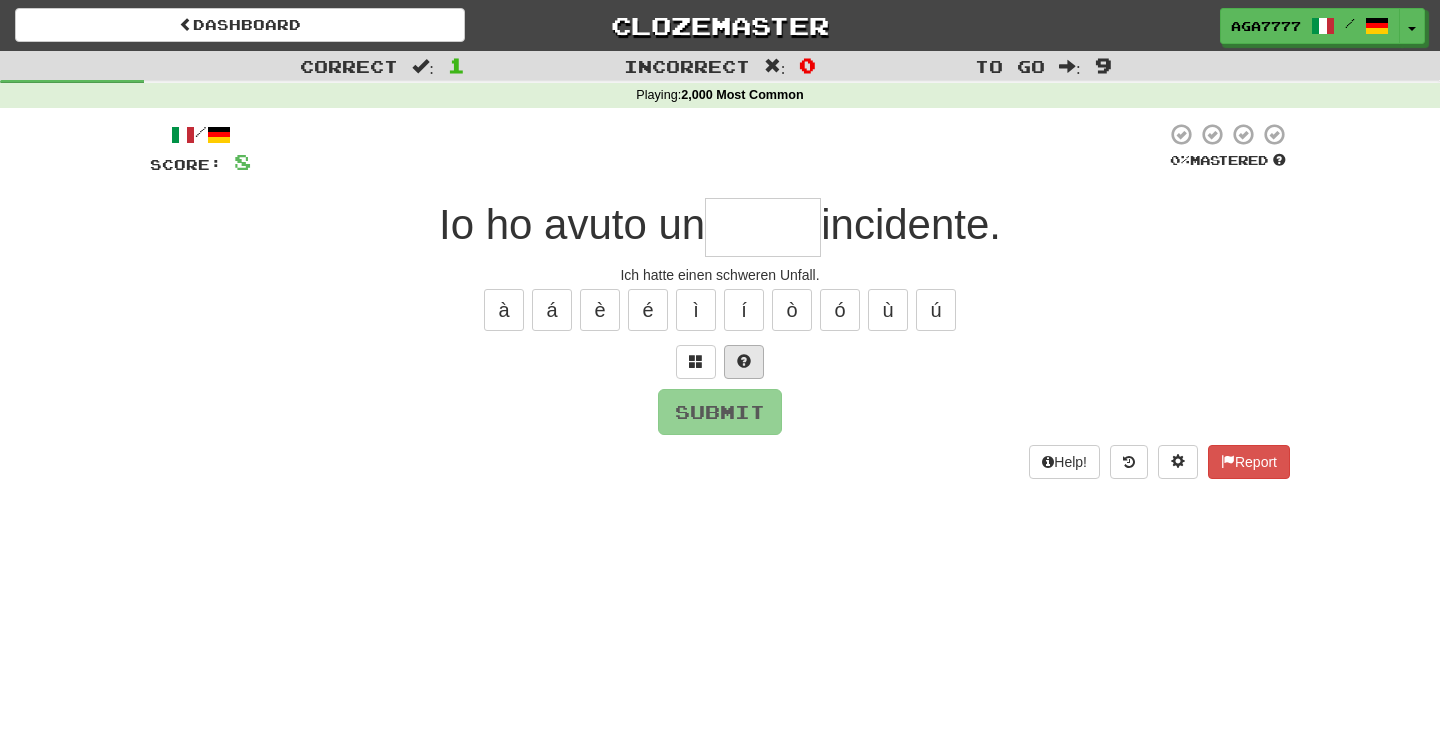 click at bounding box center (744, 362) 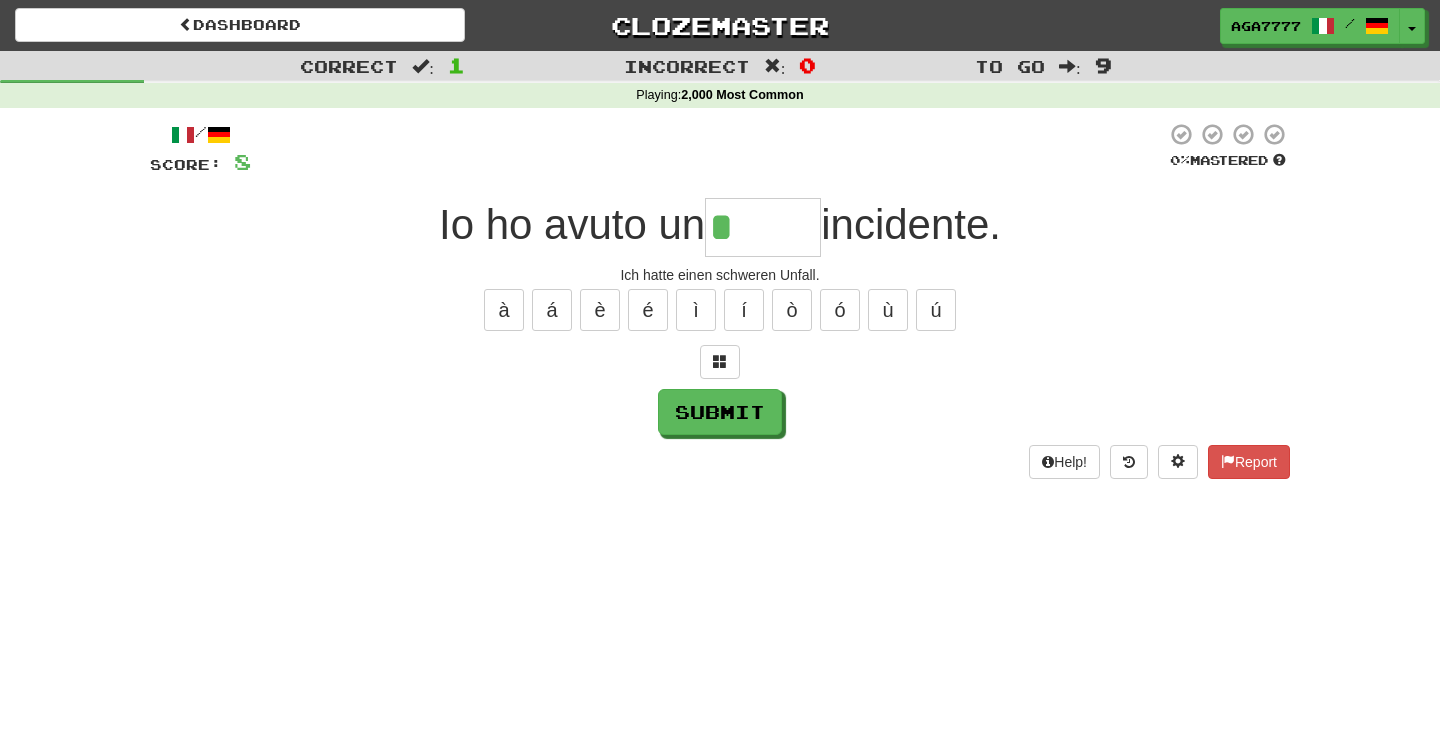 type on "*****" 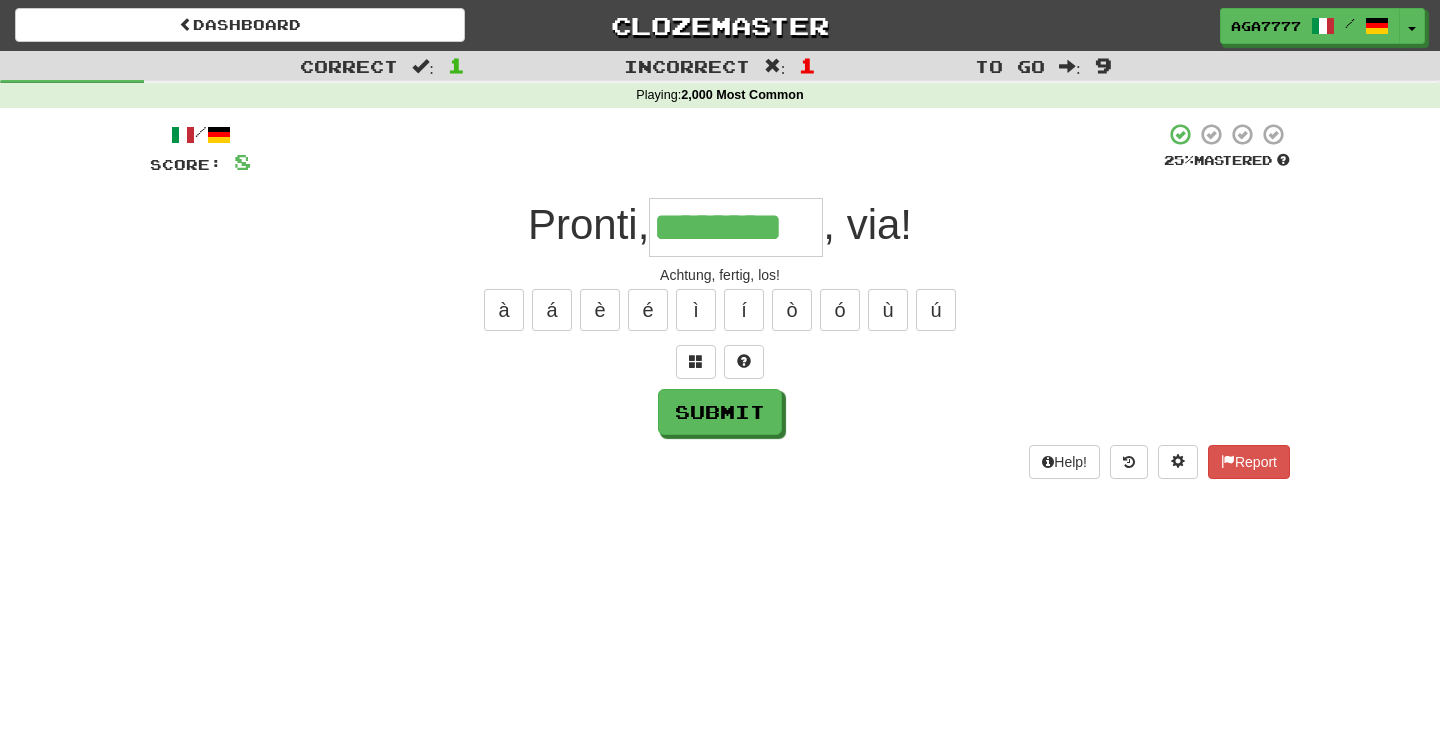 type on "********" 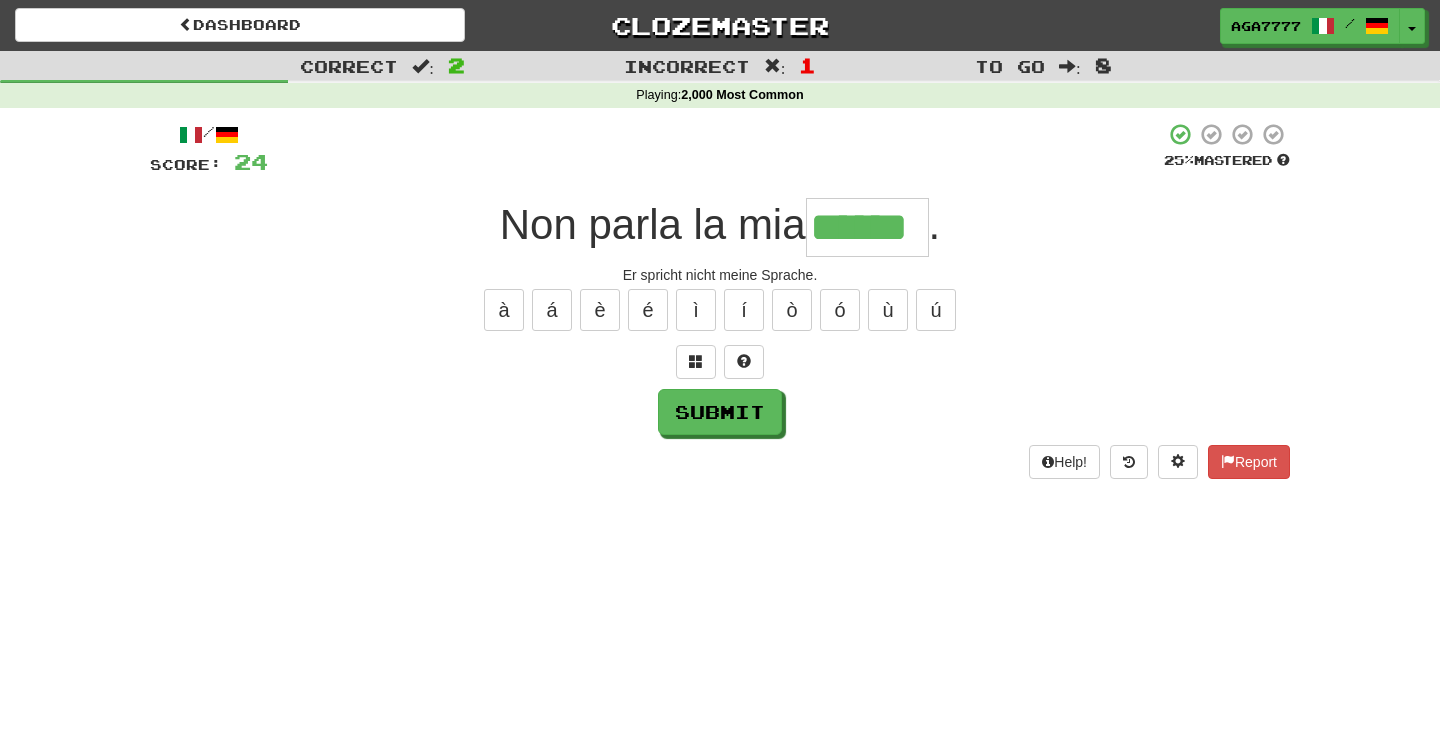 type on "******" 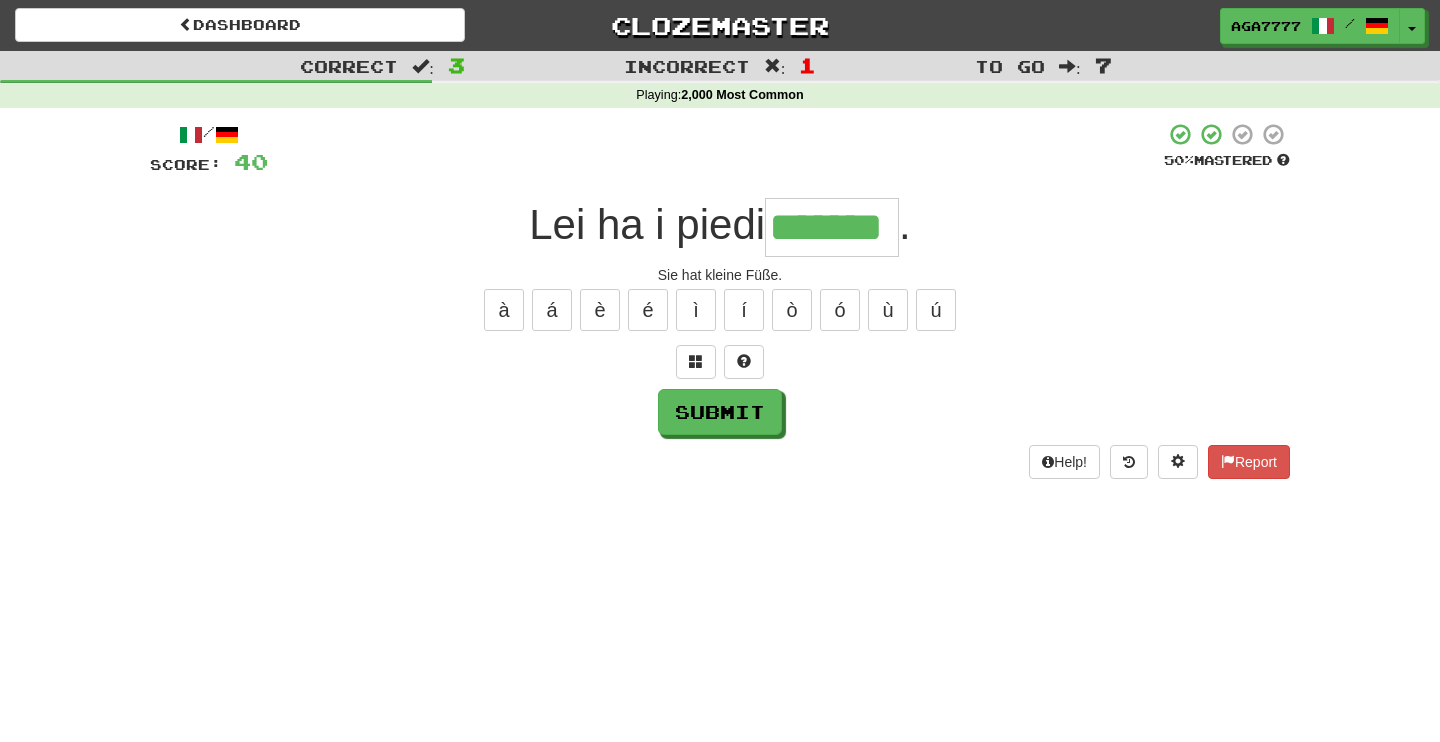type on "*******" 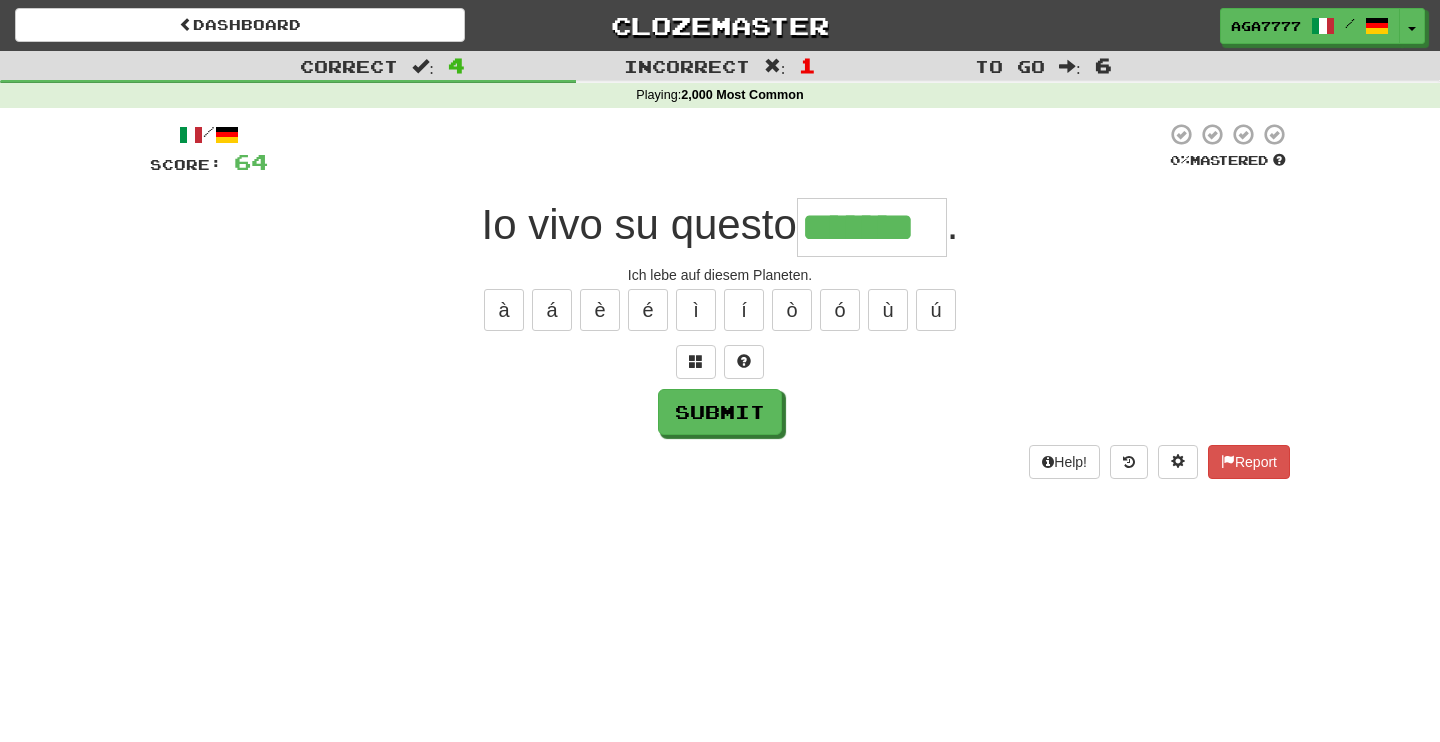 type on "*******" 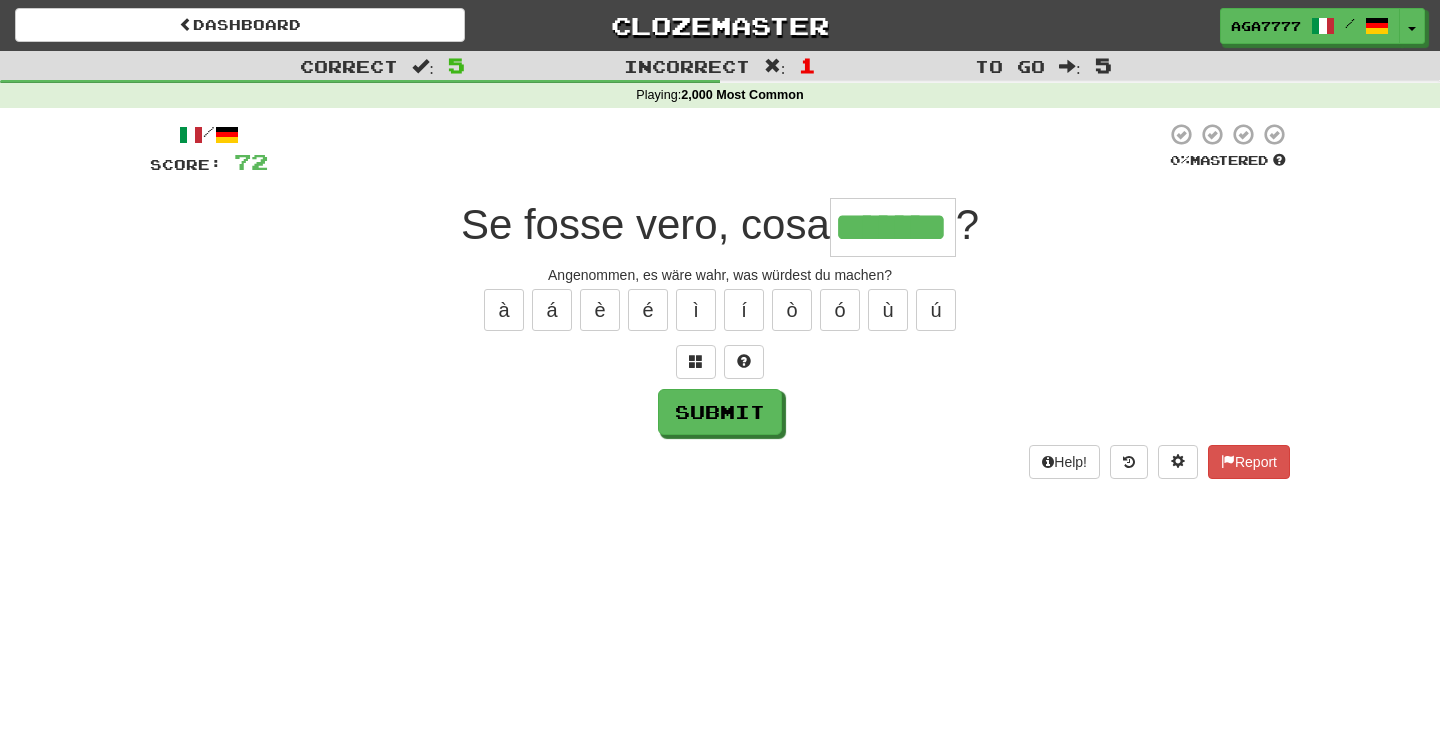 type on "*******" 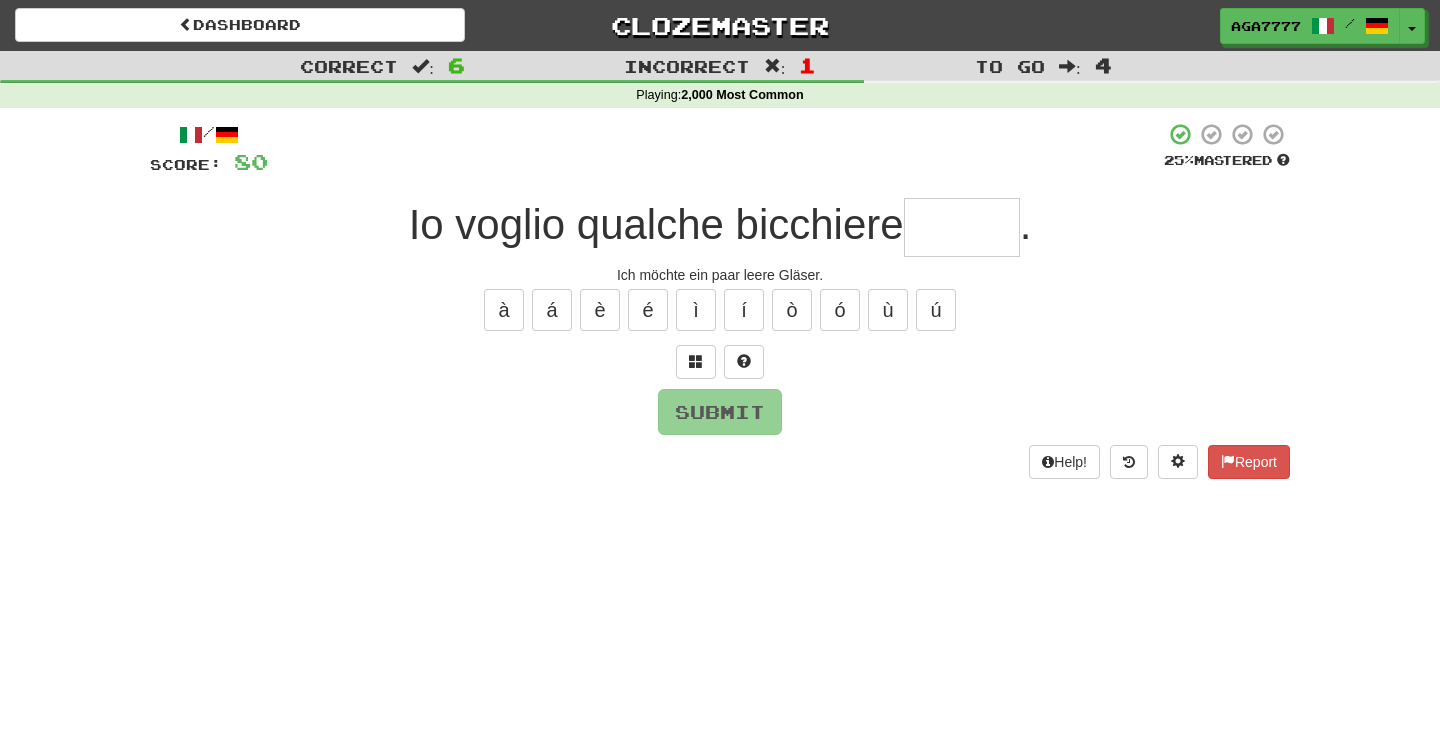type on "*" 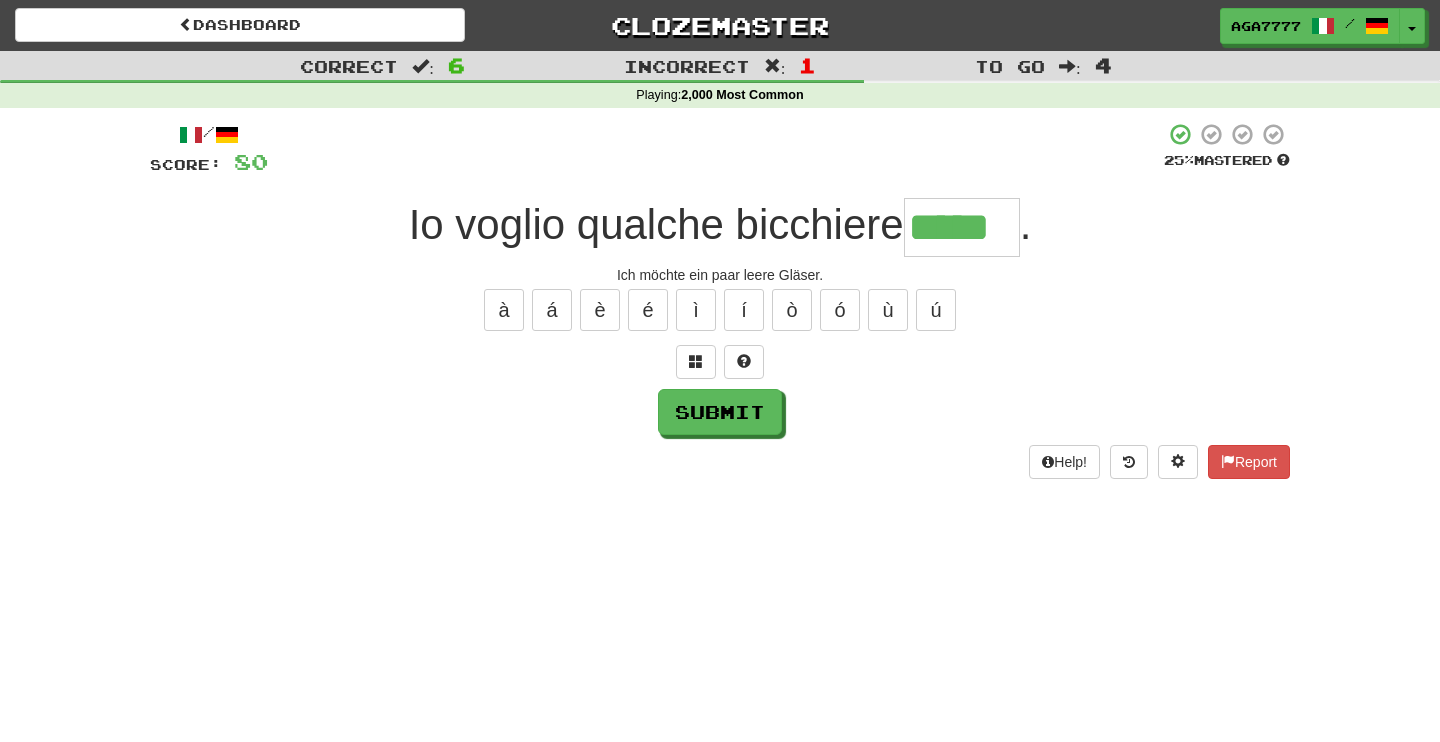 type on "*****" 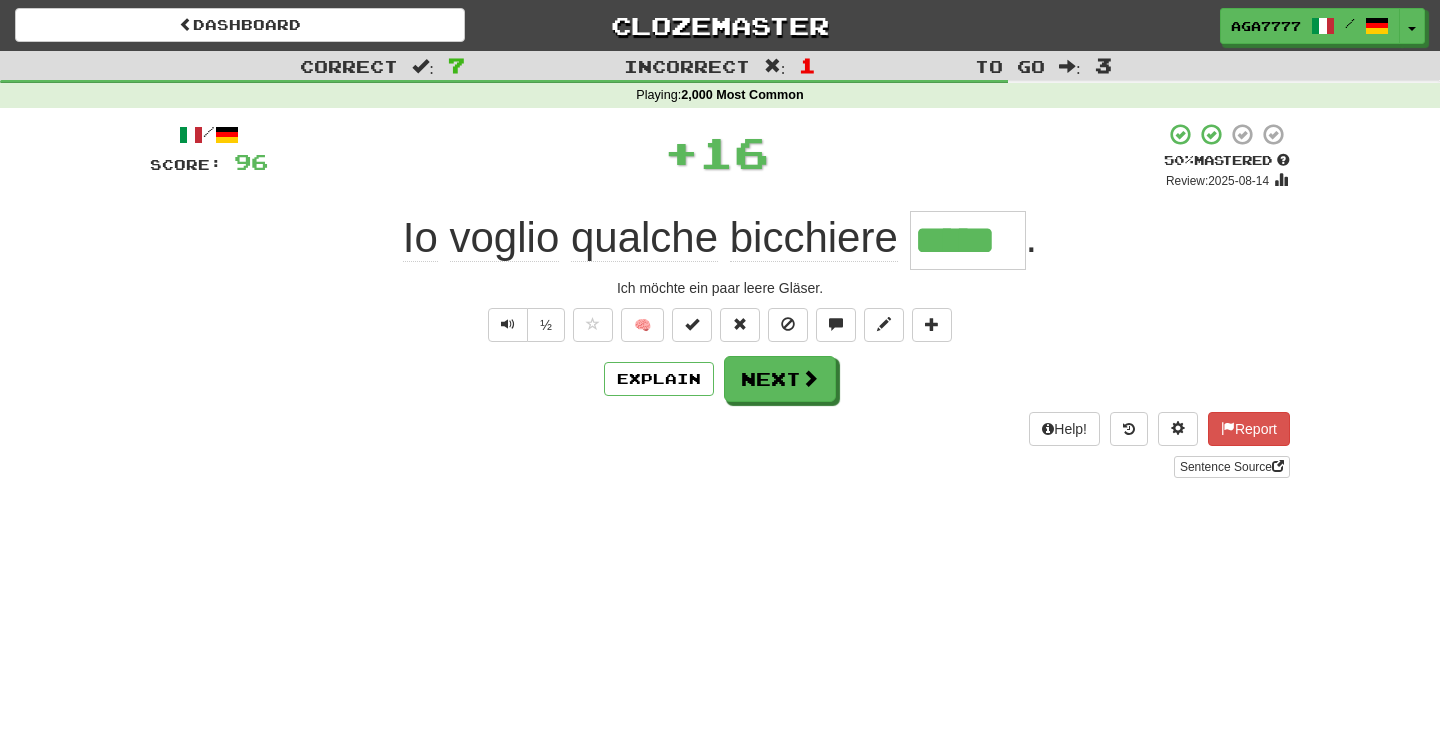 type 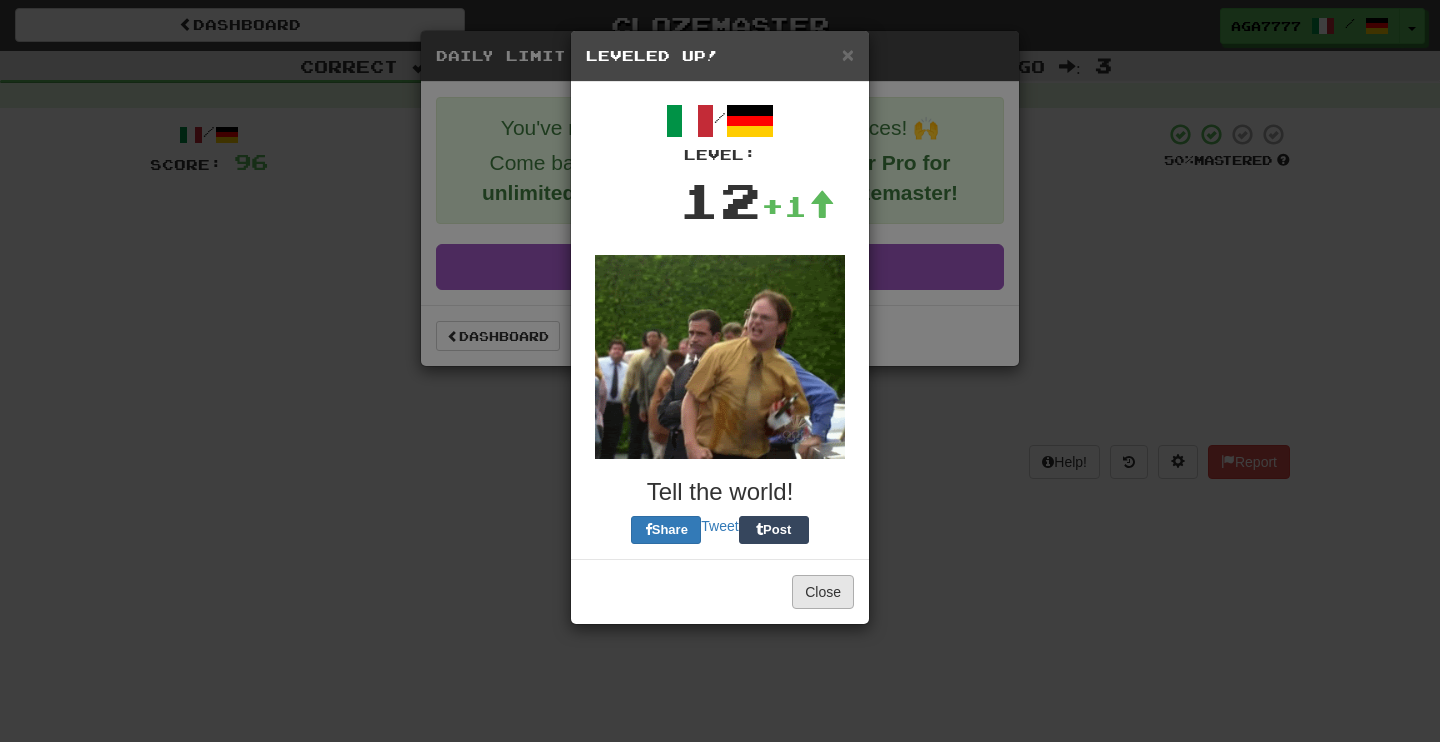 click on "Close" at bounding box center [823, 592] 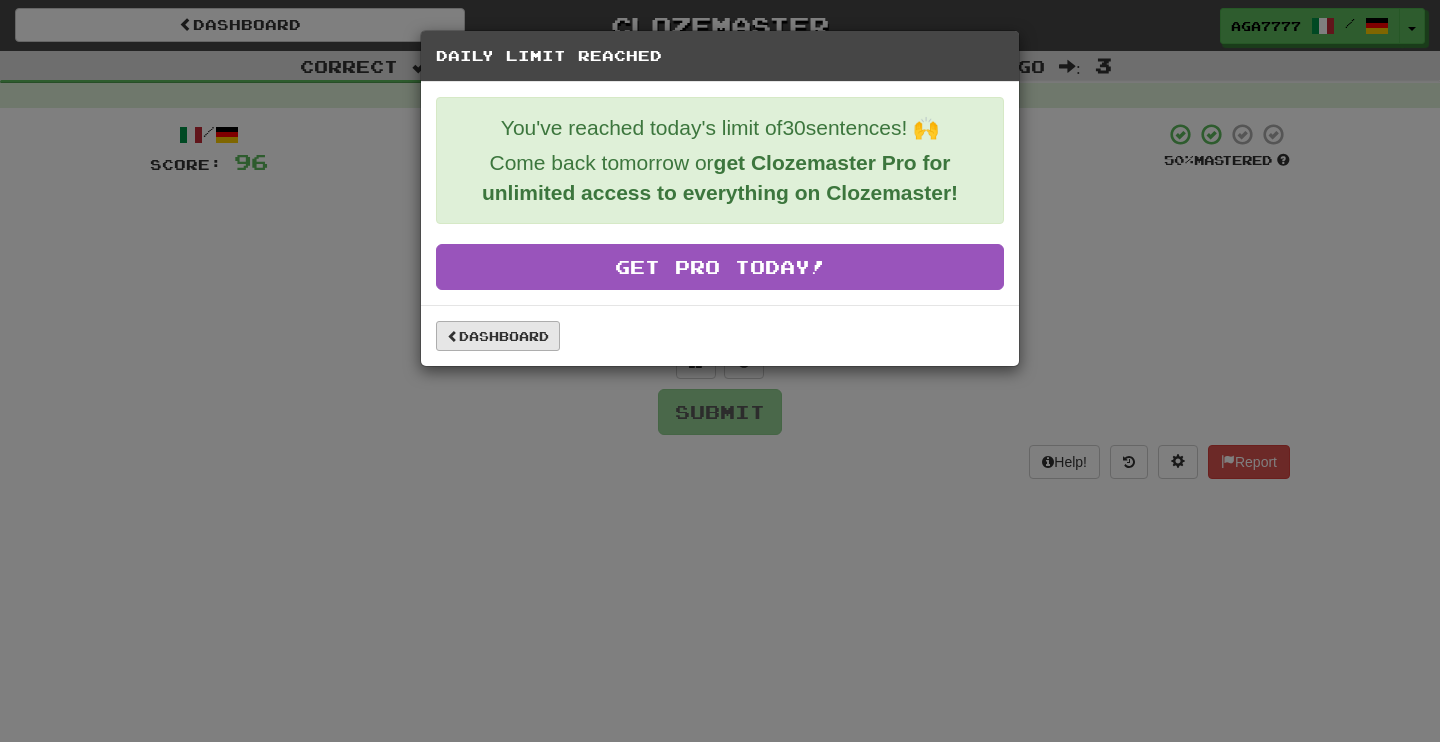 click on "Dashboard" at bounding box center [498, 336] 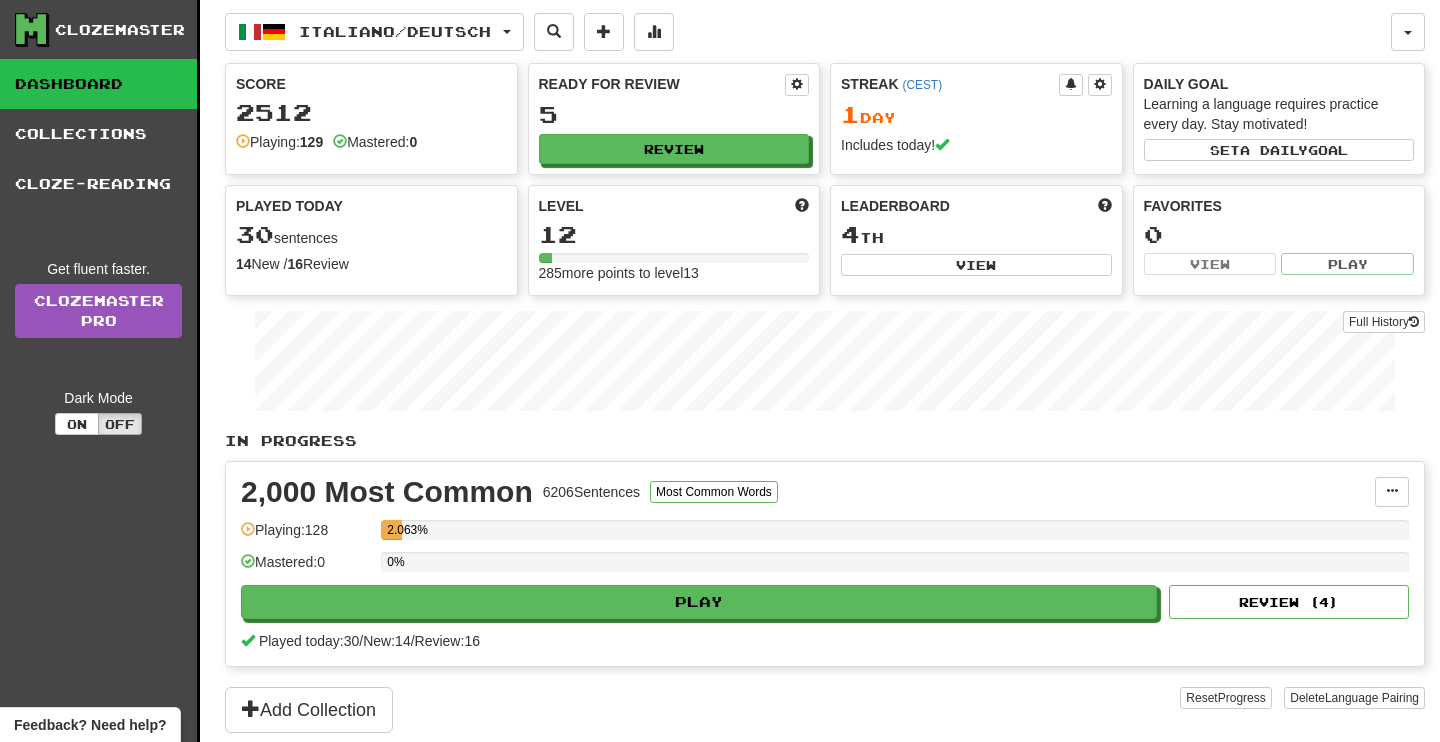 scroll, scrollTop: 0, scrollLeft: 0, axis: both 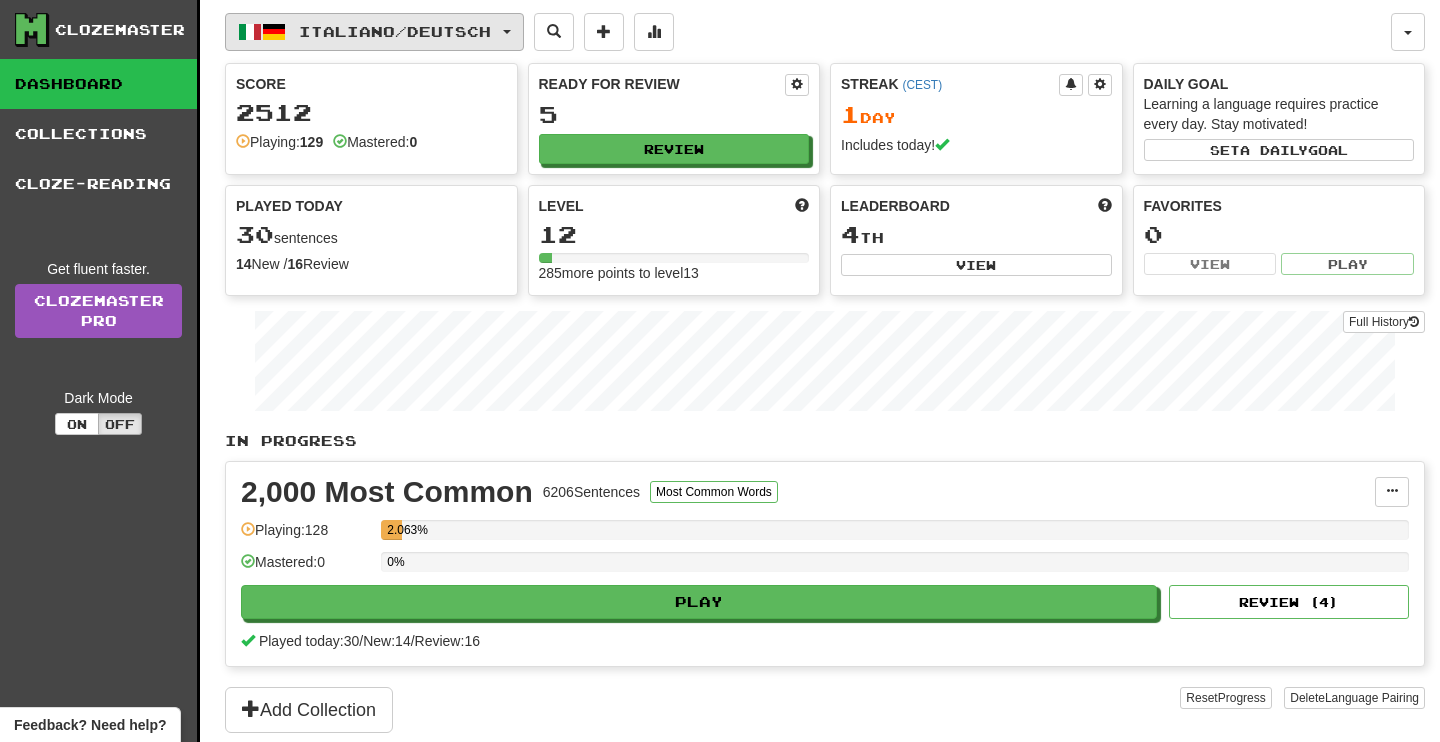 click on "Italiano  /  Deutsch" at bounding box center (395, 31) 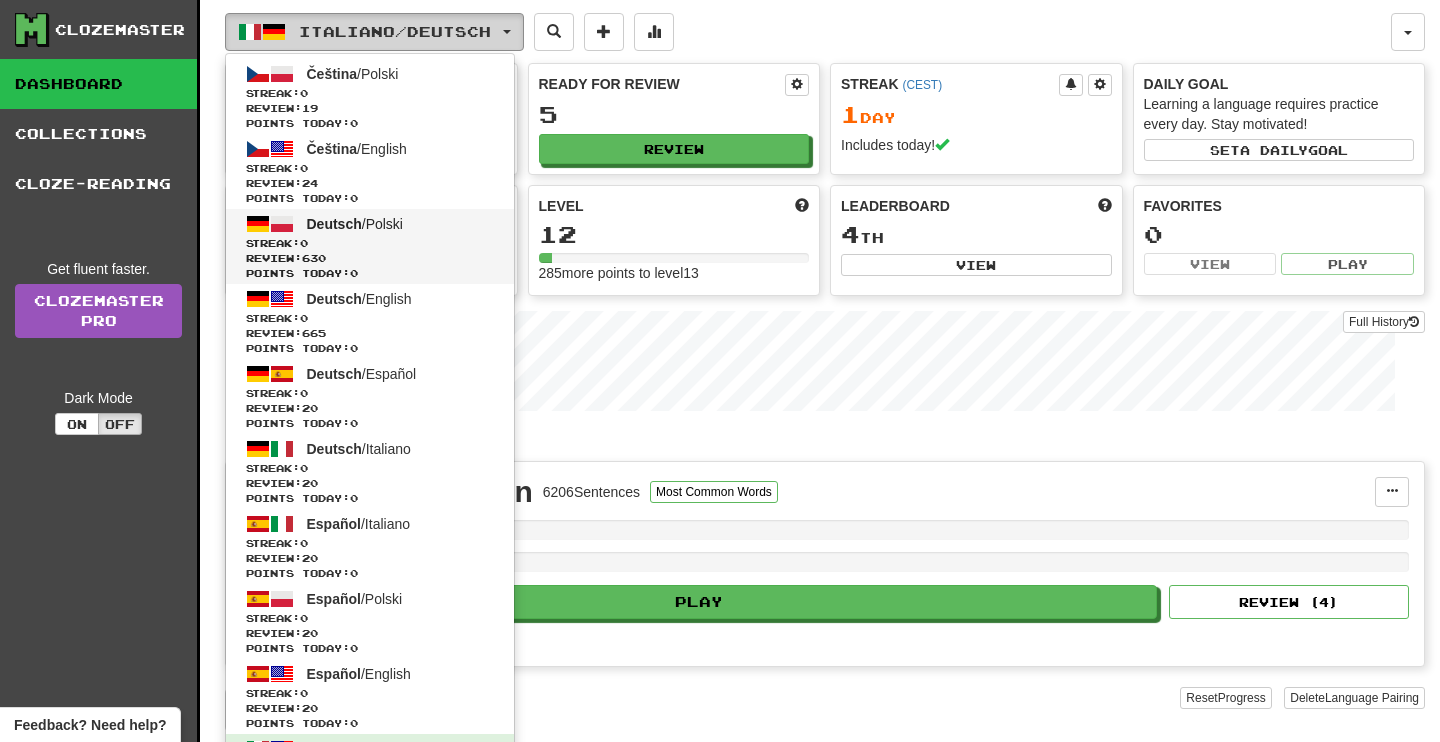 scroll, scrollTop: 0, scrollLeft: 0, axis: both 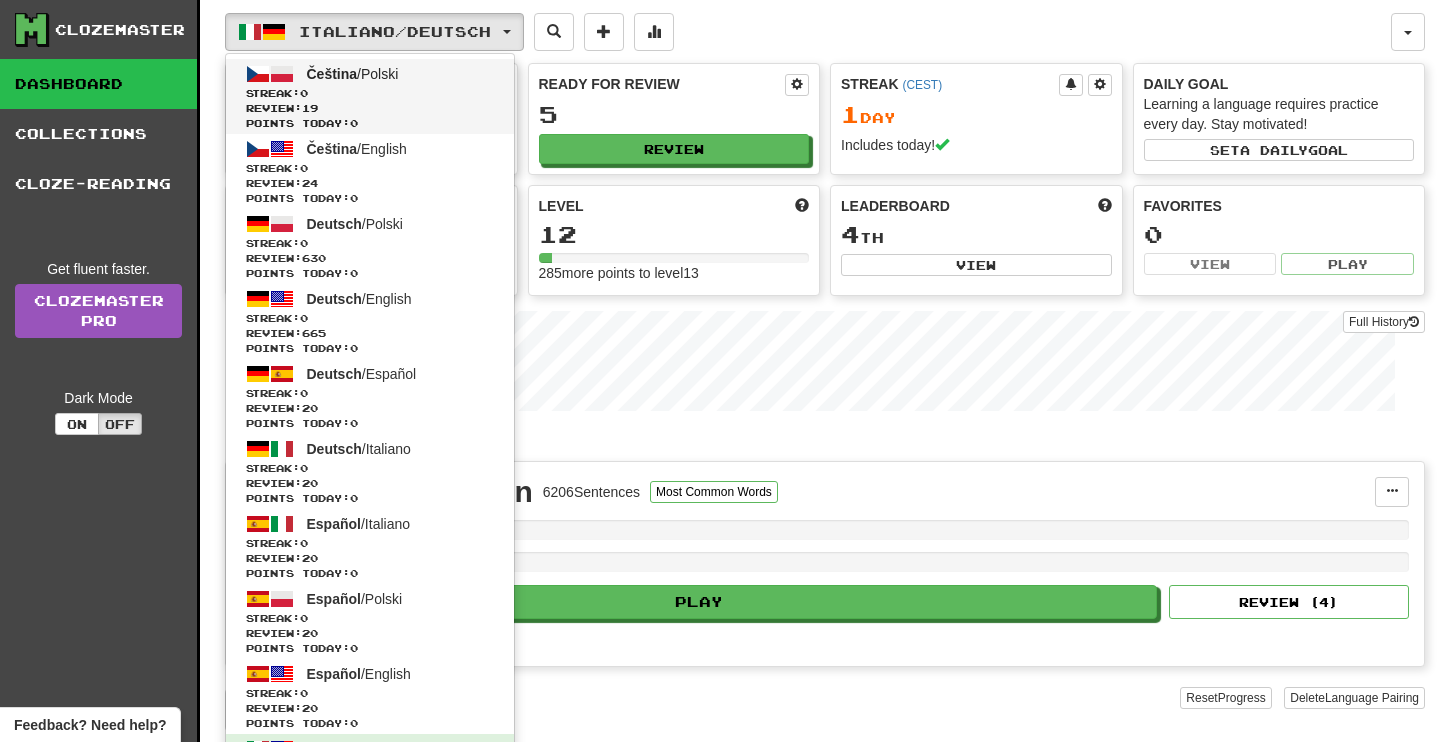 click on "Streak:  0" at bounding box center [370, 93] 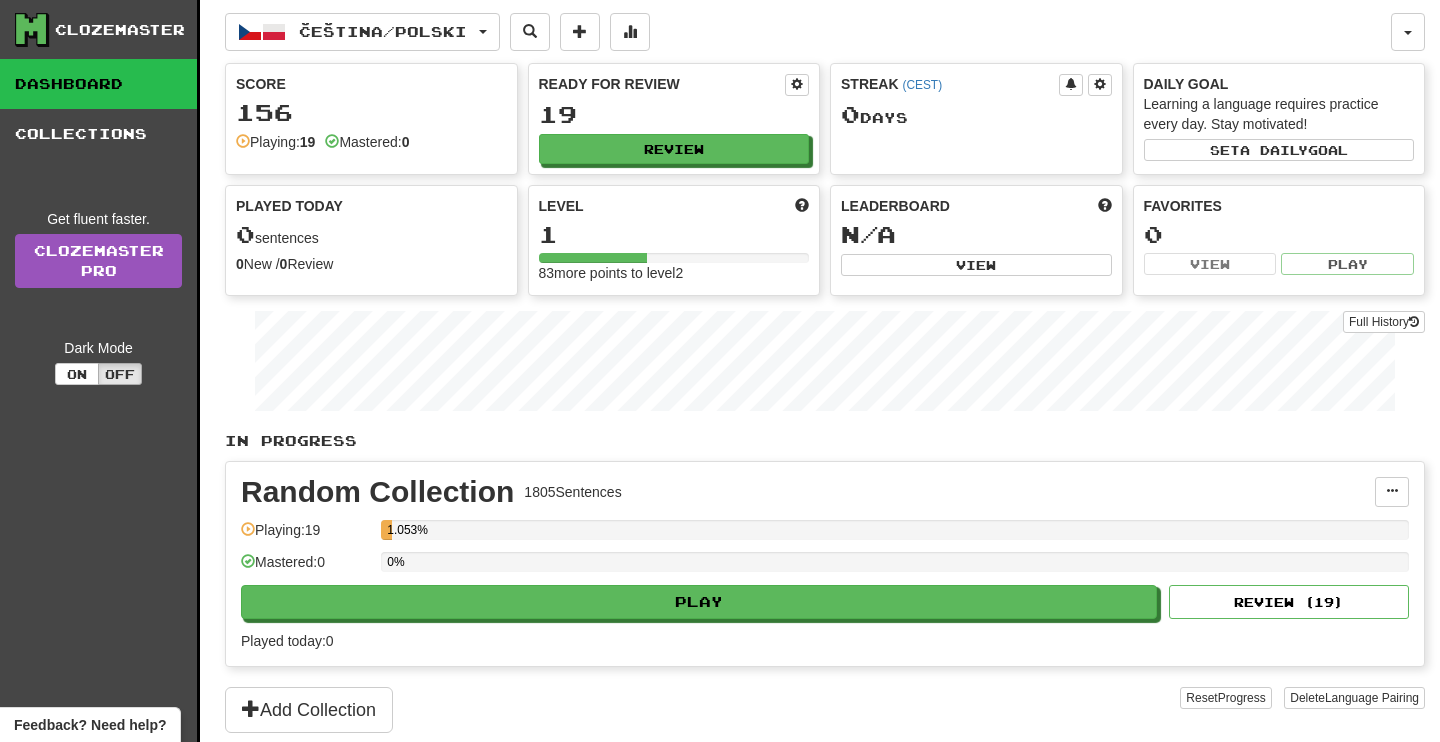 scroll, scrollTop: 0, scrollLeft: 0, axis: both 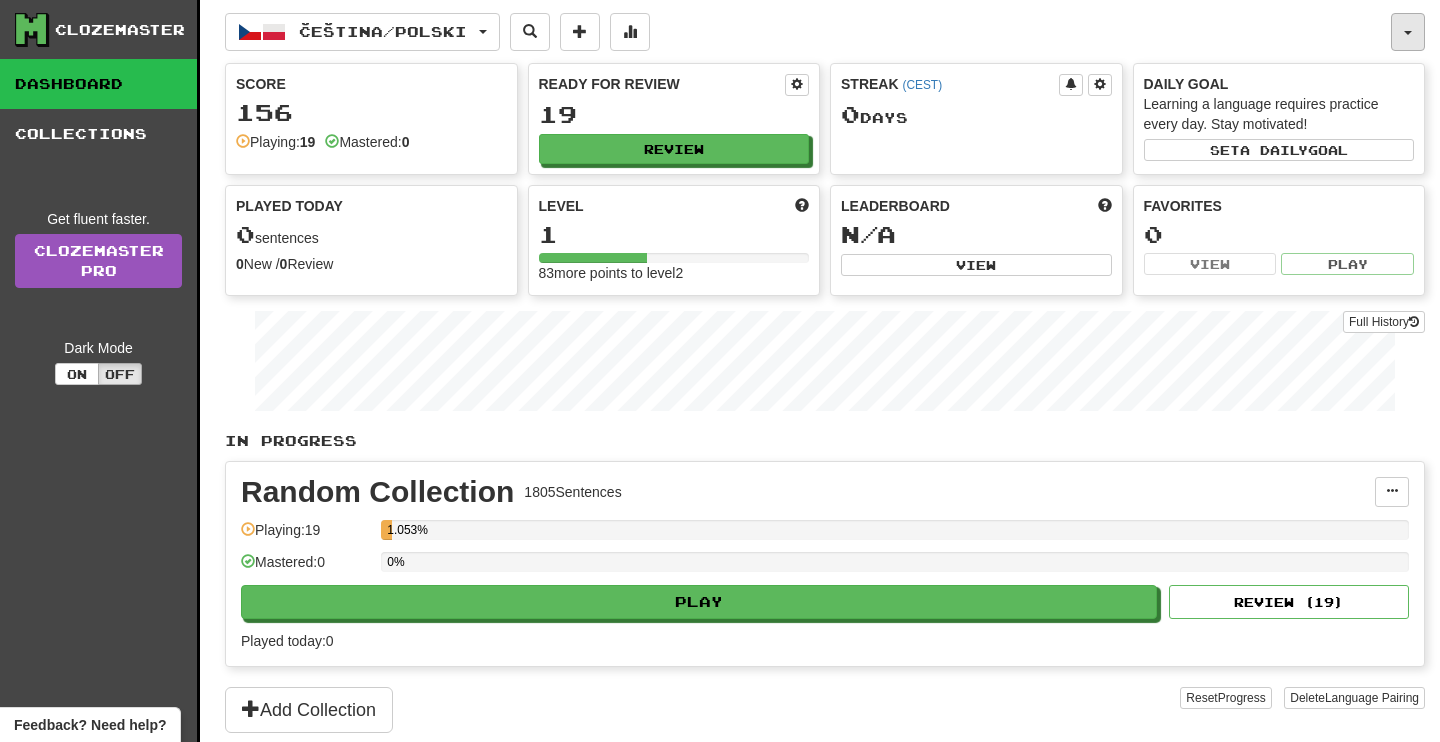 click 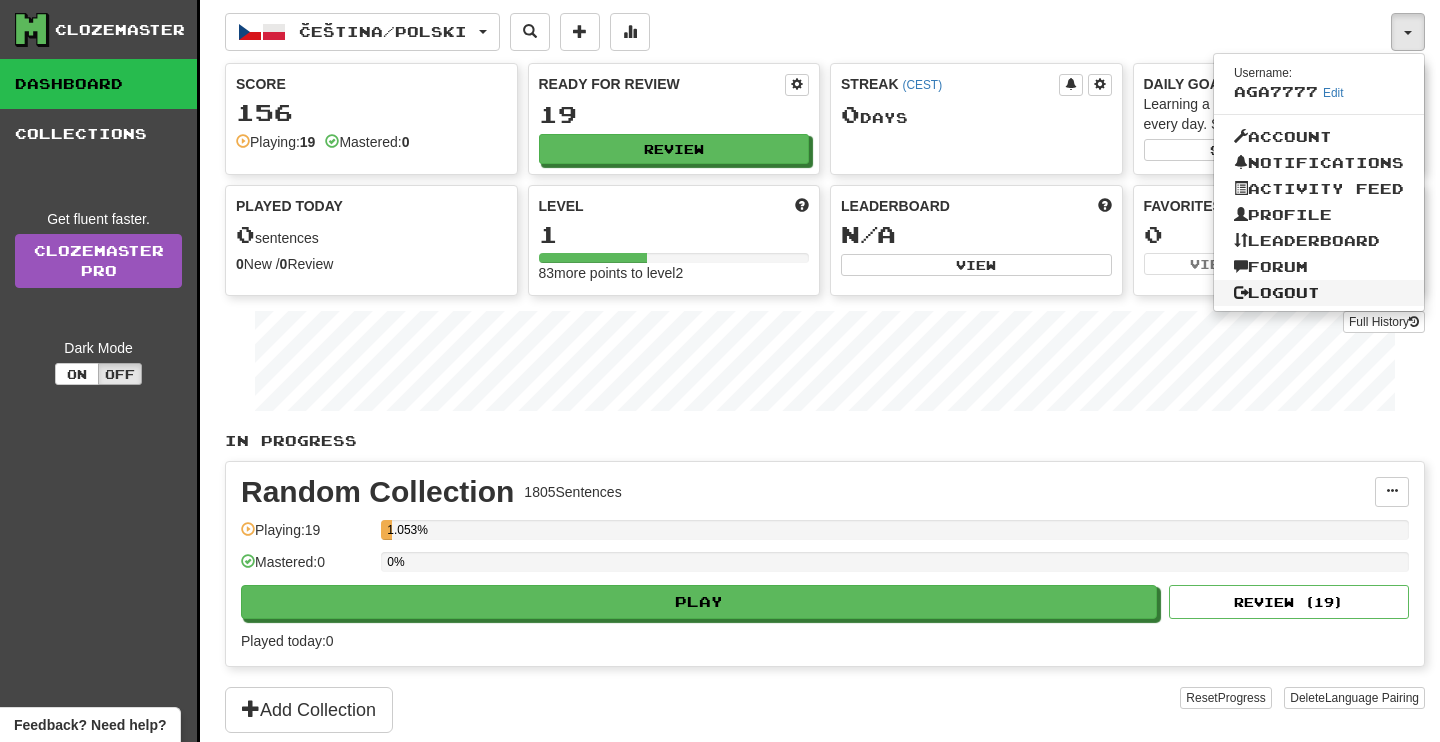 click on "Logout" 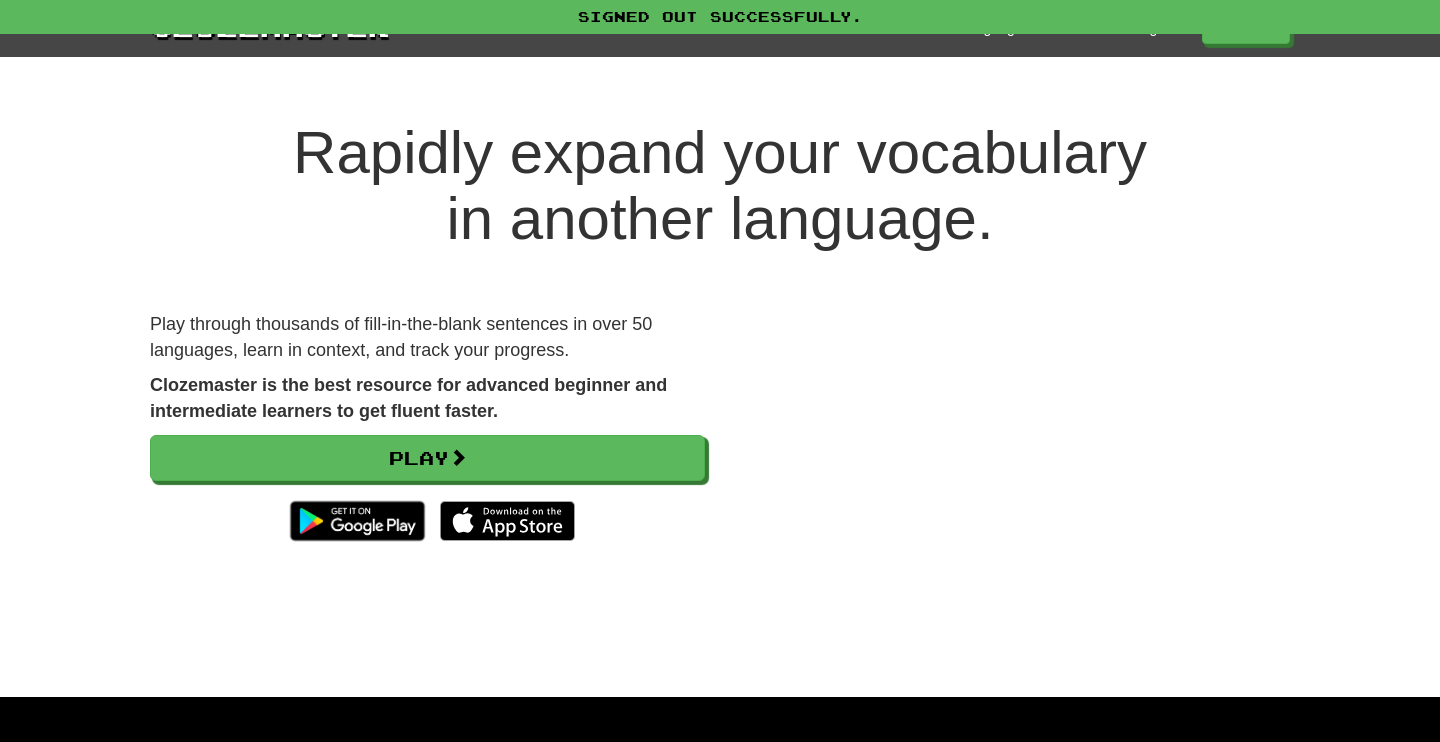 scroll, scrollTop: 0, scrollLeft: 0, axis: both 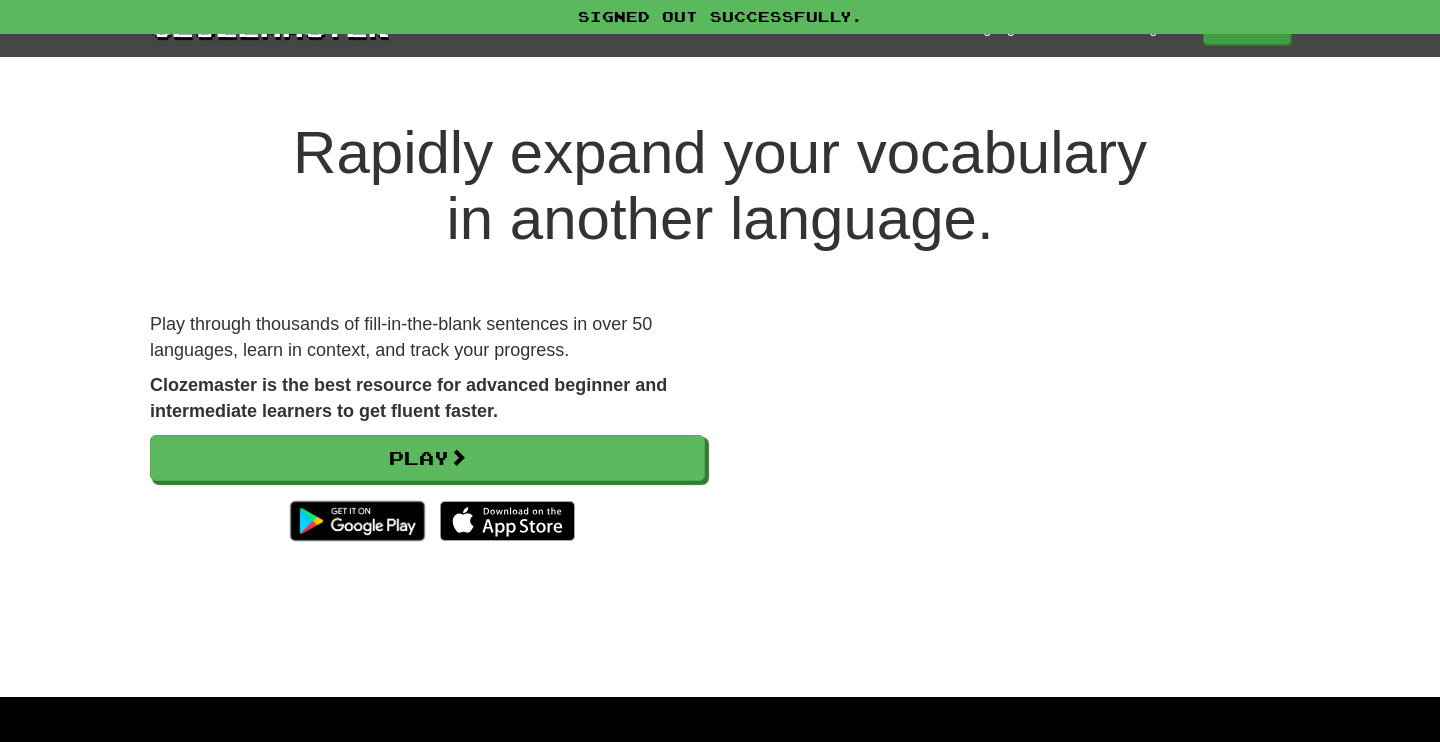 click on "Play" at bounding box center (1247, 28) 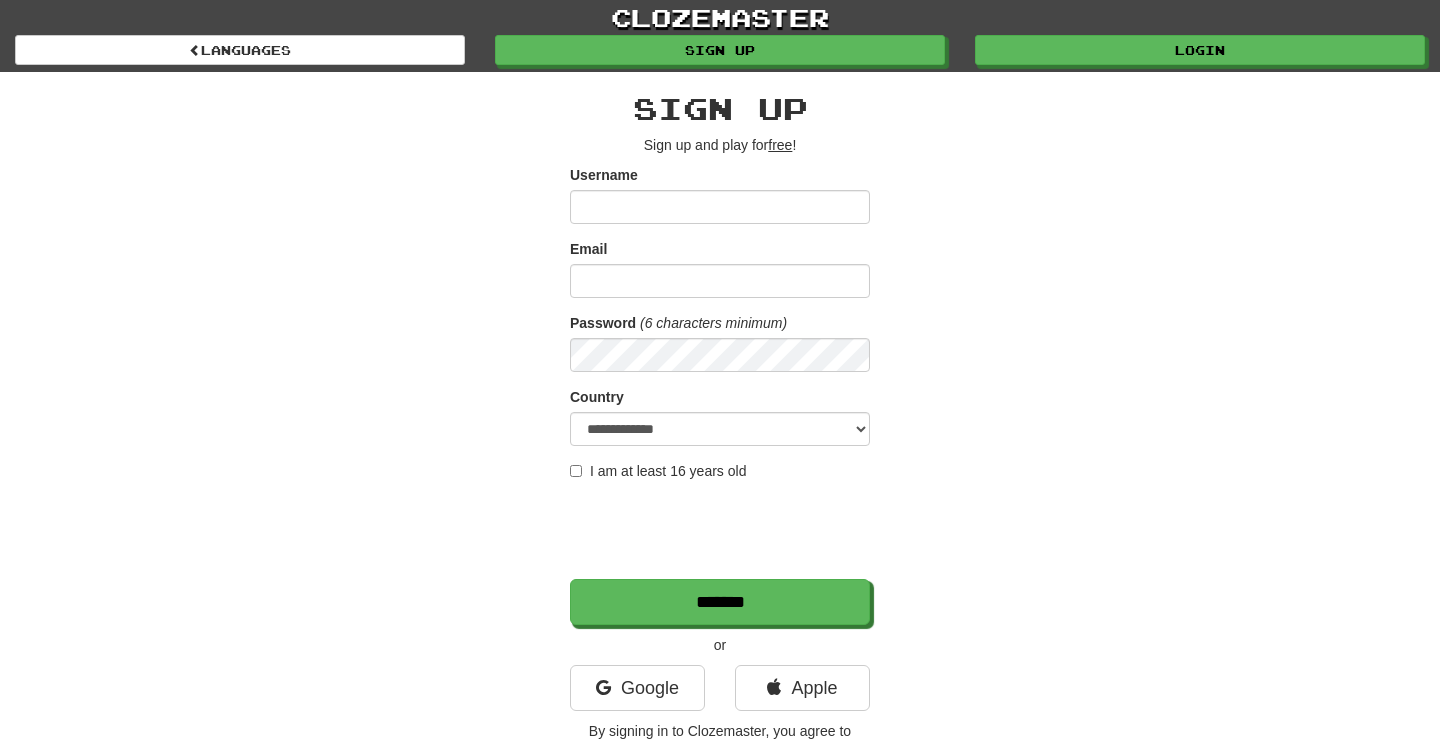 scroll, scrollTop: 0, scrollLeft: 0, axis: both 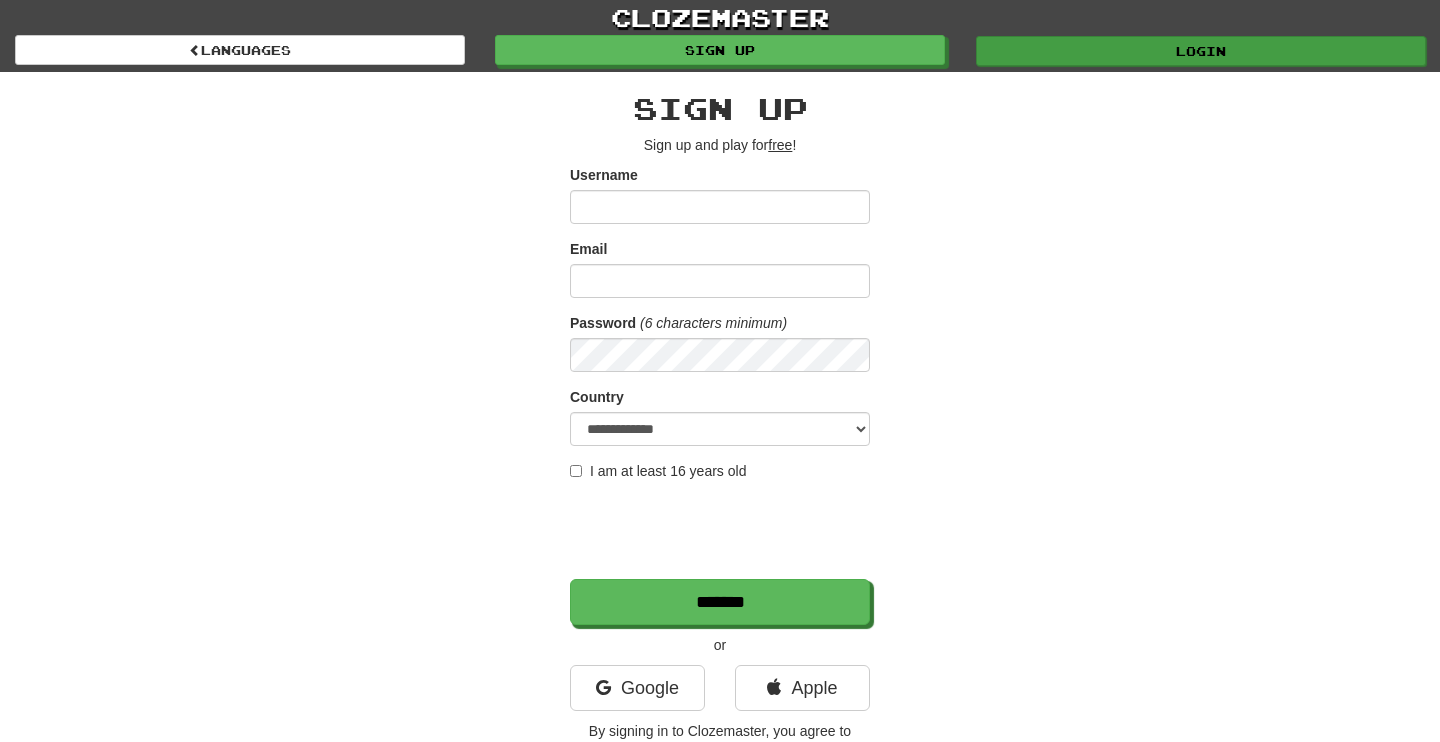 click on "Login" at bounding box center (1201, 51) 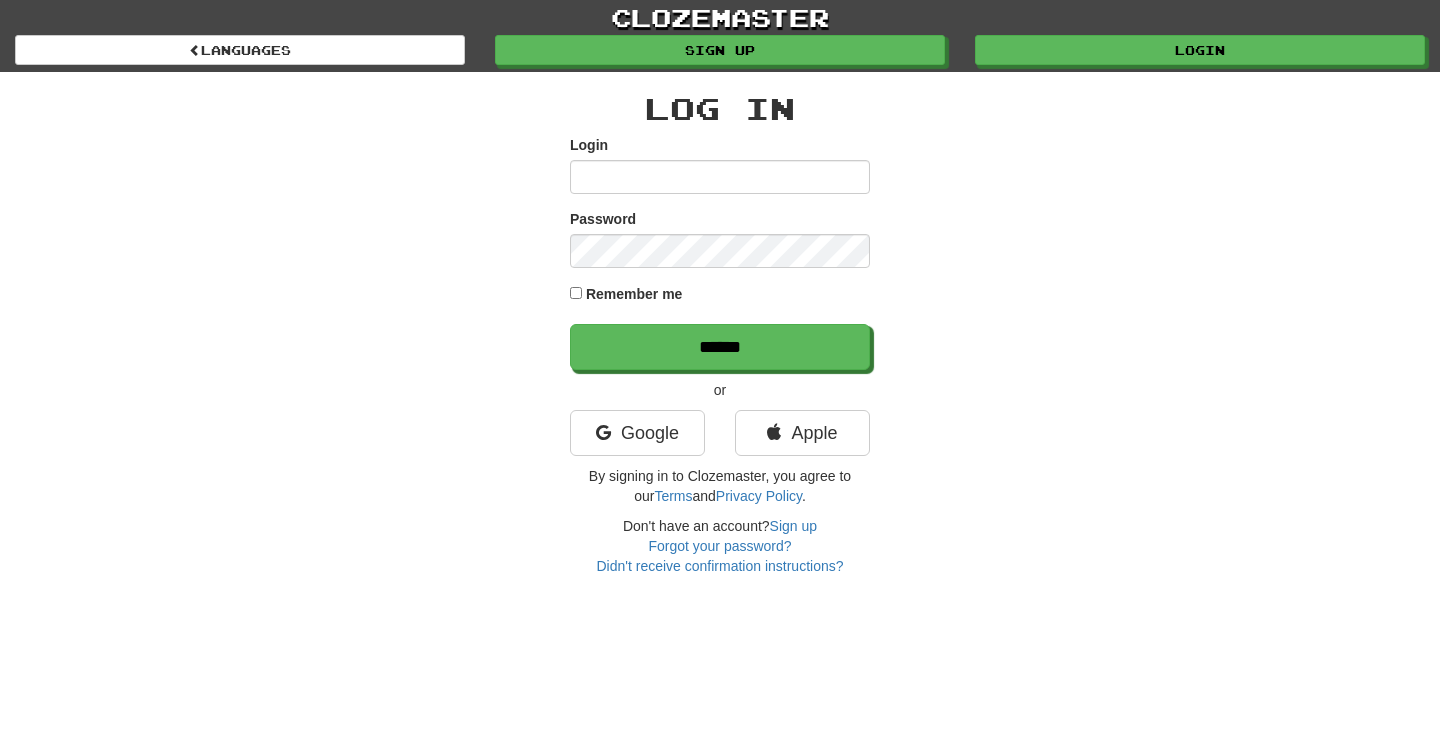 scroll, scrollTop: 0, scrollLeft: 0, axis: both 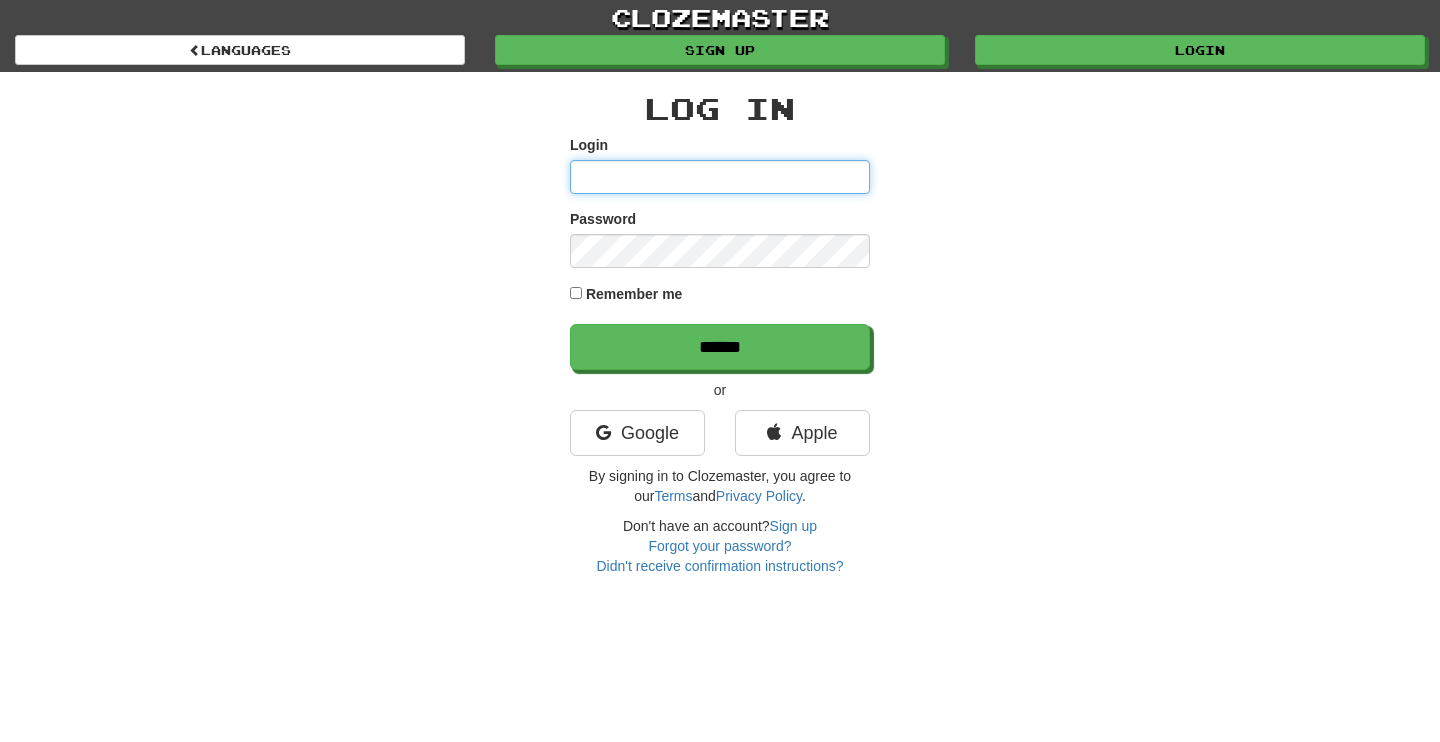 type on "**********" 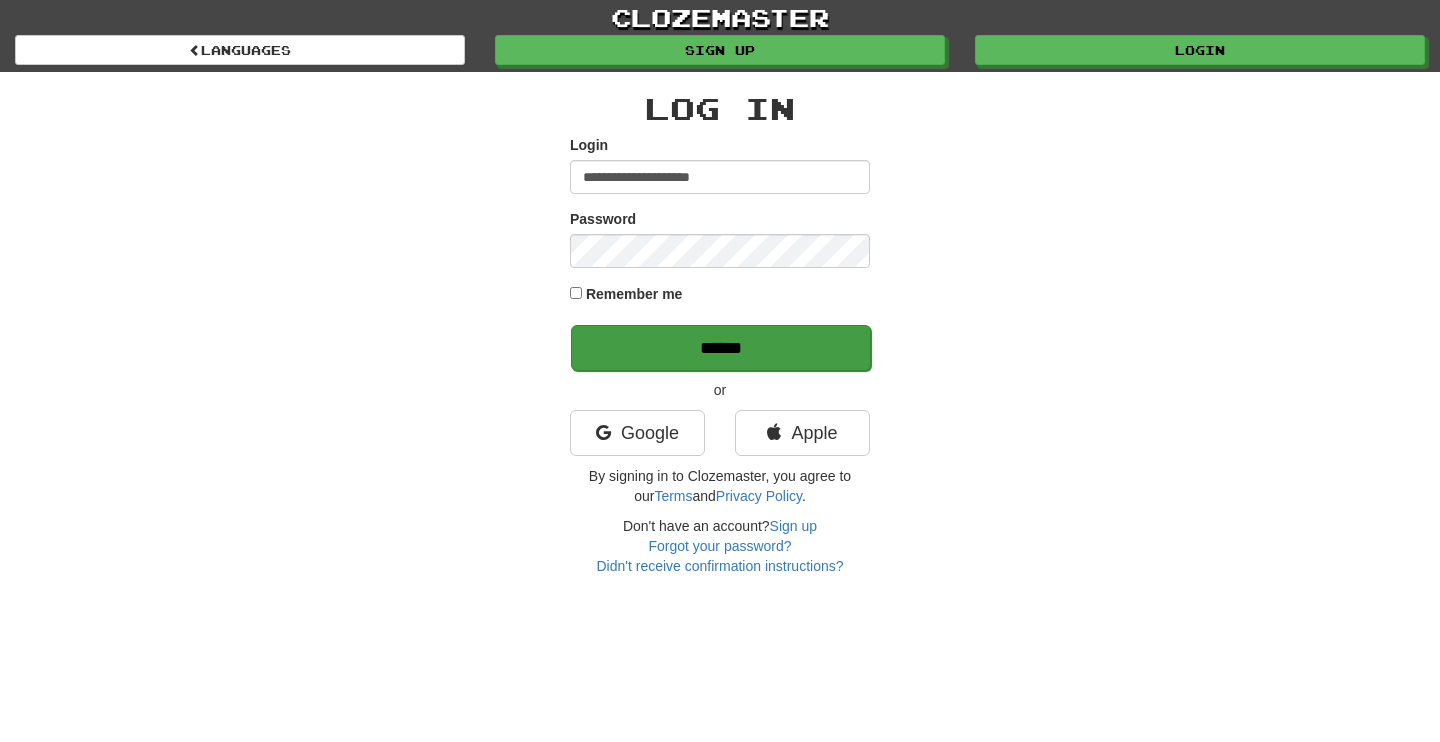 click on "******" at bounding box center [721, 348] 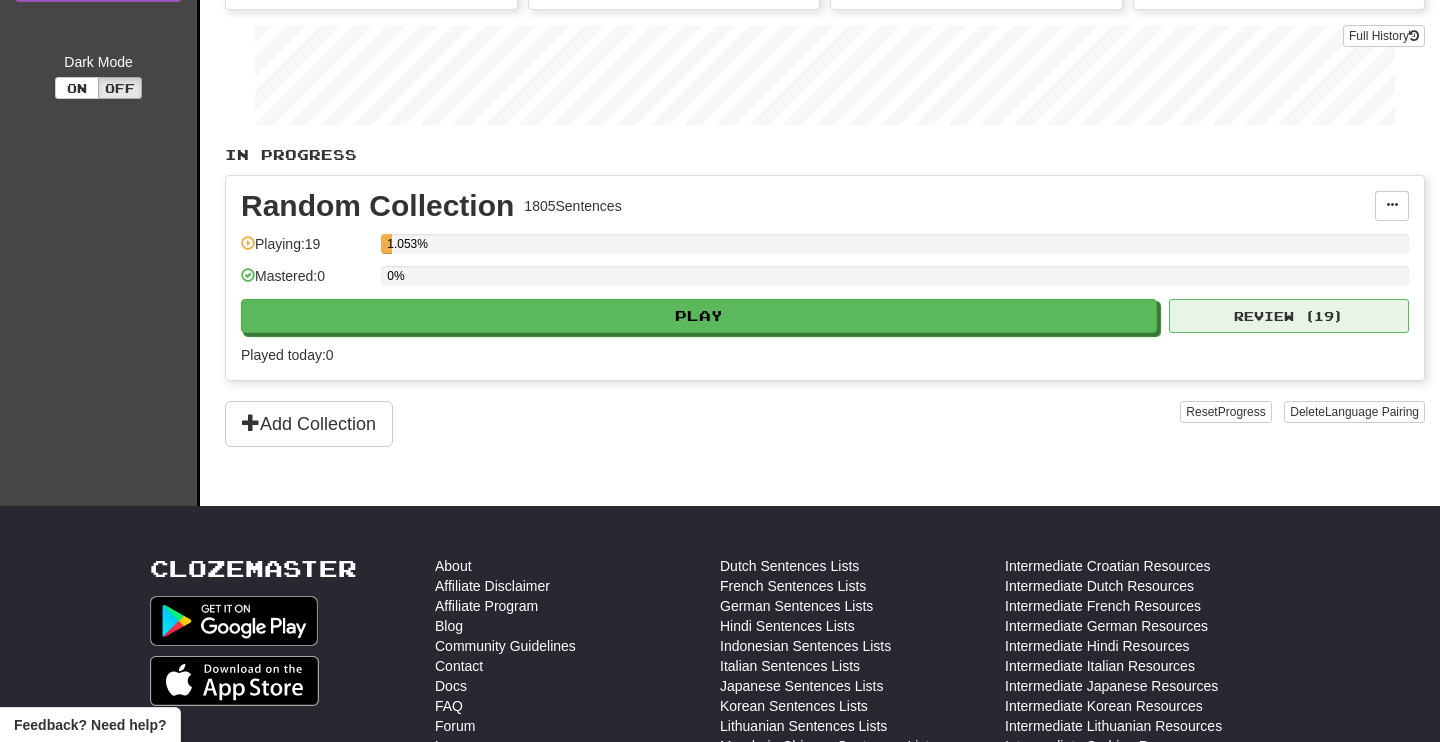 scroll, scrollTop: 338, scrollLeft: 0, axis: vertical 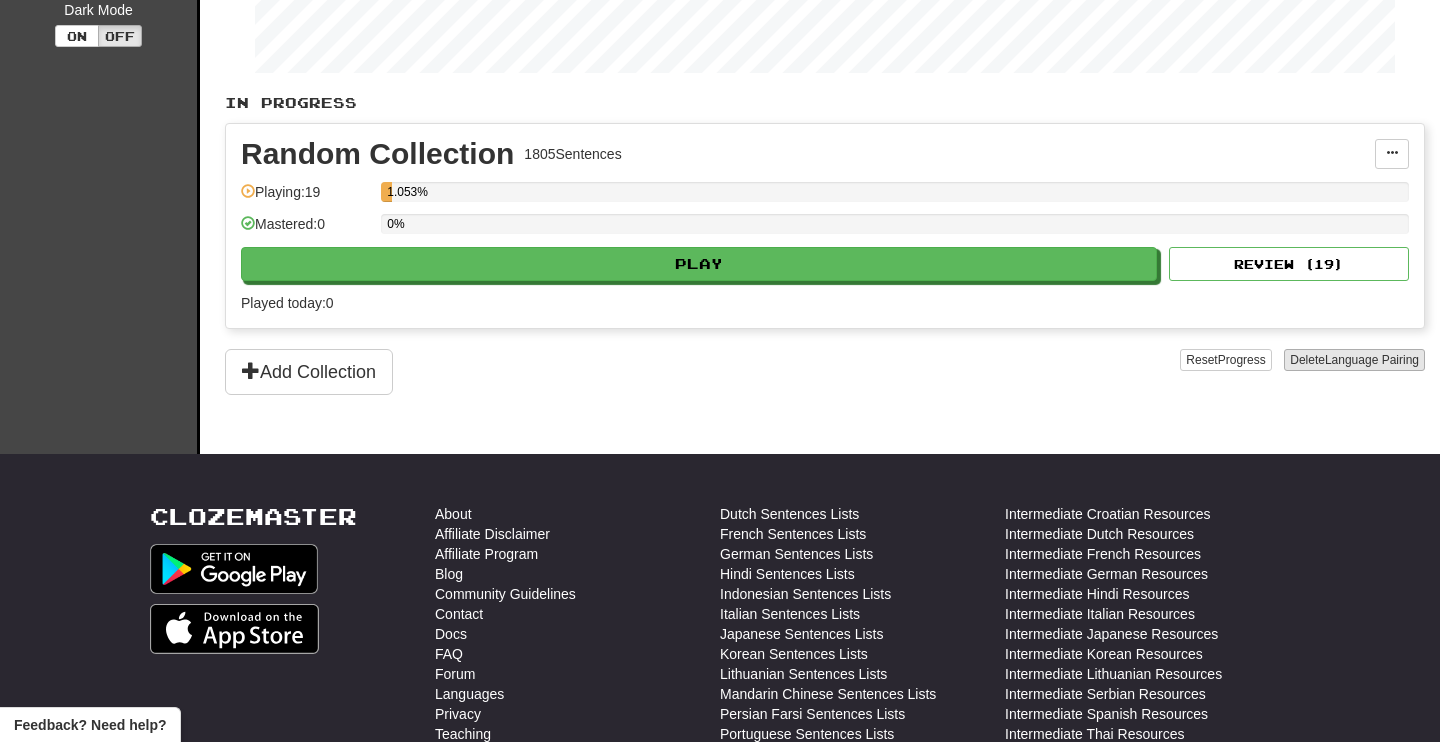 click on "Delete  Language Pairing" 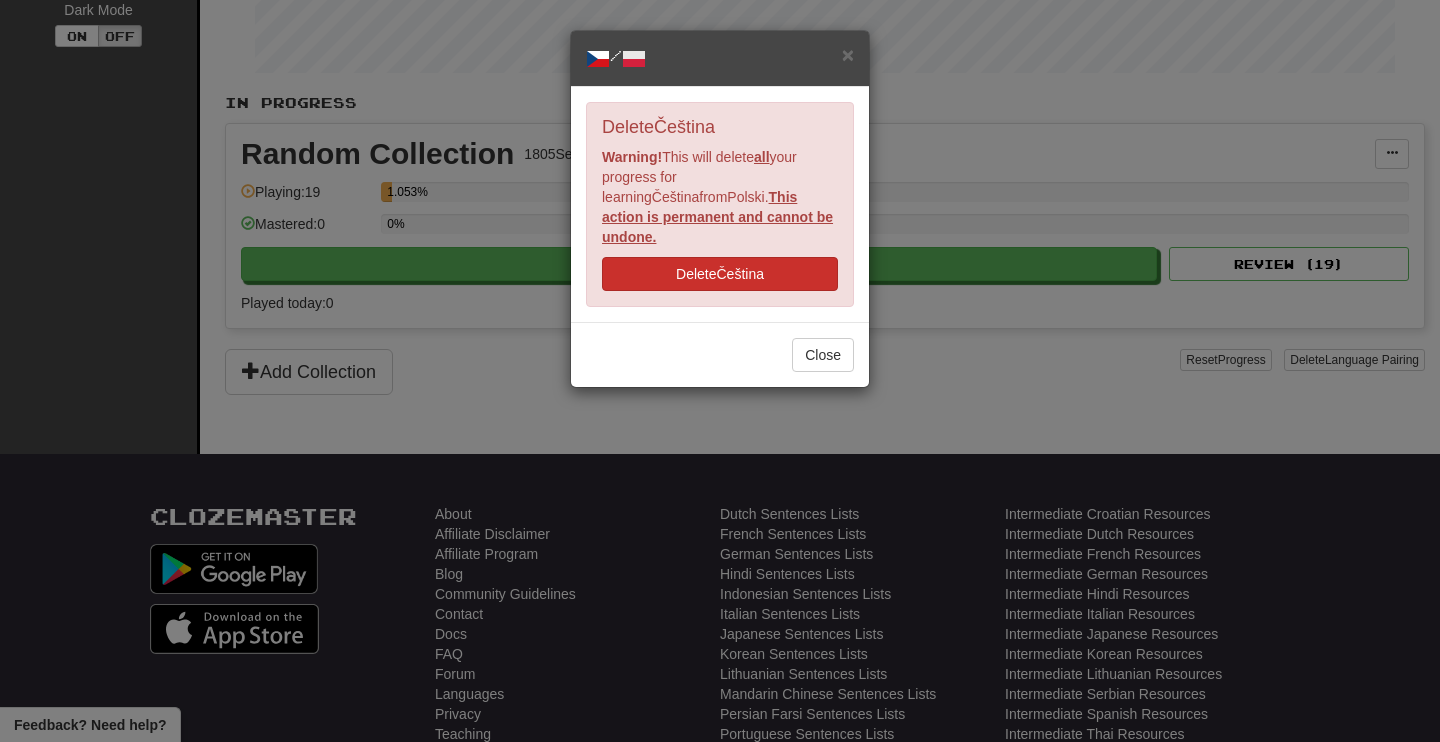 click on "Delete  Čeština" at bounding box center [720, 274] 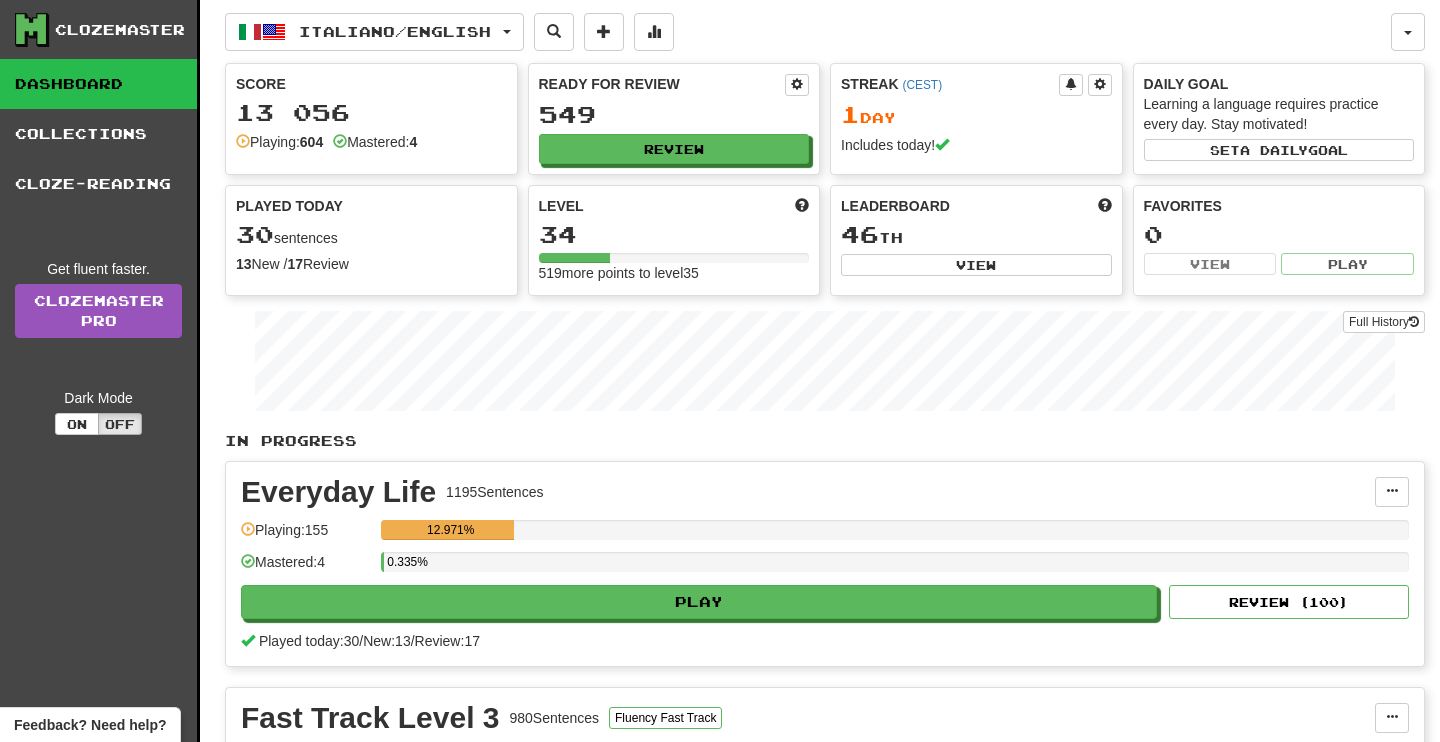 scroll, scrollTop: 0, scrollLeft: 0, axis: both 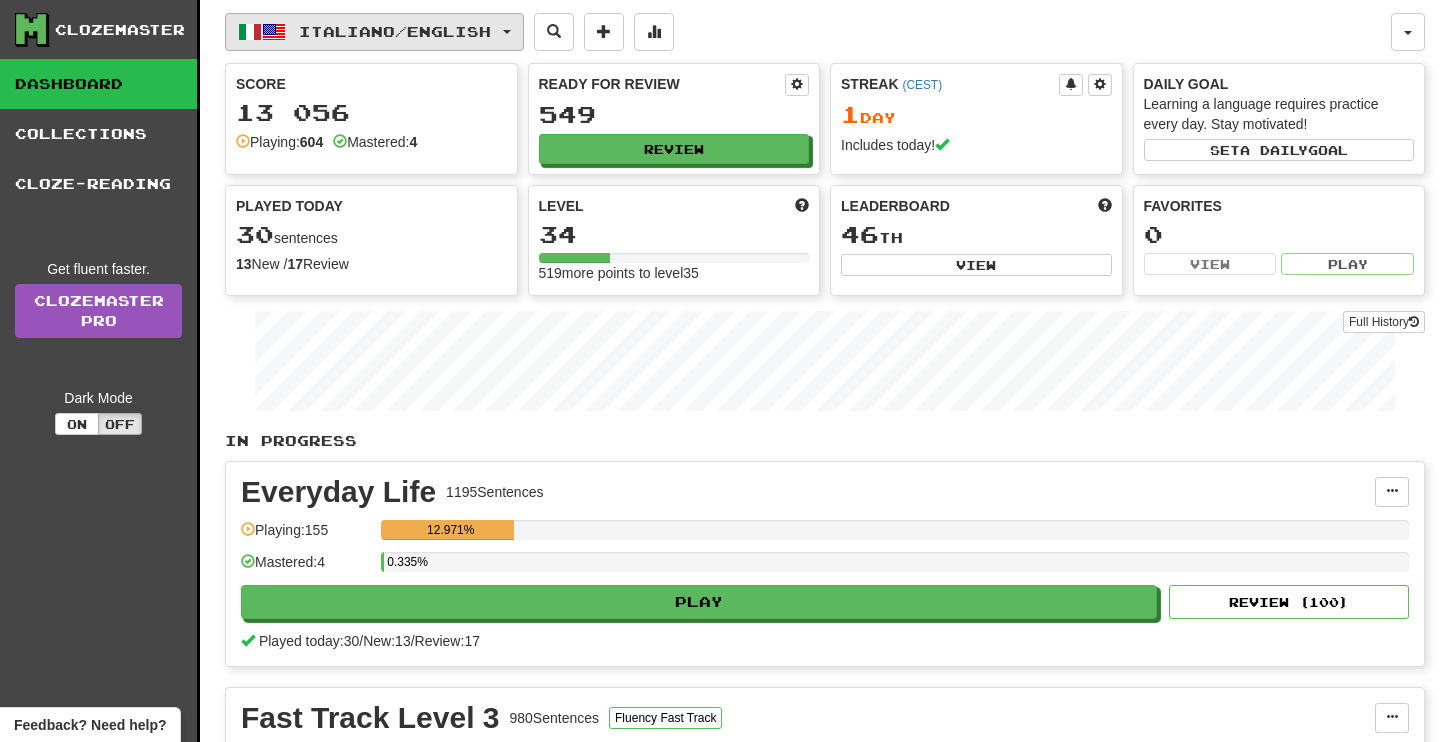 click on "Italiano  /  English" at bounding box center [395, 31] 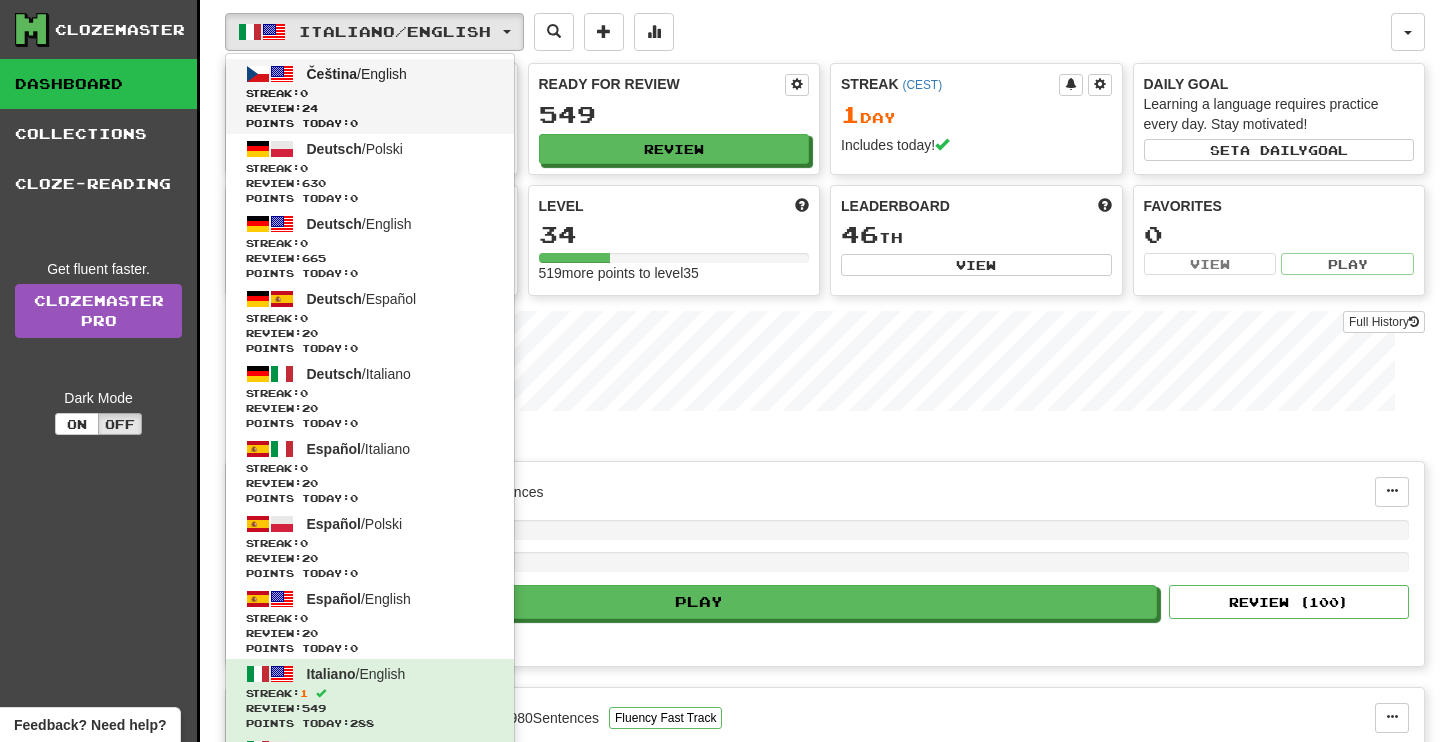 click on "Čeština  /  English Streak:  0   Review:  24 Points today:  0" at bounding box center [370, 96] 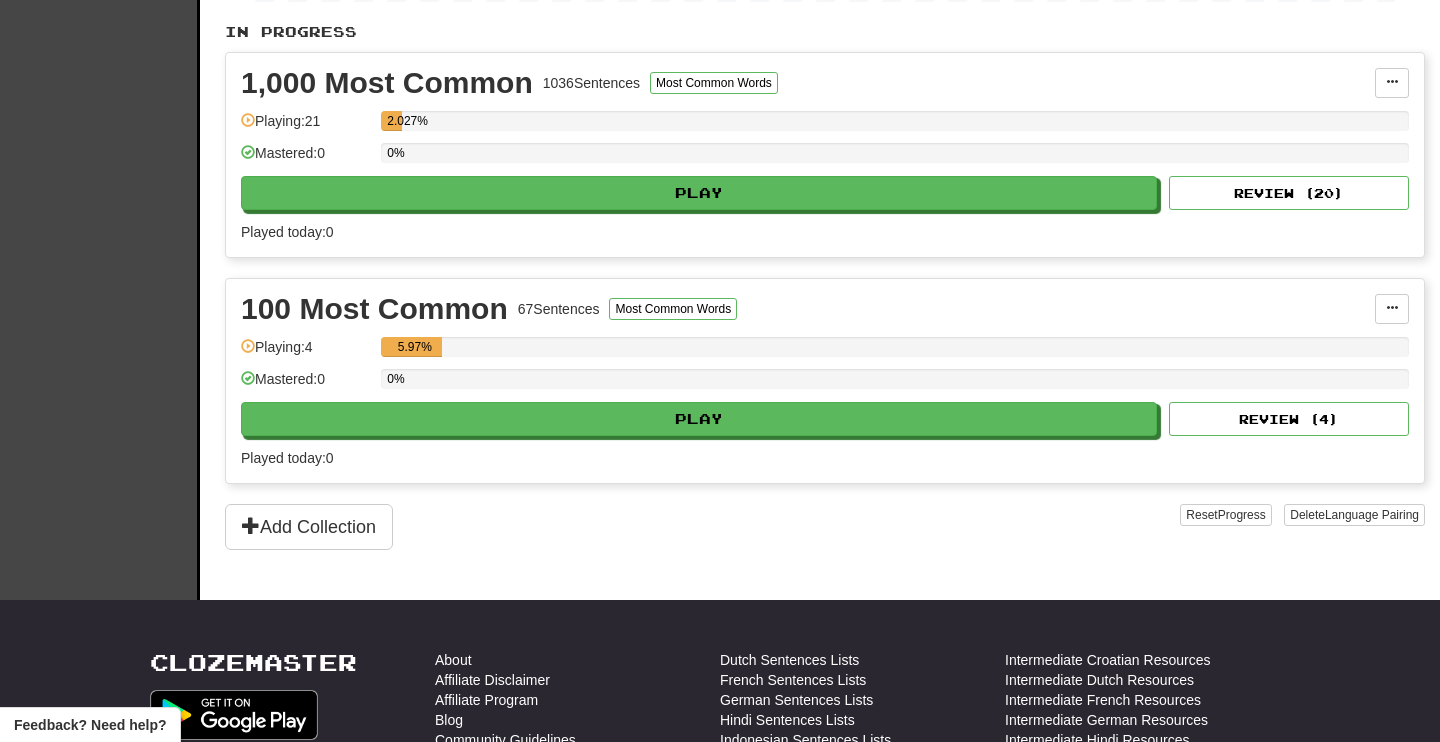 scroll, scrollTop: 635, scrollLeft: 0, axis: vertical 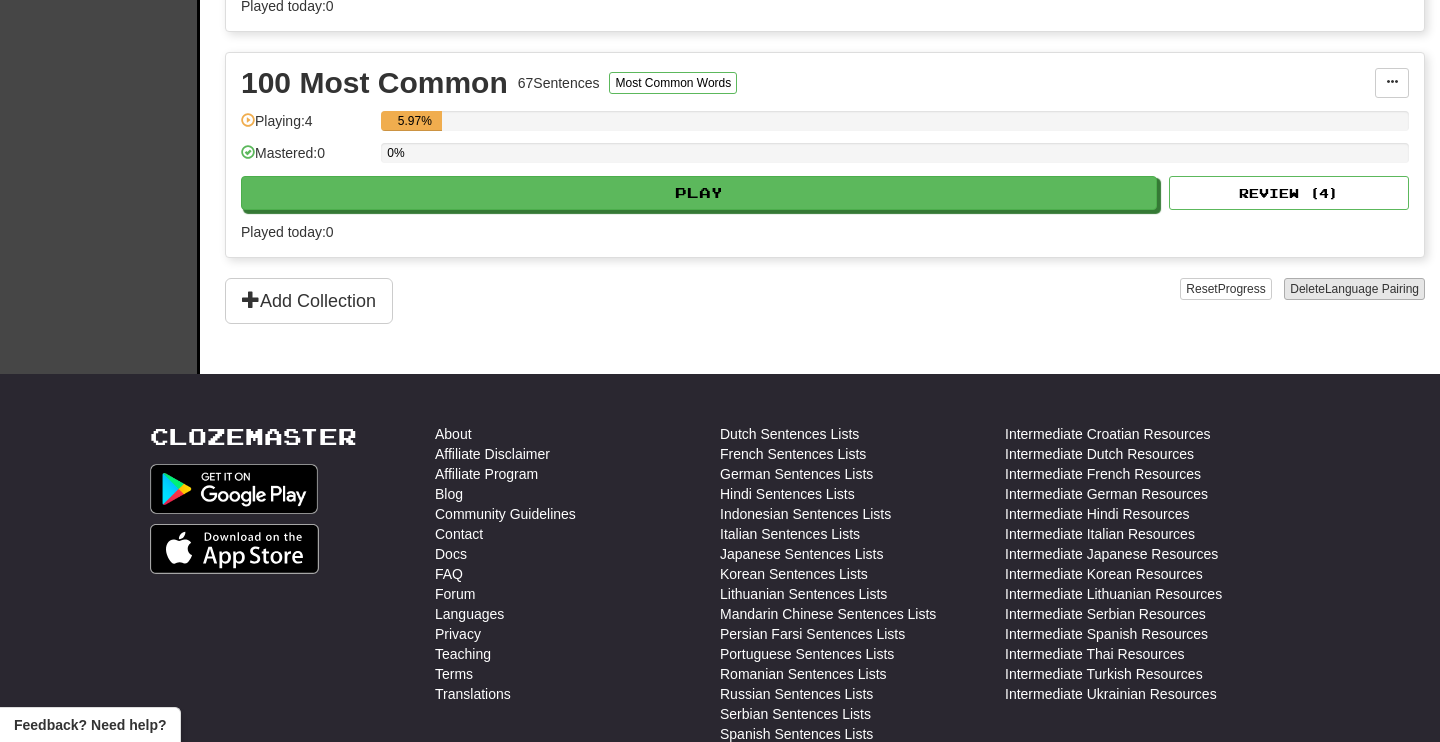 click on "Language Pairing" at bounding box center [1372, 289] 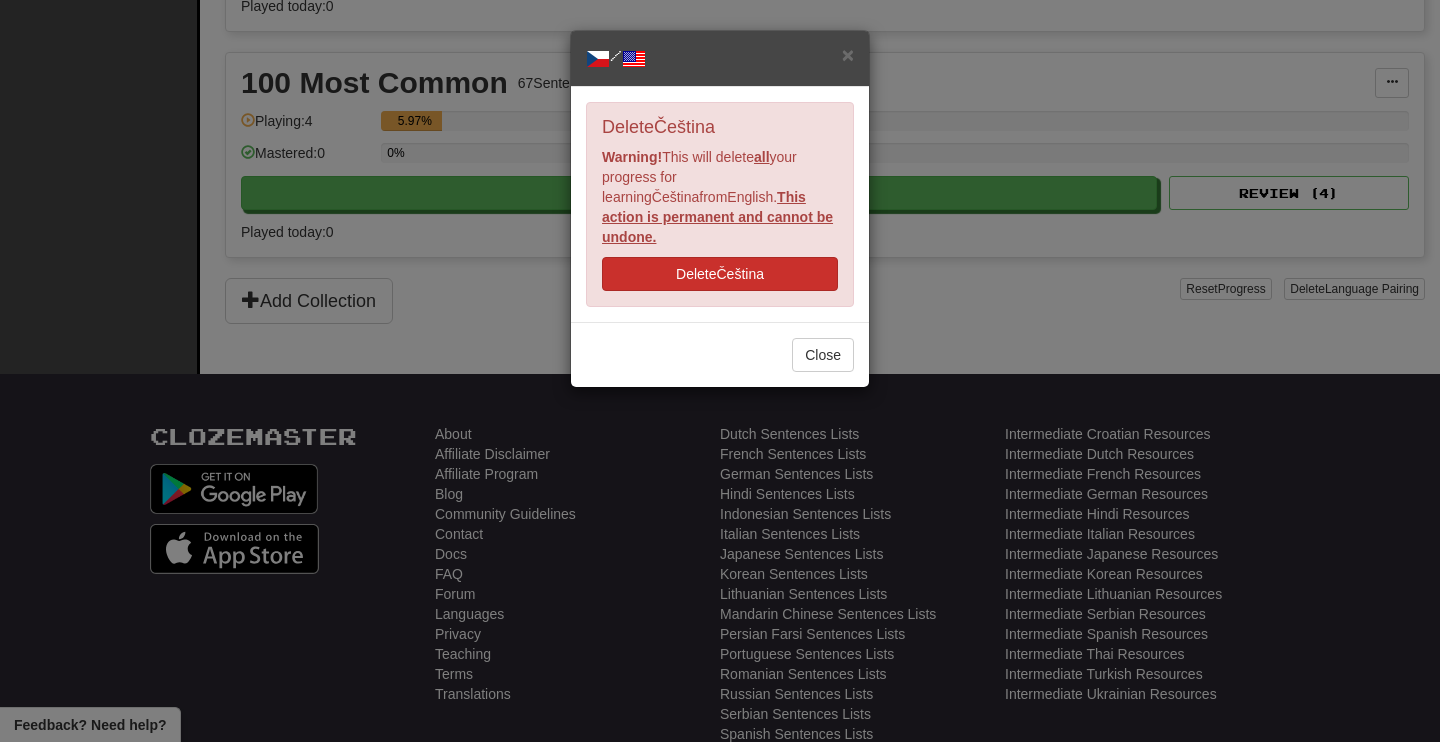 click on "Delete  Čeština" at bounding box center (720, 274) 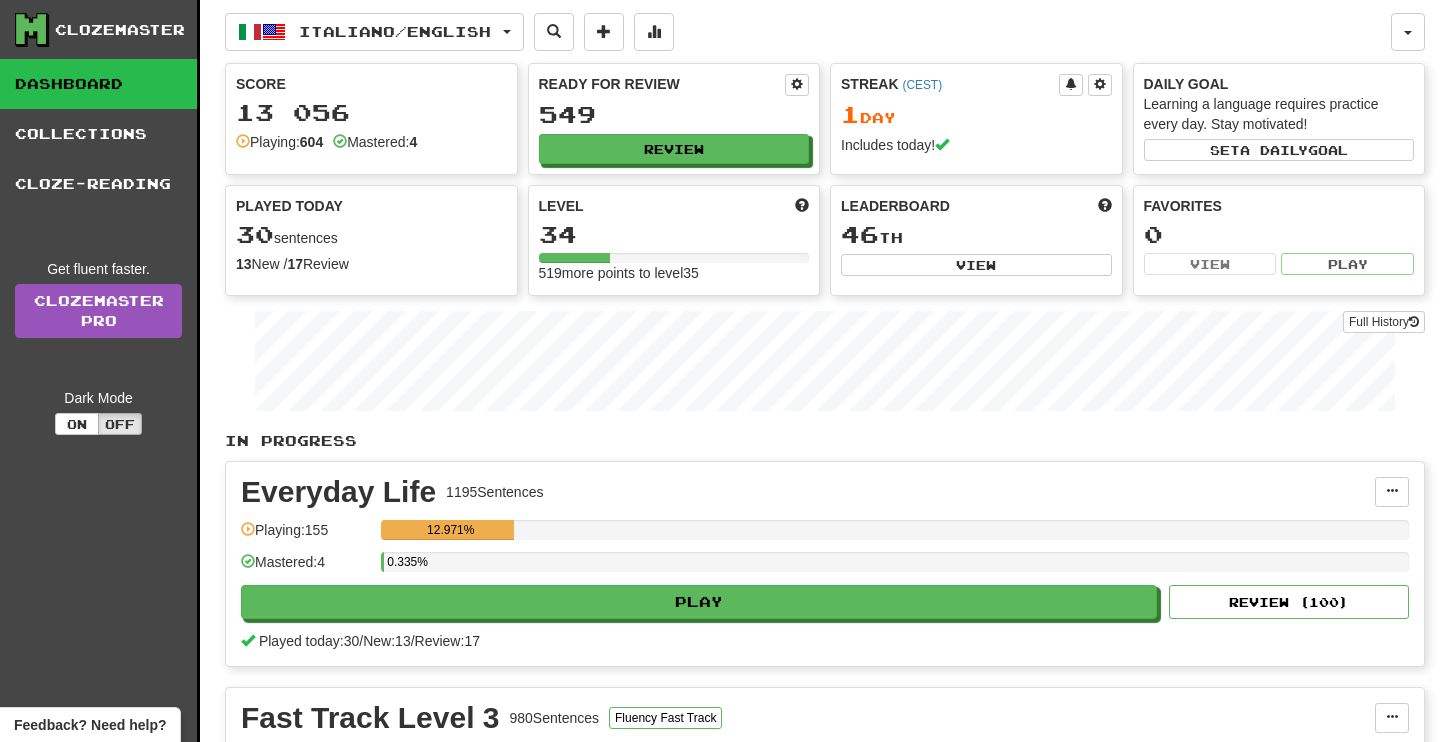 scroll, scrollTop: 0, scrollLeft: 0, axis: both 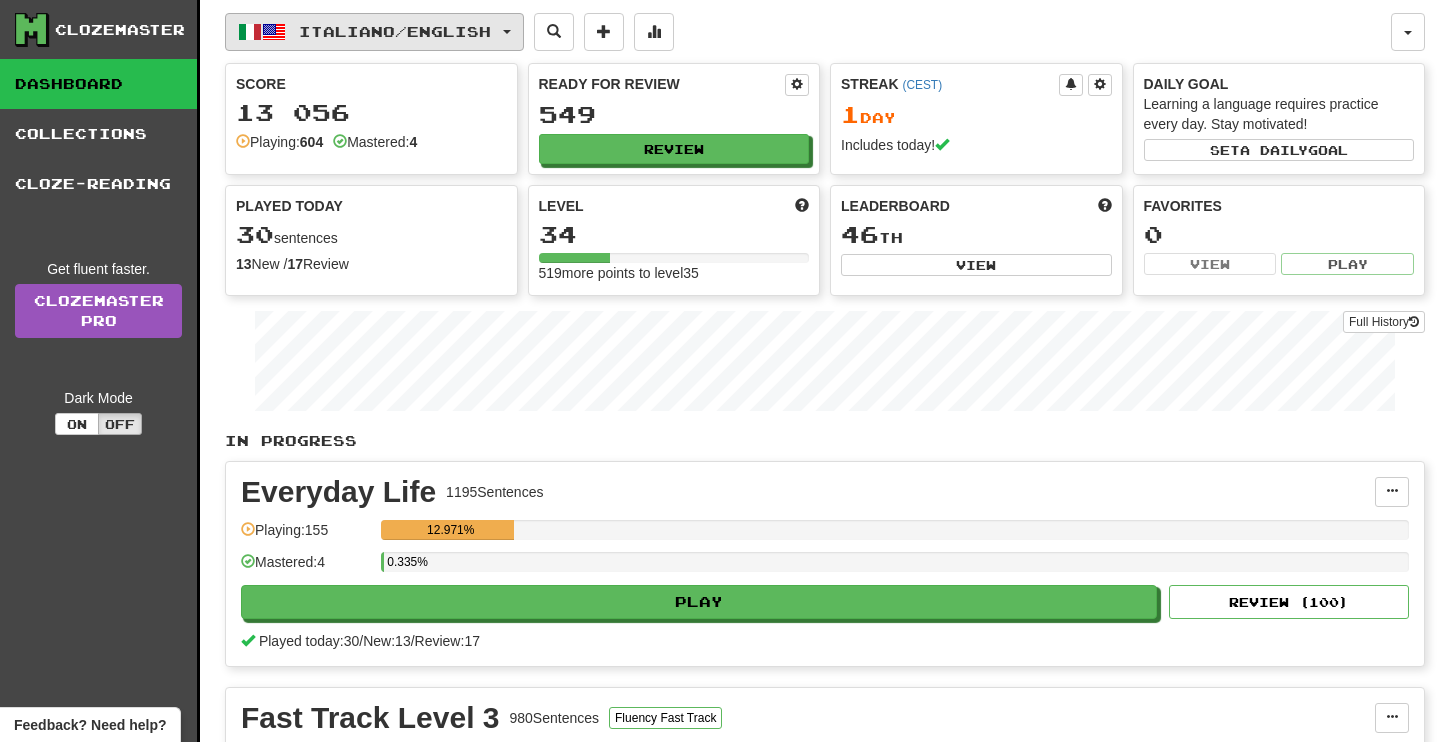 click on "Italiano  /  English" at bounding box center (395, 31) 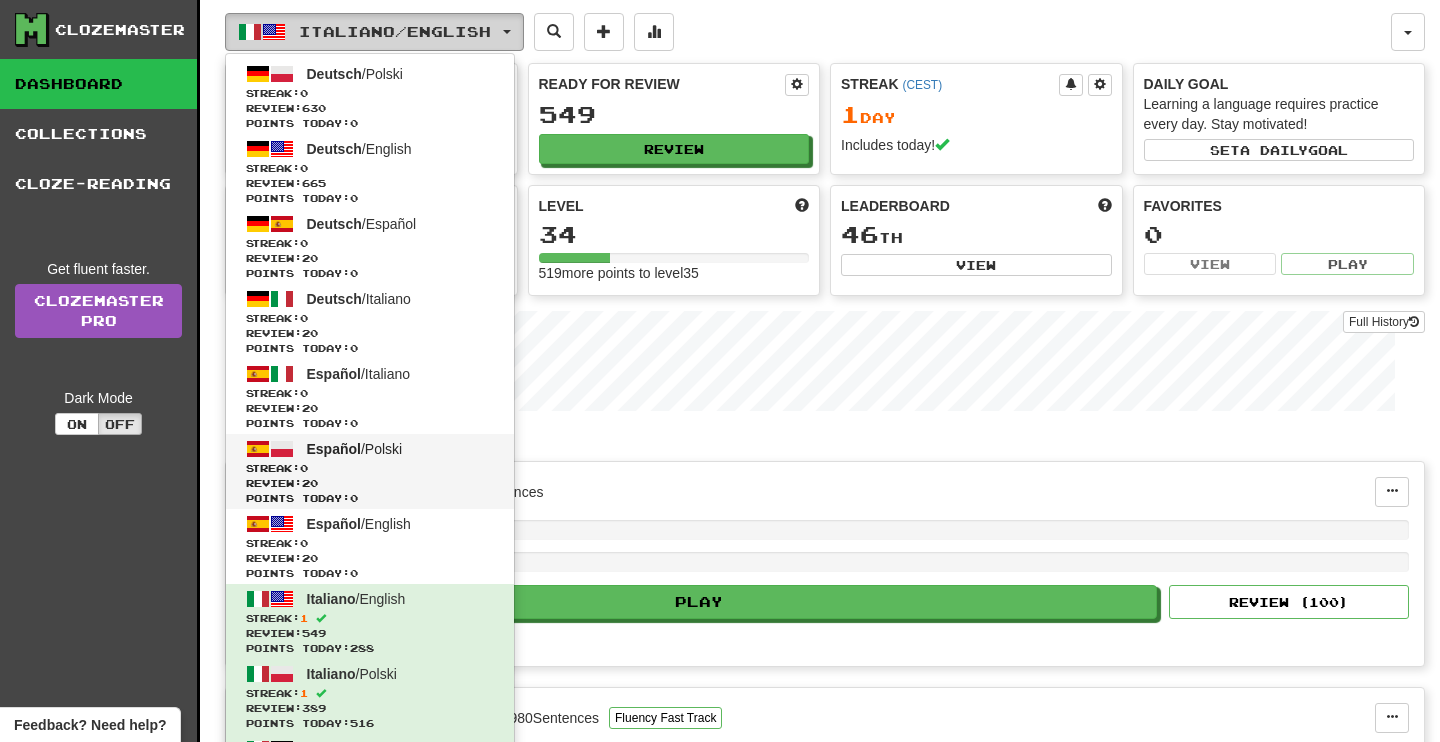 scroll, scrollTop: 0, scrollLeft: 0, axis: both 